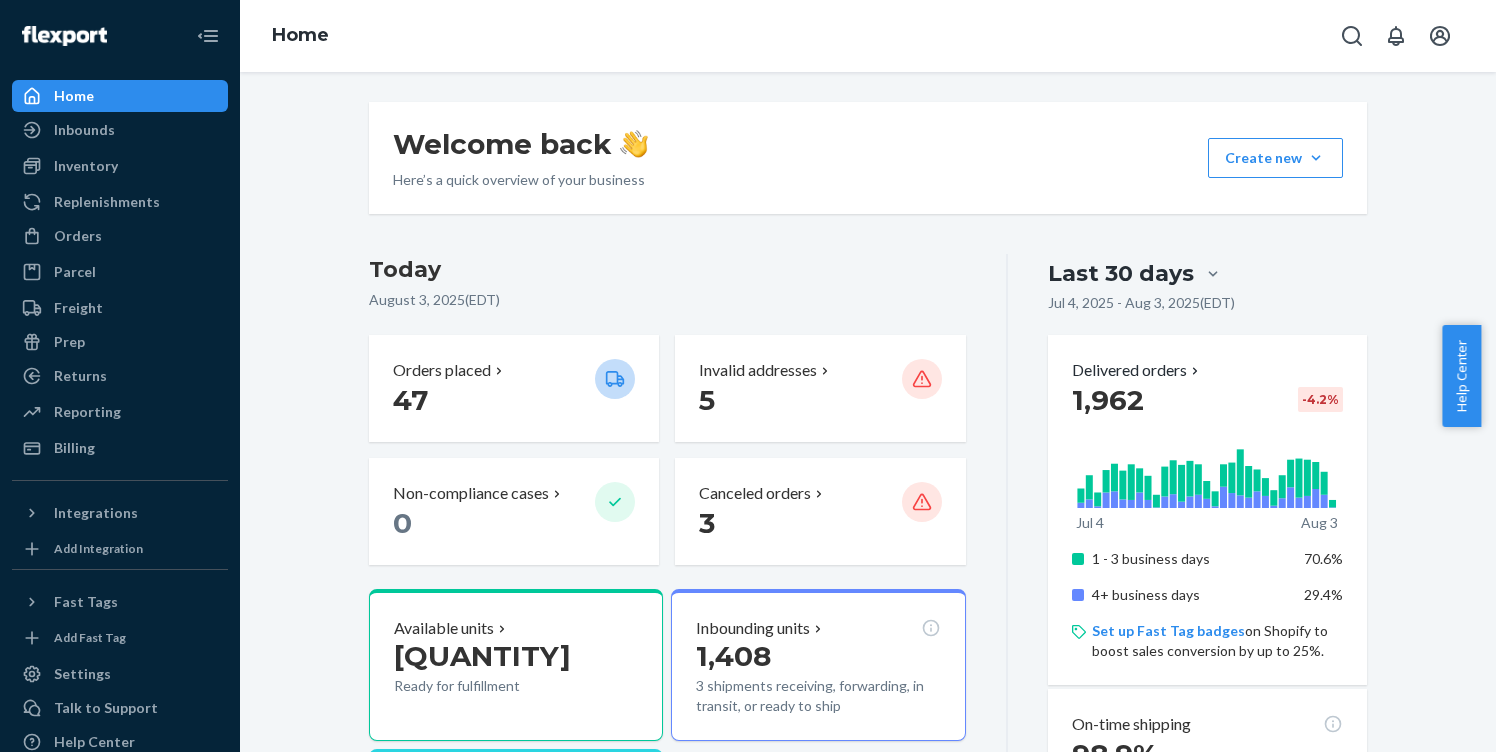 scroll, scrollTop: 0, scrollLeft: 0, axis: both 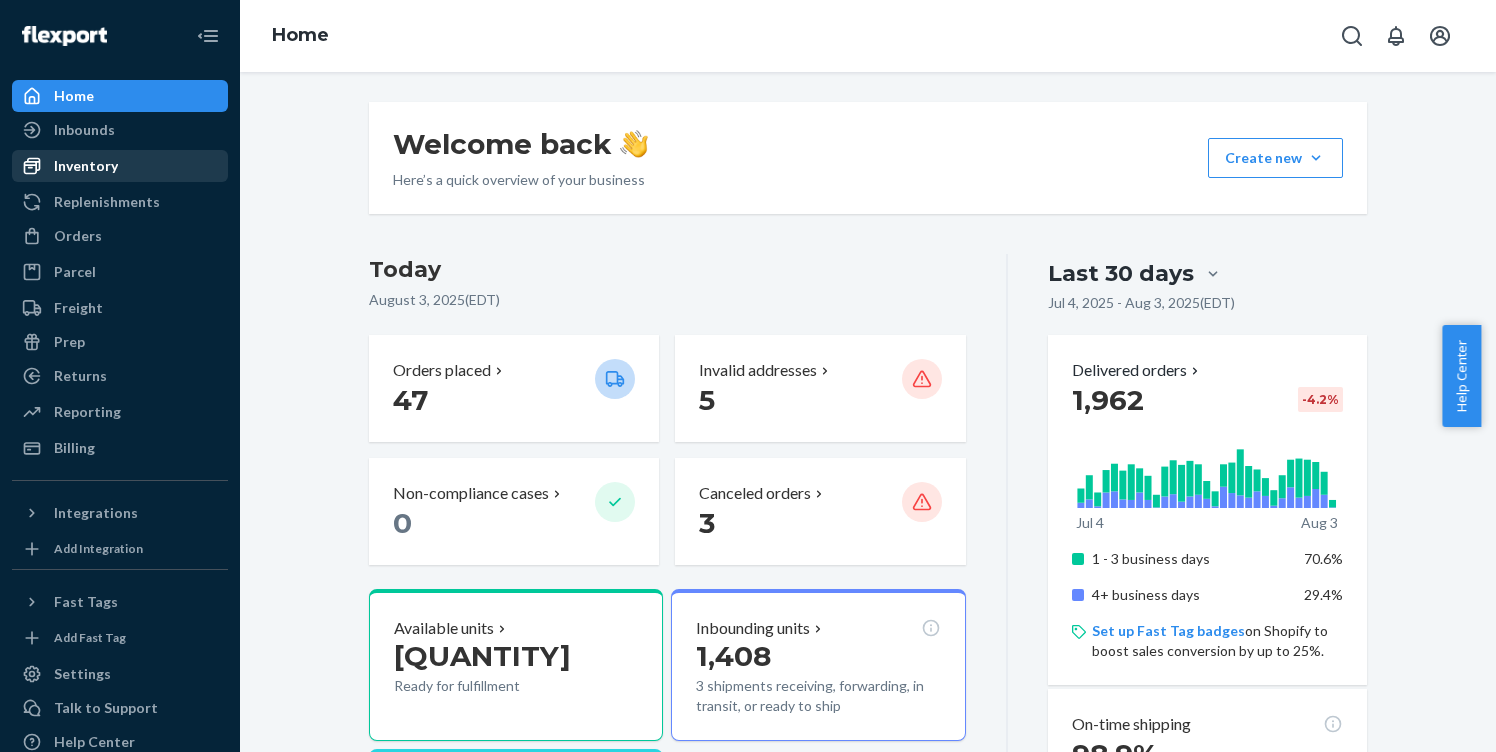 click on "Inventory" at bounding box center (86, 166) 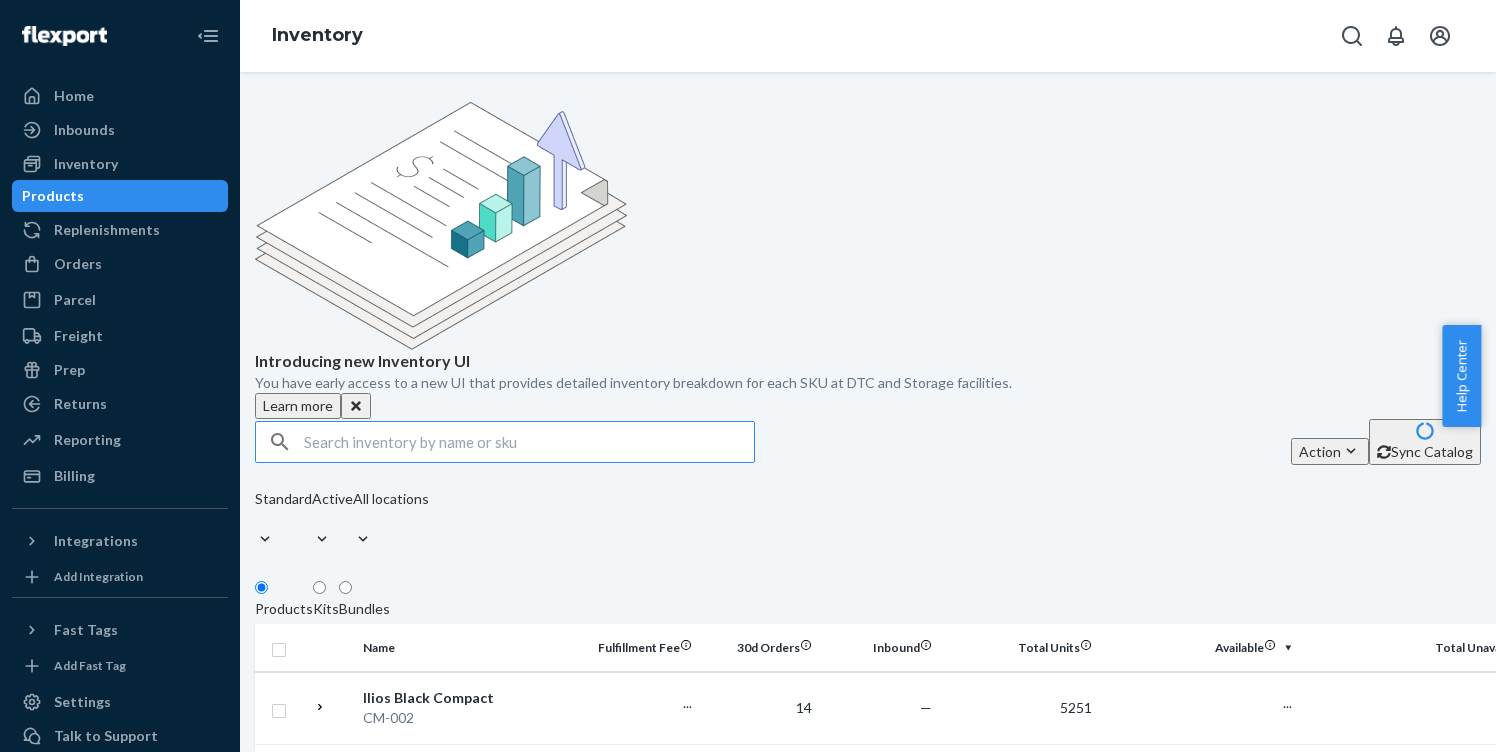 click at bounding box center (529, 442) 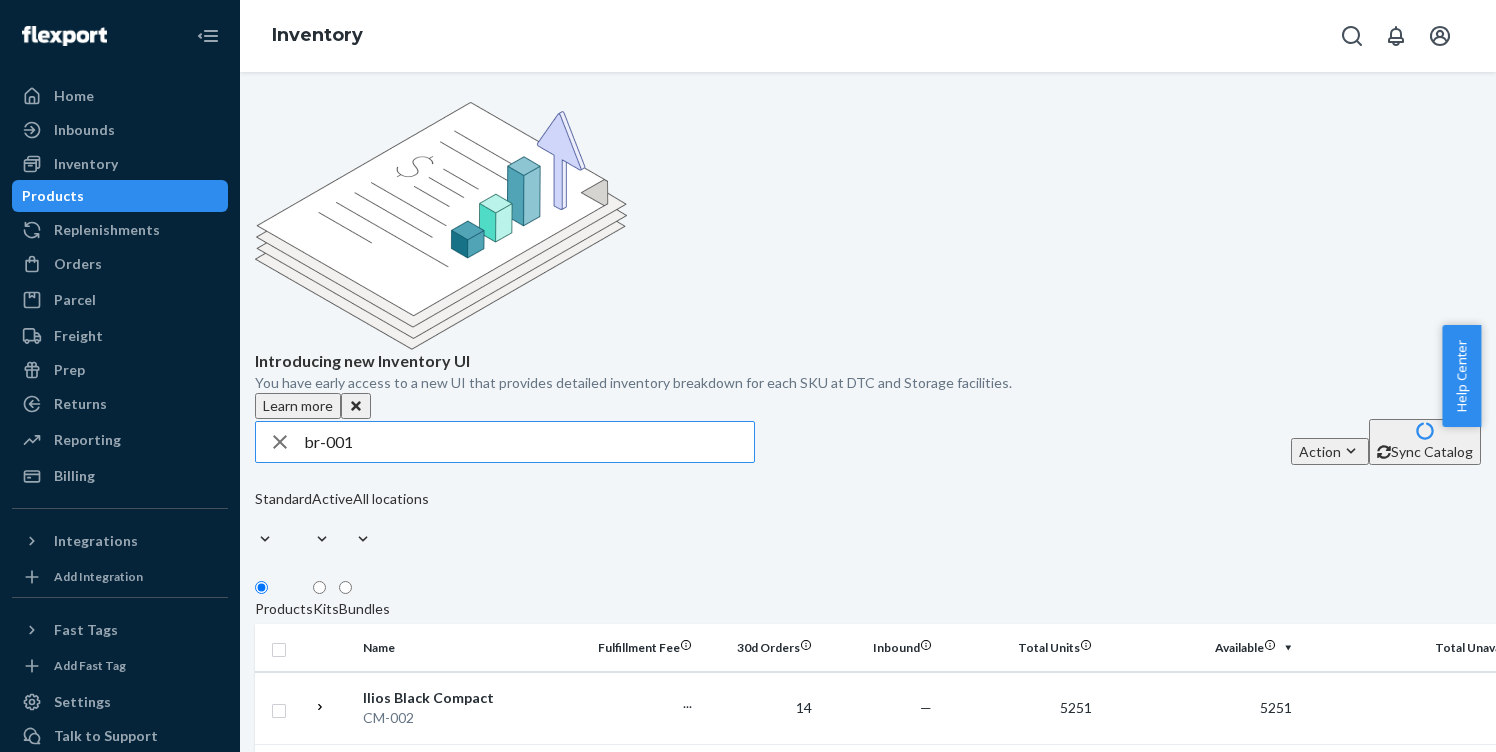 type on "br-001" 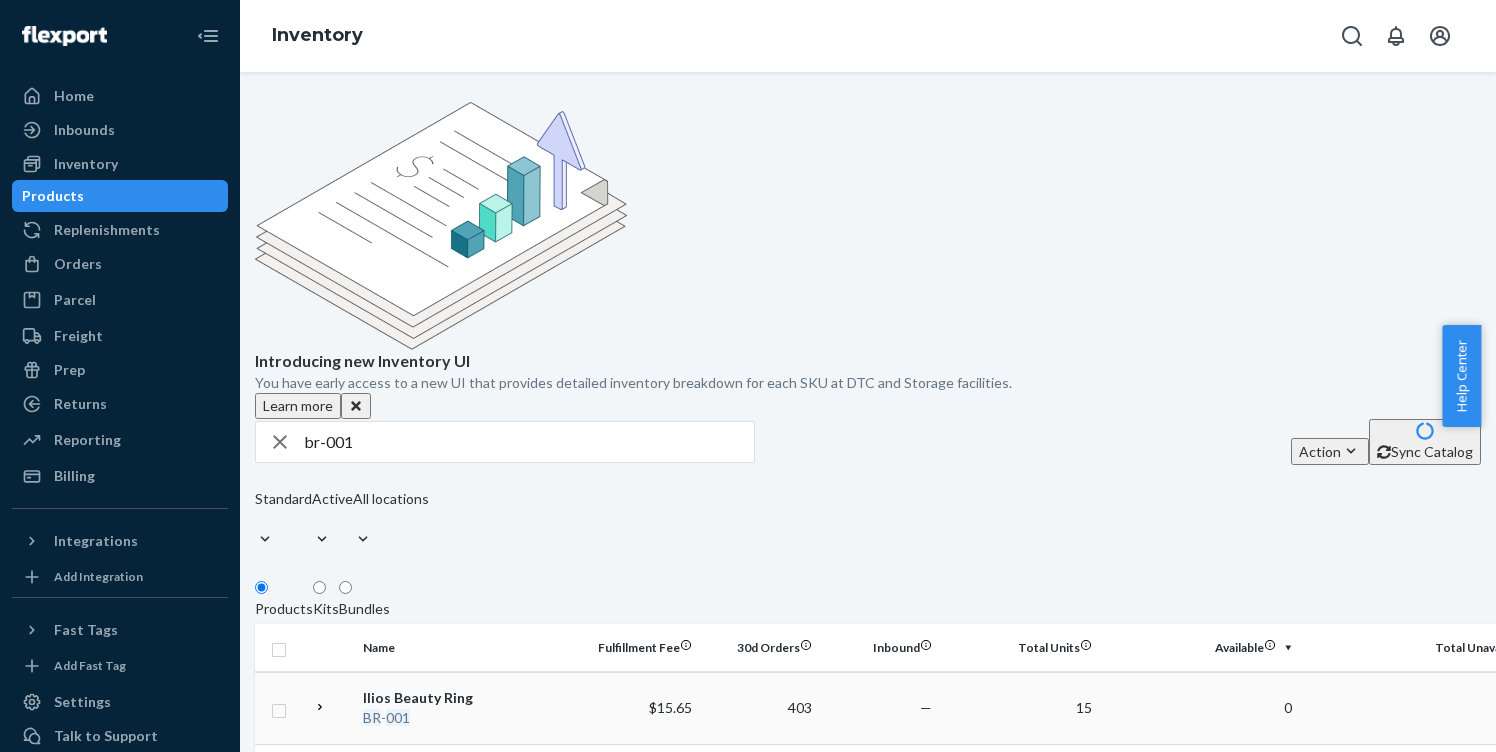 click on "001" at bounding box center [398, 717] 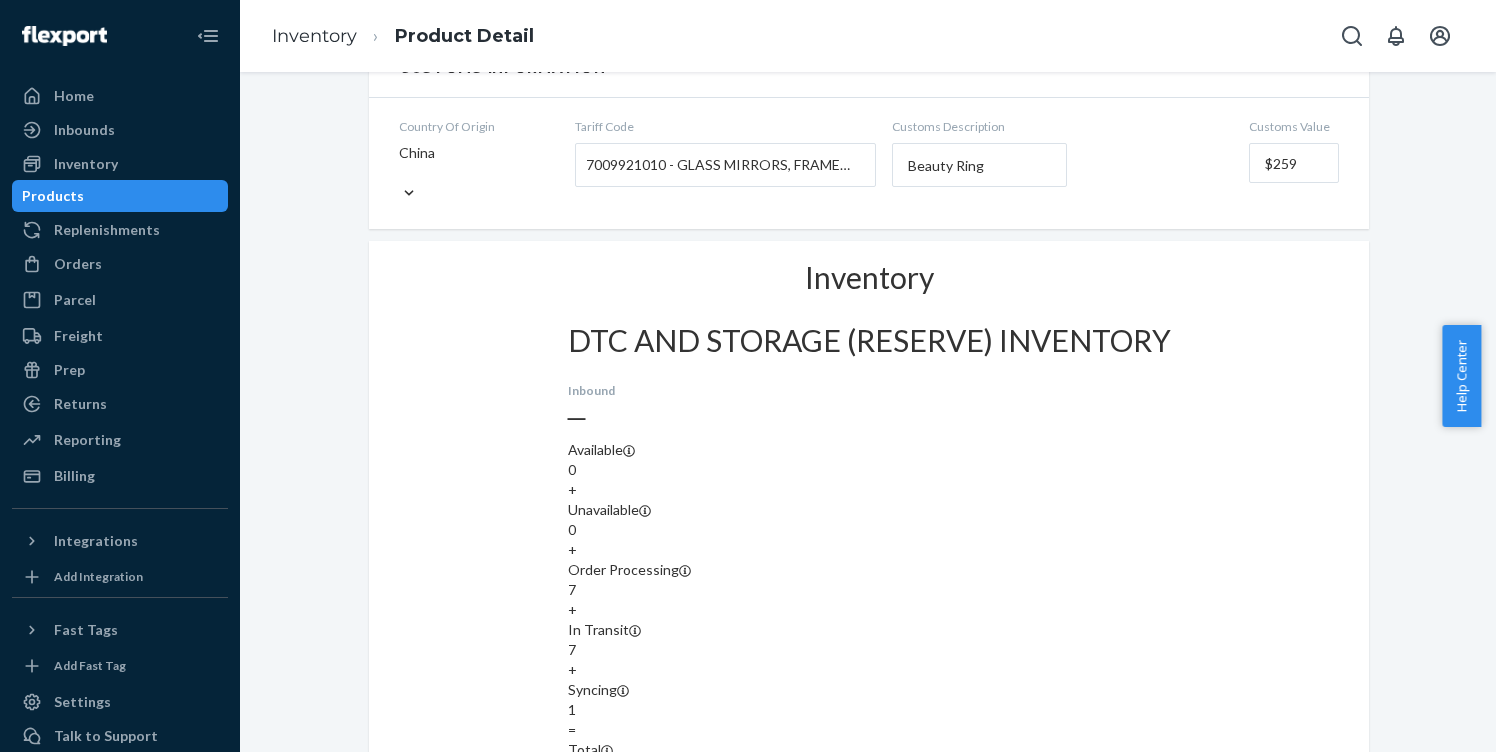 scroll, scrollTop: 1631, scrollLeft: 0, axis: vertical 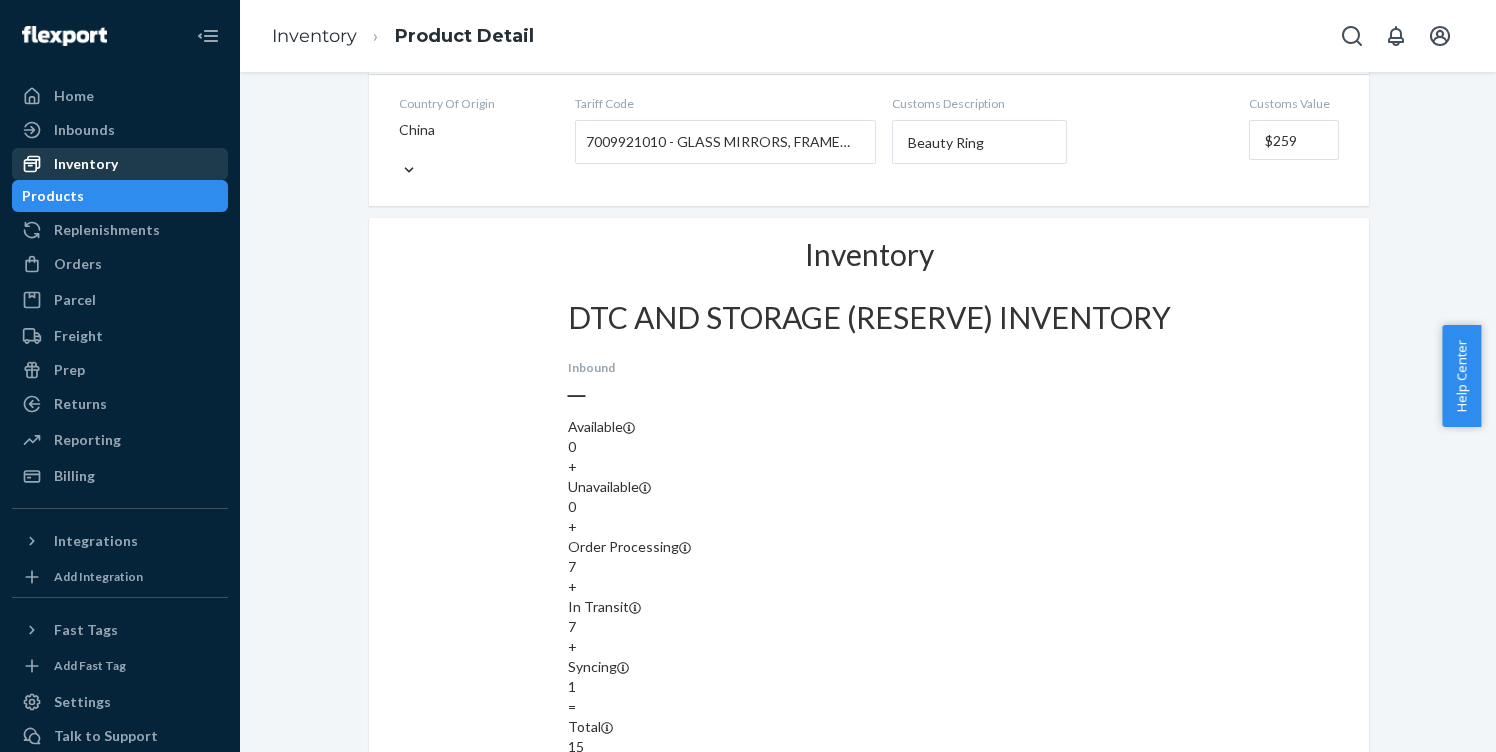click on "Inventory" at bounding box center [86, 164] 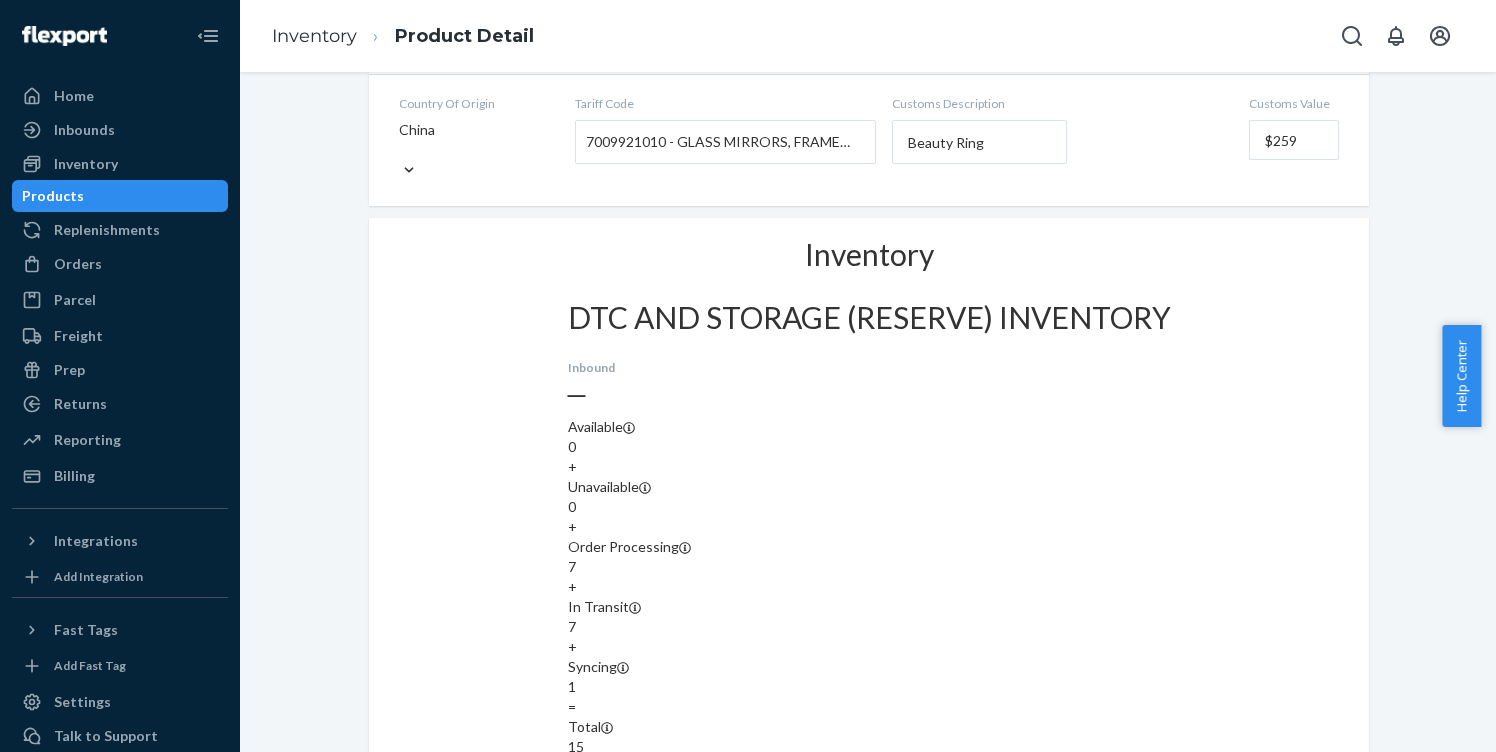 scroll, scrollTop: 0, scrollLeft: 0, axis: both 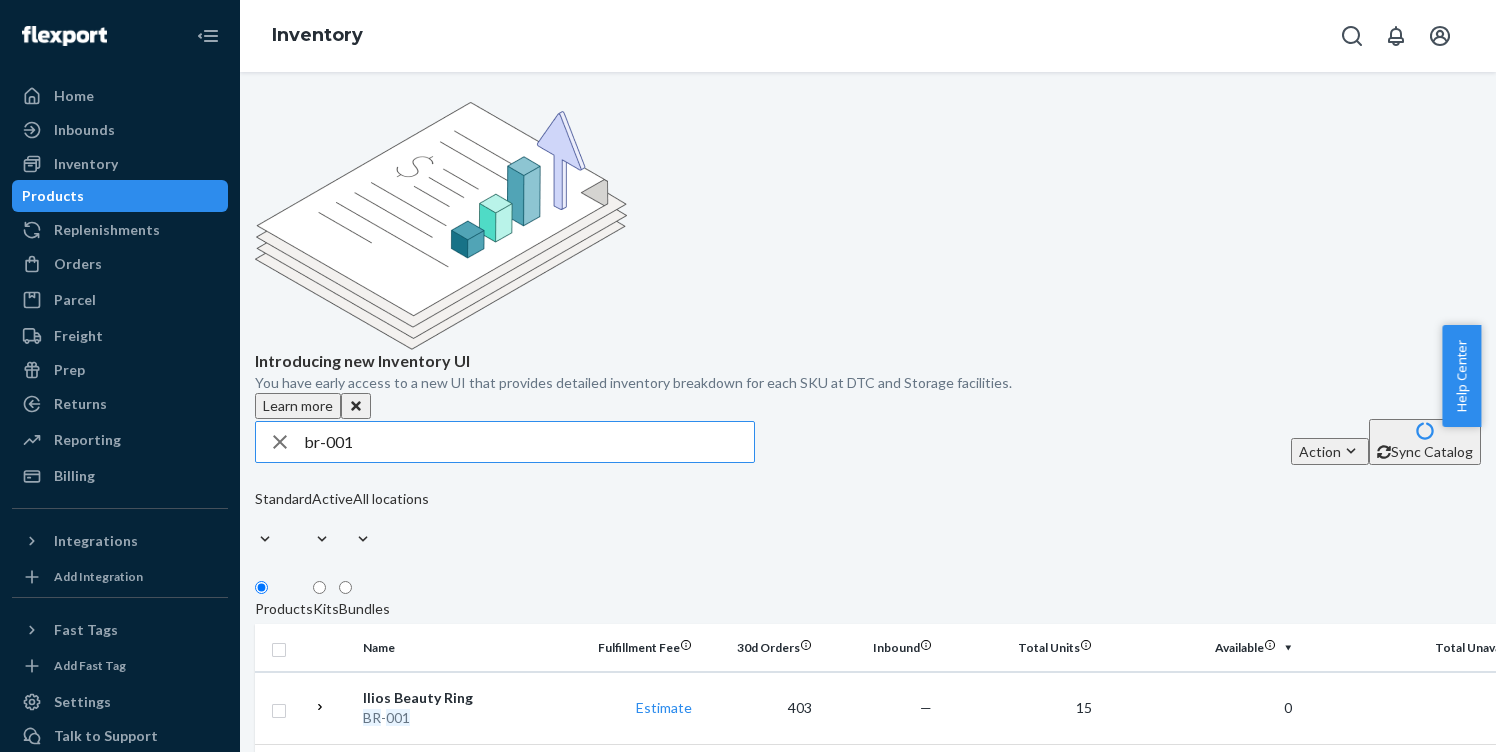 click on "br-001" at bounding box center [529, 442] 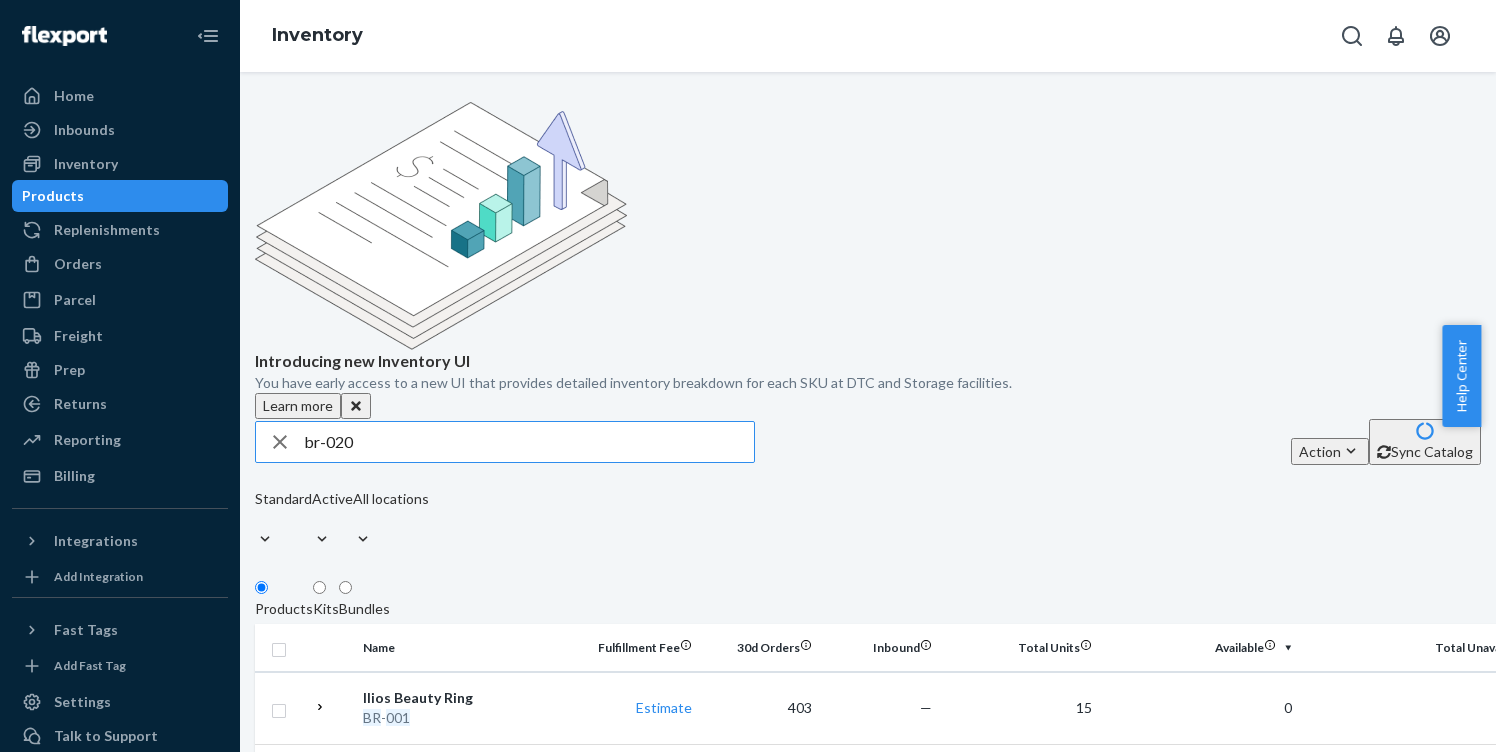 type on "br-020" 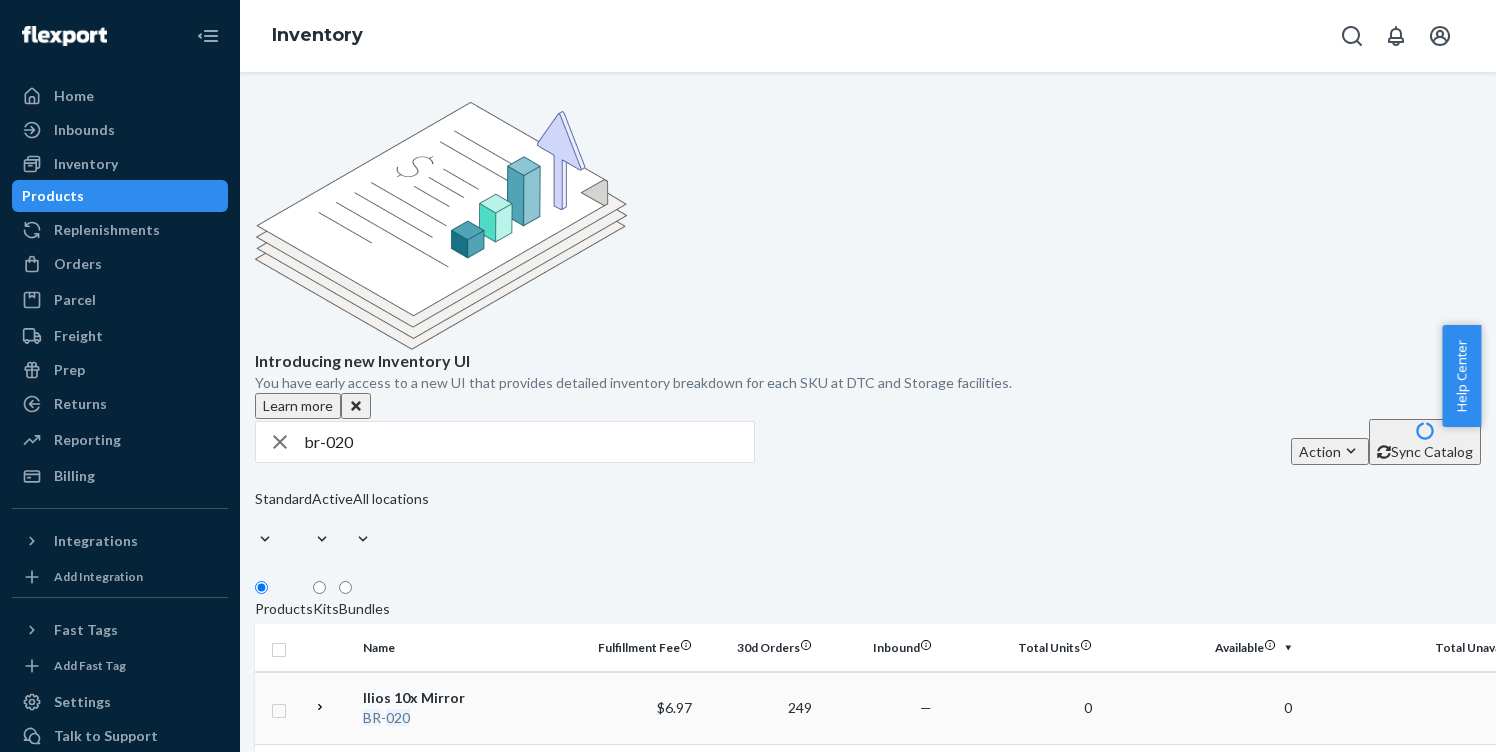 click on "020" at bounding box center (398, 717) 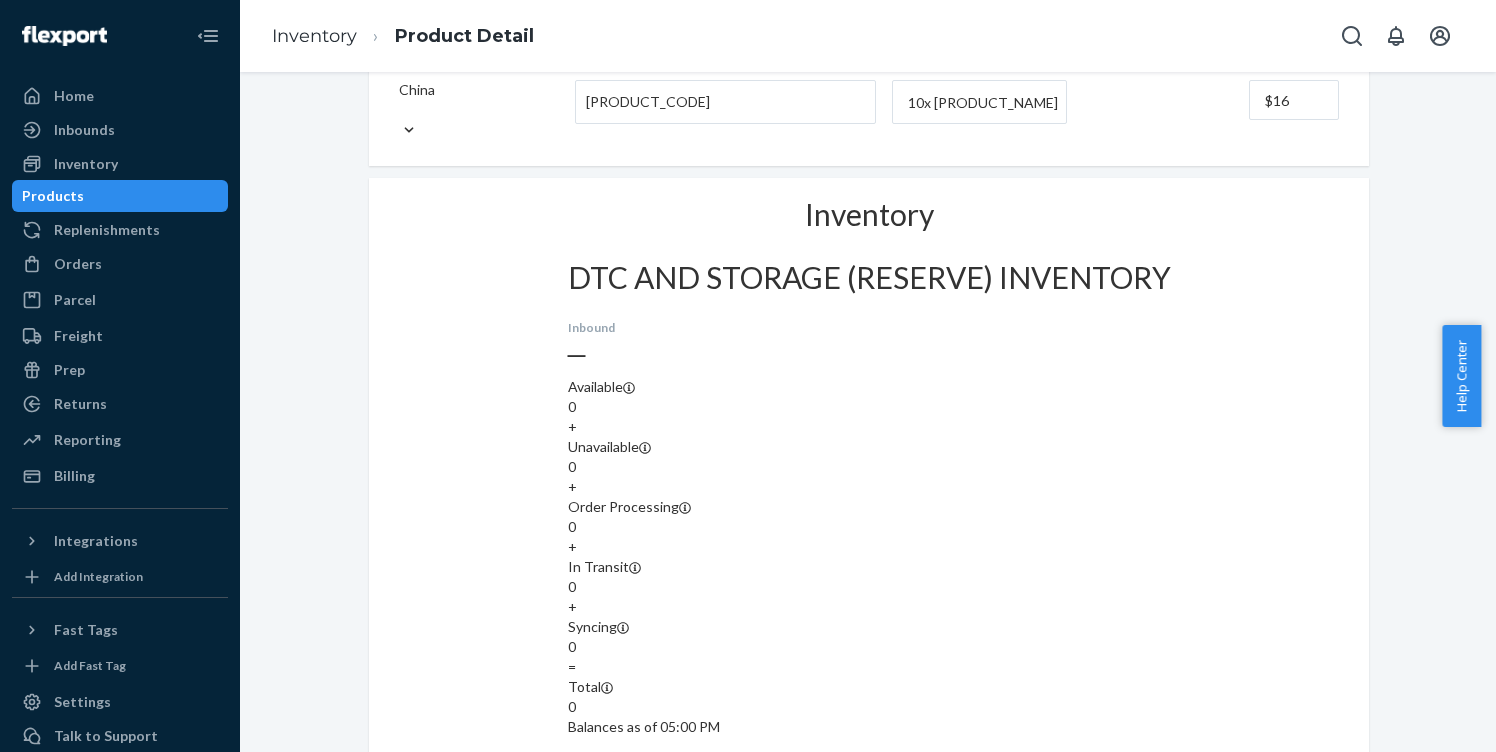 scroll, scrollTop: 1496, scrollLeft: 0, axis: vertical 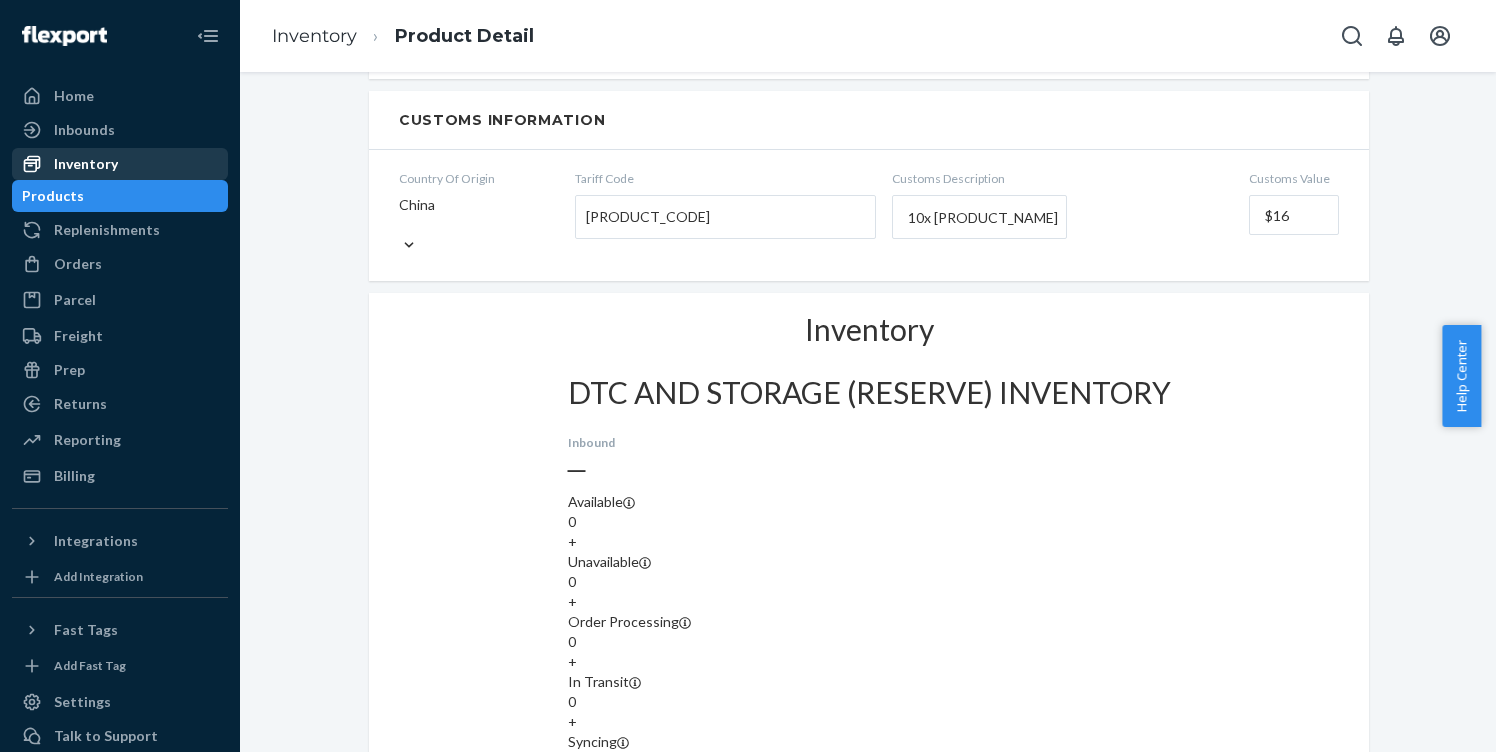 click on "Inventory" at bounding box center [86, 164] 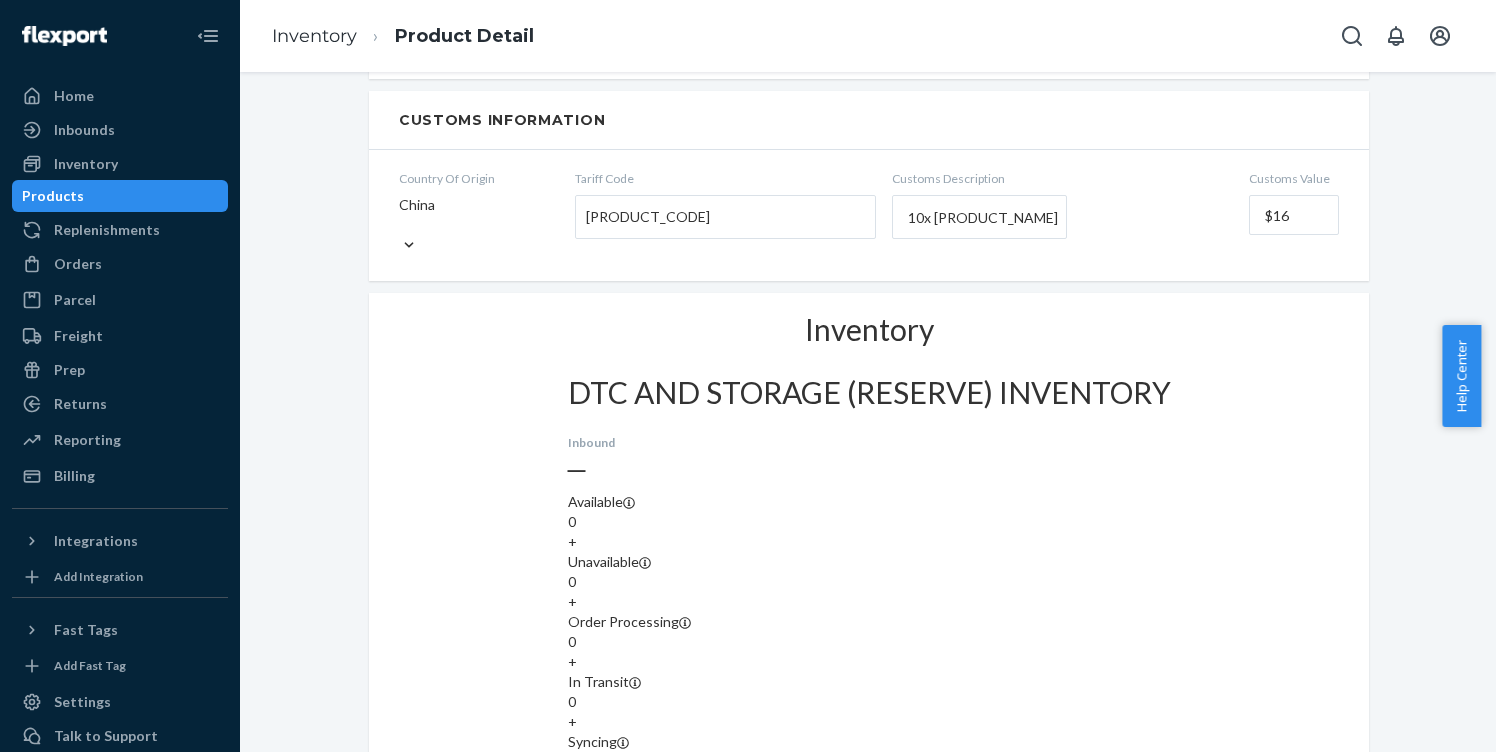 scroll, scrollTop: 0, scrollLeft: 0, axis: both 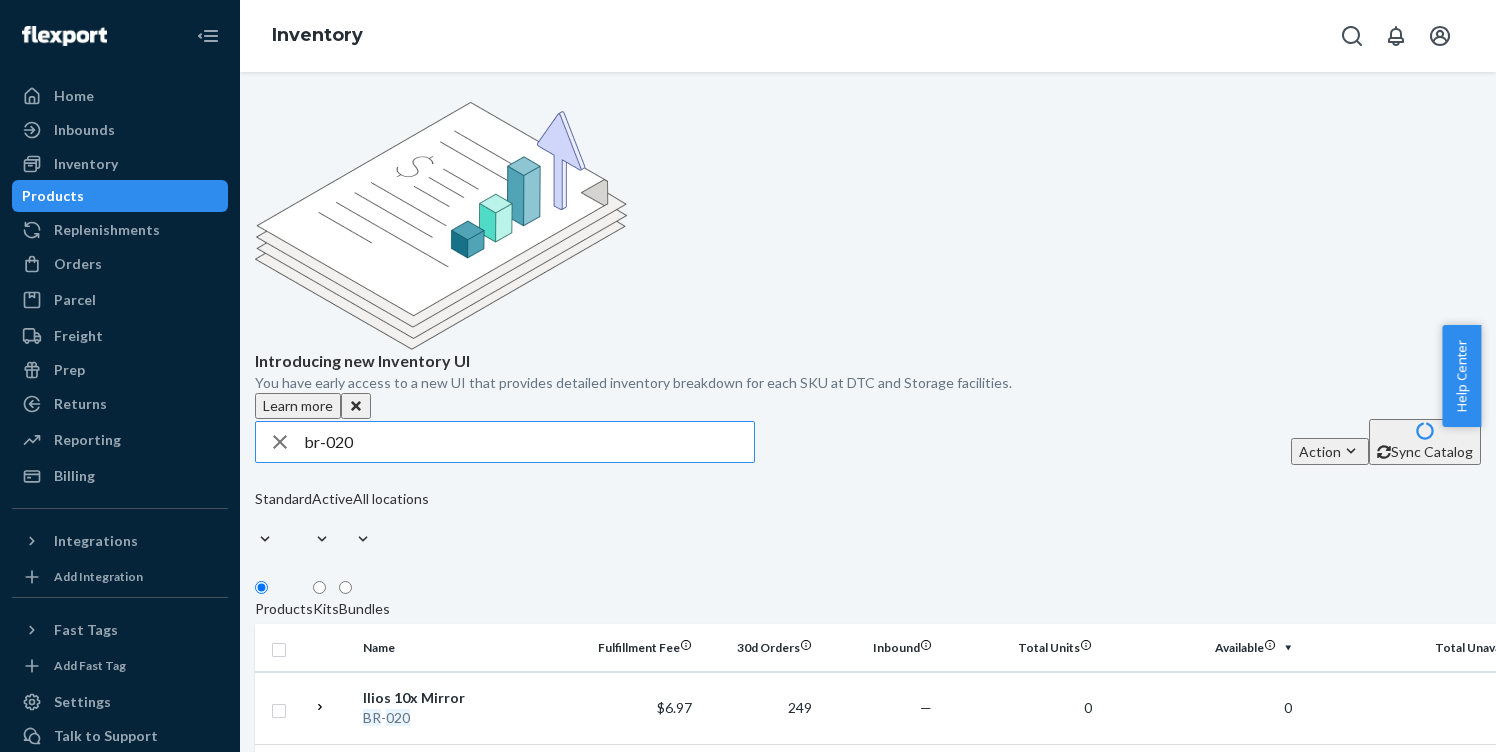 click on "br-020" at bounding box center (529, 442) 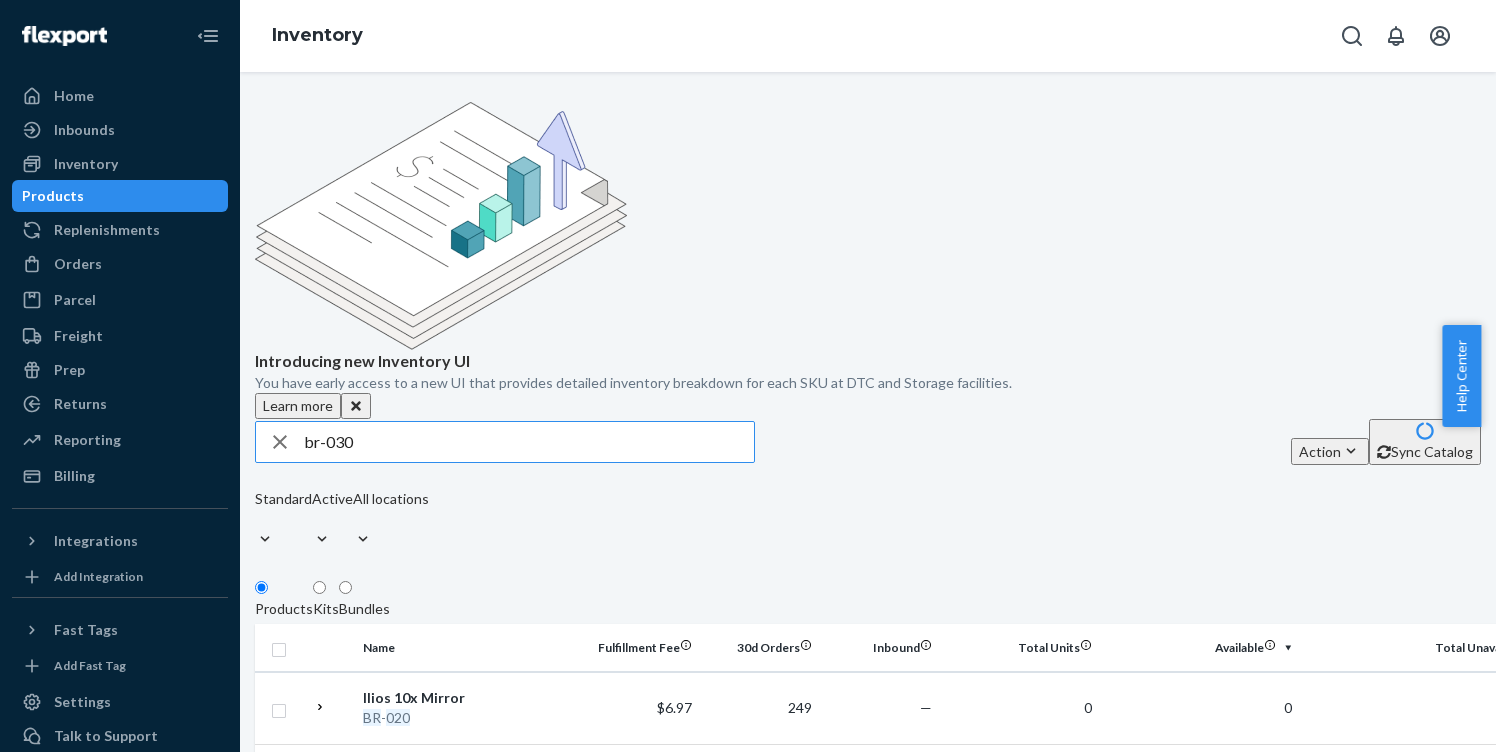 type on "br-030" 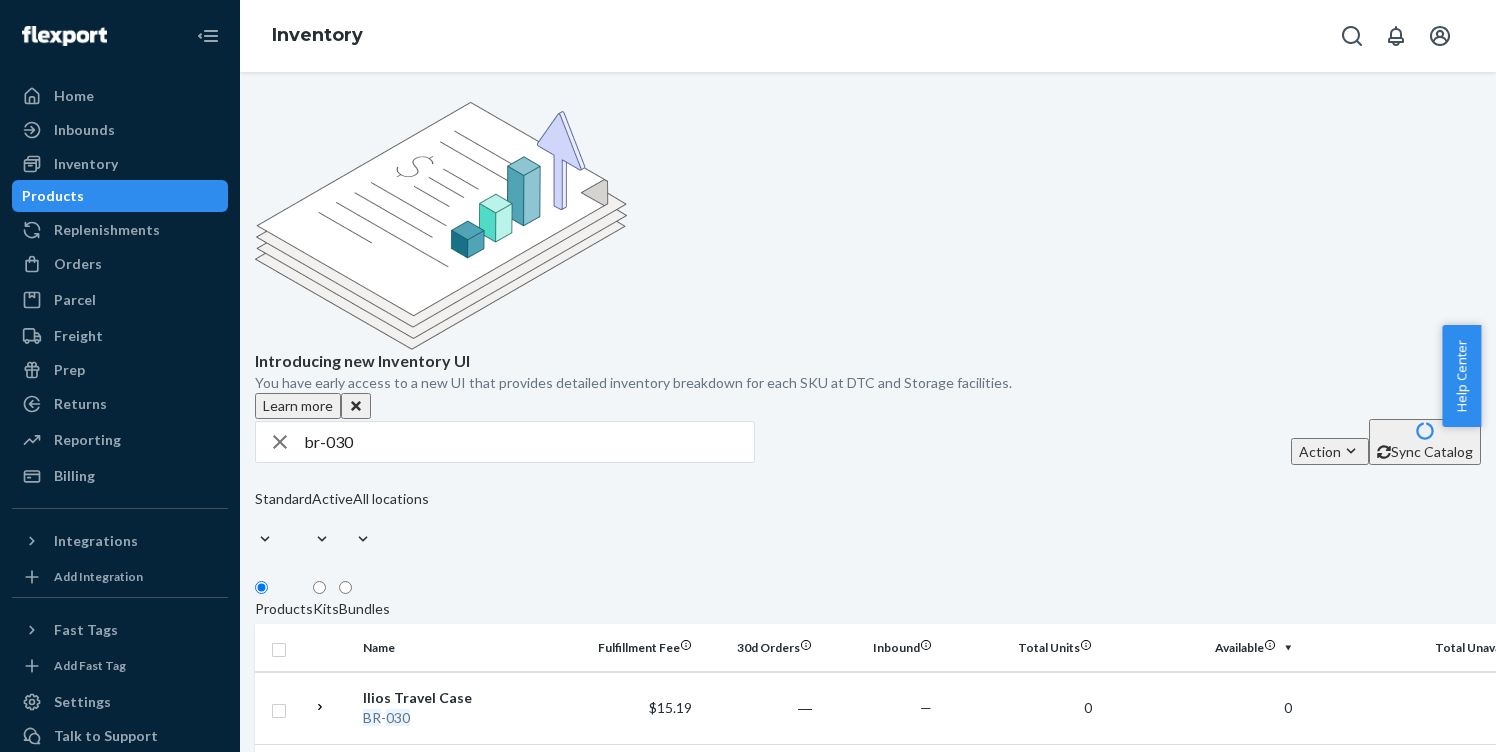 drag, startPoint x: 414, startPoint y: 554, endPoint x: 442, endPoint y: 528, distance: 38.209946 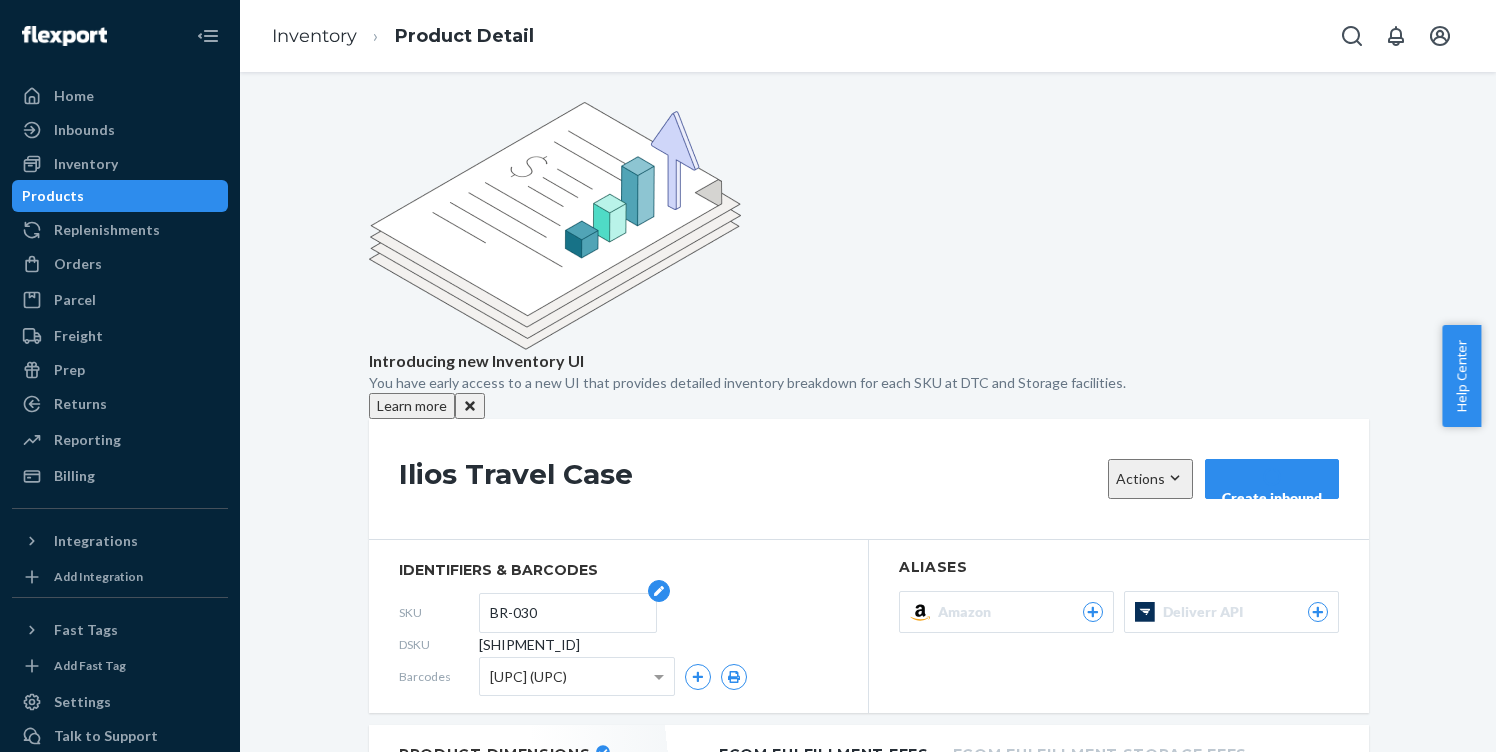 drag, startPoint x: 467, startPoint y: 426, endPoint x: 490, endPoint y: 426, distance: 23 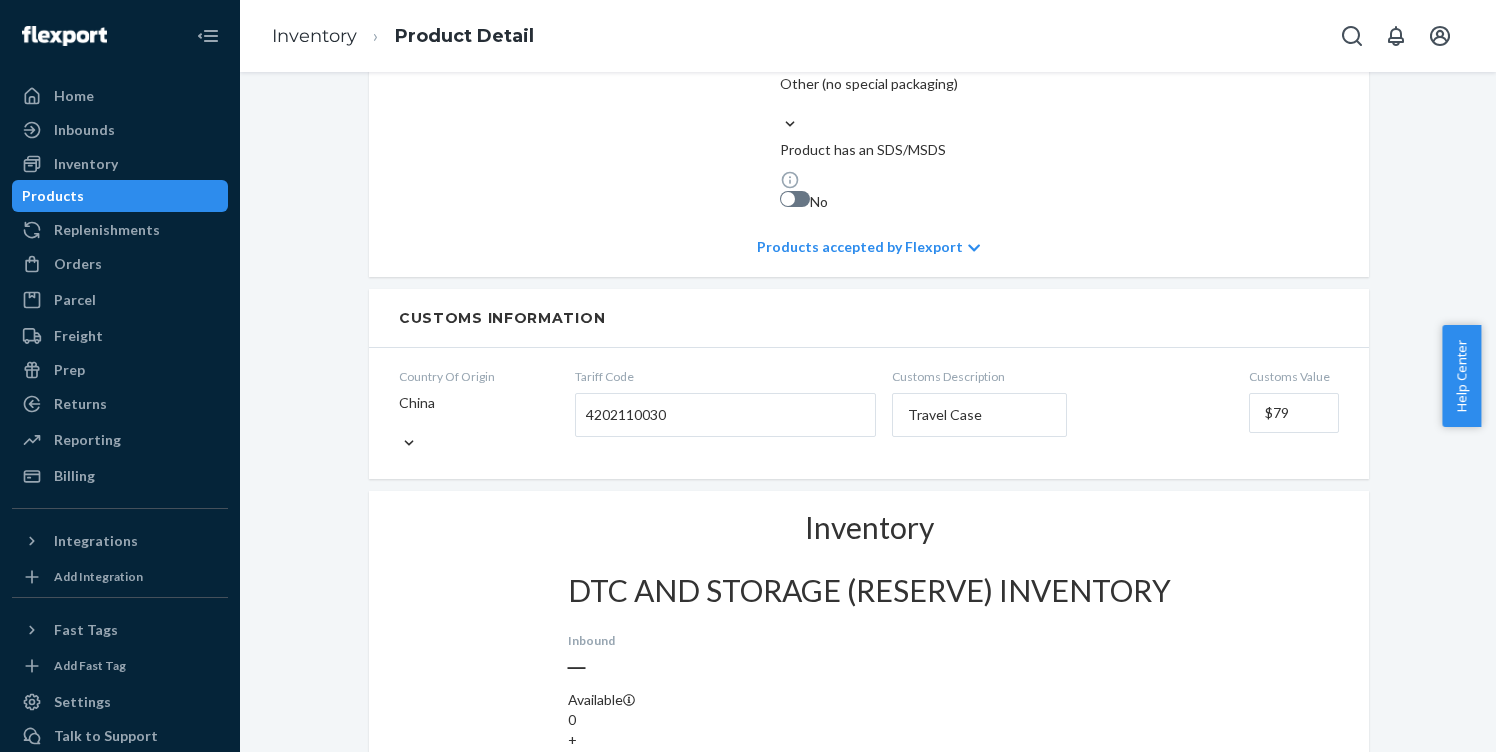 scroll, scrollTop: 1480, scrollLeft: 0, axis: vertical 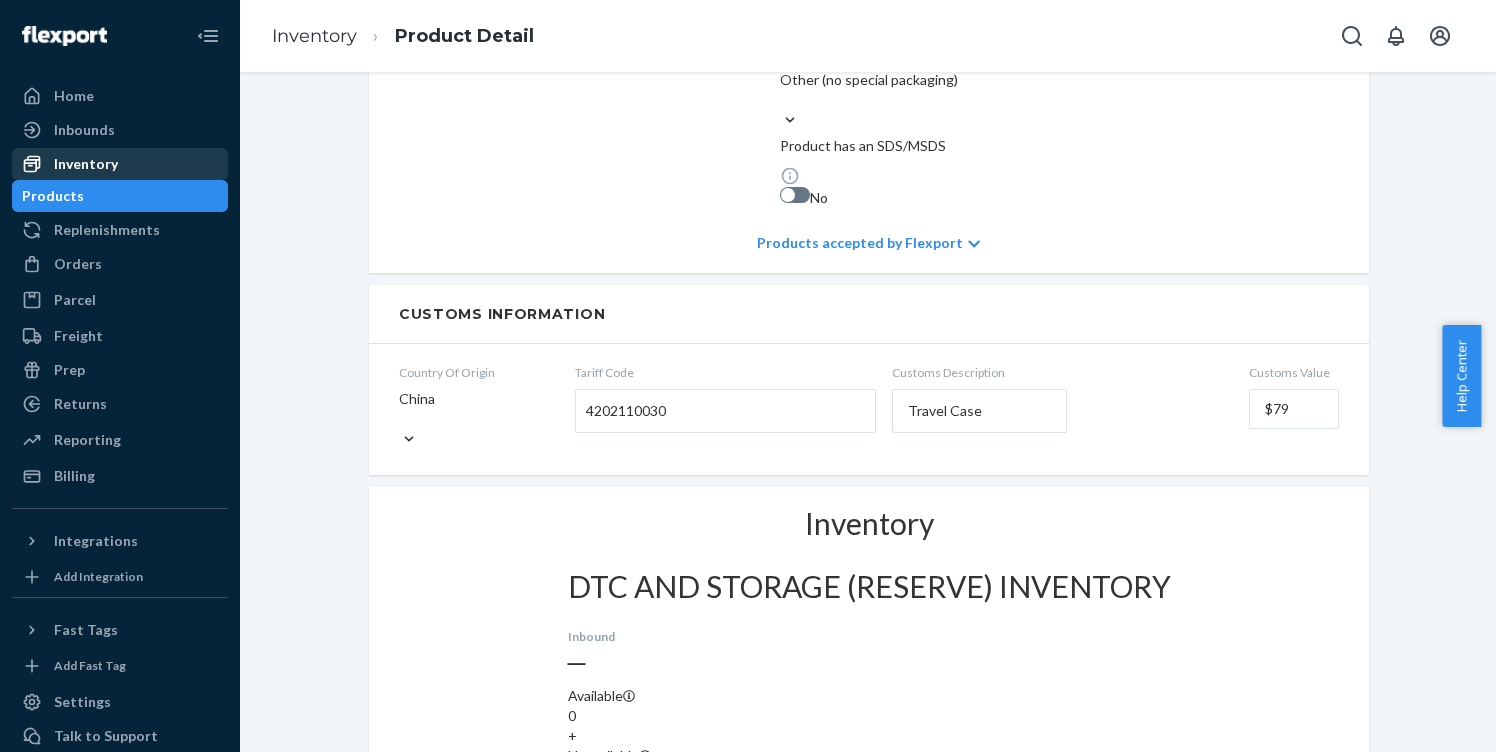 click on "Inventory" at bounding box center [86, 164] 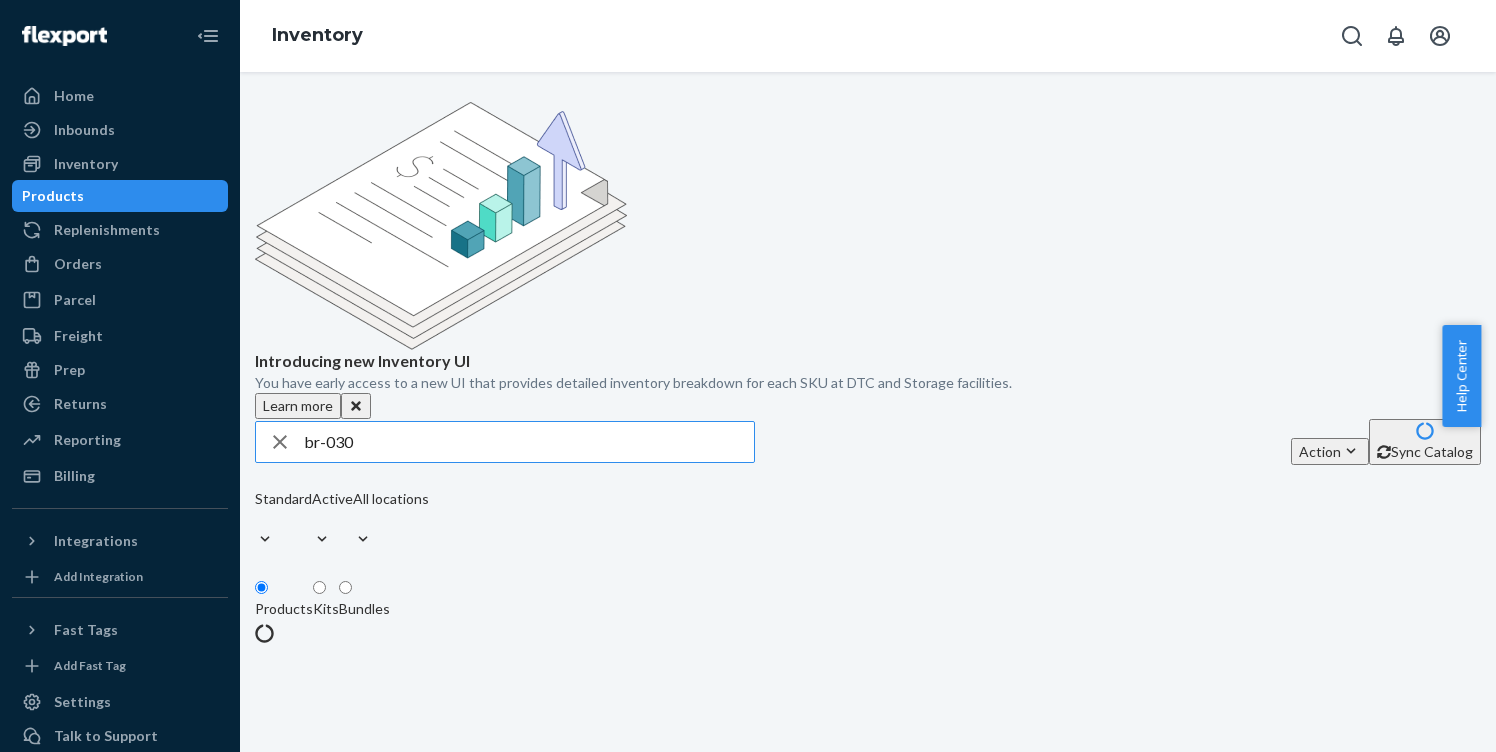 scroll, scrollTop: 0, scrollLeft: 0, axis: both 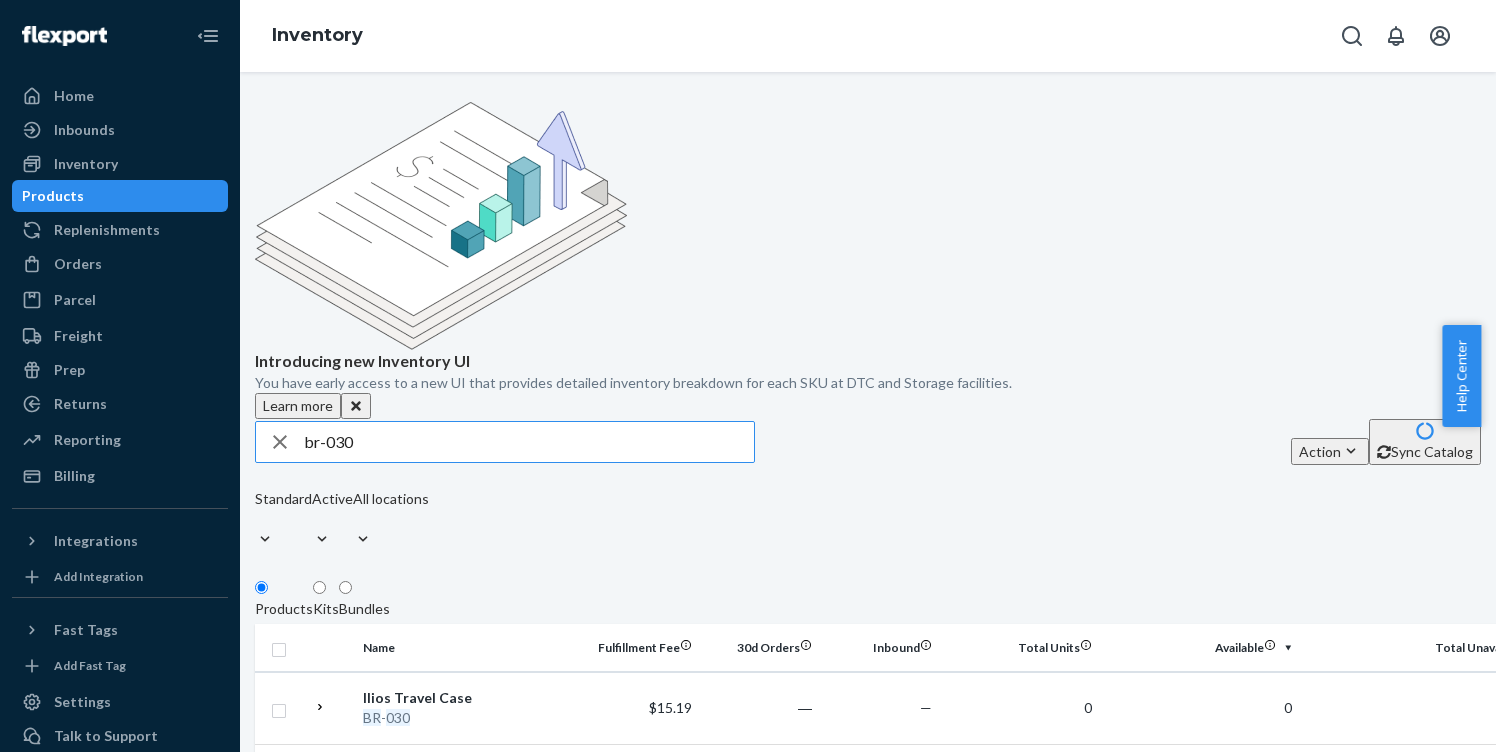 click on "br-030" at bounding box center (529, 442) 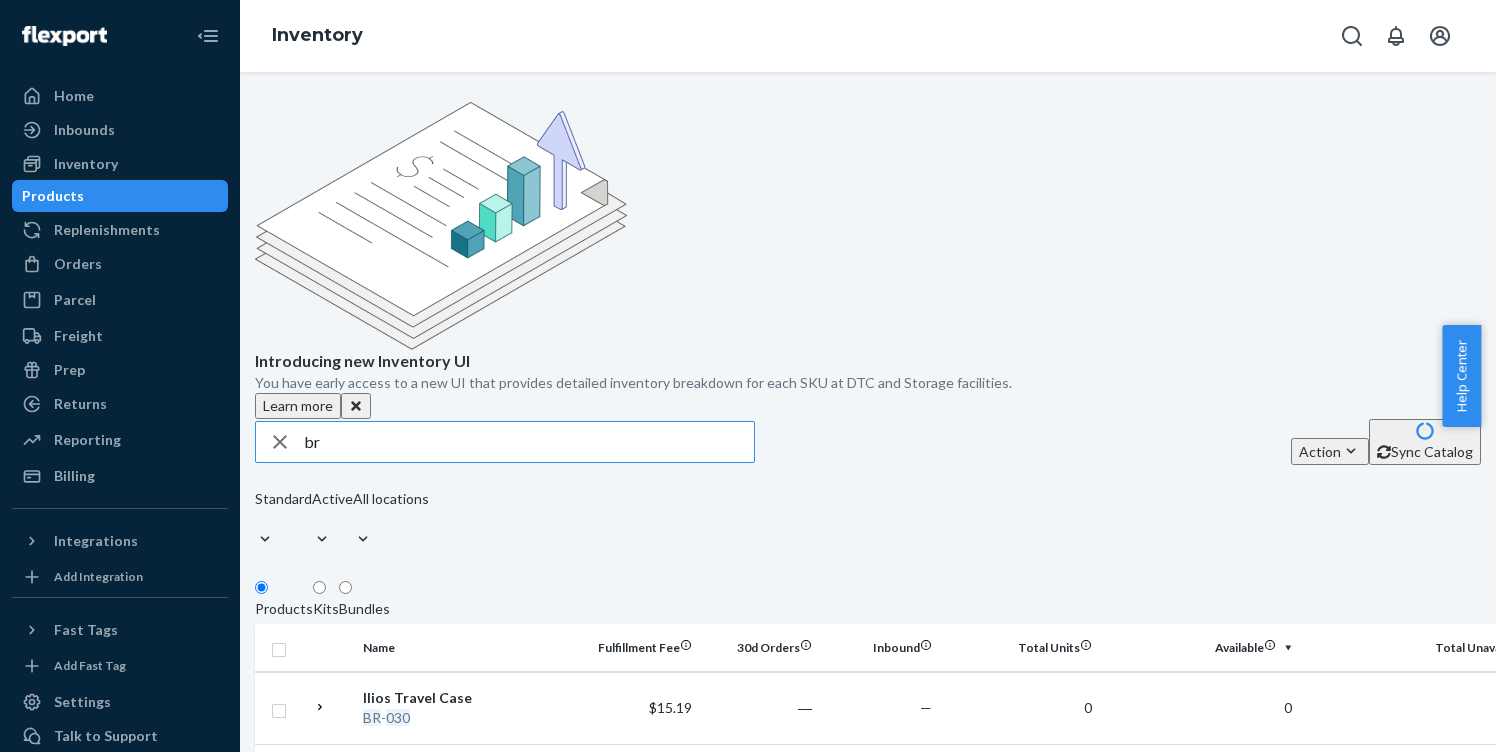 type on "b" 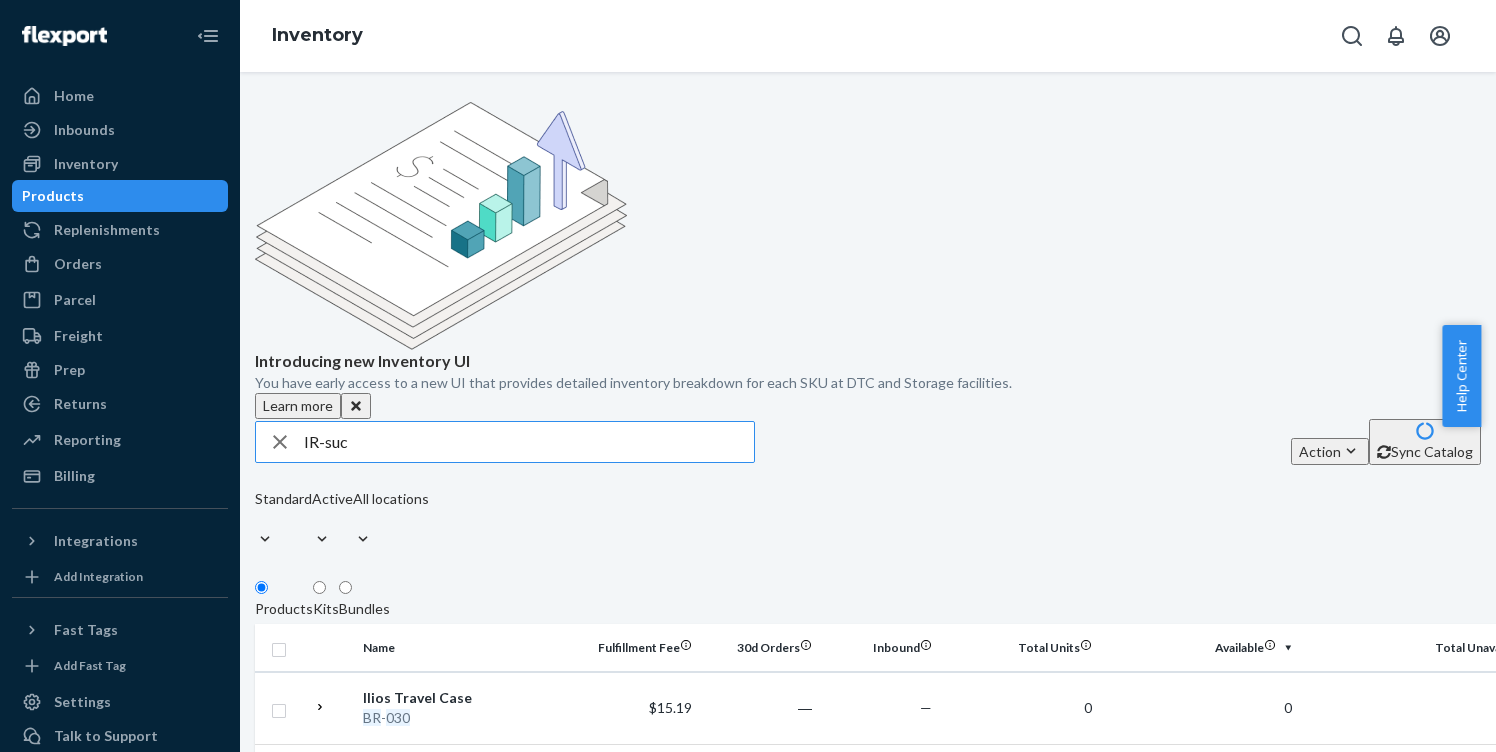 type on "IR-suc" 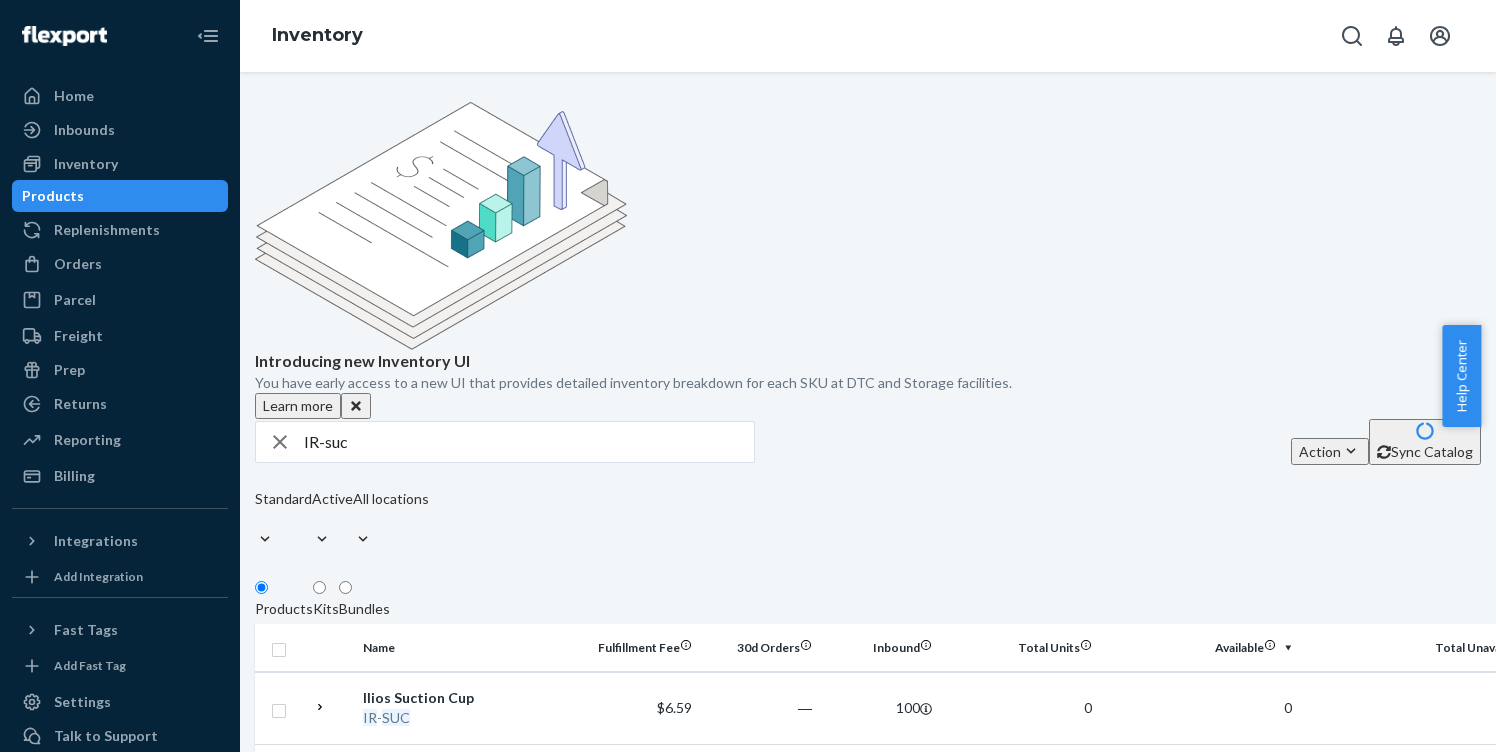 click on "SUC" at bounding box center [396, 717] 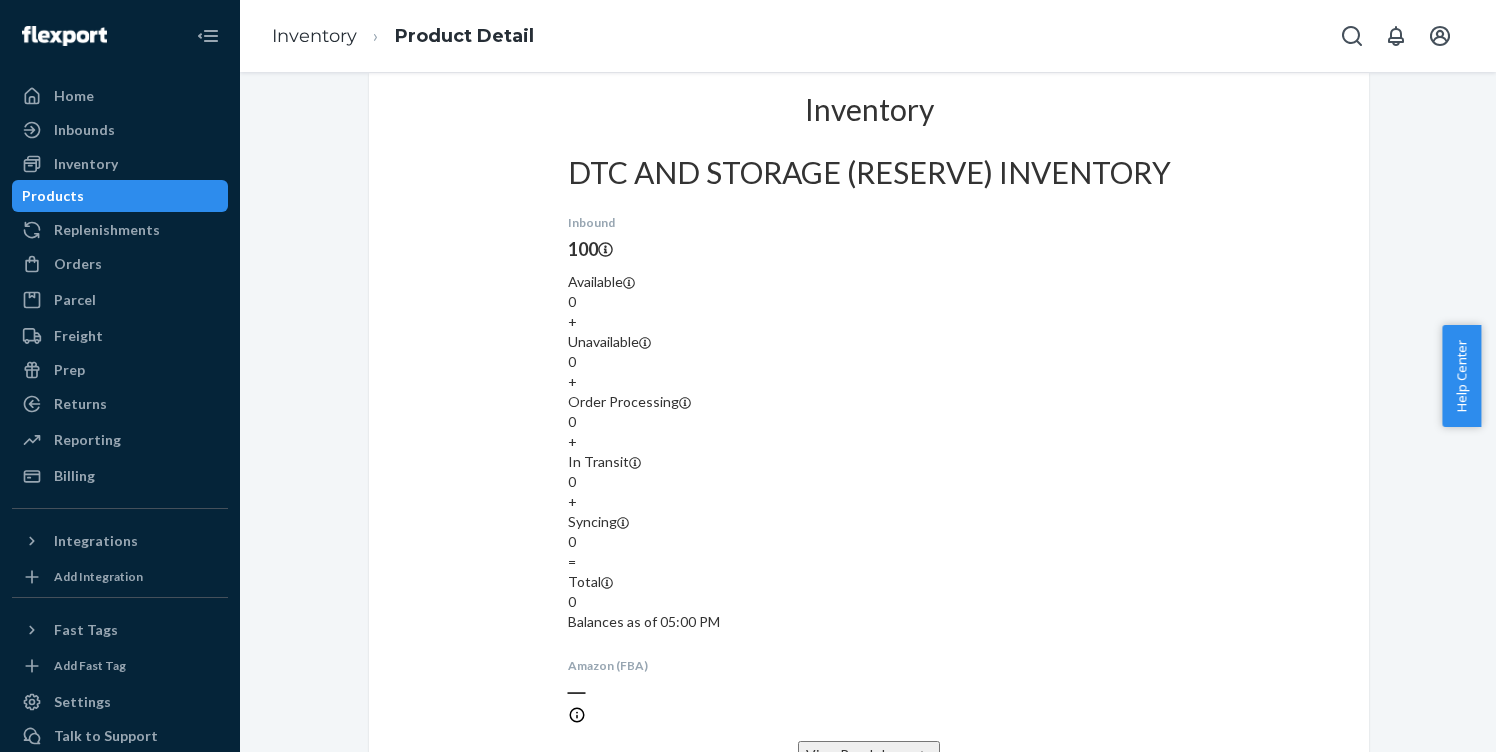 scroll, scrollTop: 1345, scrollLeft: 0, axis: vertical 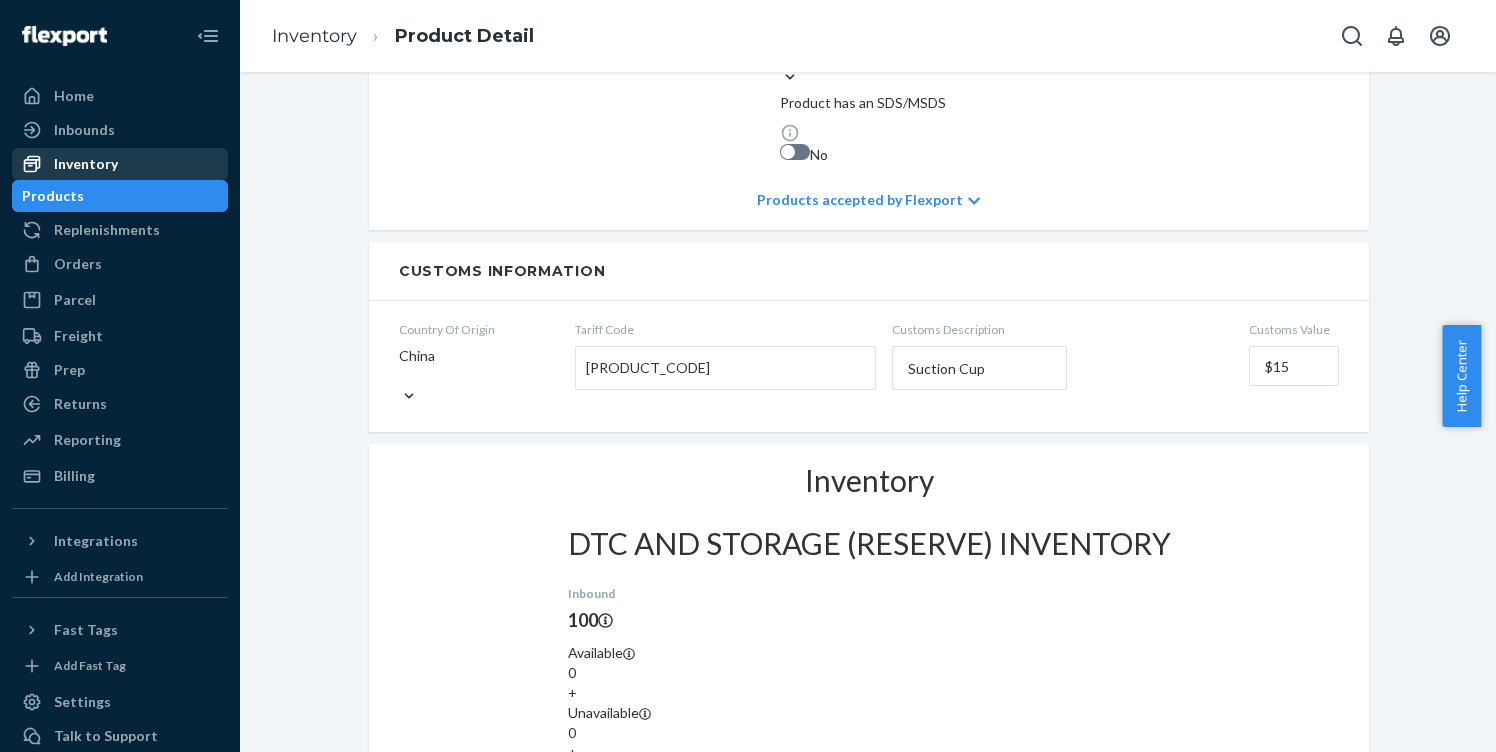 click on "Inventory" at bounding box center (86, 164) 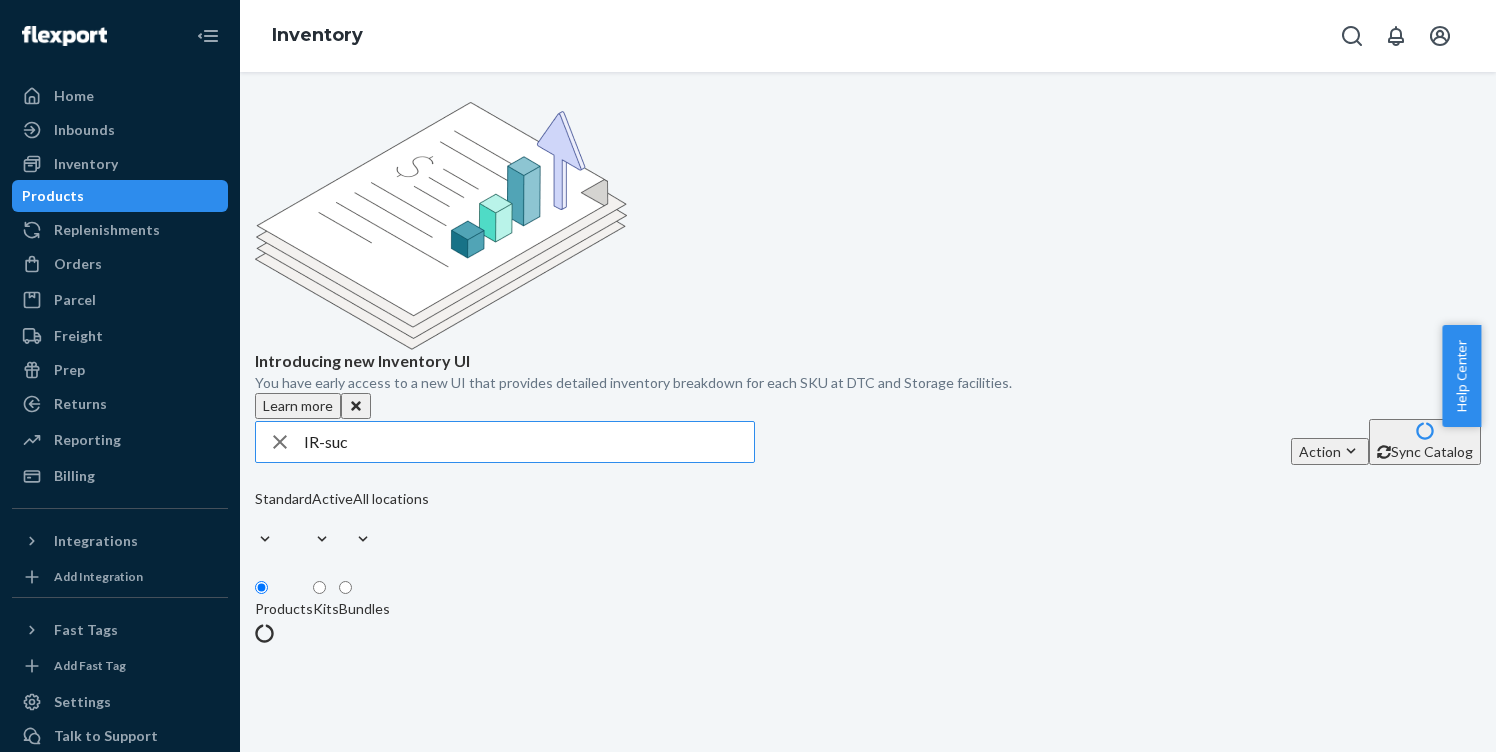 scroll, scrollTop: 0, scrollLeft: 0, axis: both 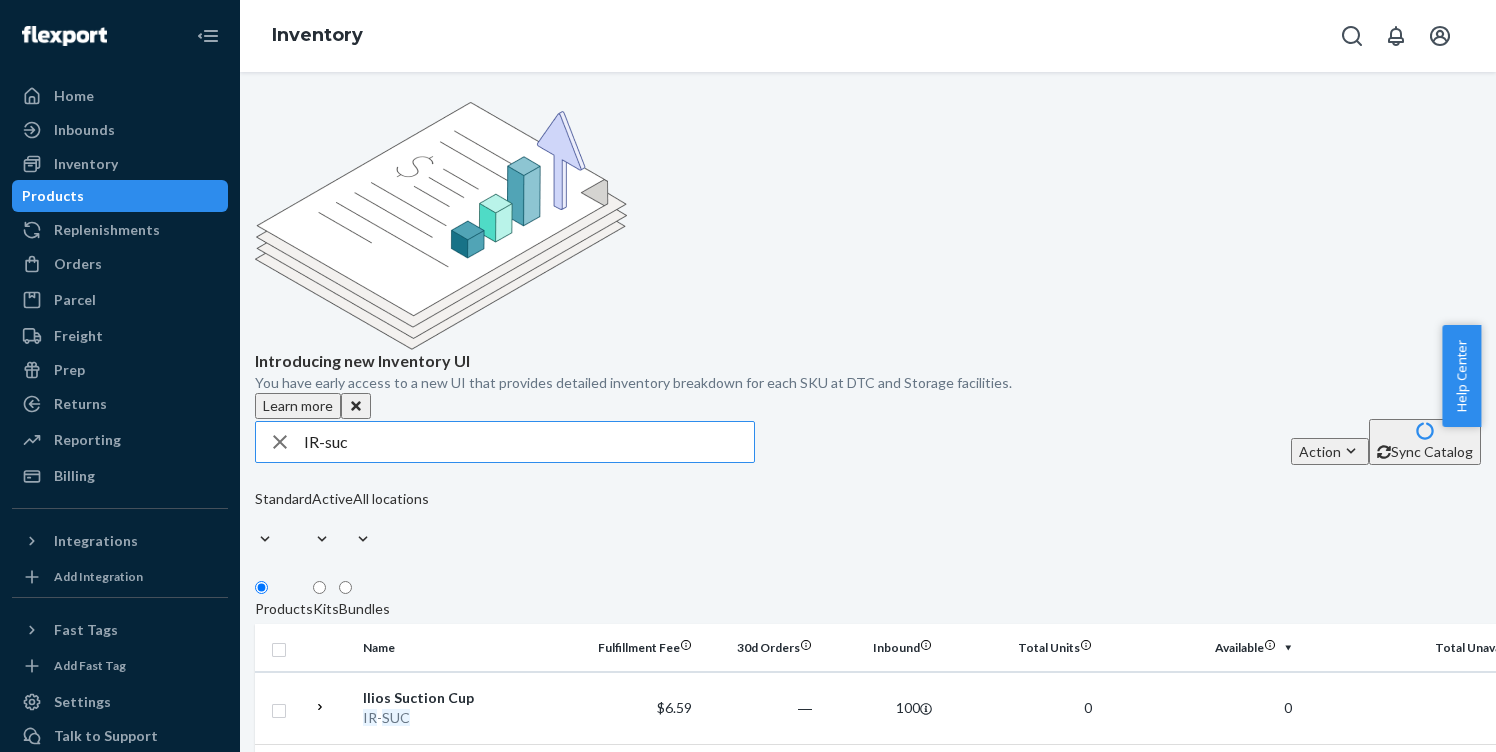 drag, startPoint x: 382, startPoint y: 289, endPoint x: 236, endPoint y: 280, distance: 146.27713 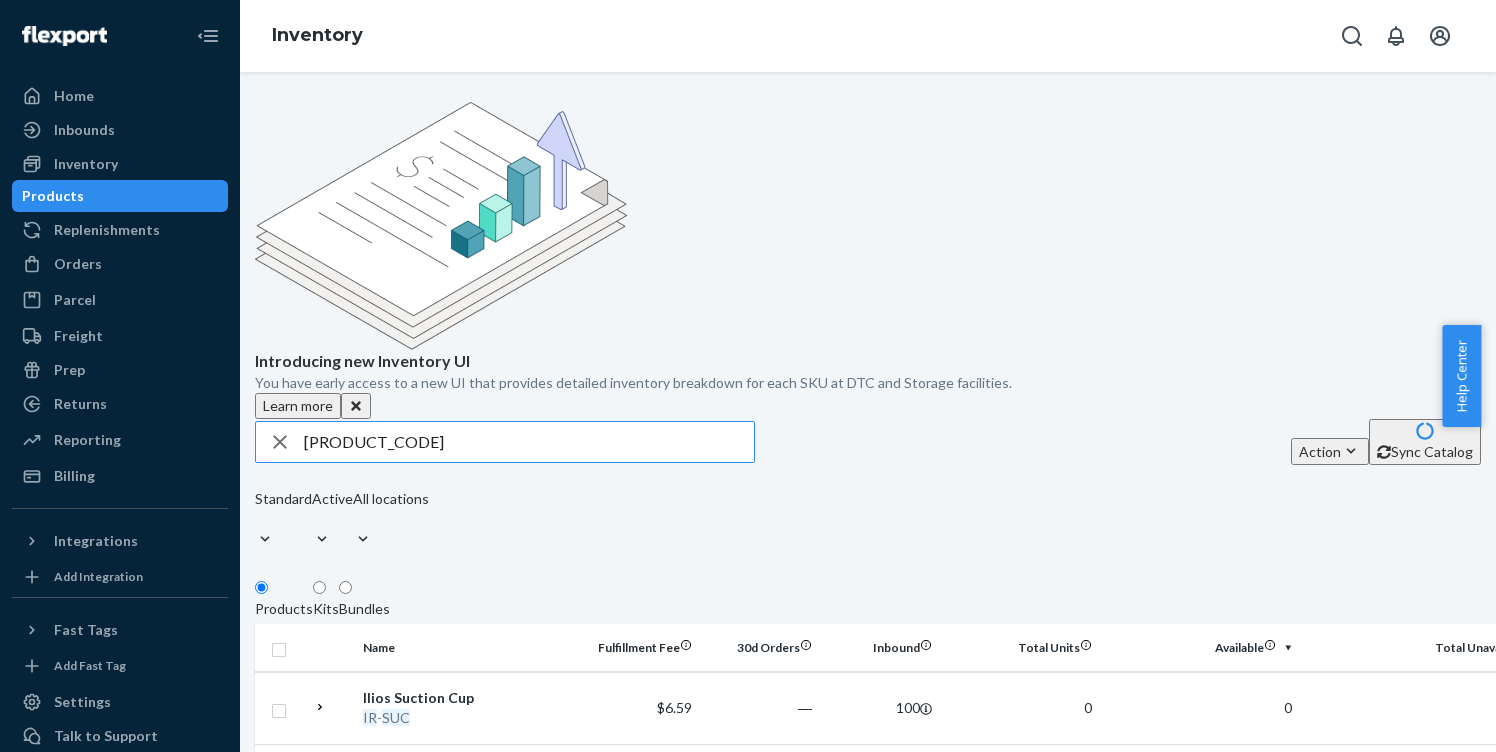 type on "[PRODUCT_CODE]" 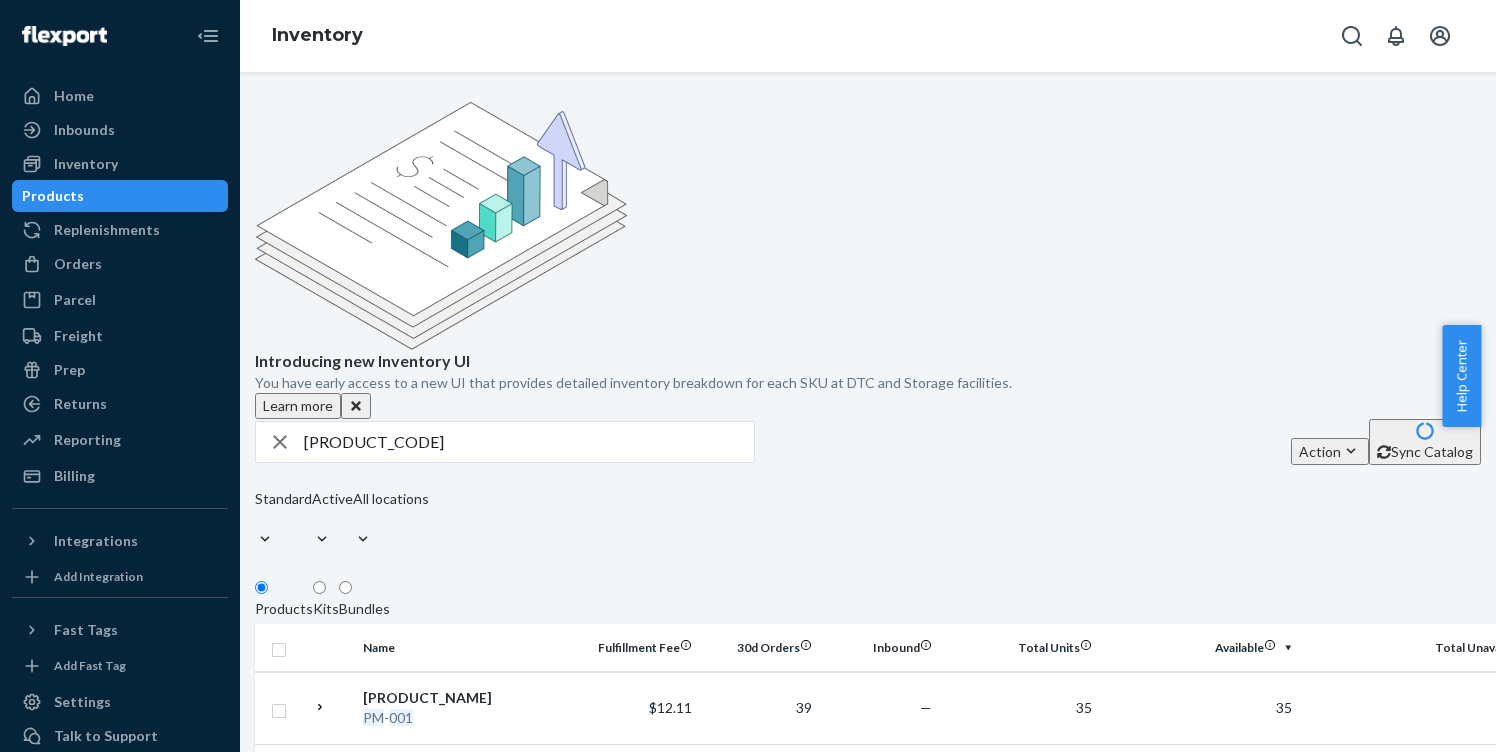 click on "001" at bounding box center [401, 717] 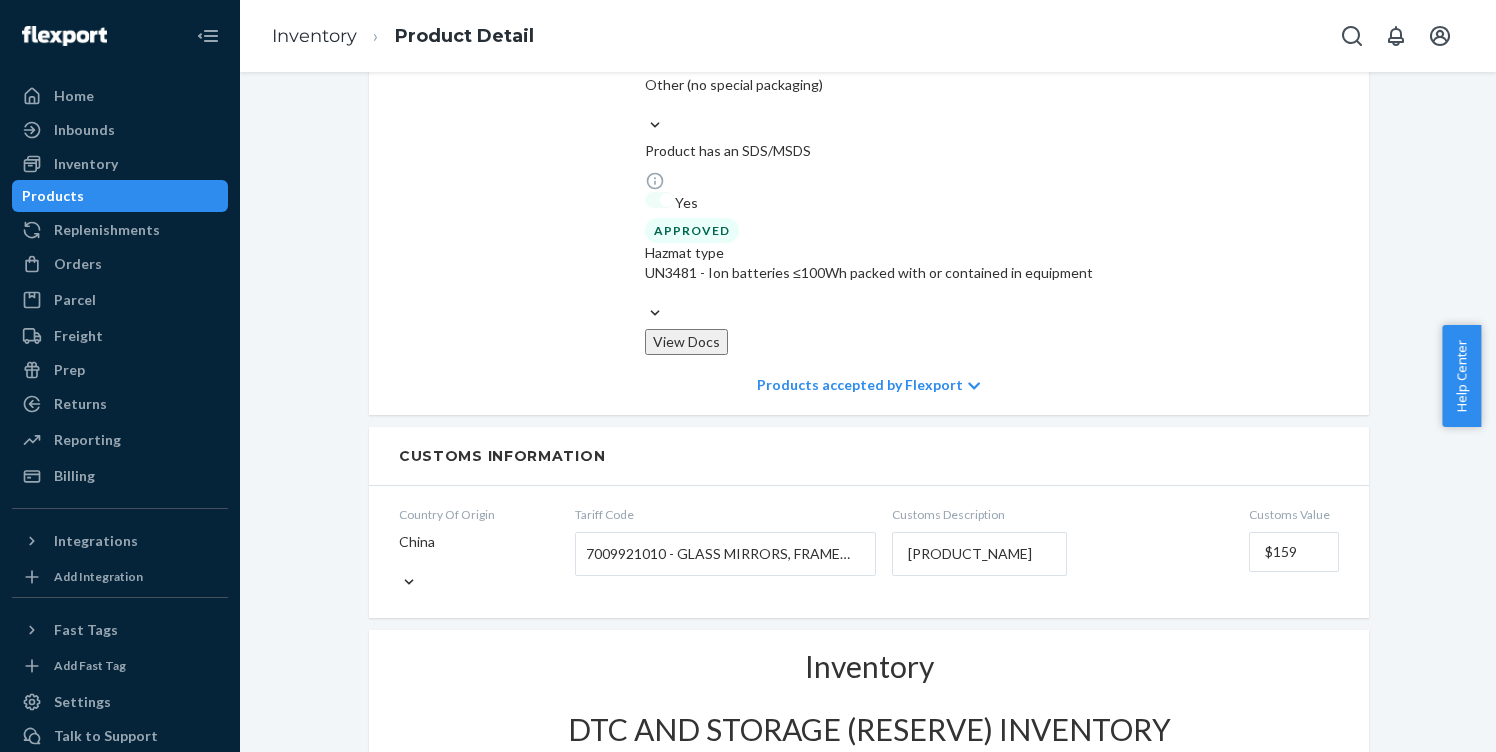 scroll, scrollTop: 1421, scrollLeft: 0, axis: vertical 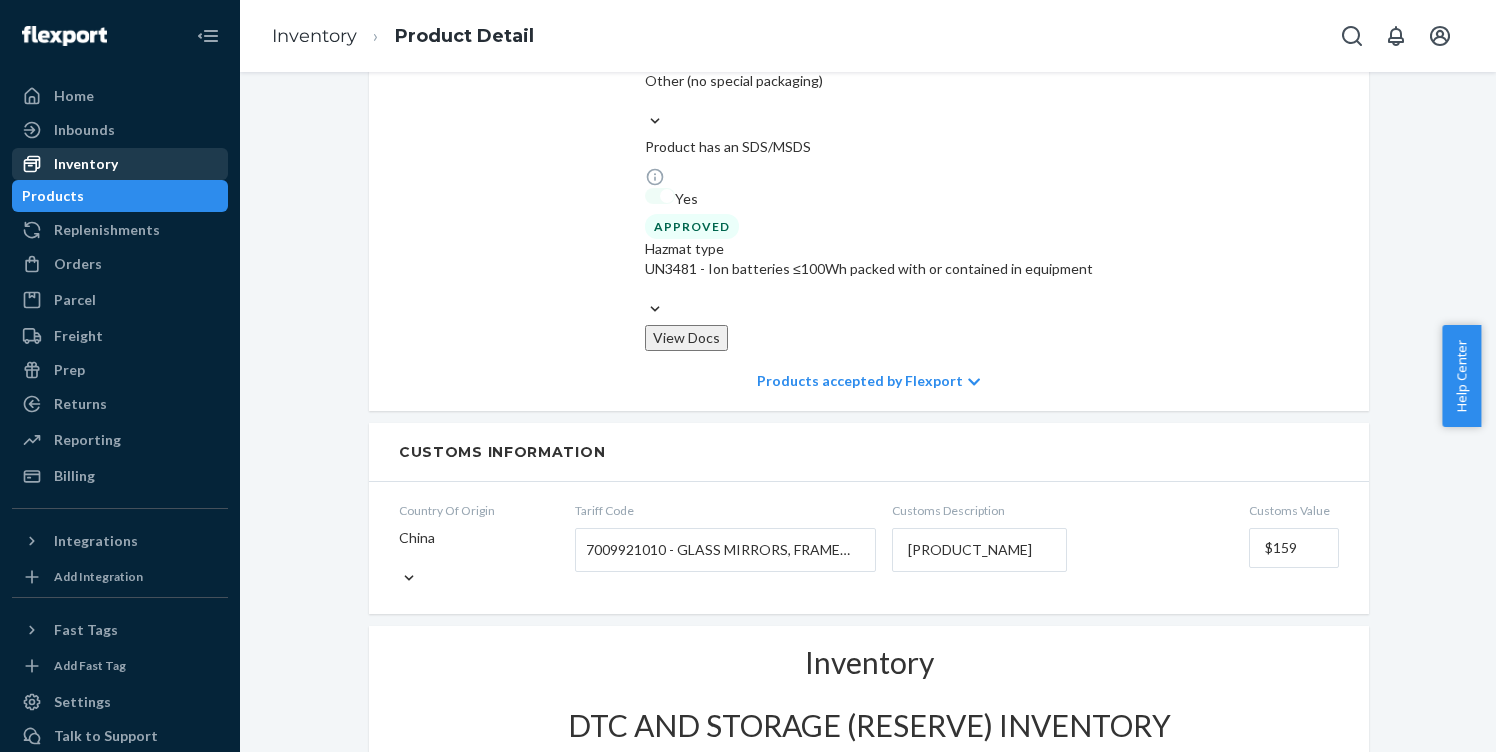 click on "Inventory" at bounding box center [86, 164] 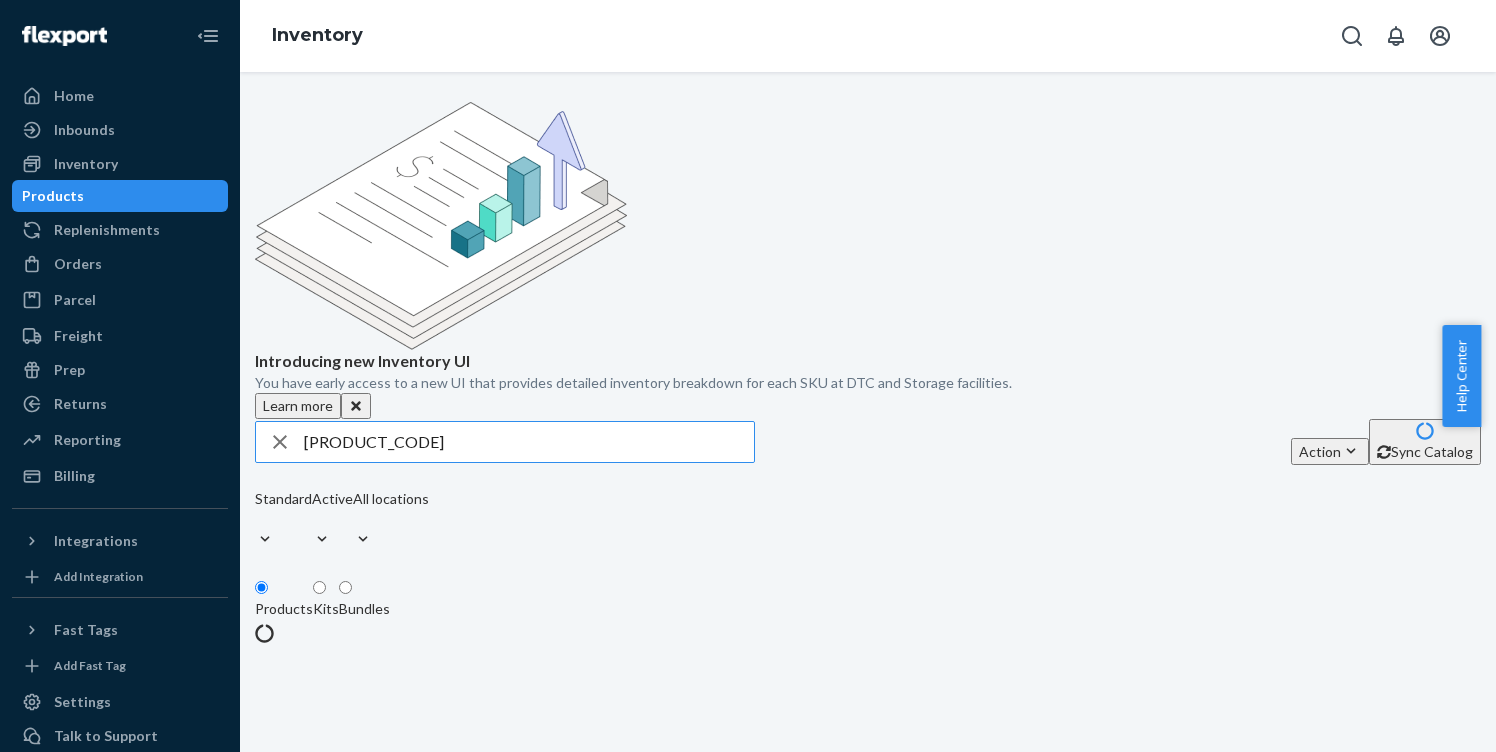 scroll, scrollTop: 0, scrollLeft: 0, axis: both 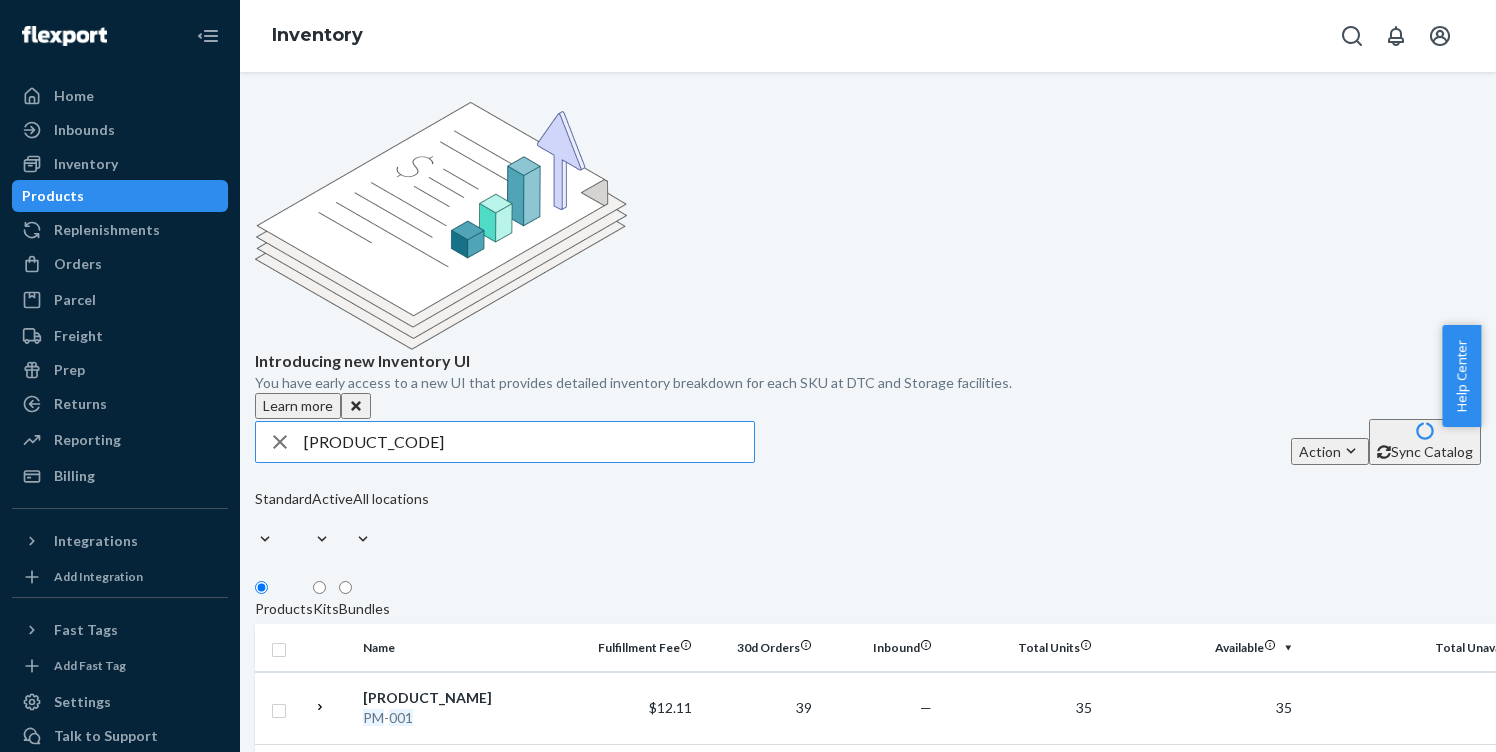 click on "[PRODUCT_CODE]" at bounding box center (529, 442) 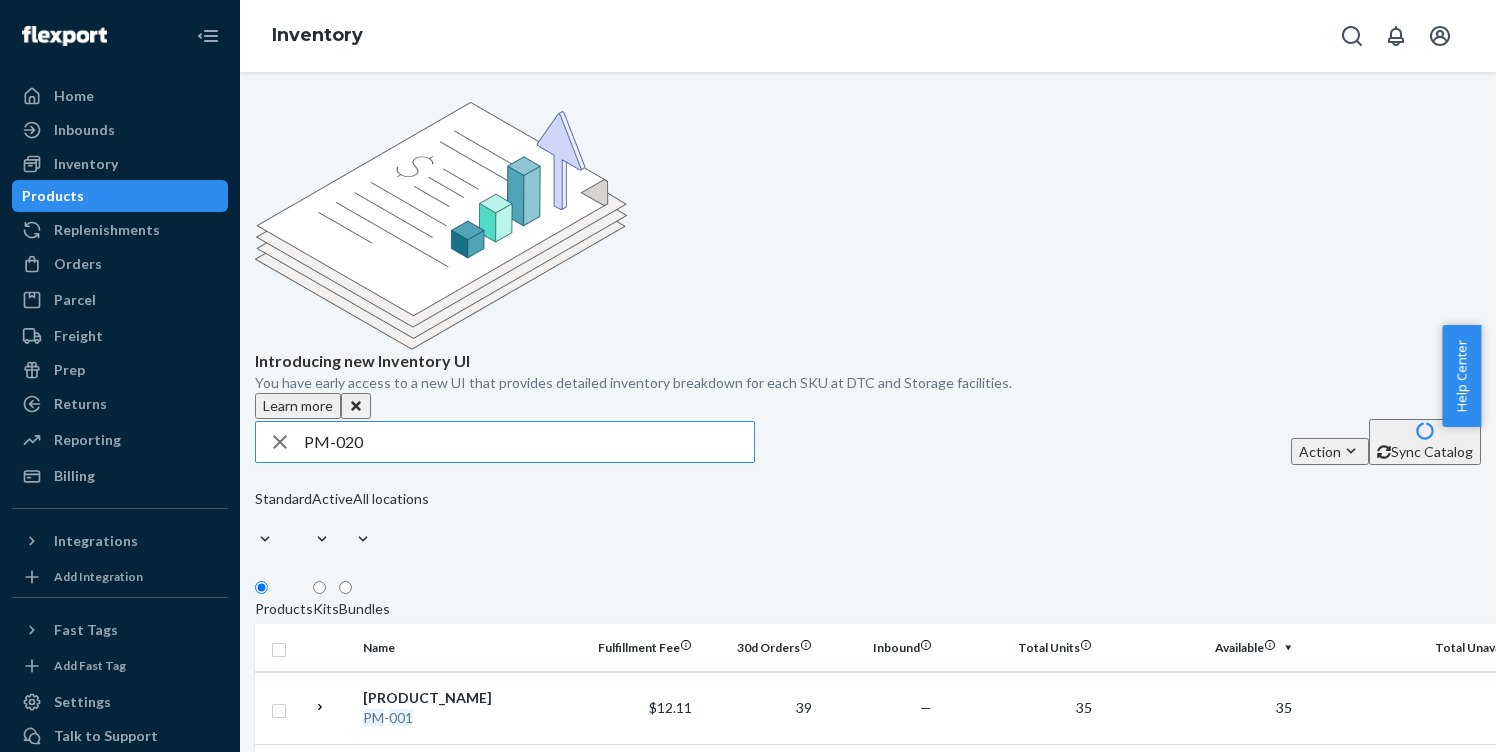 type on "PM-020" 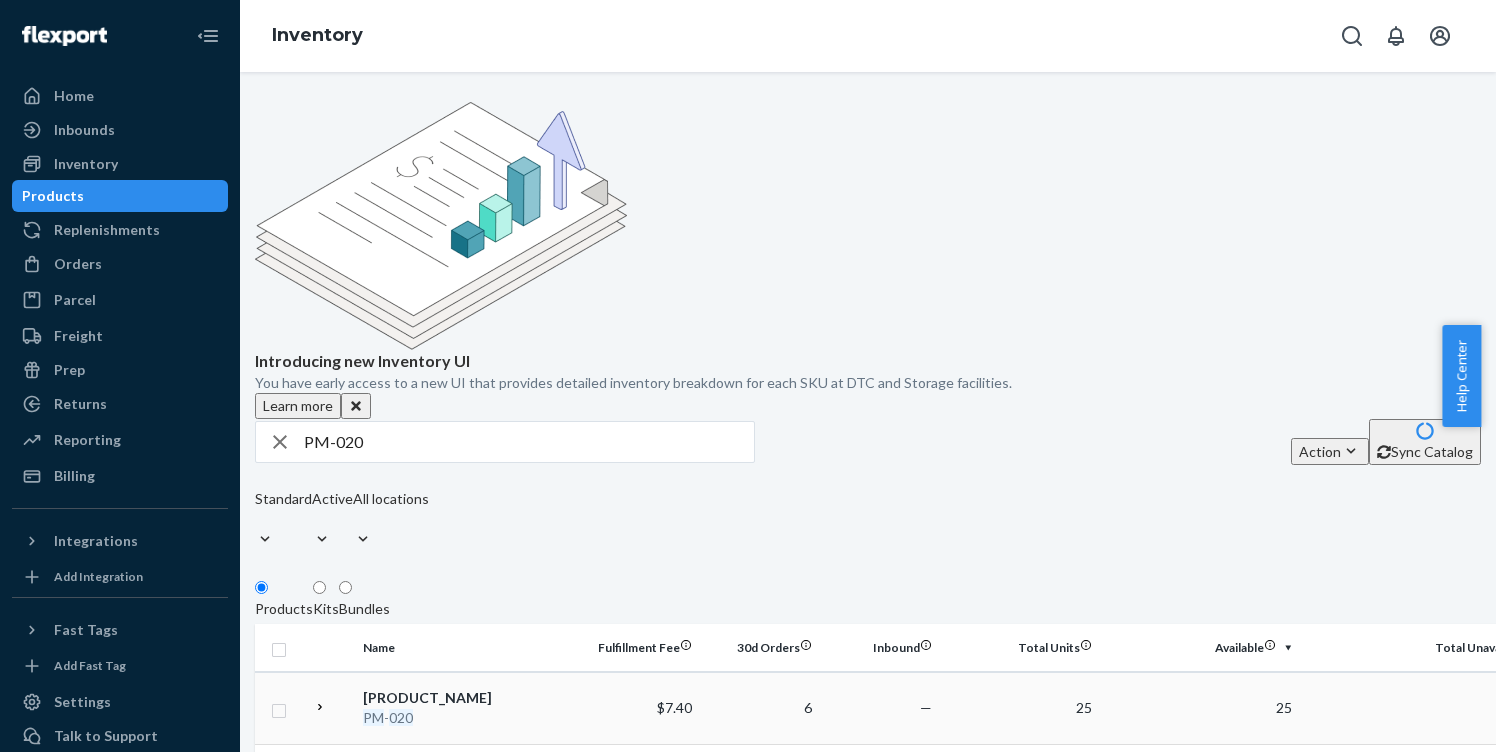 click on "020" at bounding box center [401, 717] 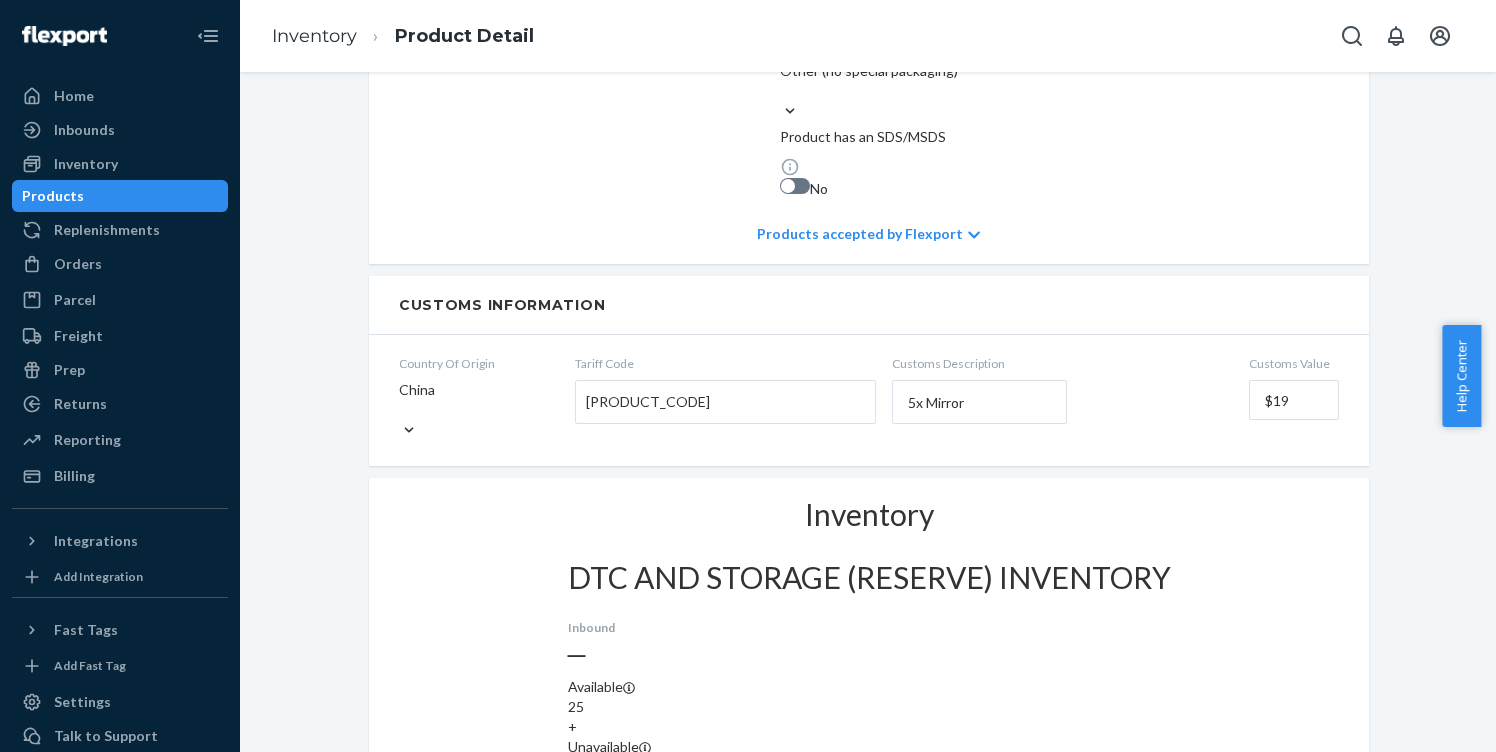 scroll, scrollTop: 1311, scrollLeft: 0, axis: vertical 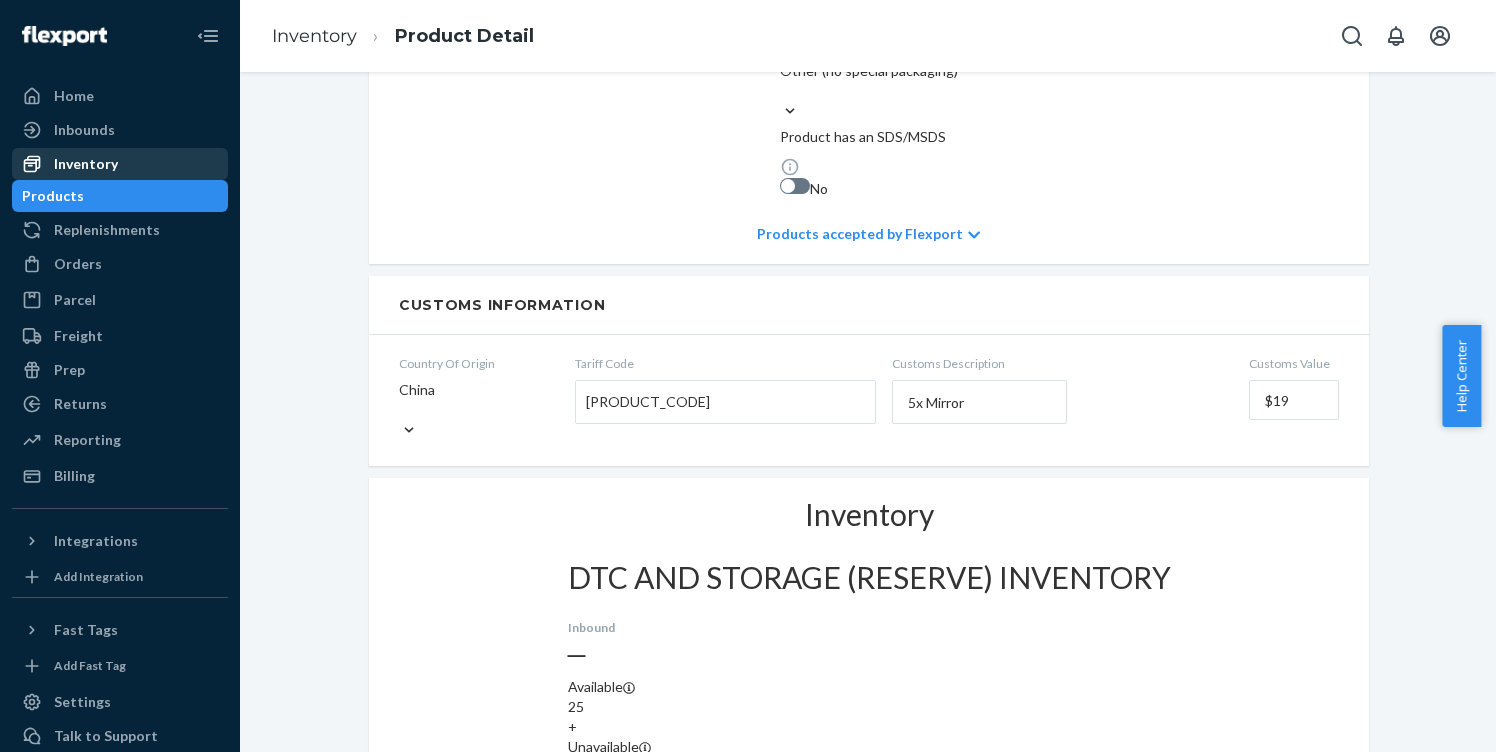 click on "Inventory" at bounding box center [86, 164] 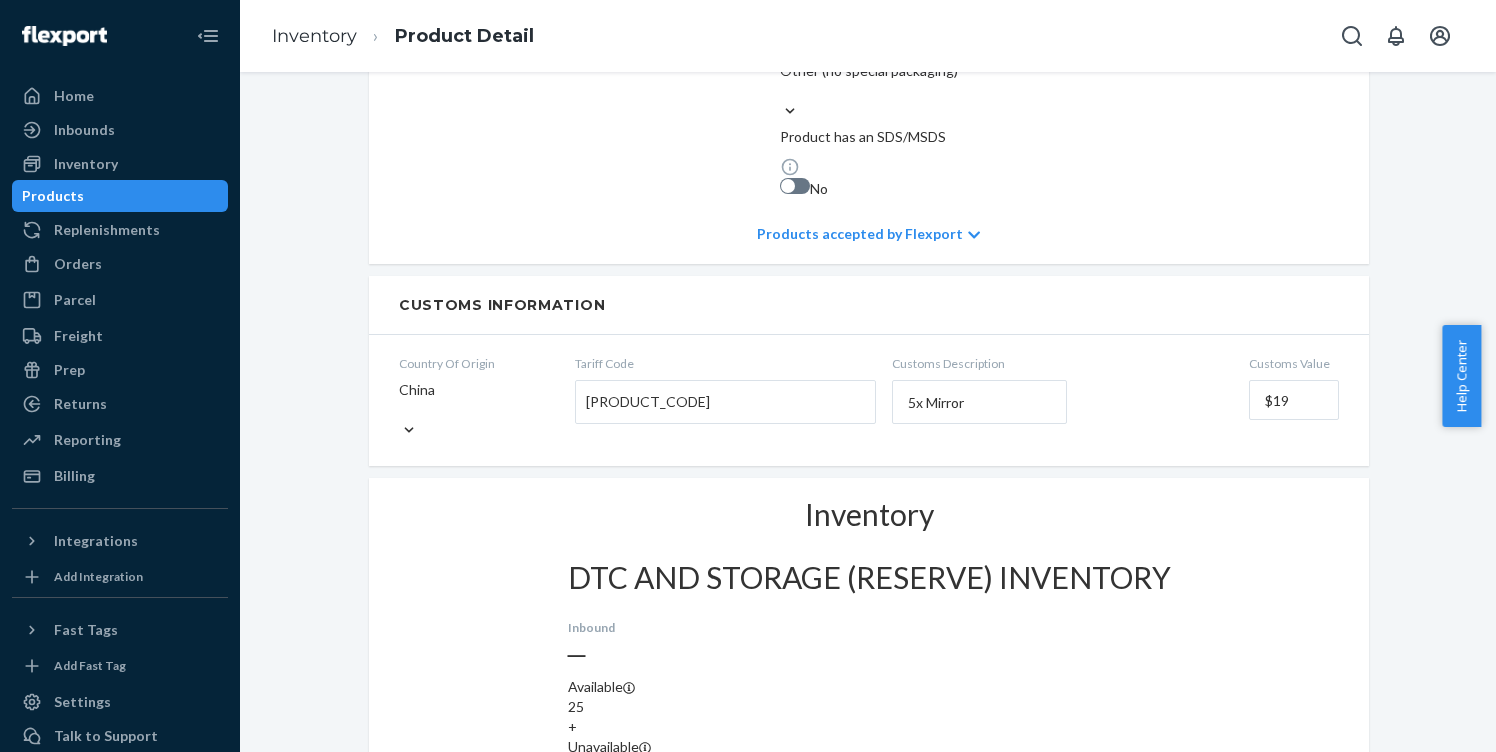 scroll, scrollTop: 0, scrollLeft: 0, axis: both 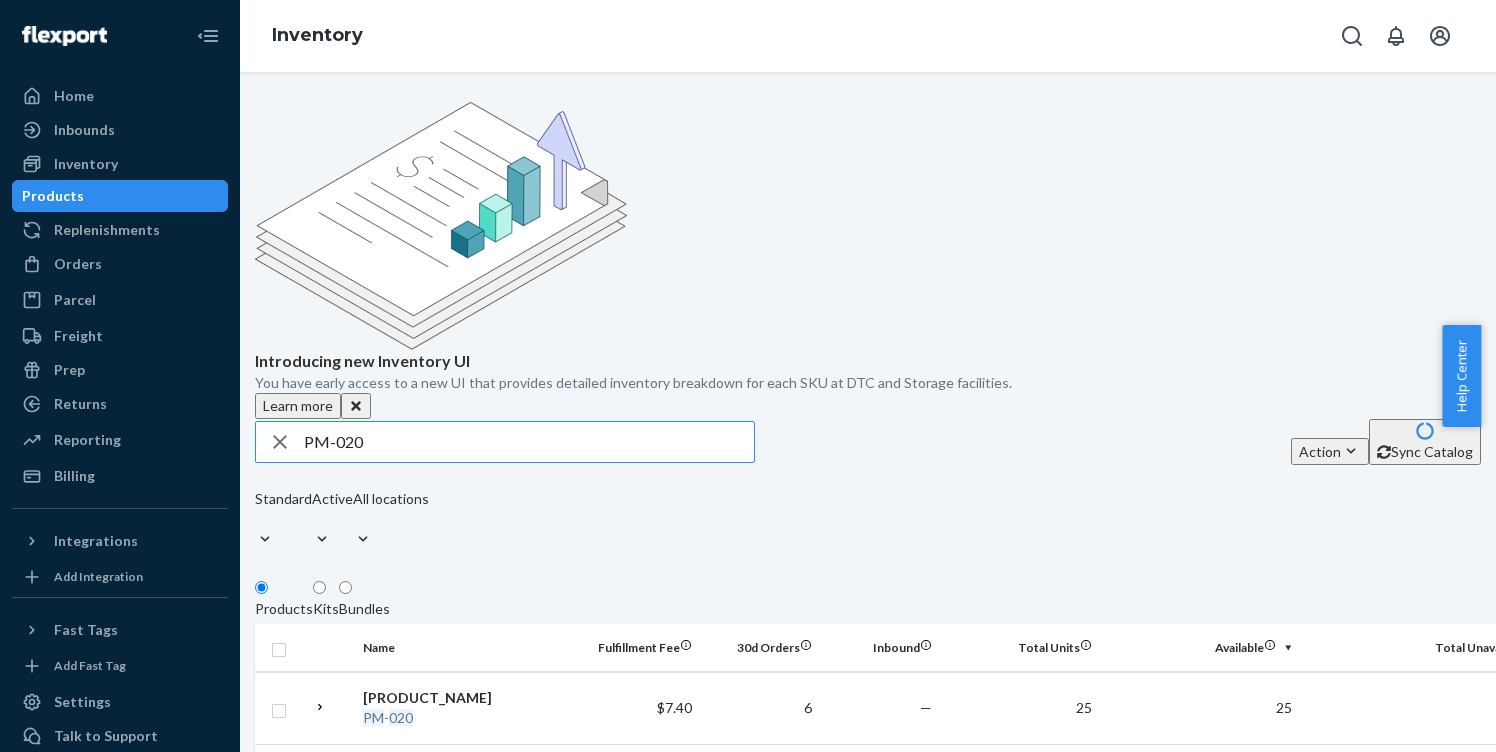 click on "PM-020" at bounding box center [529, 442] 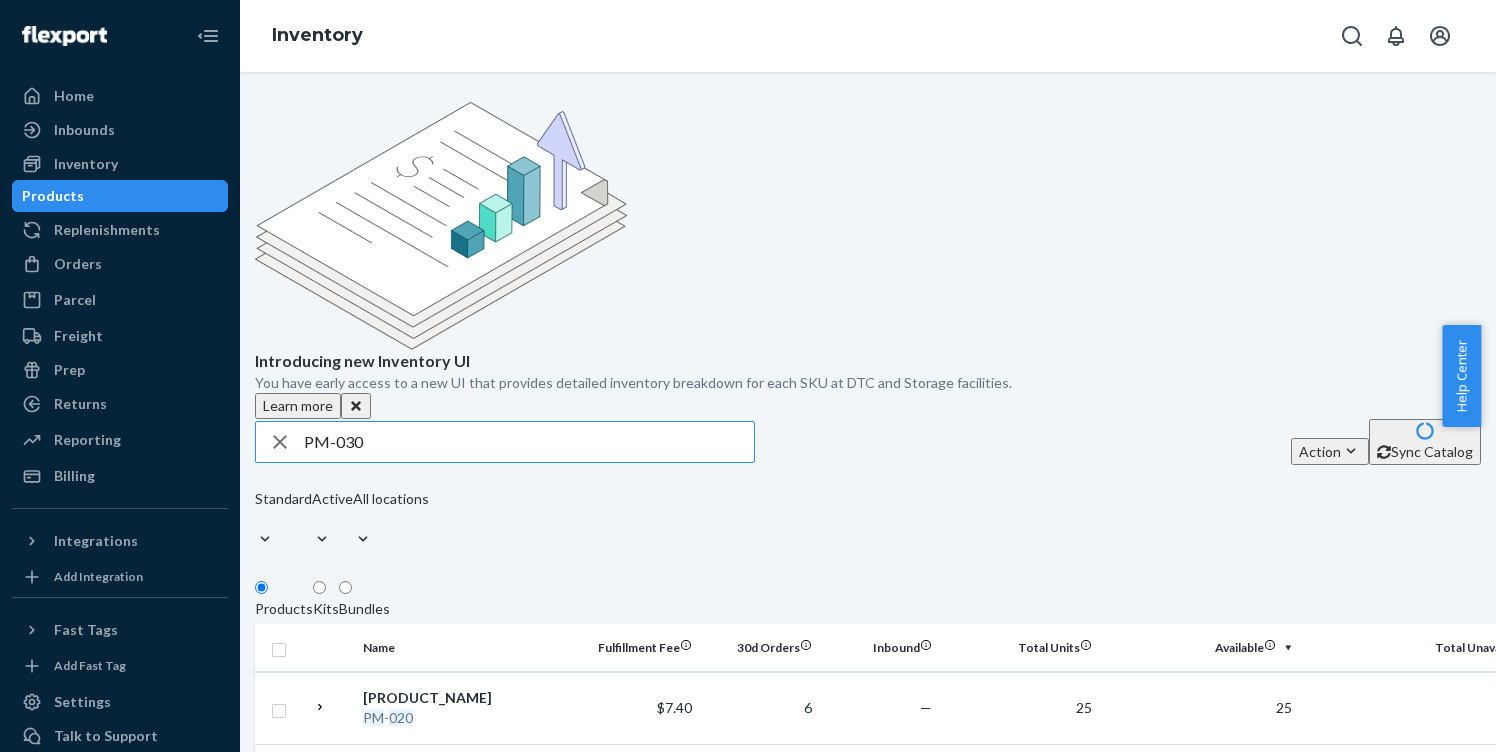 type on "PM-030" 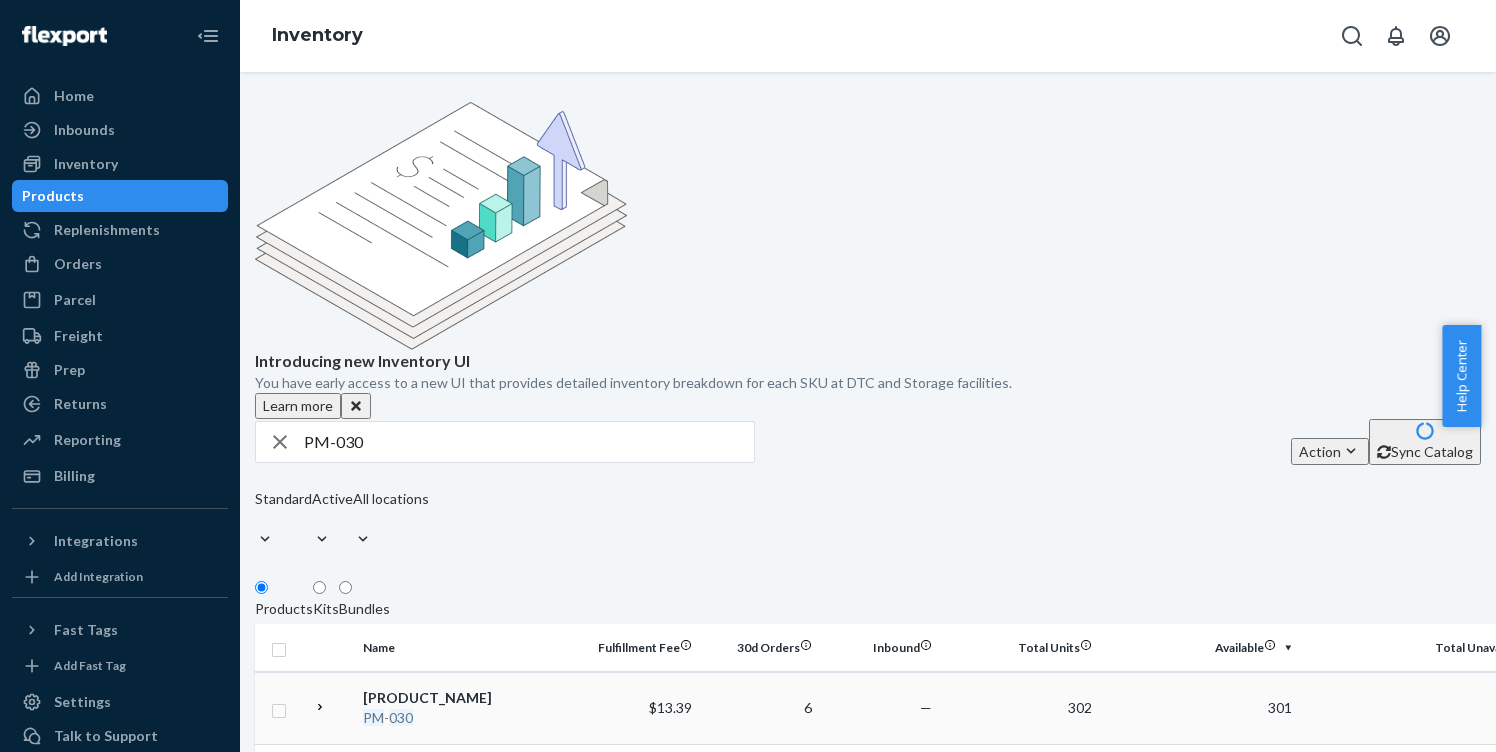 click on "030" at bounding box center (401, 717) 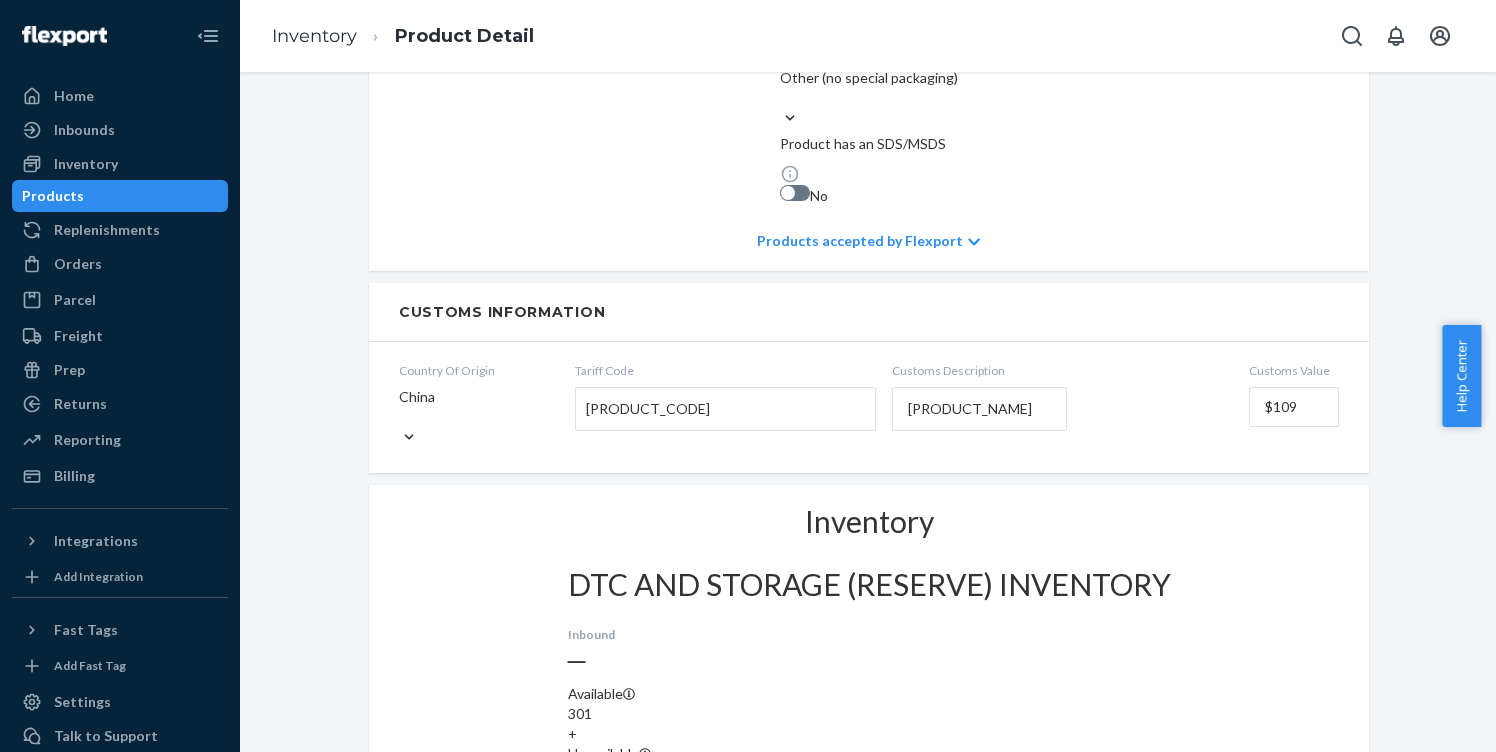 scroll, scrollTop: 1503, scrollLeft: 0, axis: vertical 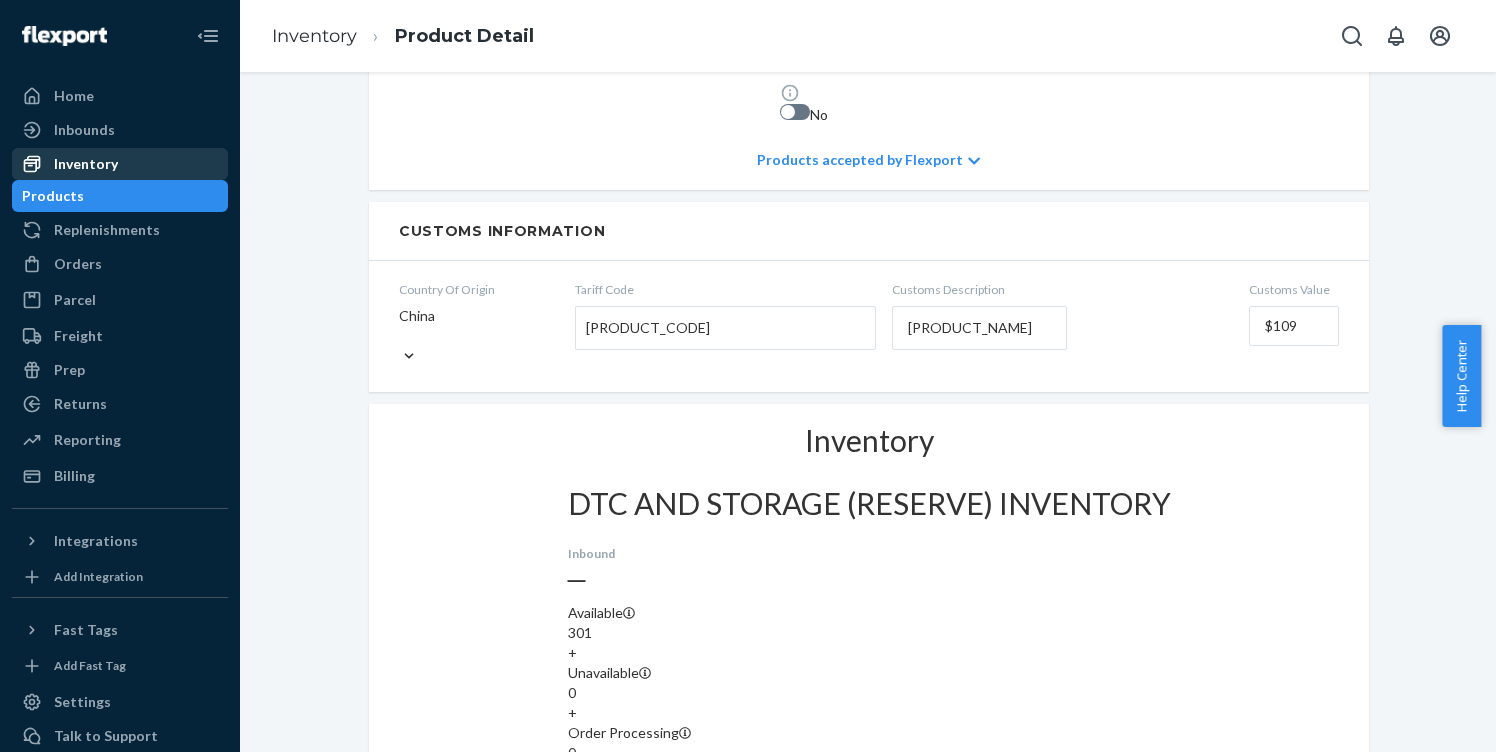 drag, startPoint x: 76, startPoint y: 172, endPoint x: 122, endPoint y: 172, distance: 46 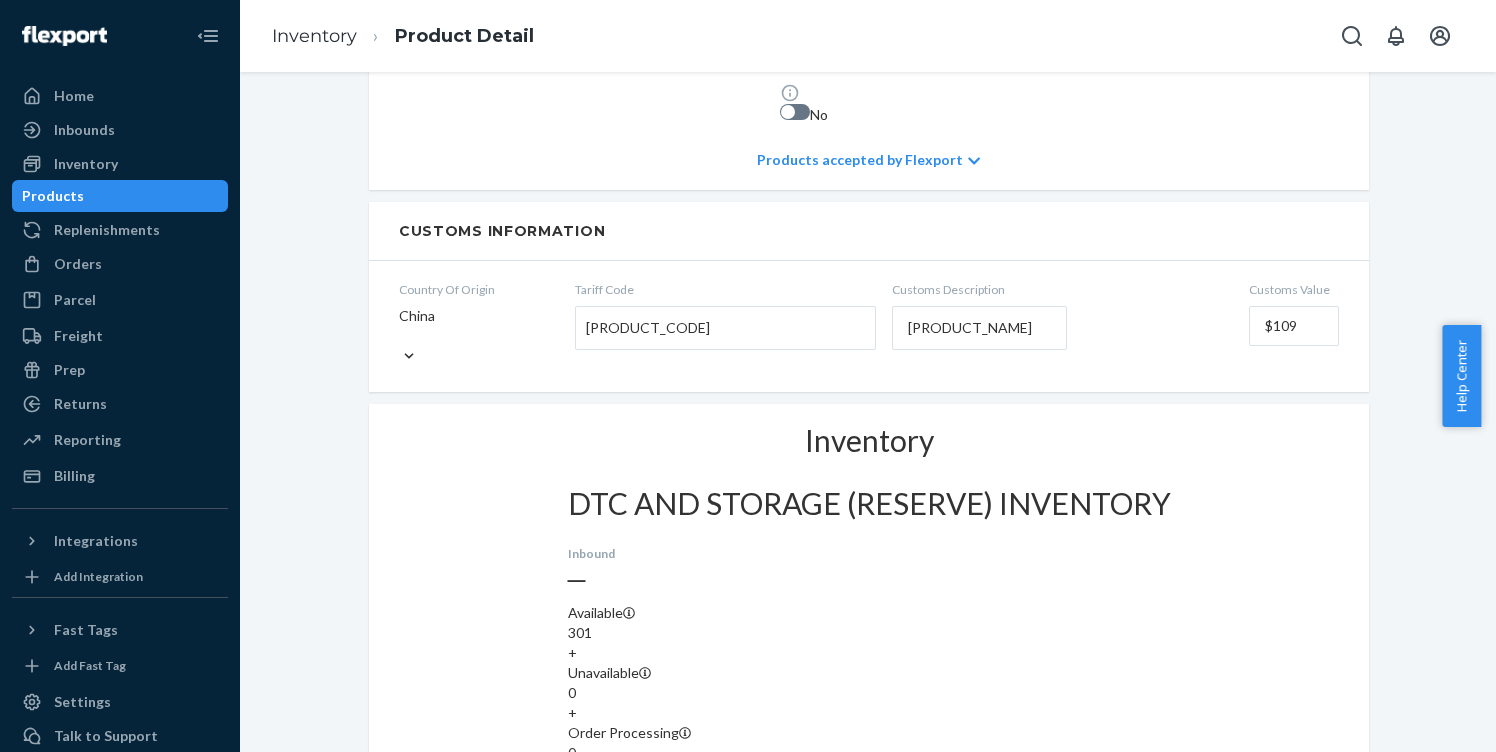scroll, scrollTop: 0, scrollLeft: 0, axis: both 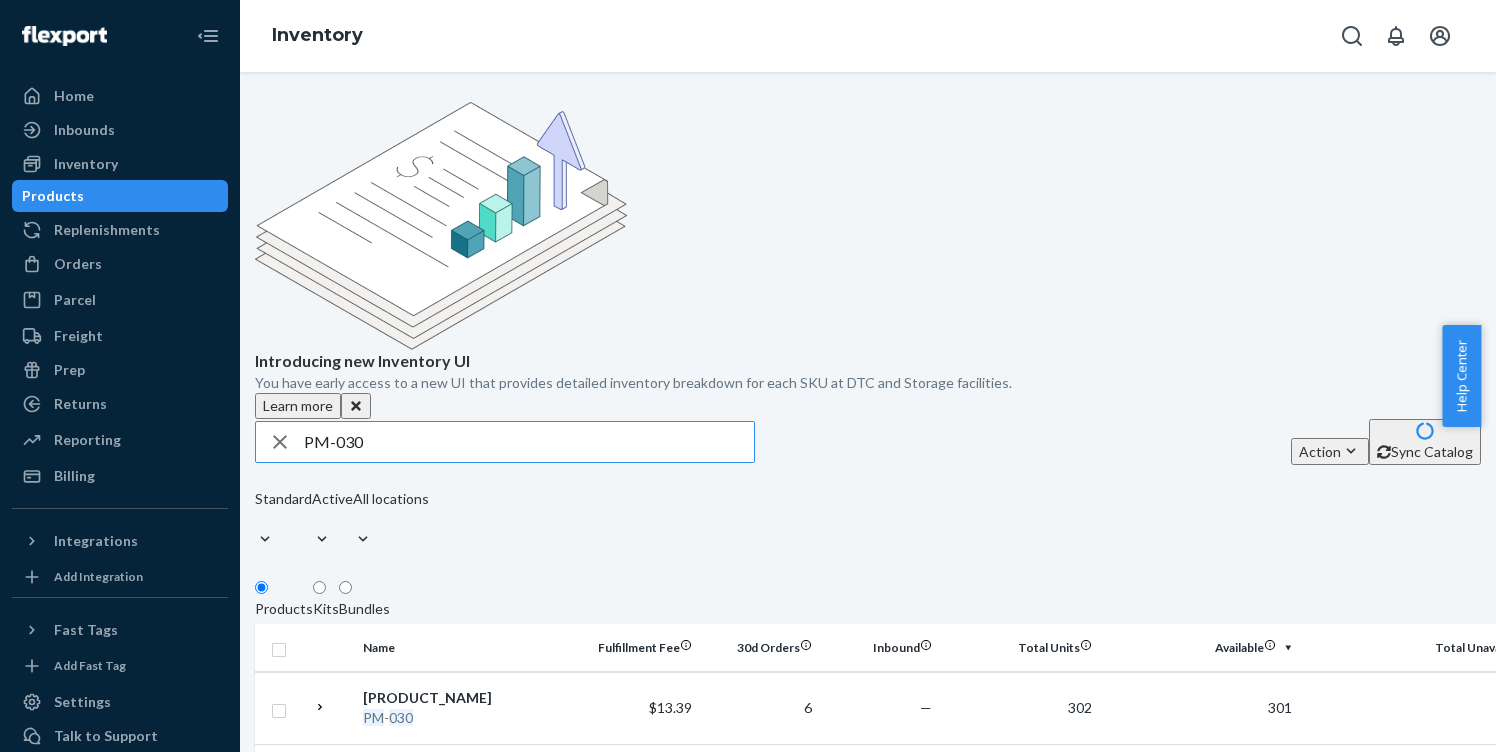 drag, startPoint x: 400, startPoint y: 294, endPoint x: 238, endPoint y: 278, distance: 162.78821 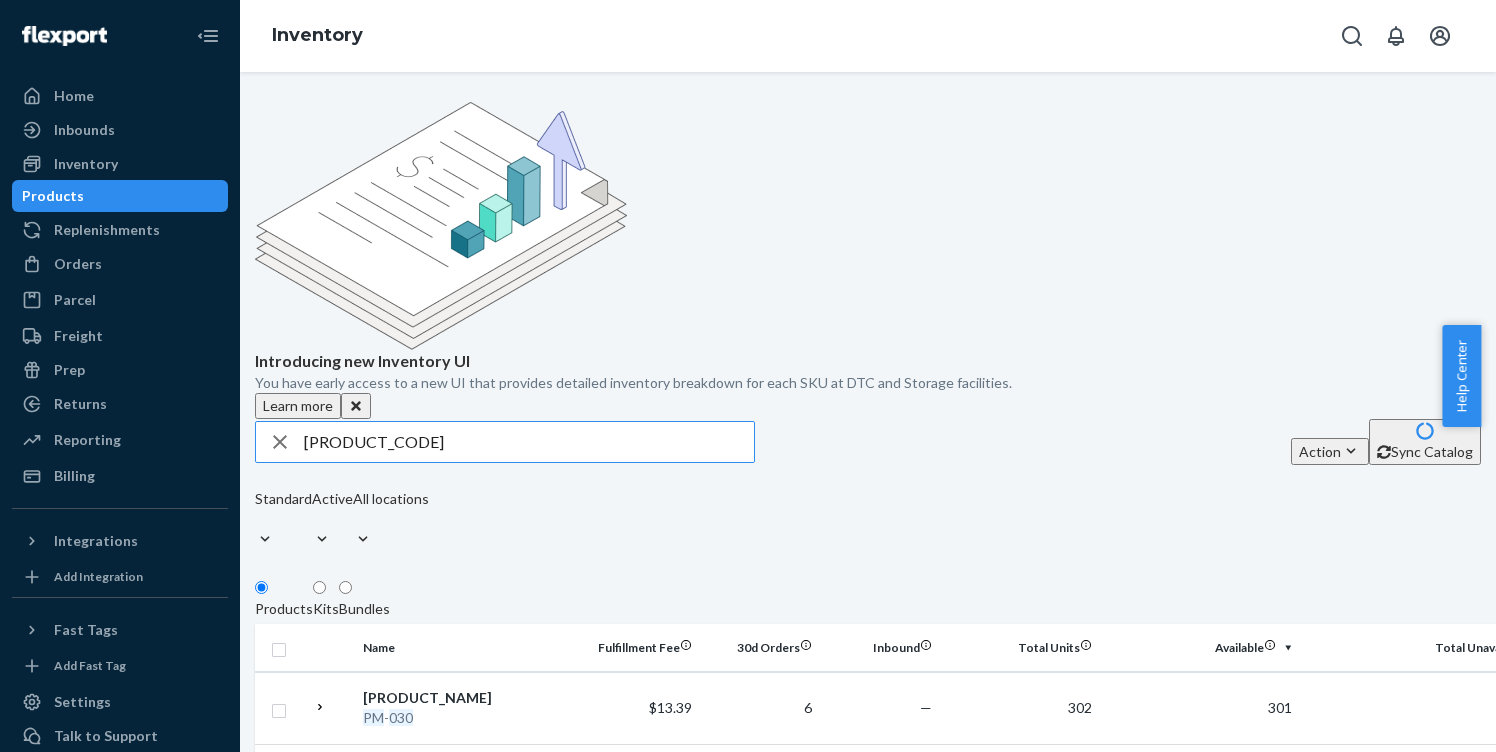 type on "[PRODUCT_CODE]" 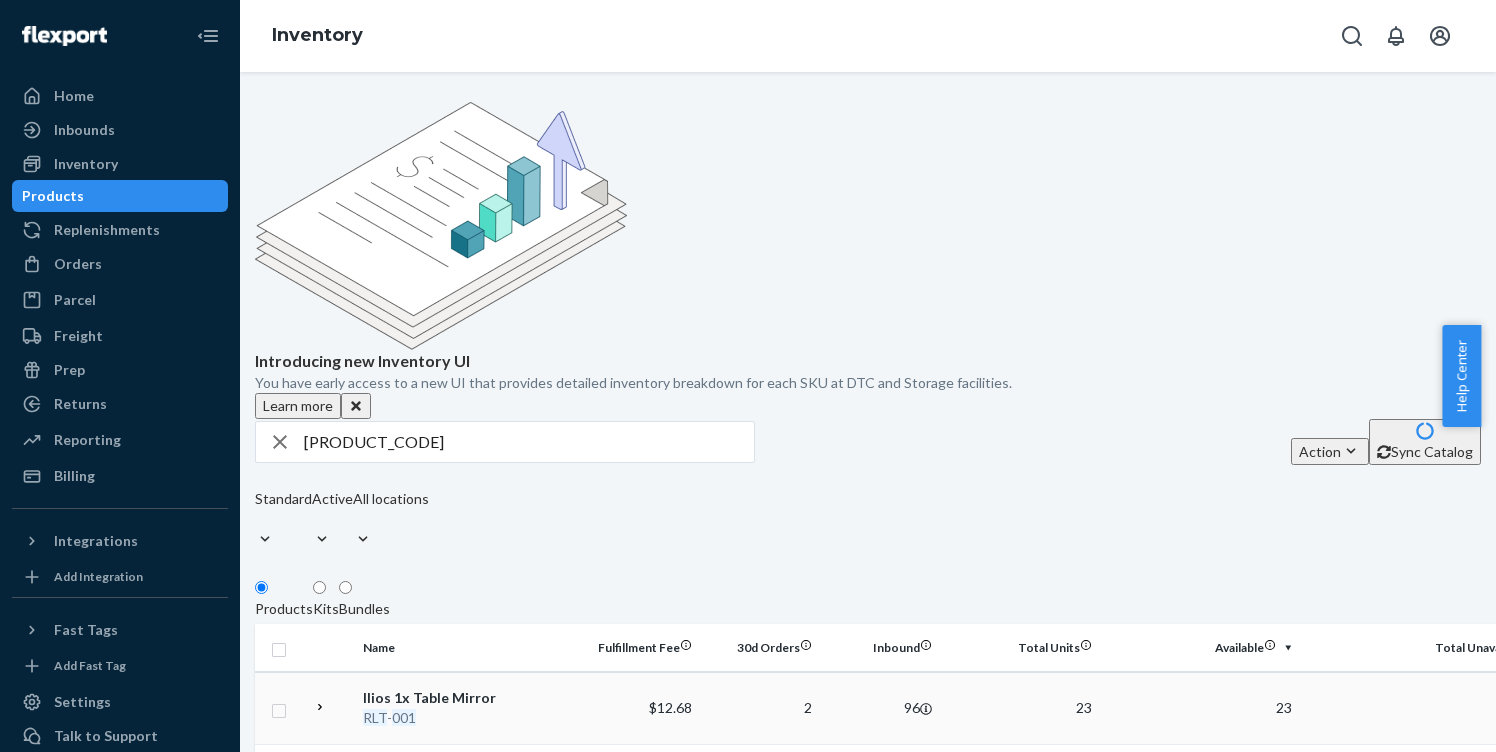 click on "RLT - 001" at bounding box center [467, 718] 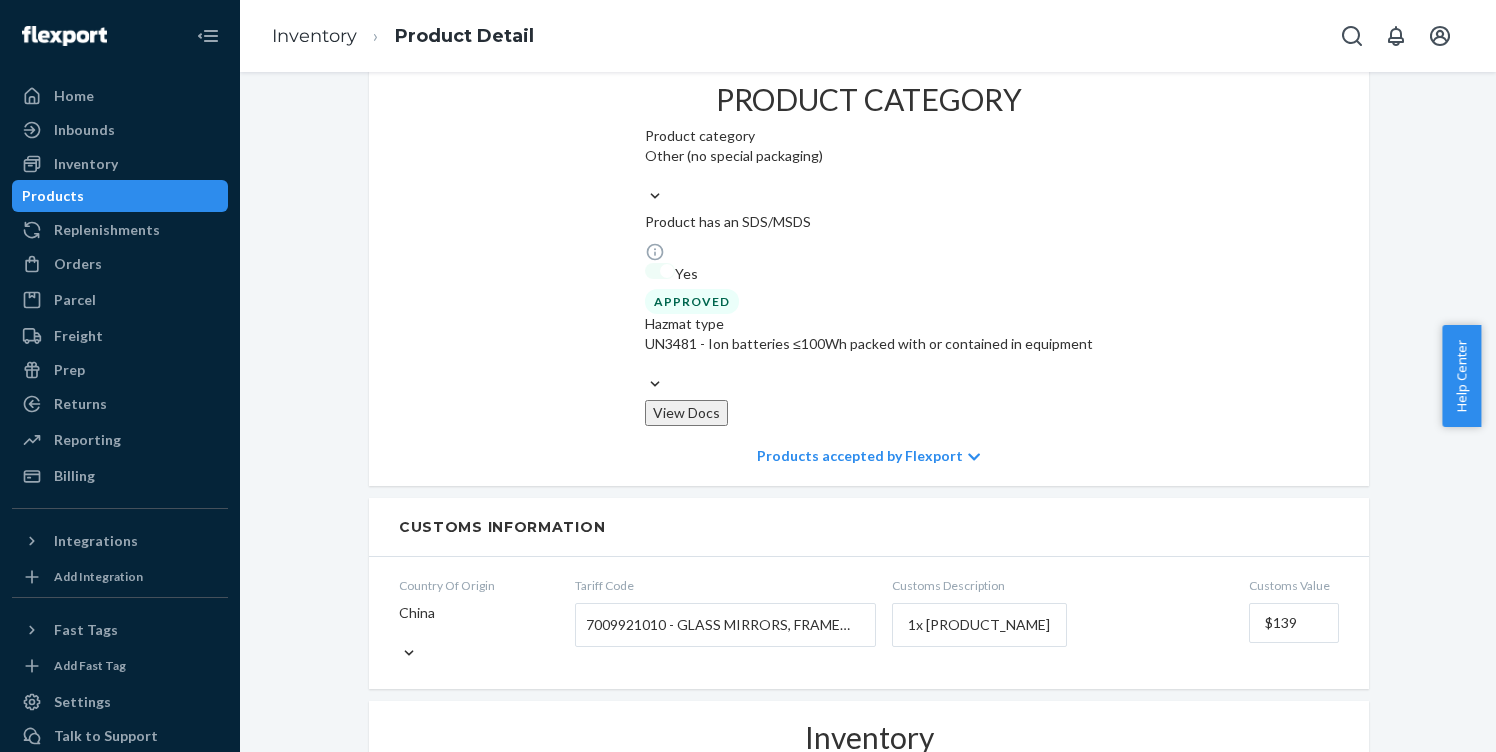 scroll, scrollTop: 1524, scrollLeft: 0, axis: vertical 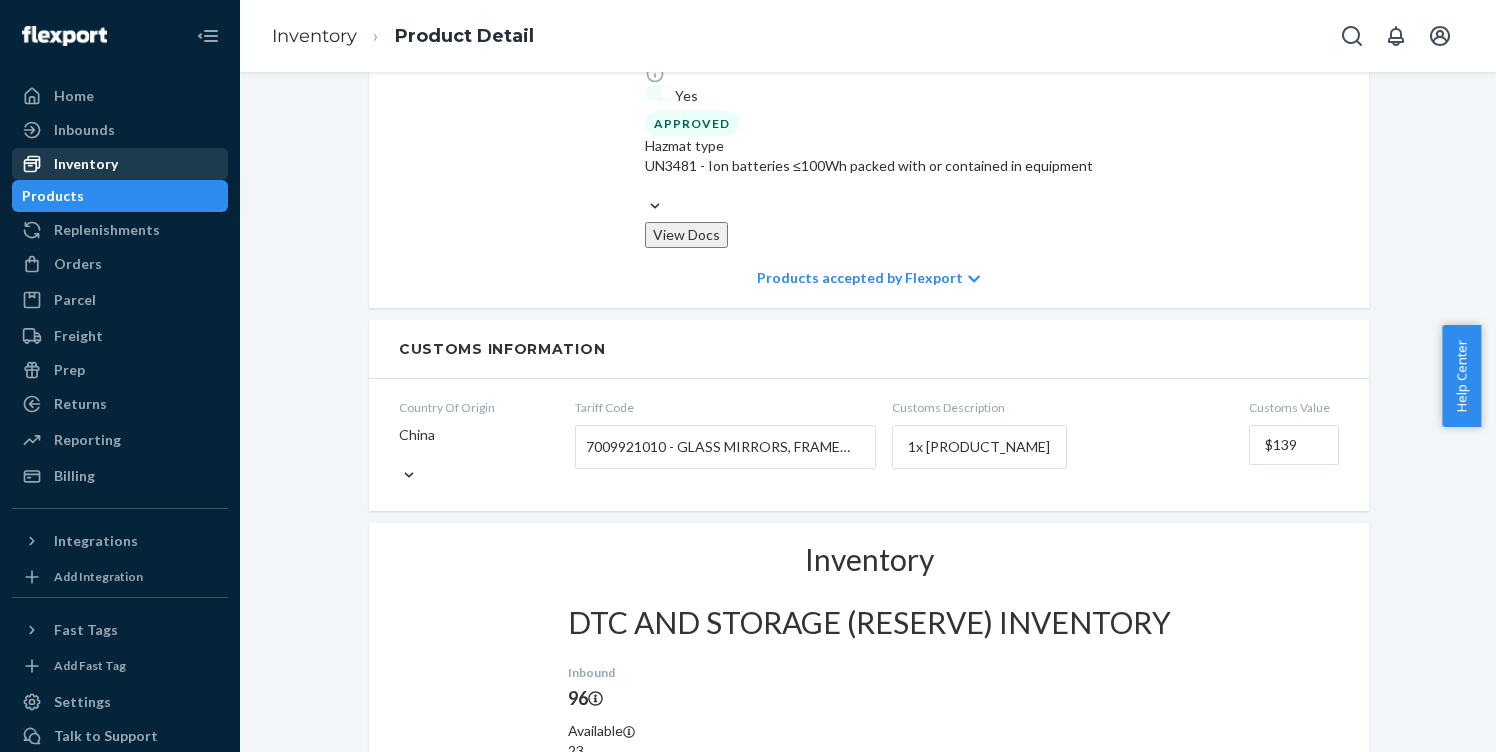 click on "Inventory" at bounding box center (86, 164) 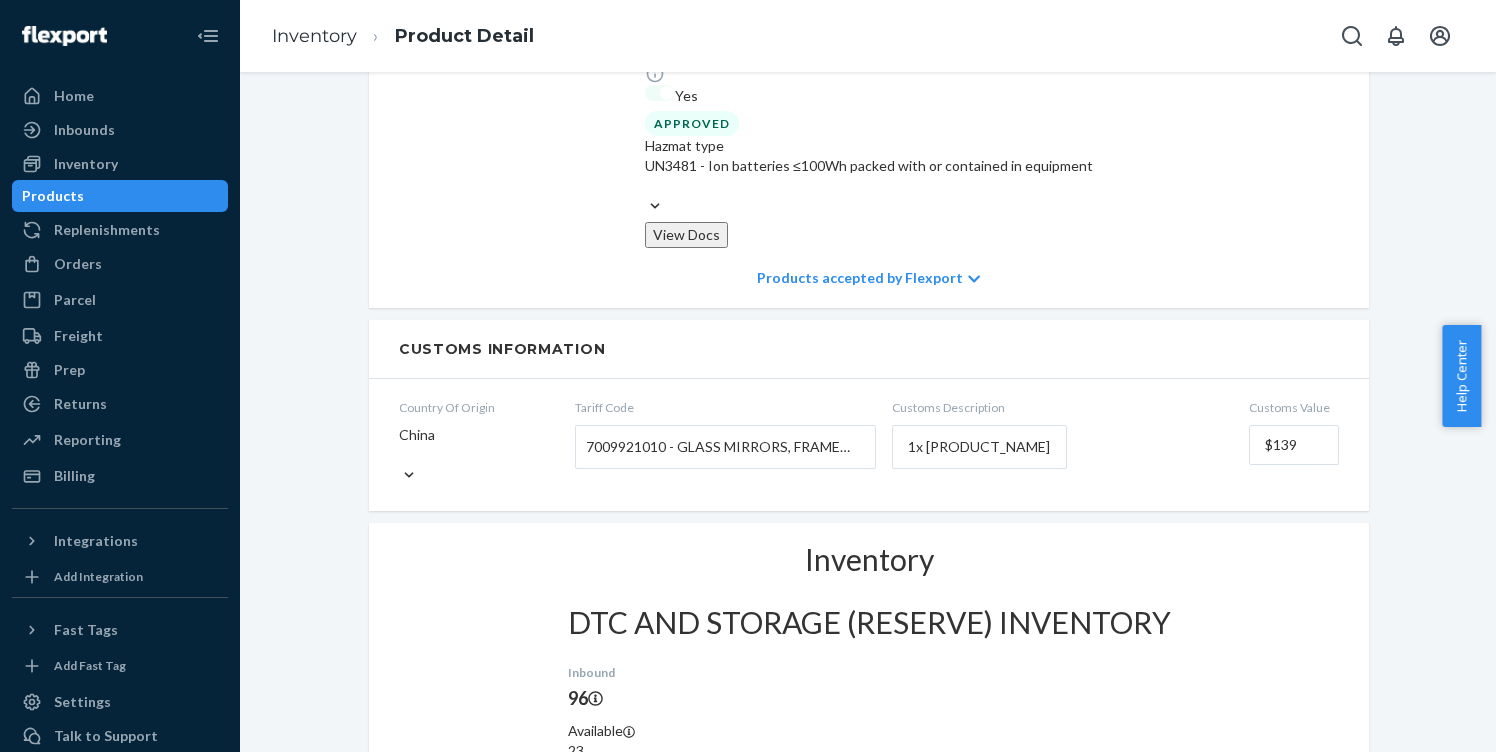 scroll, scrollTop: 0, scrollLeft: 0, axis: both 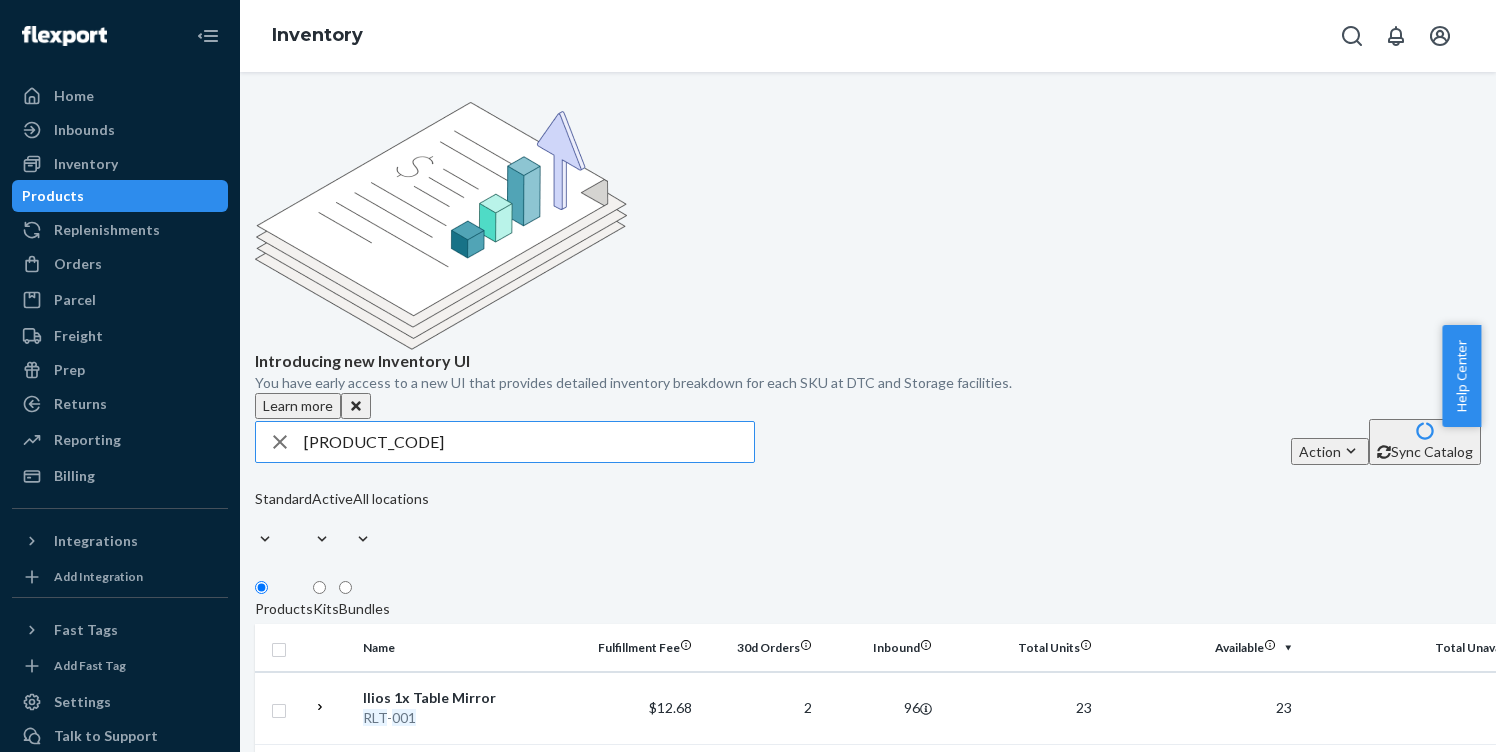 click on "[PRODUCT_CODE]" at bounding box center (529, 442) 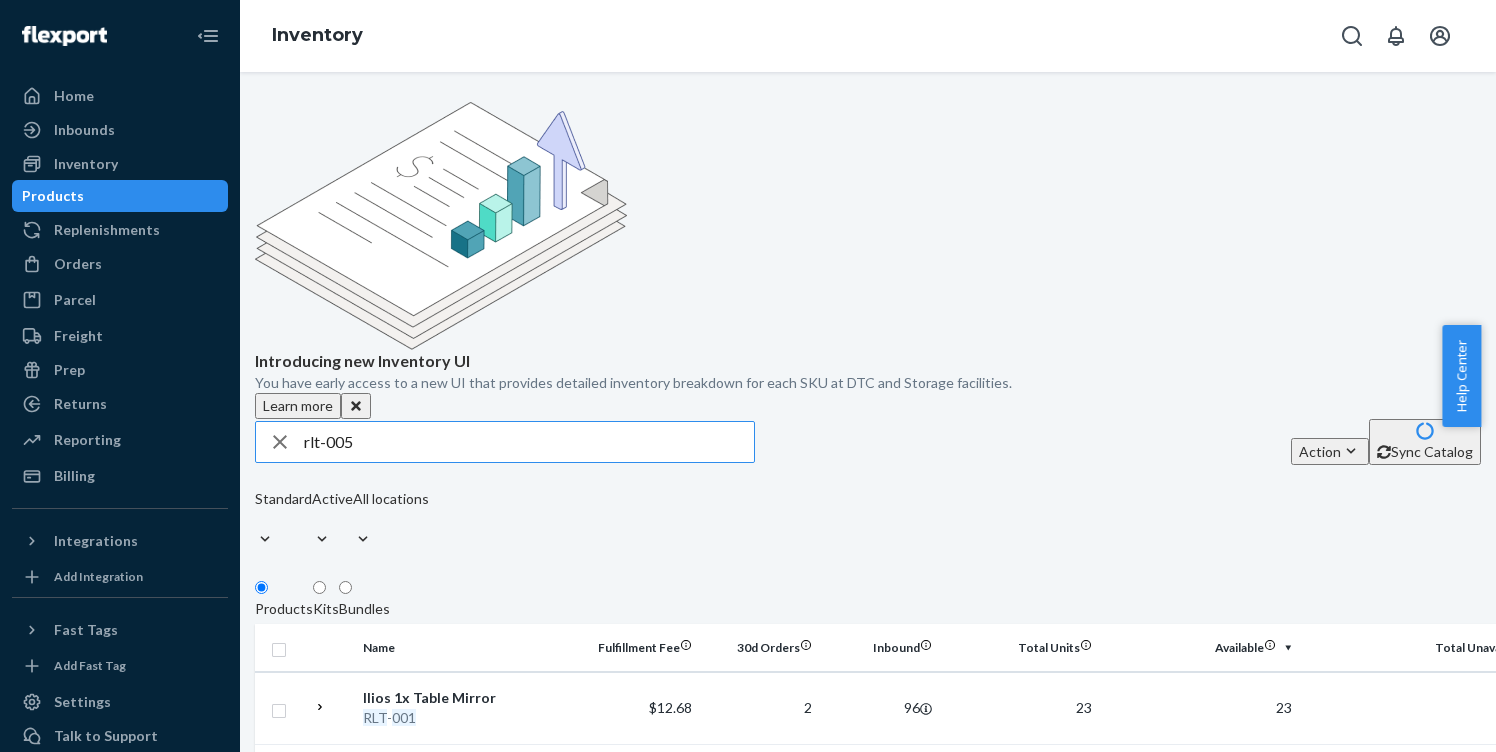 type on "rlt-005" 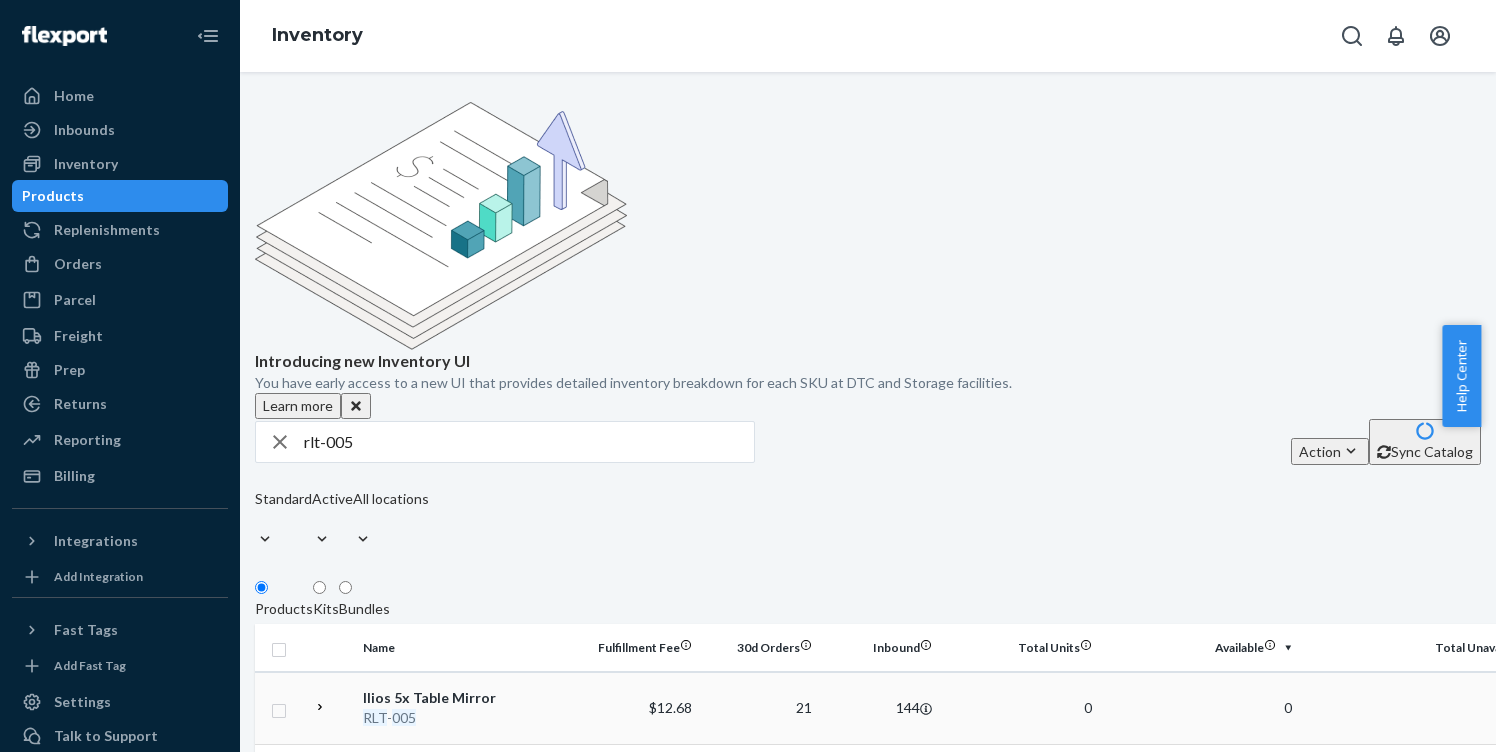 click on "005" at bounding box center (404, 717) 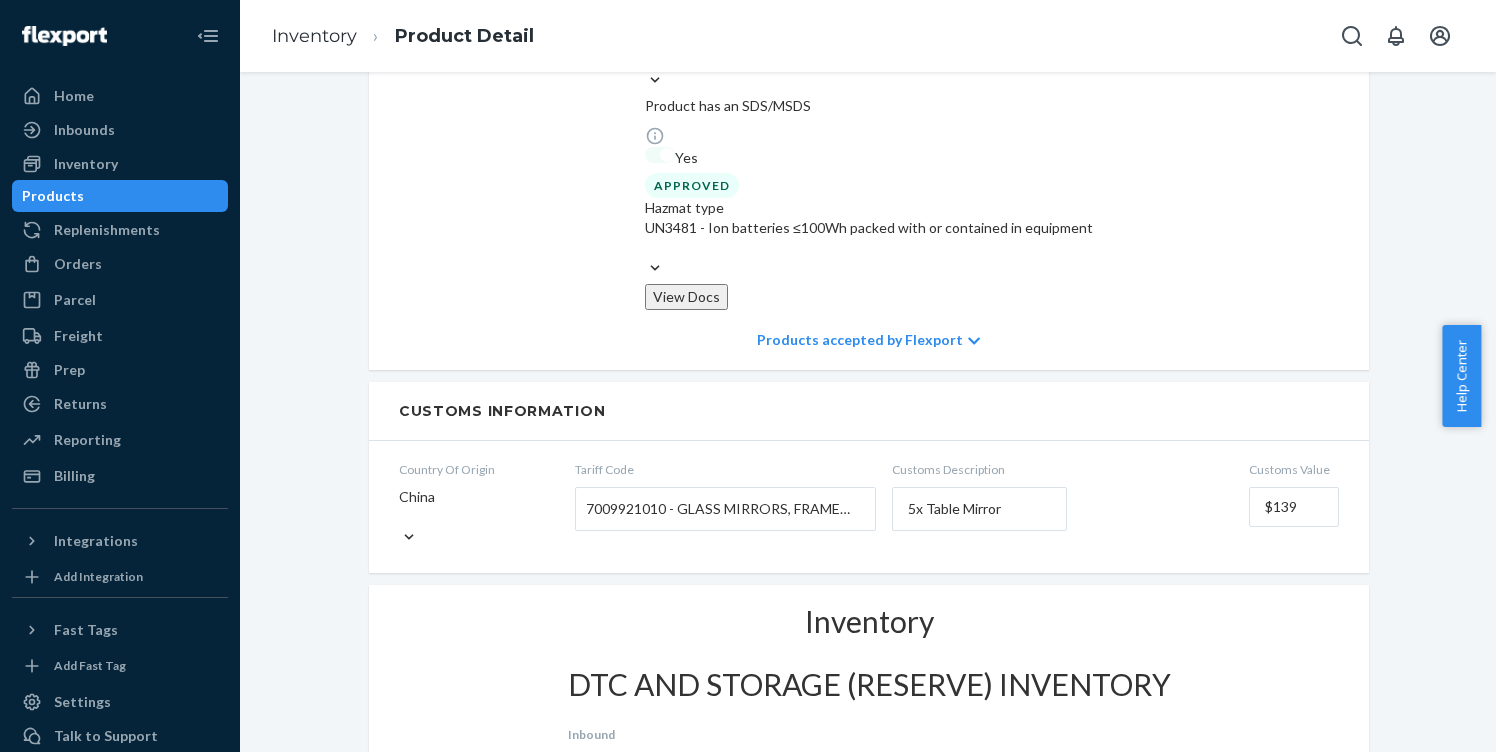 scroll, scrollTop: 1356, scrollLeft: 0, axis: vertical 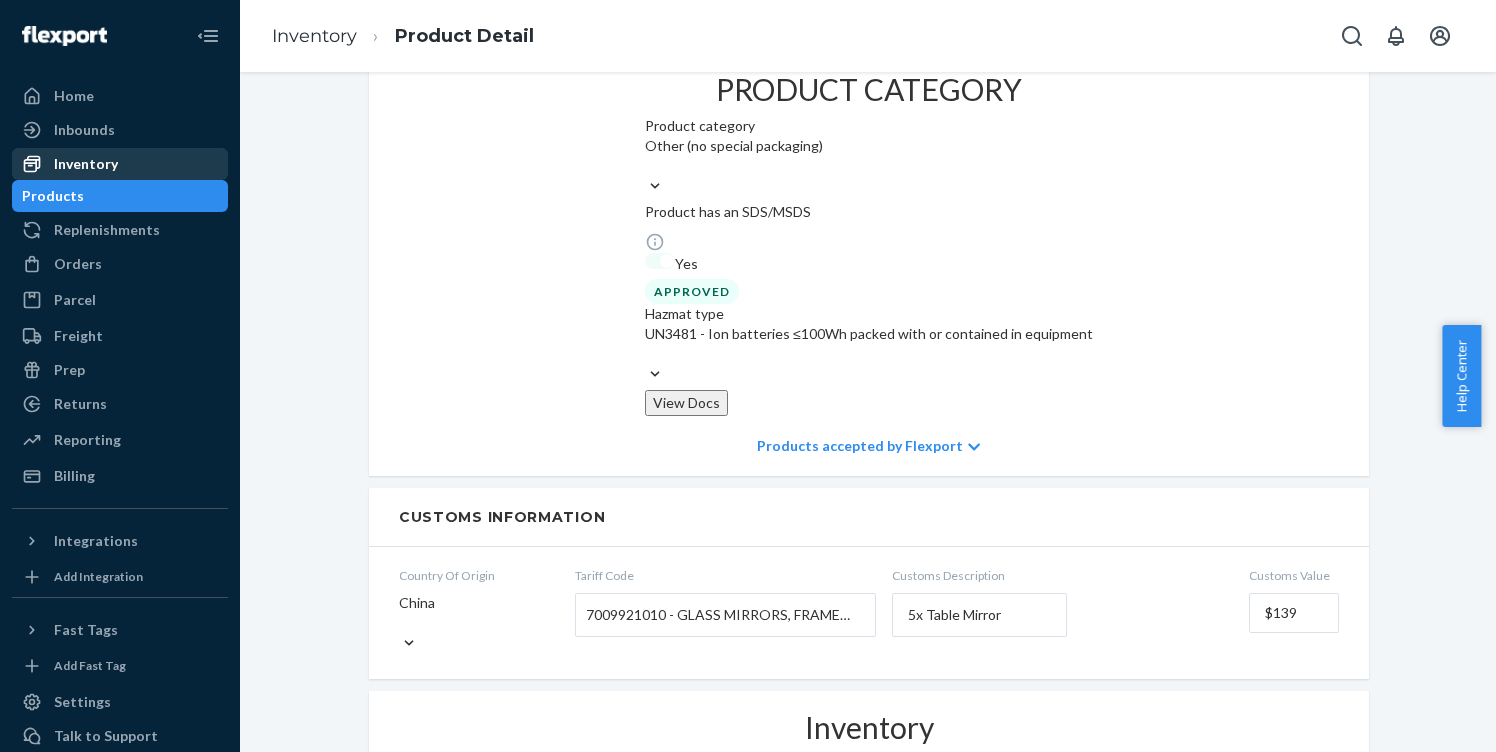 click on "Inventory" at bounding box center [86, 164] 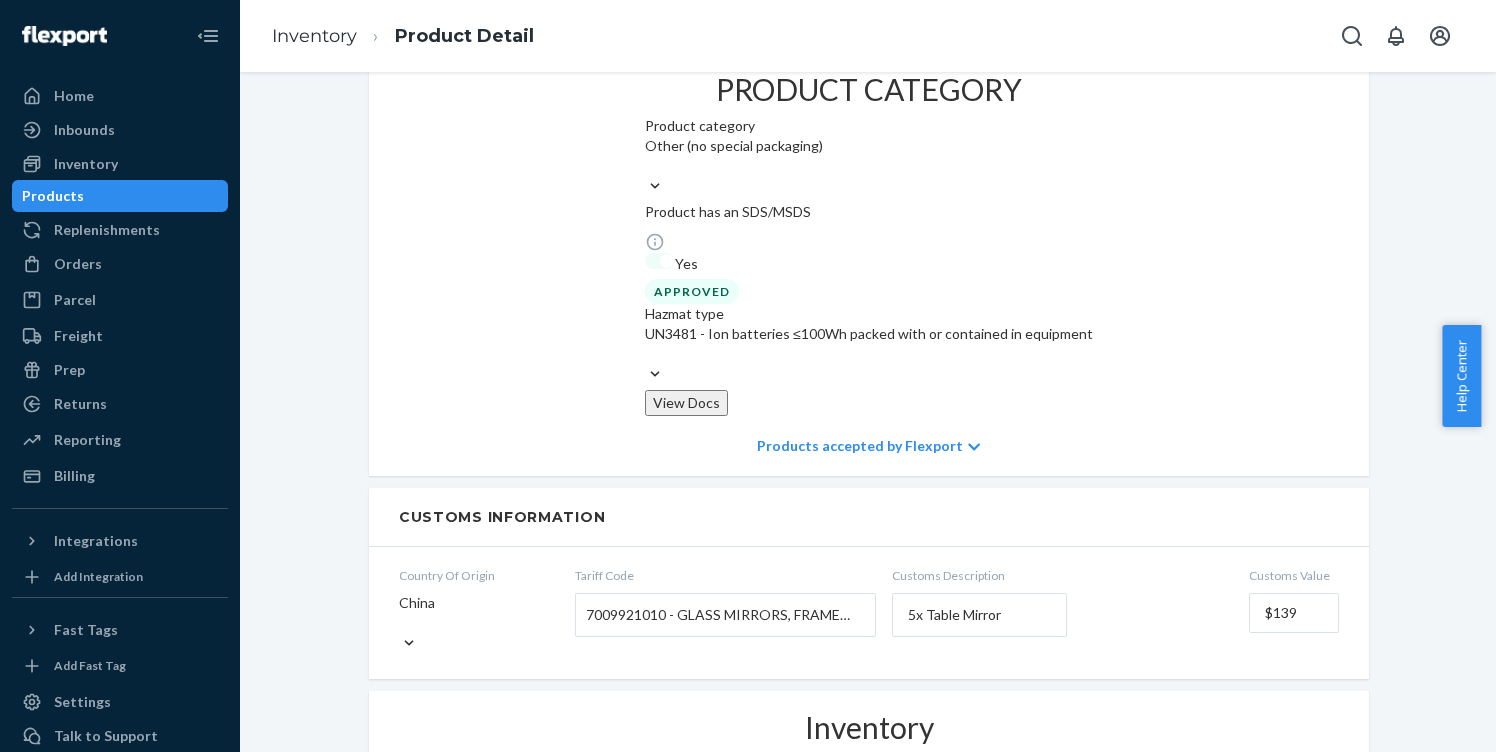 scroll, scrollTop: 0, scrollLeft: 0, axis: both 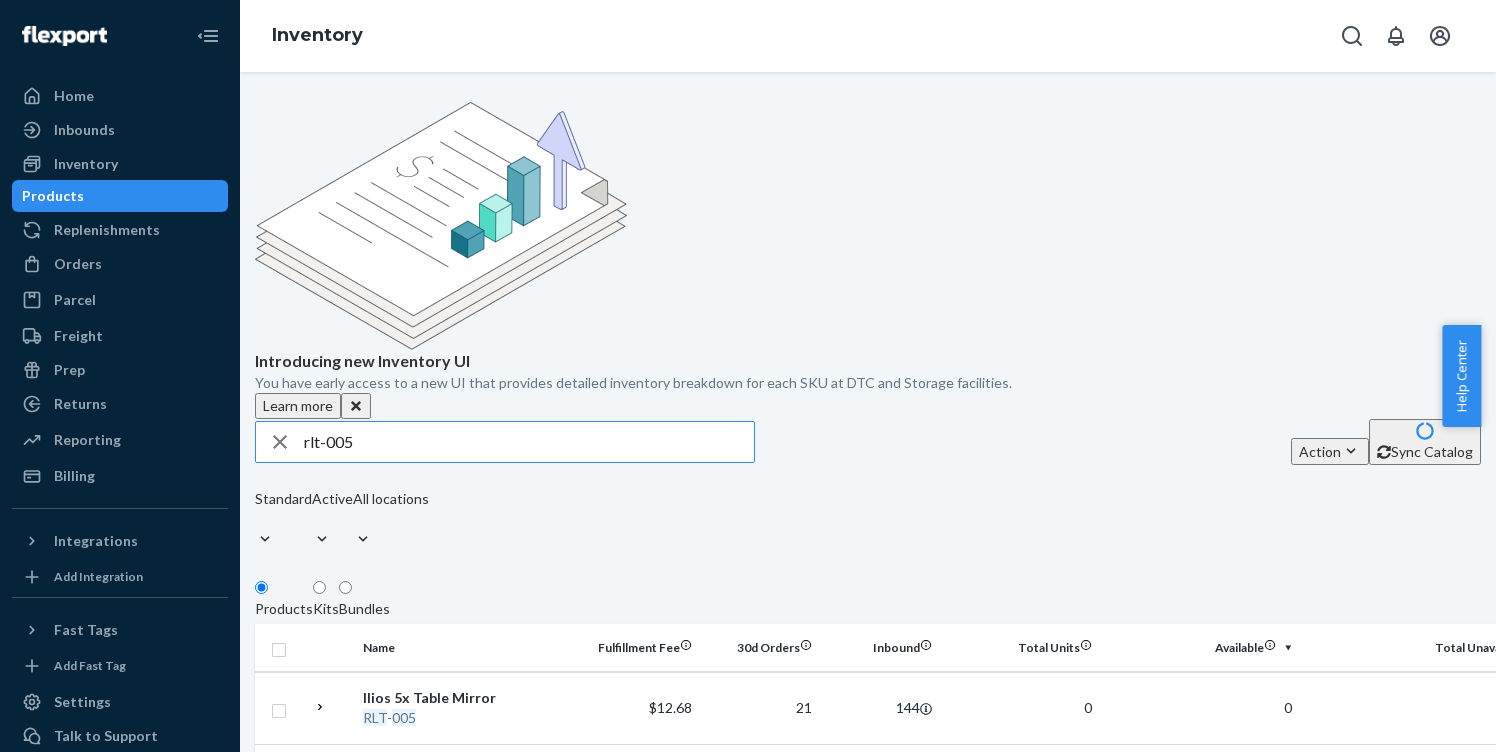 click on "rlt-005" at bounding box center (529, 442) 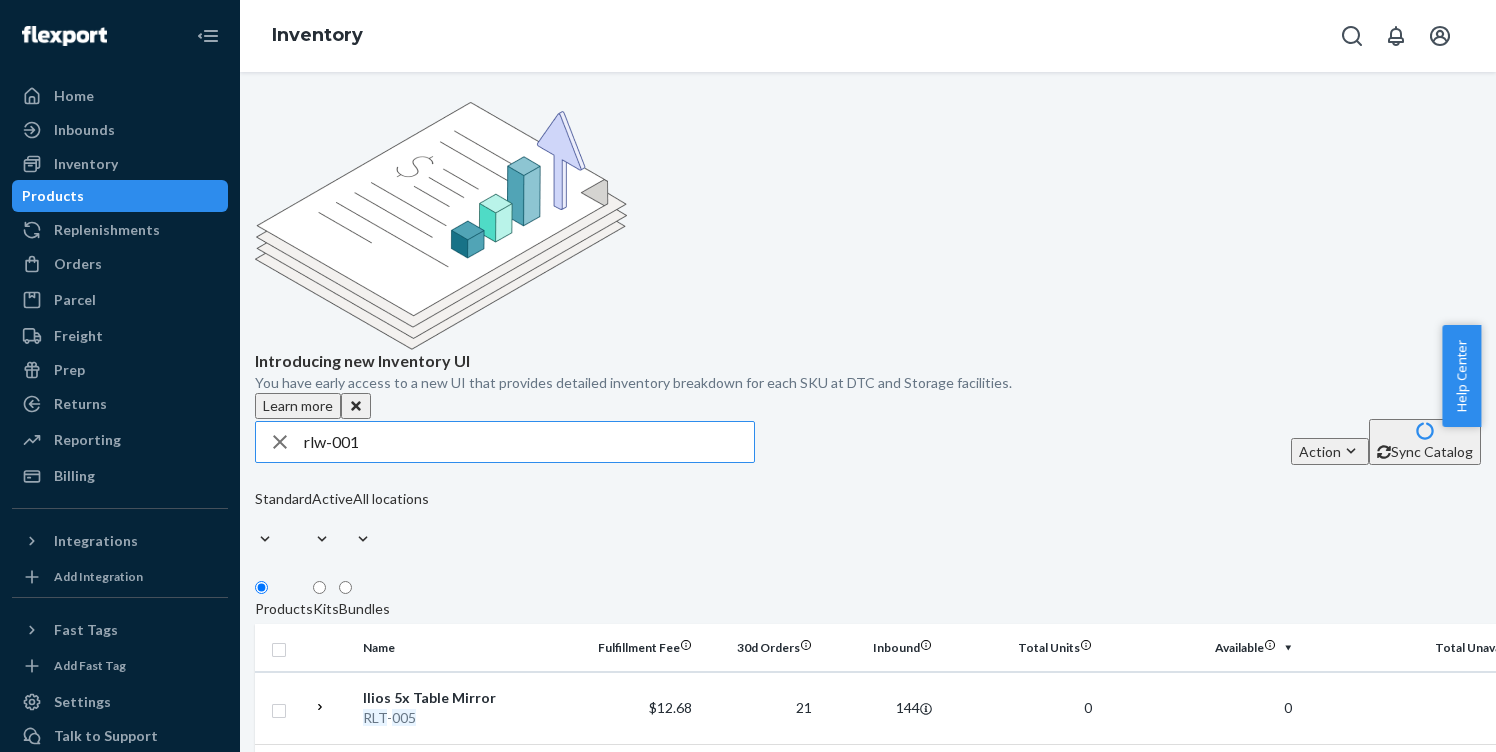 type on "rlw-001" 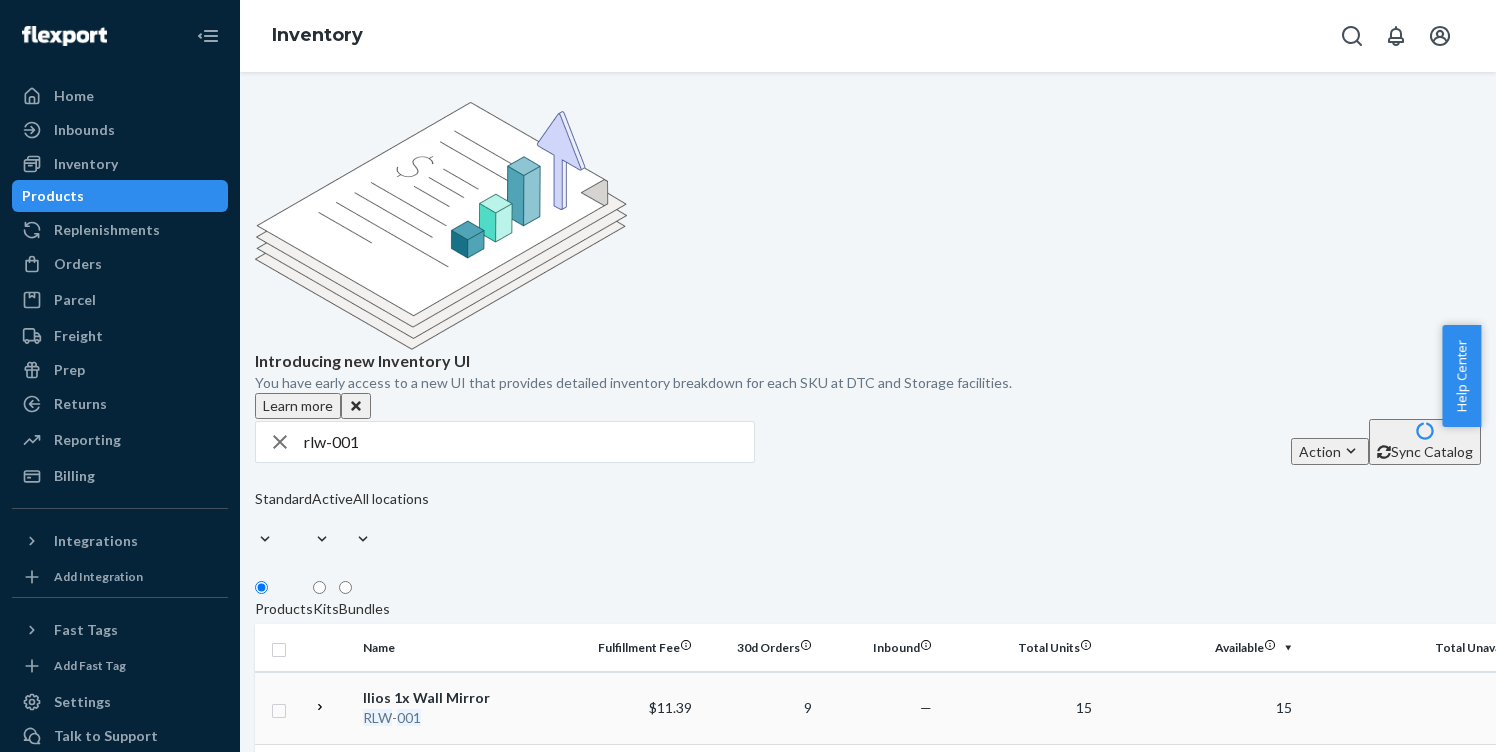 click on "RLW - 001" at bounding box center [467, 718] 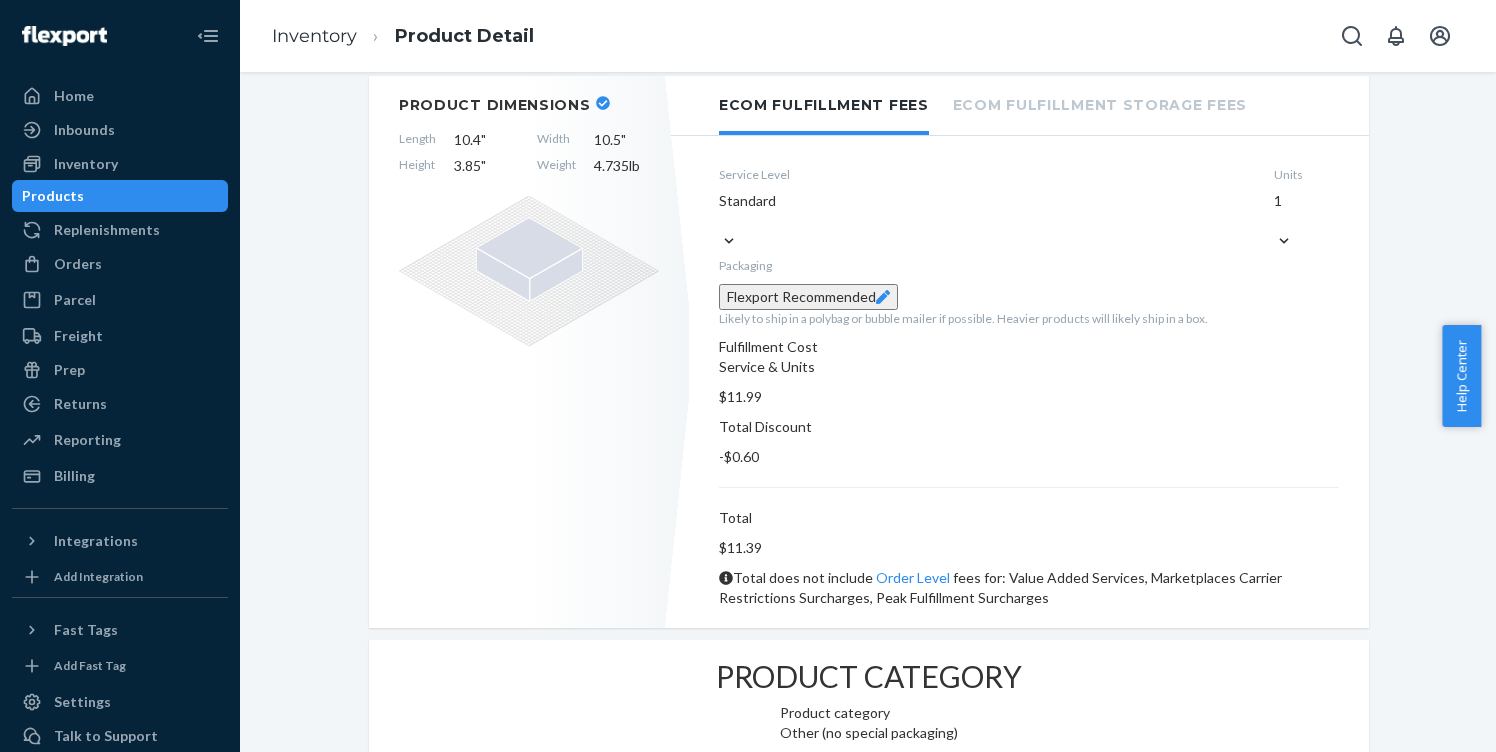 scroll, scrollTop: 0, scrollLeft: 0, axis: both 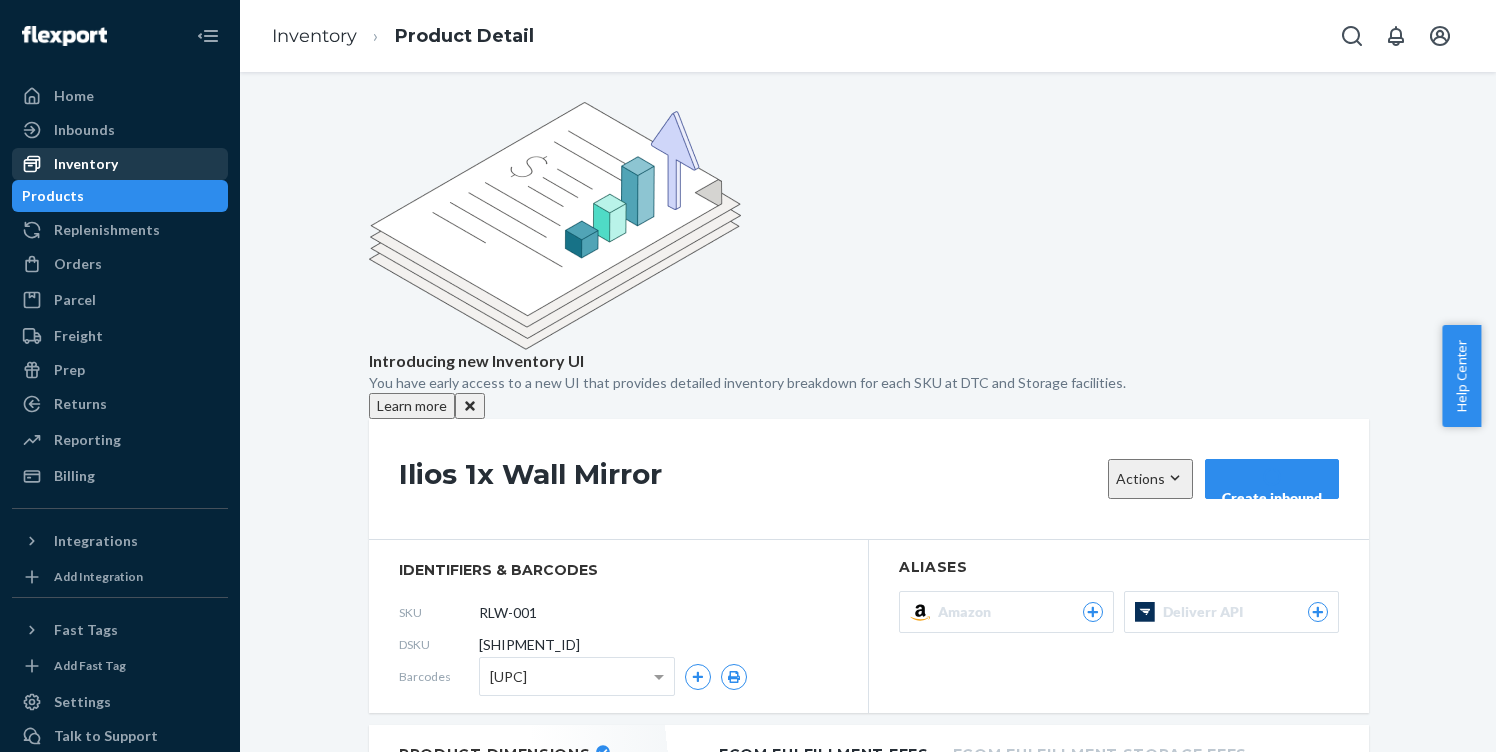 click on "Inventory" at bounding box center (86, 164) 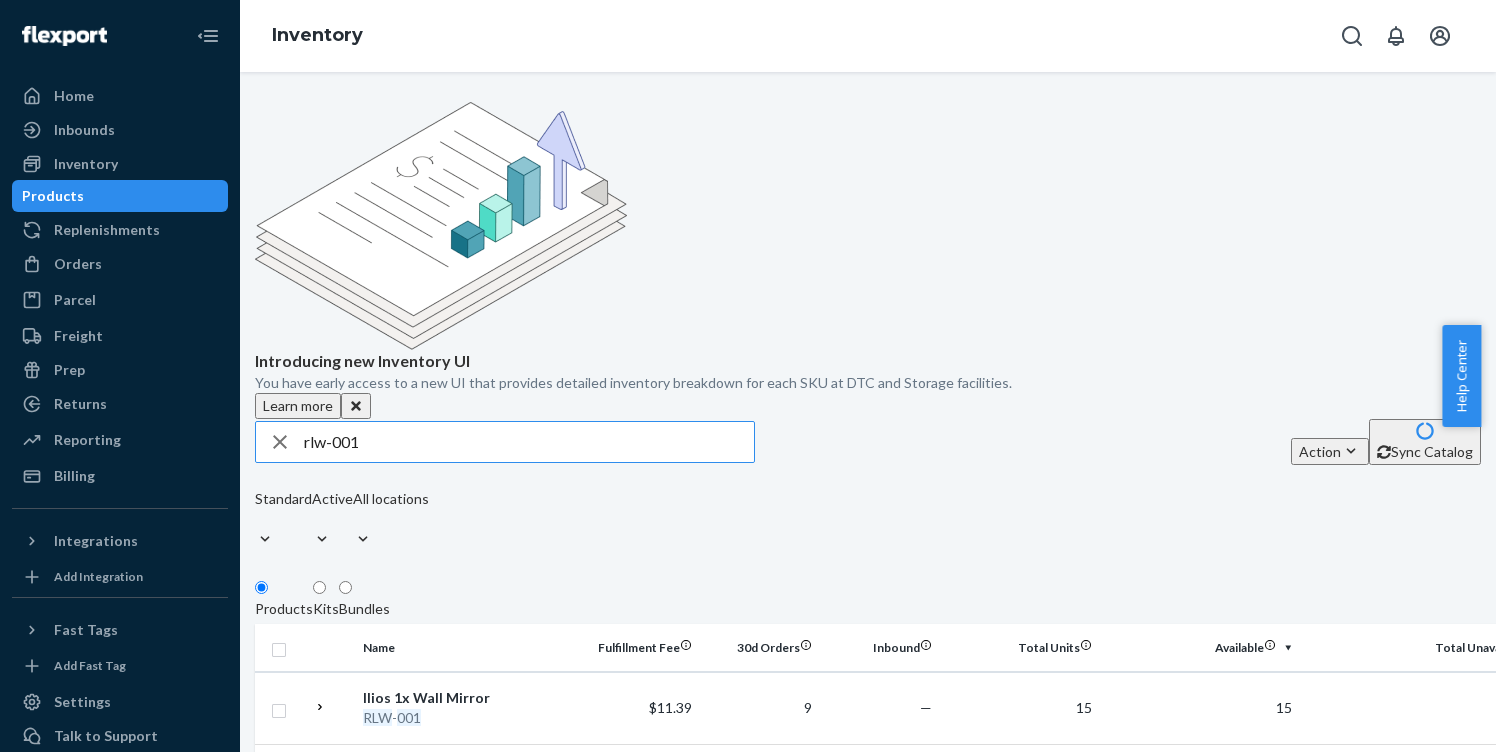 click on "rlw-001" at bounding box center (529, 442) 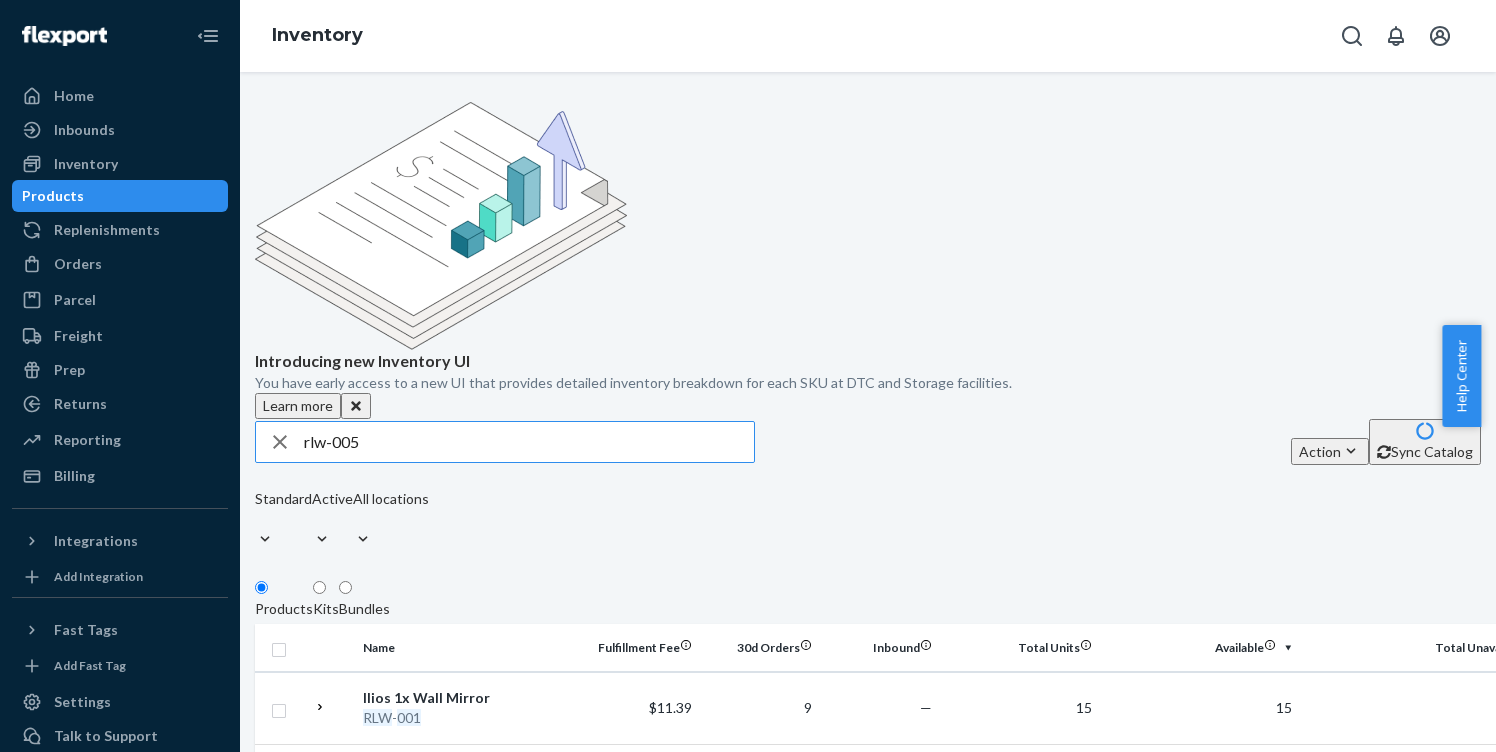 type on "rlw-005" 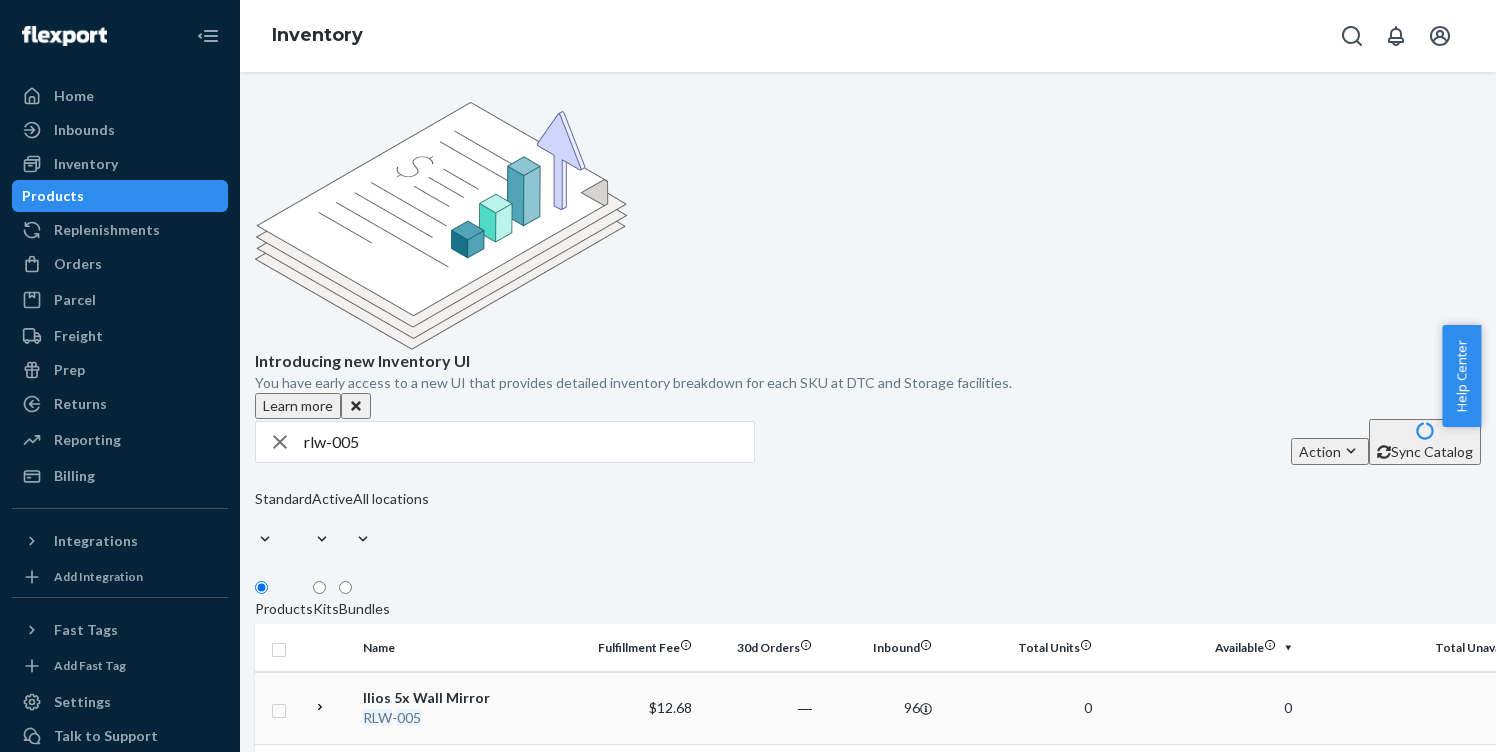 click on "005" at bounding box center (409, 717) 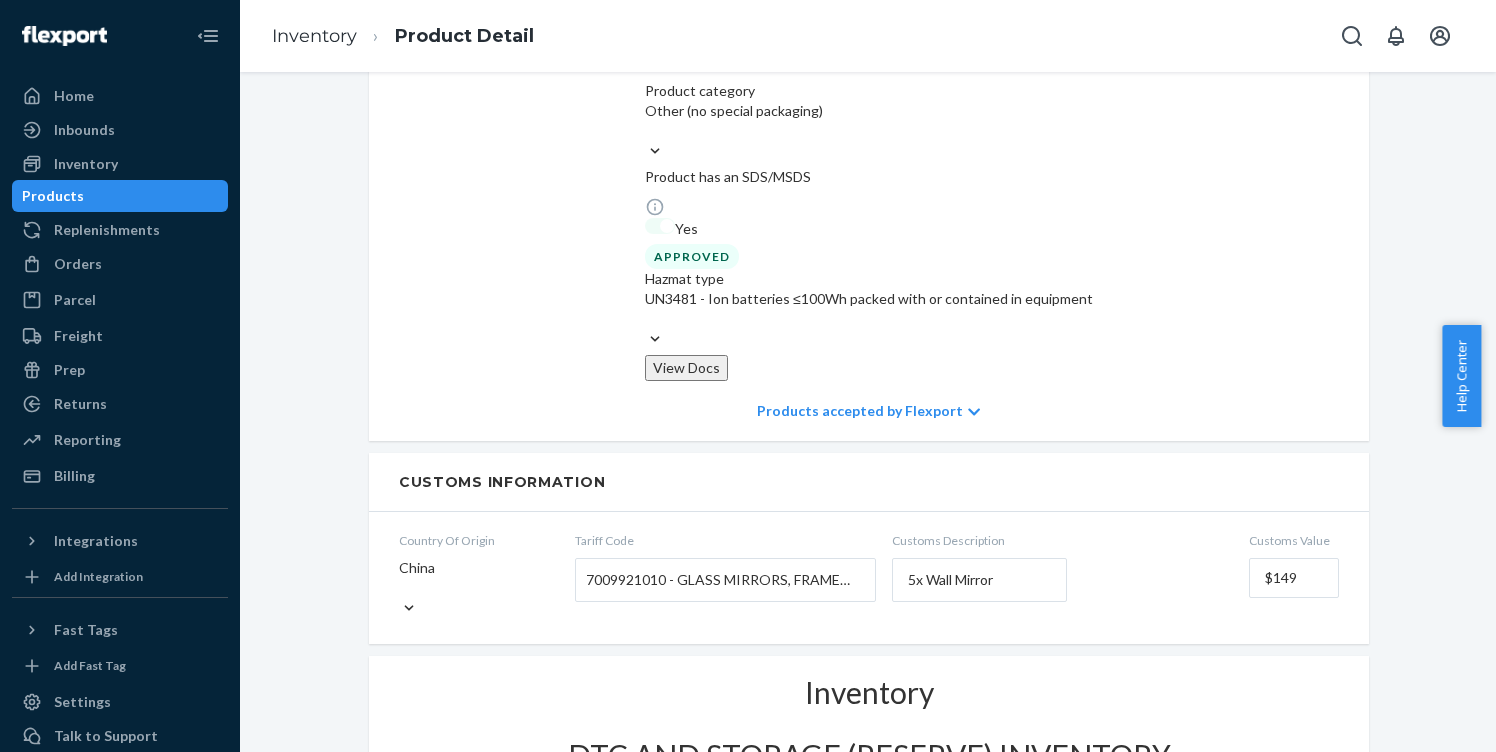scroll, scrollTop: 1389, scrollLeft: 0, axis: vertical 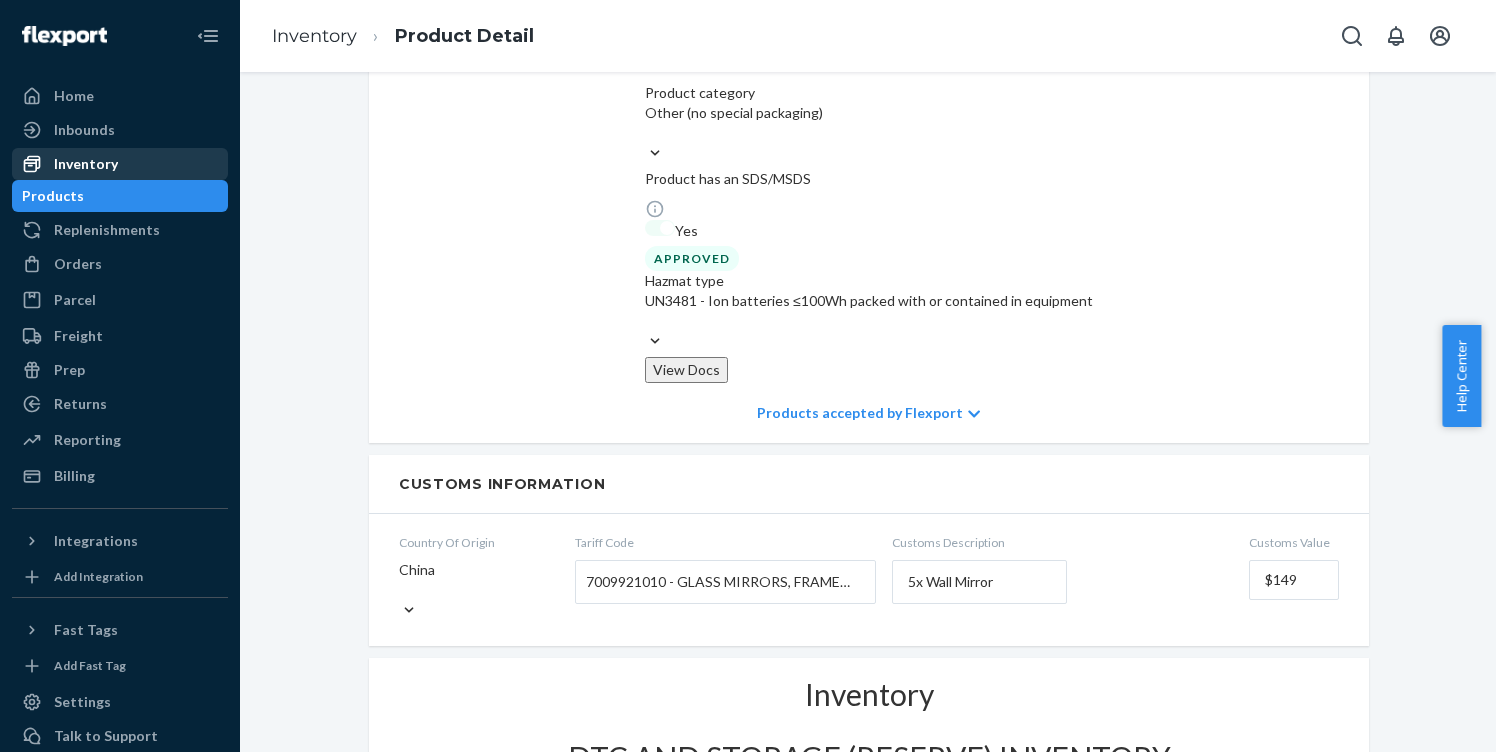 click on "Inventory" at bounding box center (86, 164) 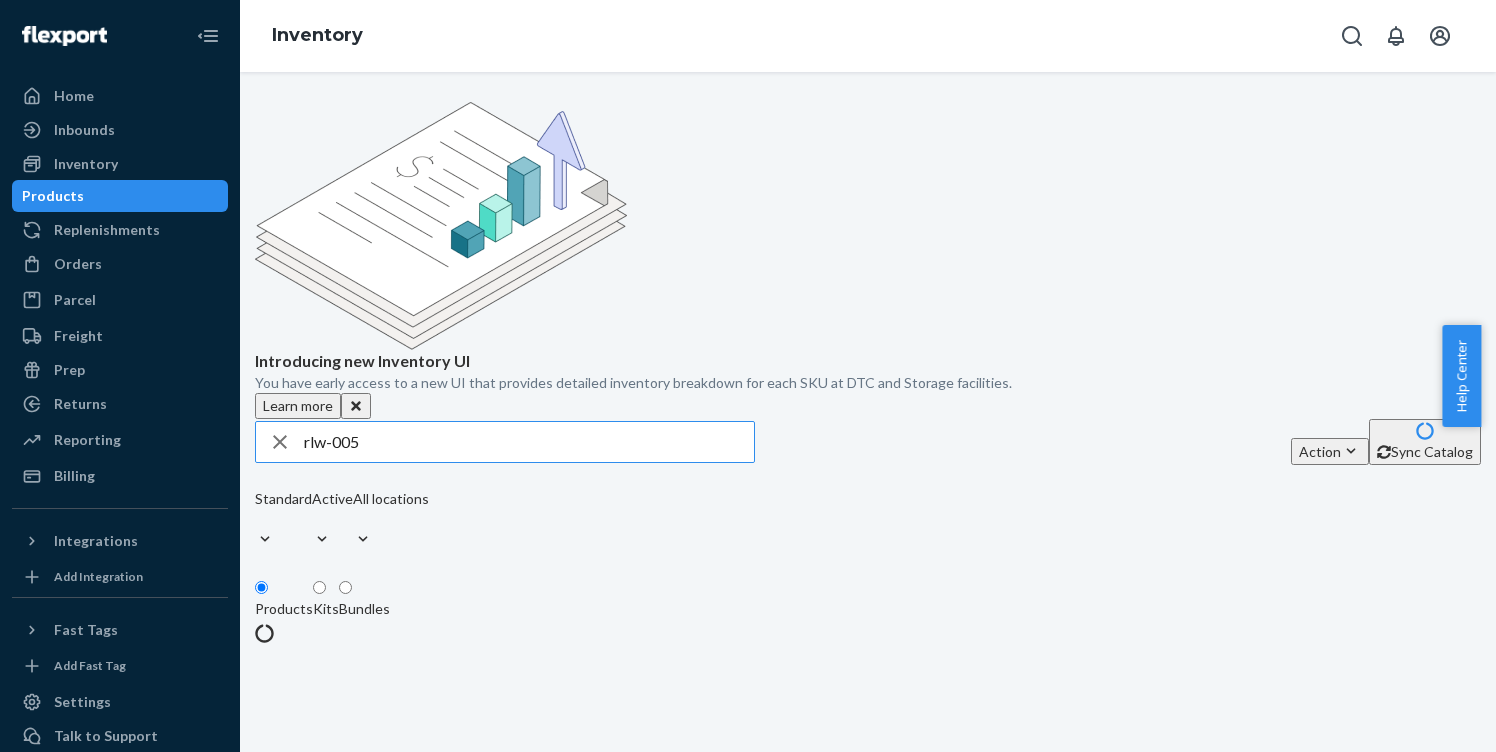 scroll, scrollTop: 0, scrollLeft: 0, axis: both 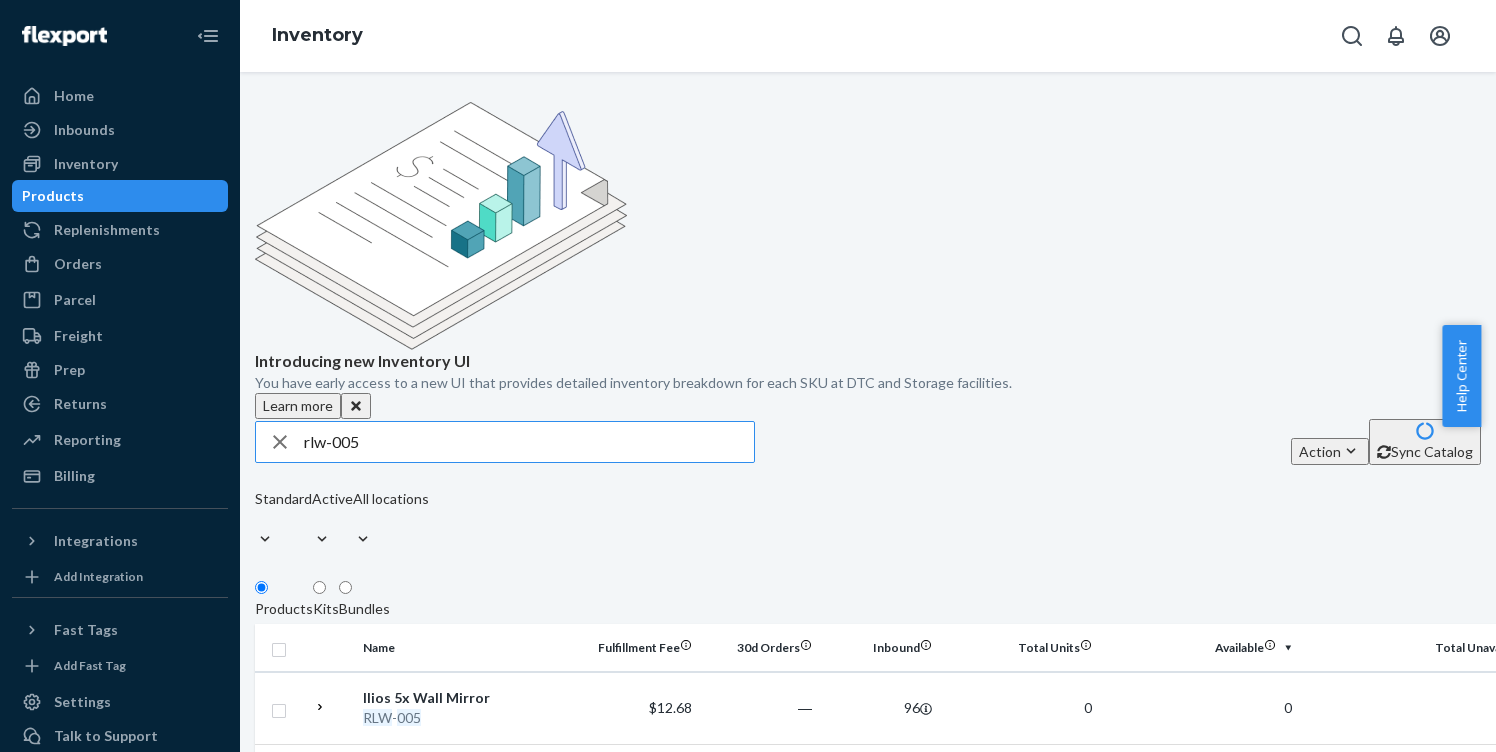 drag, startPoint x: 403, startPoint y: 294, endPoint x: 276, endPoint y: 289, distance: 127.09839 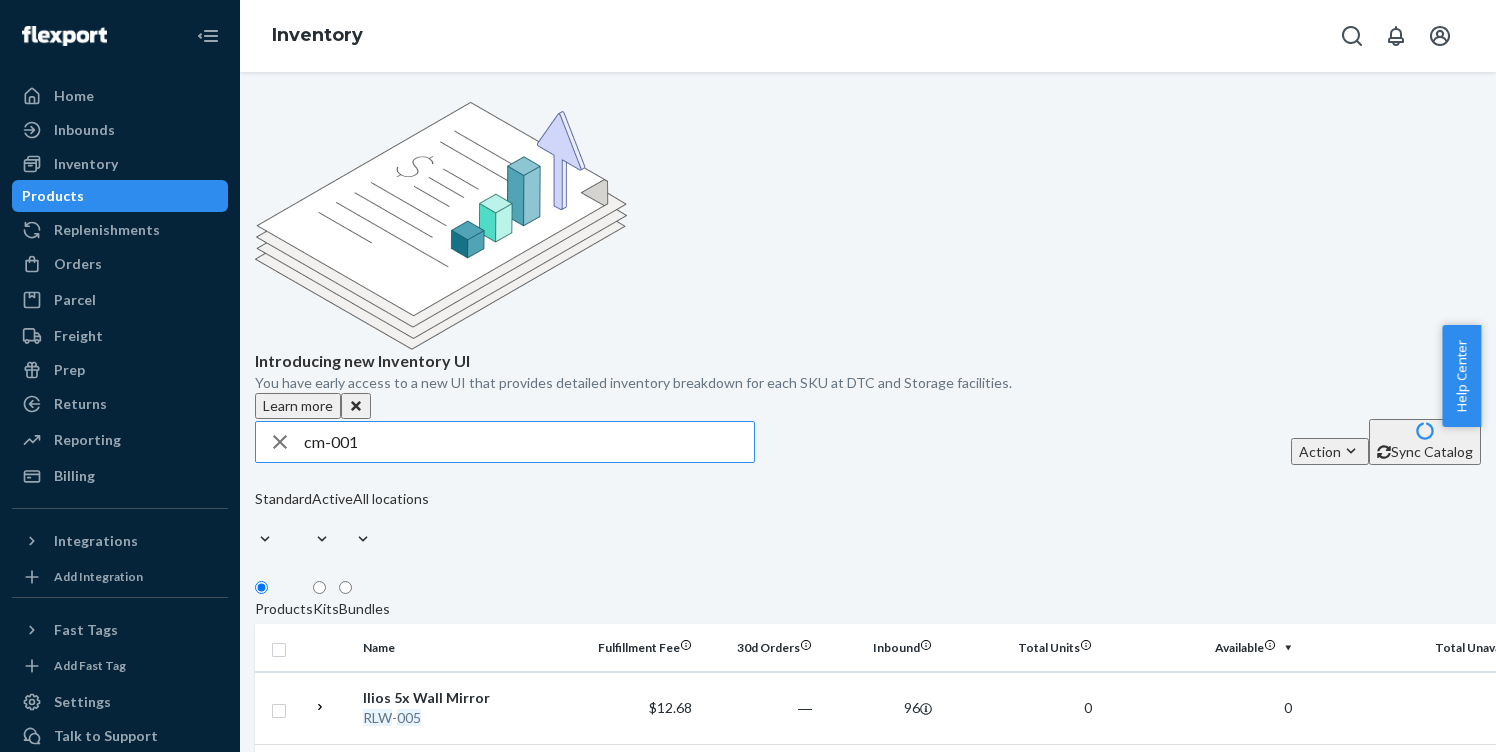 type on "cm-001" 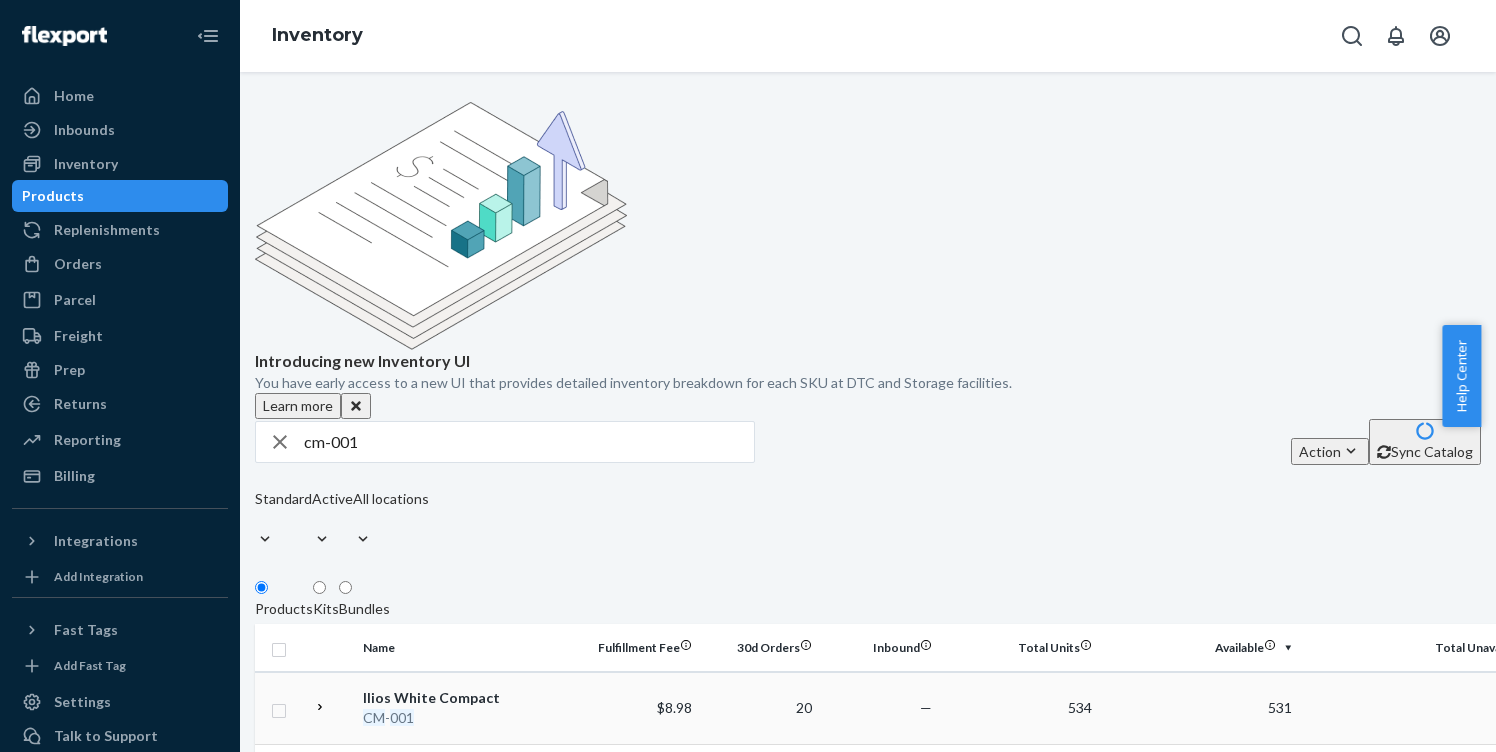 click on "001" at bounding box center (402, 717) 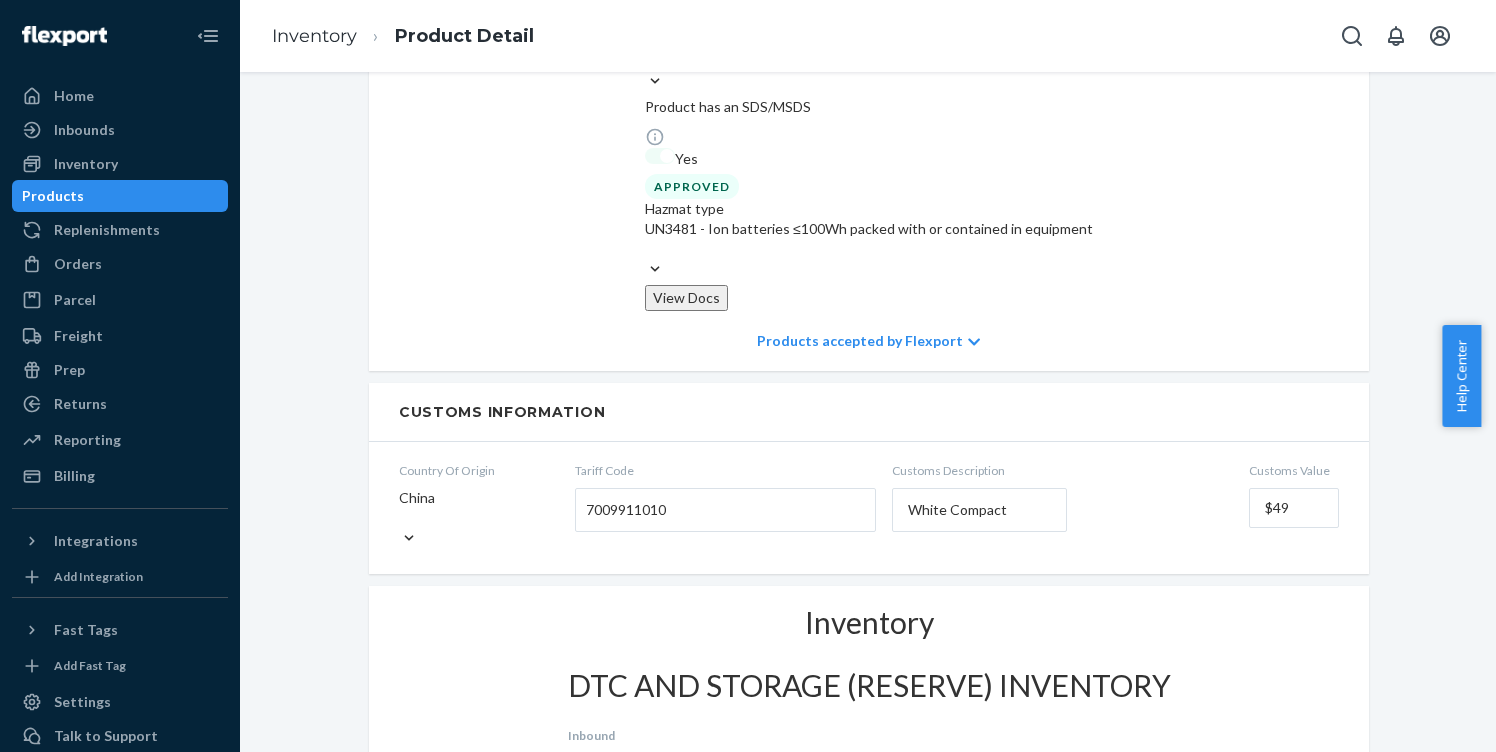 scroll, scrollTop: 1484, scrollLeft: 0, axis: vertical 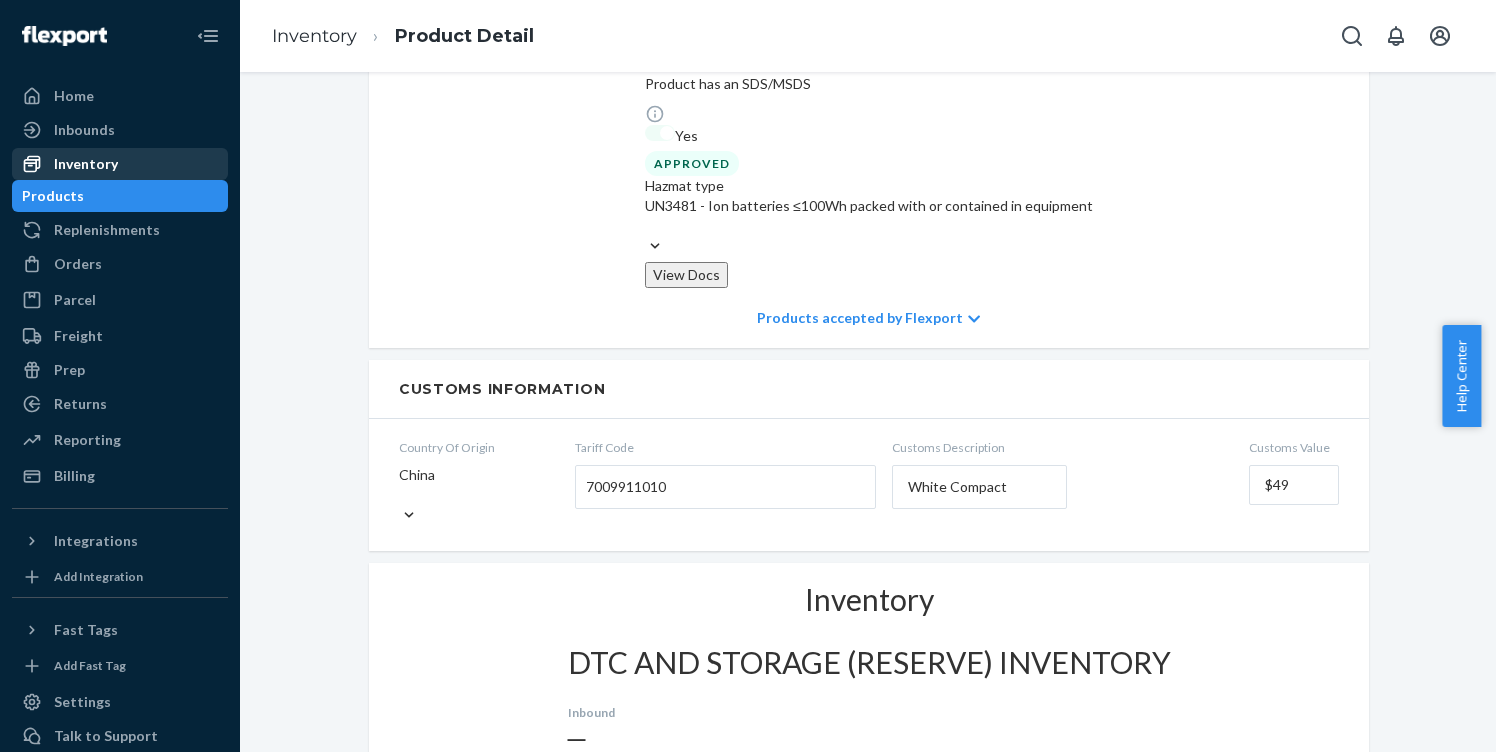 click on "Inventory" at bounding box center (86, 164) 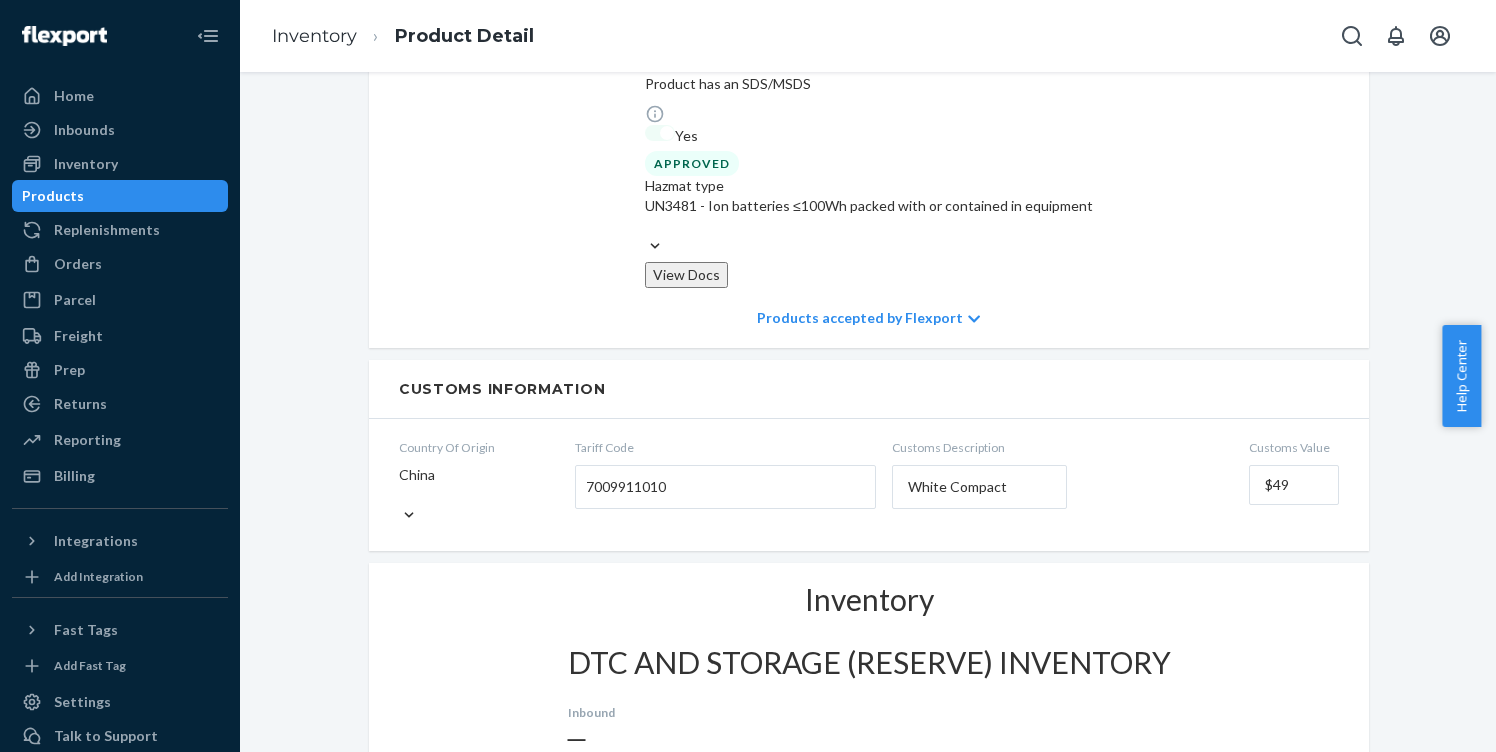 scroll, scrollTop: 0, scrollLeft: 0, axis: both 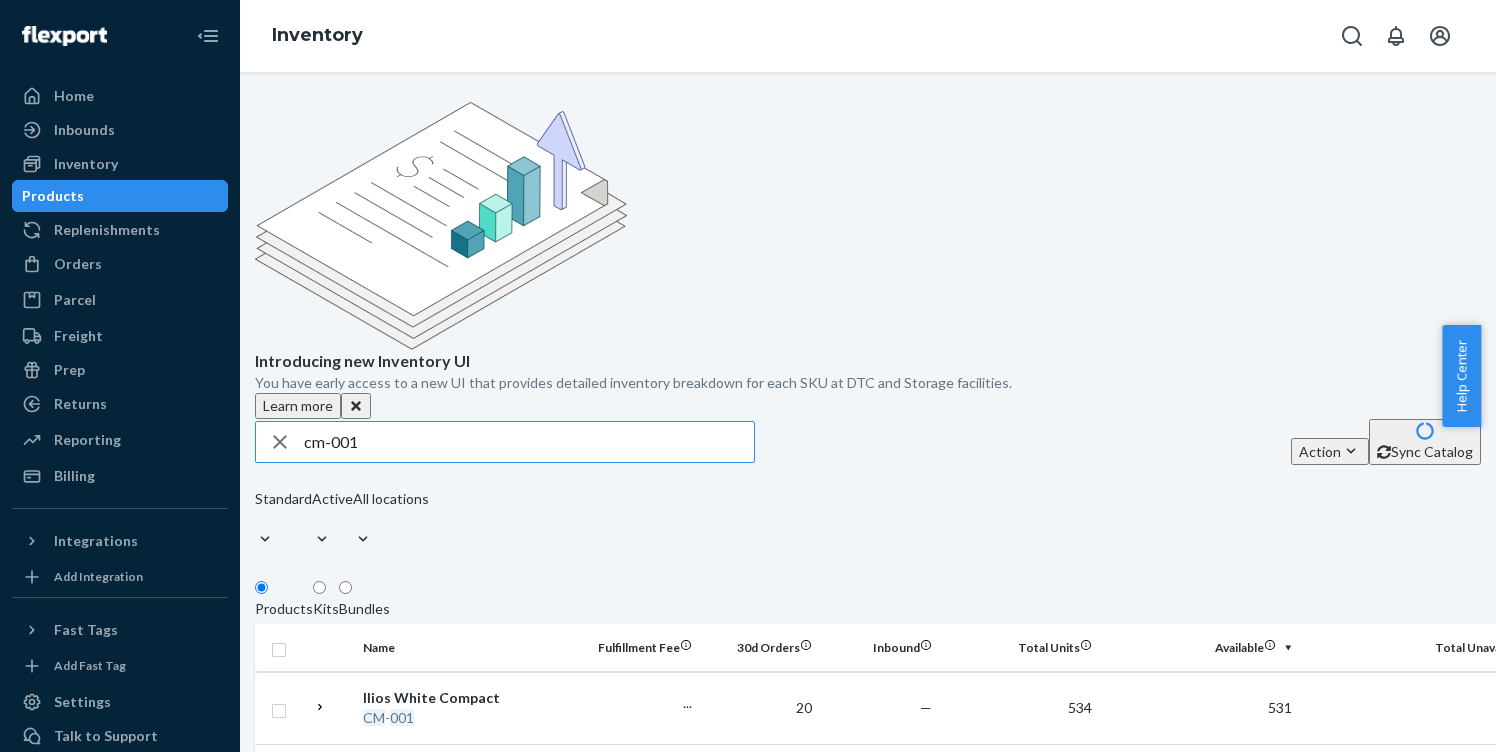 click on "cm-001" at bounding box center (529, 442) 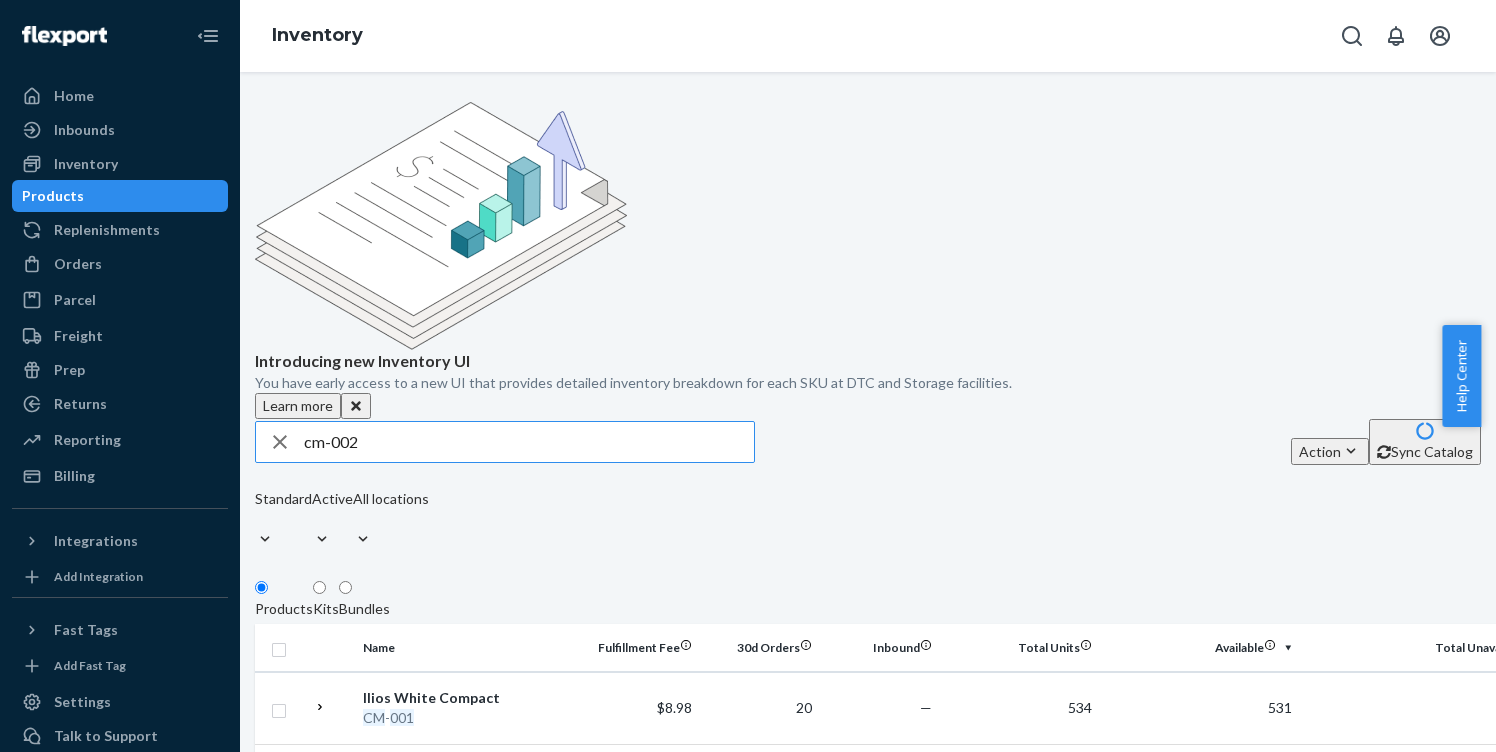 type on "cm-002" 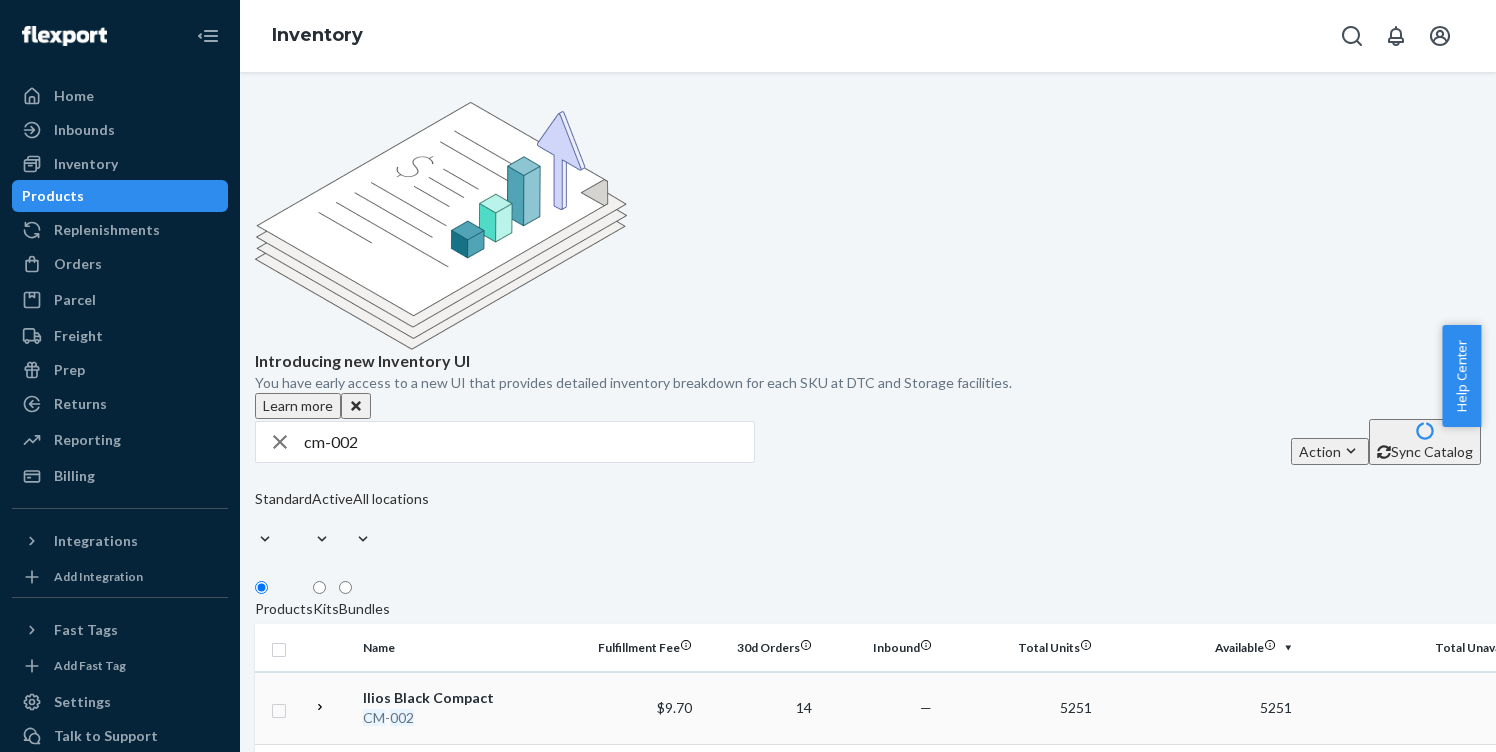 click on "002" at bounding box center (402, 717) 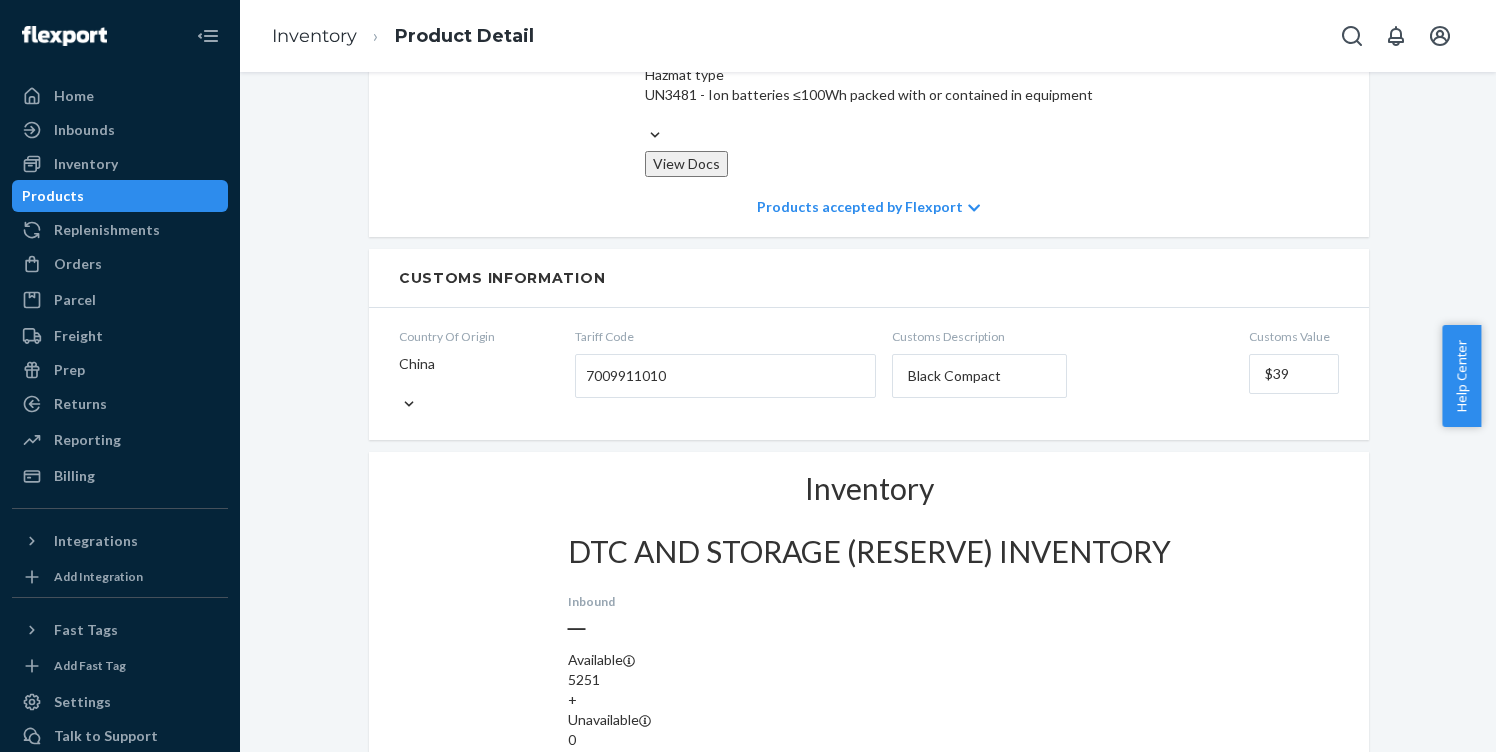scroll, scrollTop: 1674, scrollLeft: 0, axis: vertical 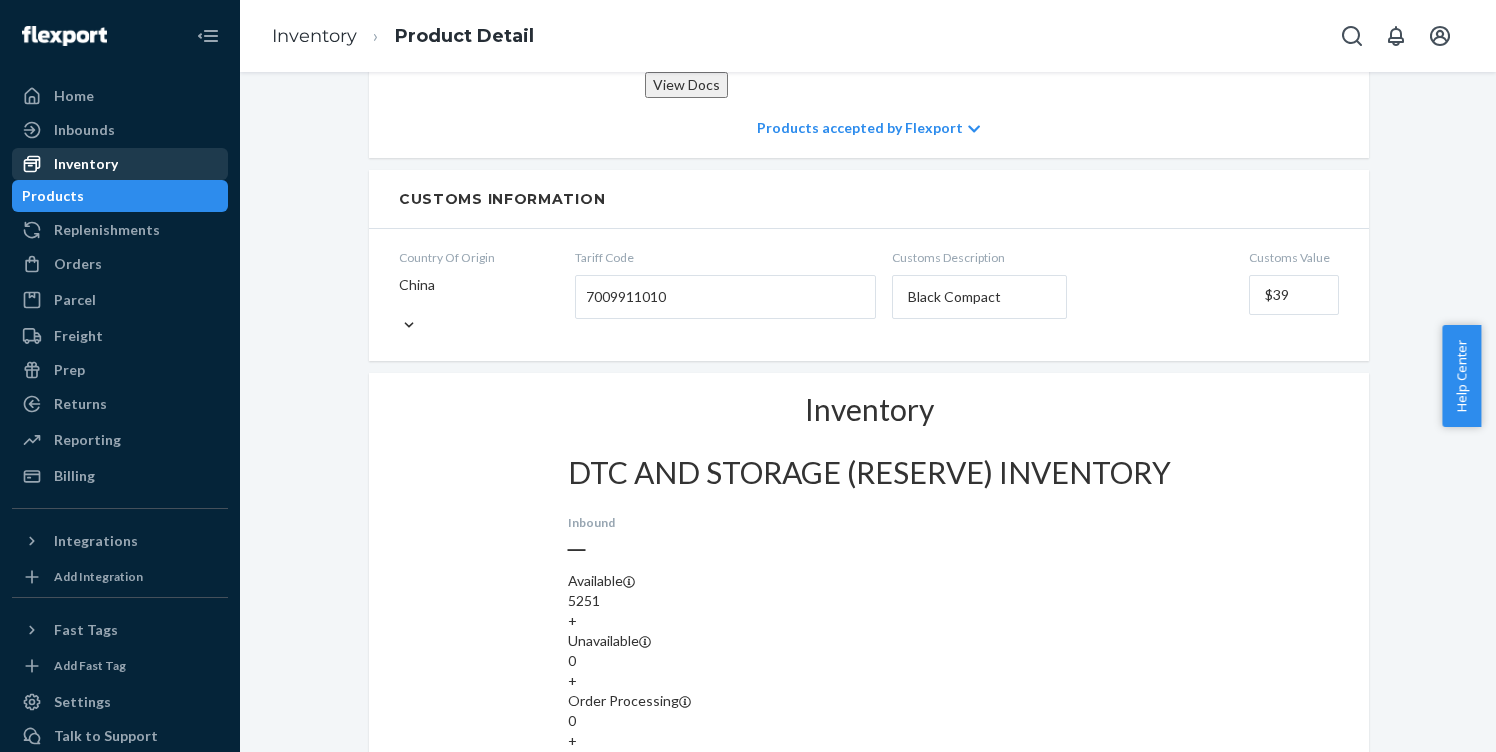 drag, startPoint x: 83, startPoint y: 169, endPoint x: 95, endPoint y: 169, distance: 12 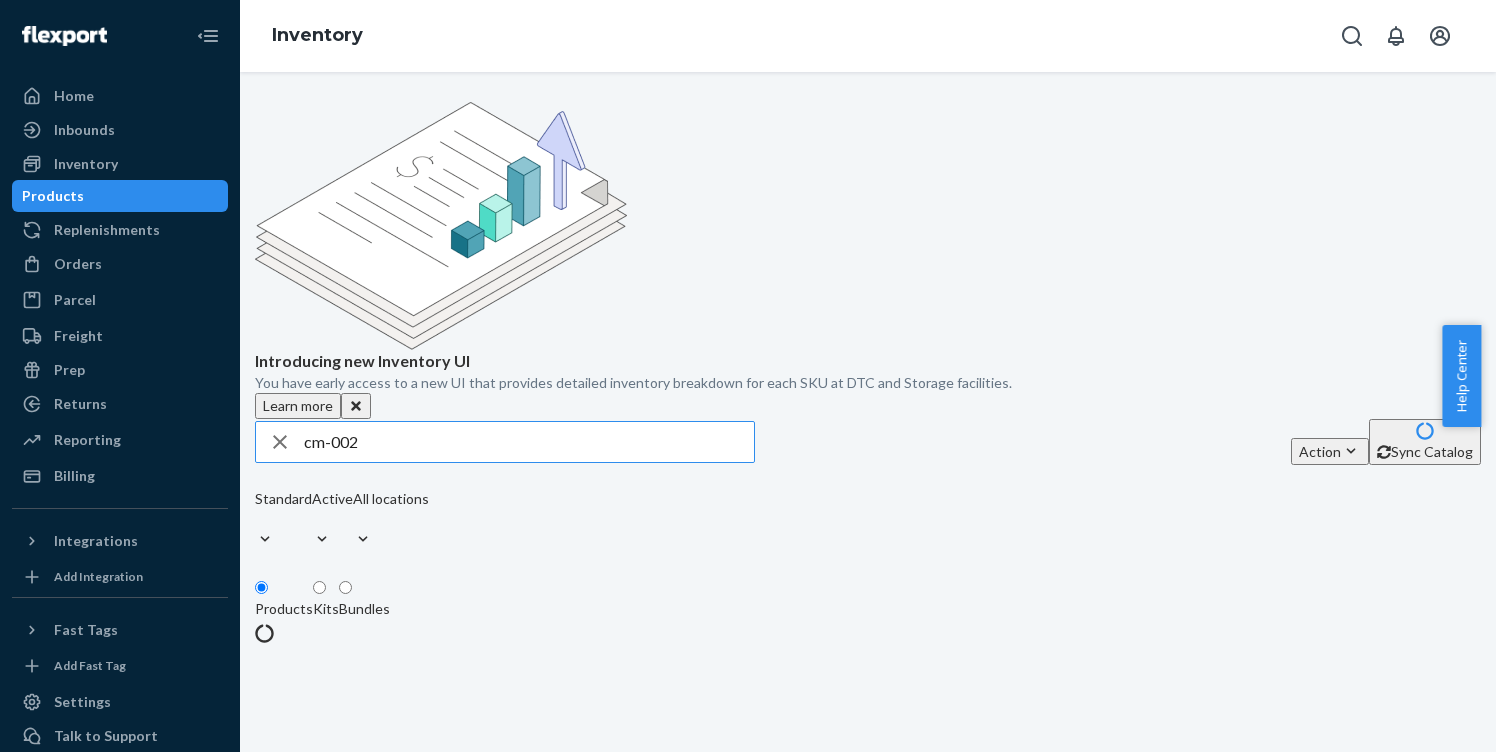 scroll, scrollTop: 0, scrollLeft: 0, axis: both 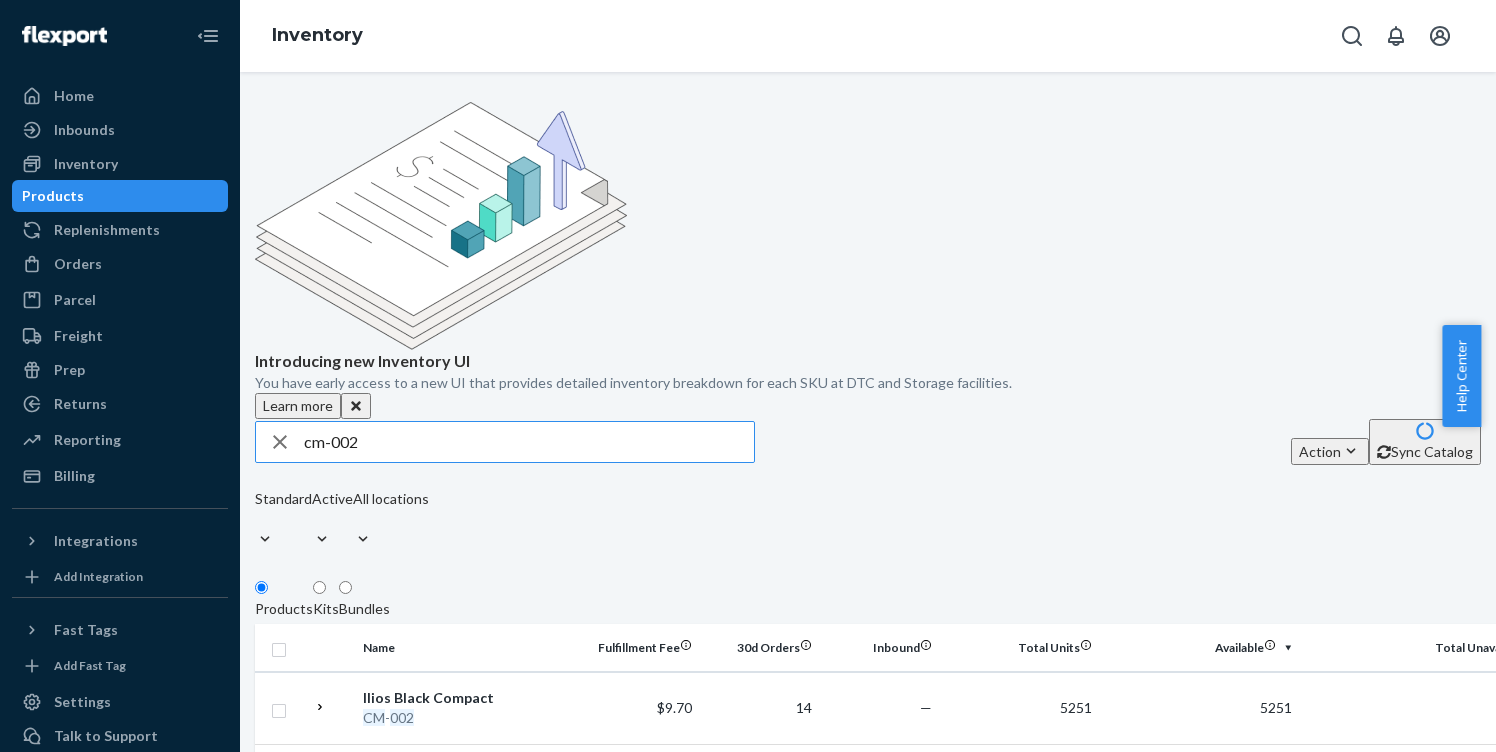 click on "cm-002" at bounding box center (529, 442) 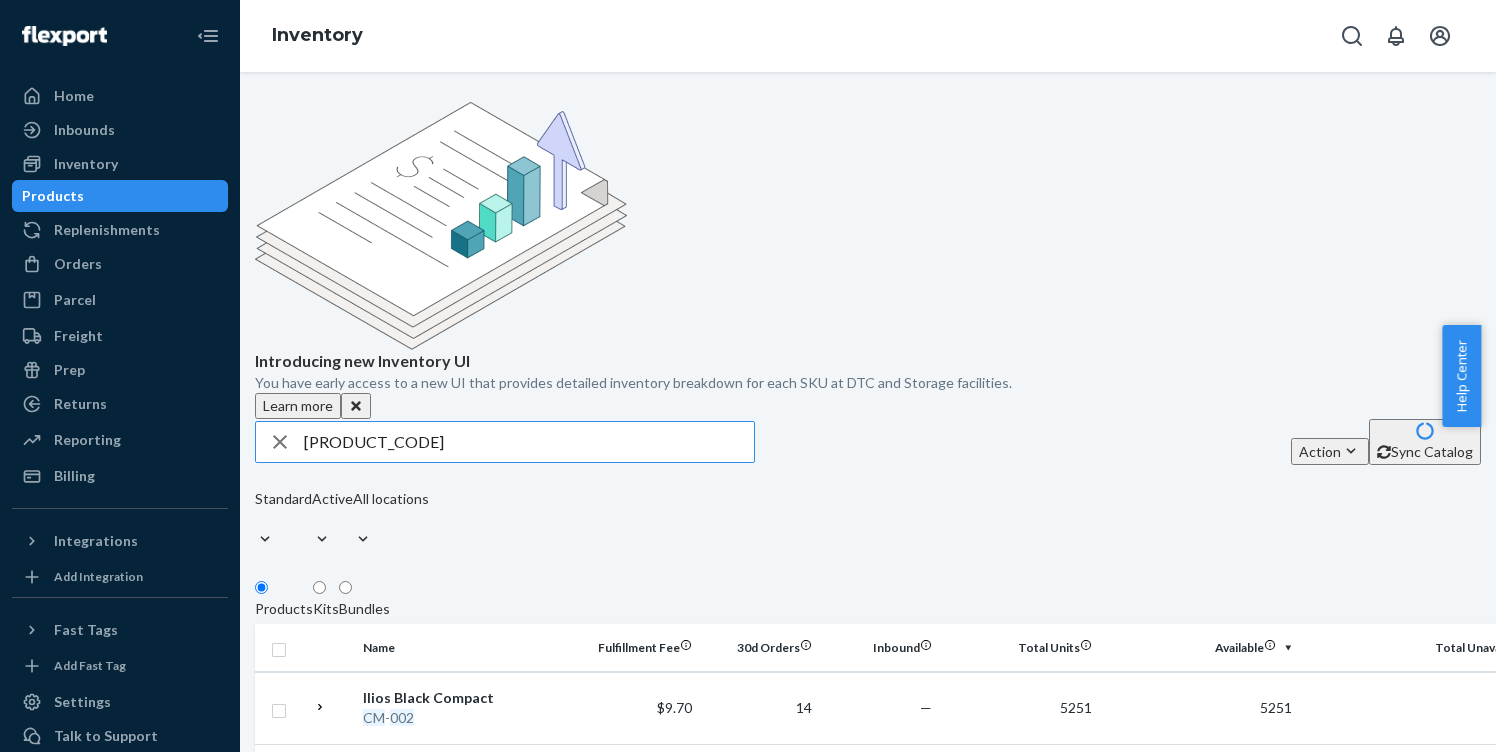 type on "[PRODUCT_CODE]" 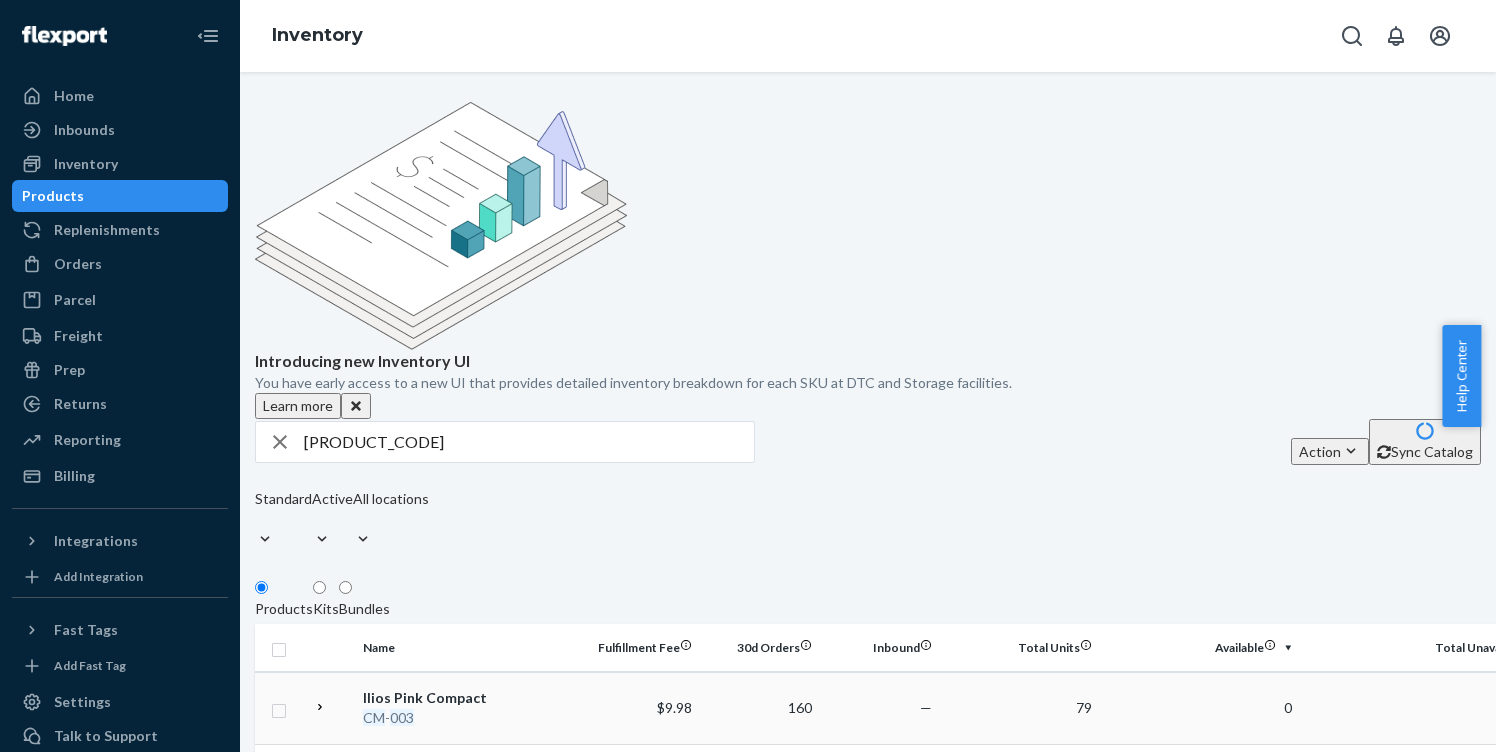 click on "[PRODUCT_CODE]" at bounding box center (467, 718) 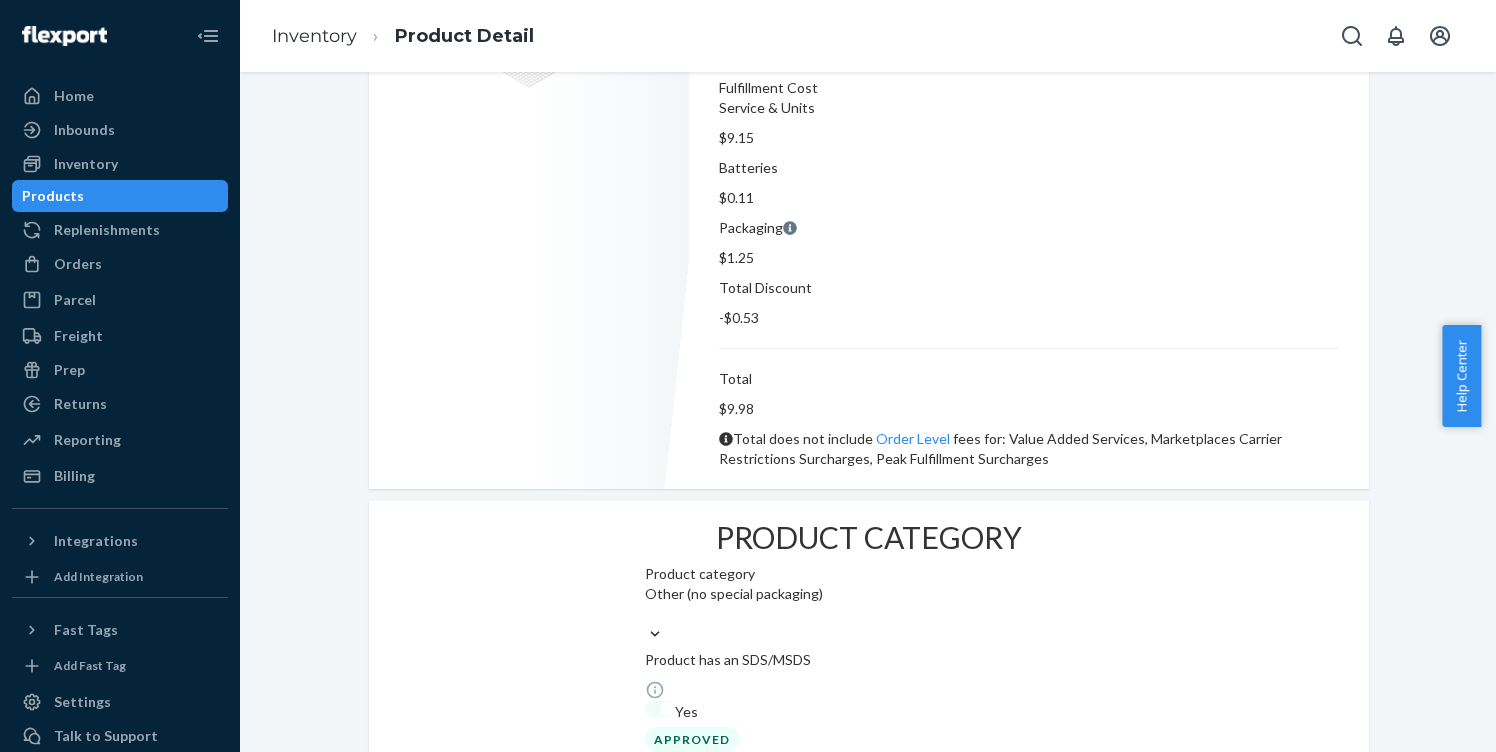 scroll, scrollTop: 1399, scrollLeft: 0, axis: vertical 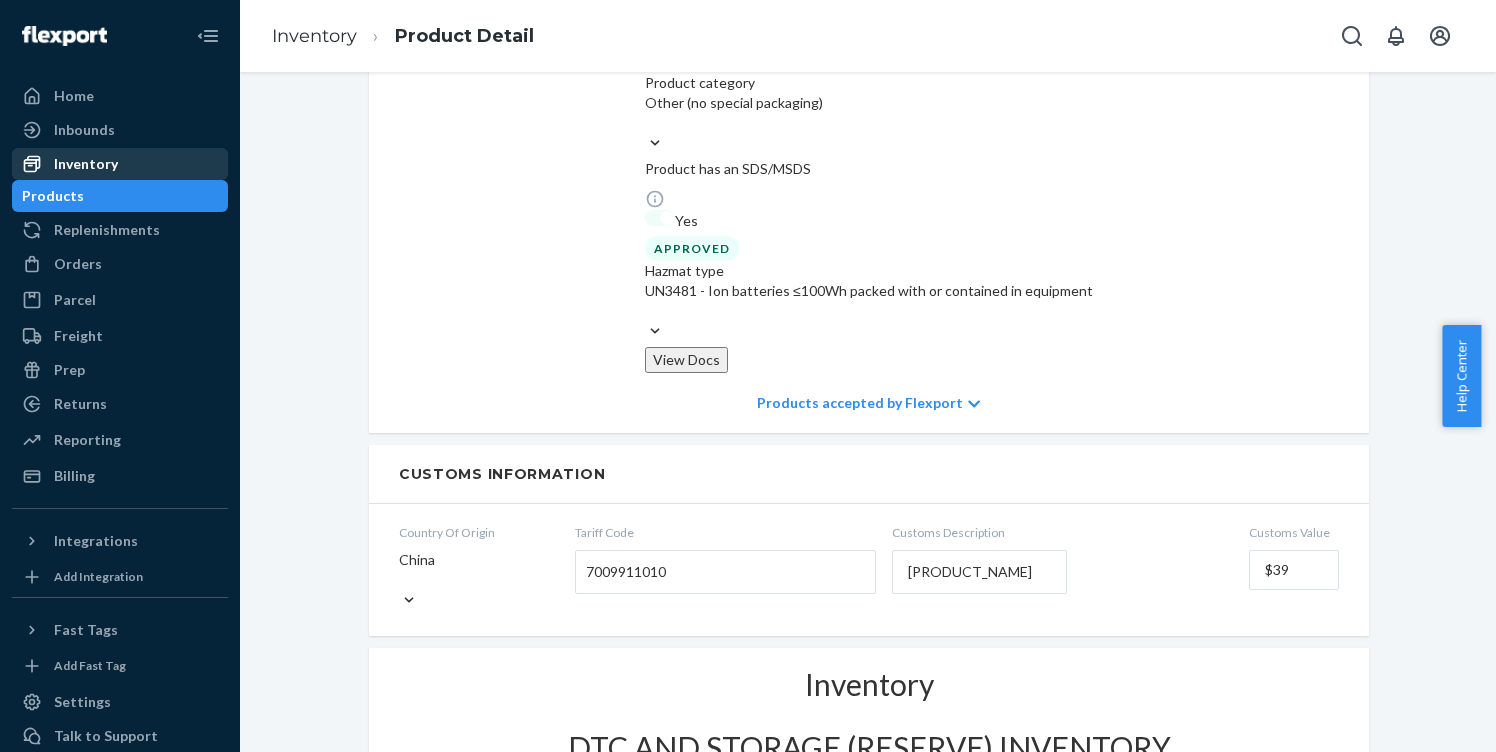 drag, startPoint x: 98, startPoint y: 164, endPoint x: 130, endPoint y: 163, distance: 32.01562 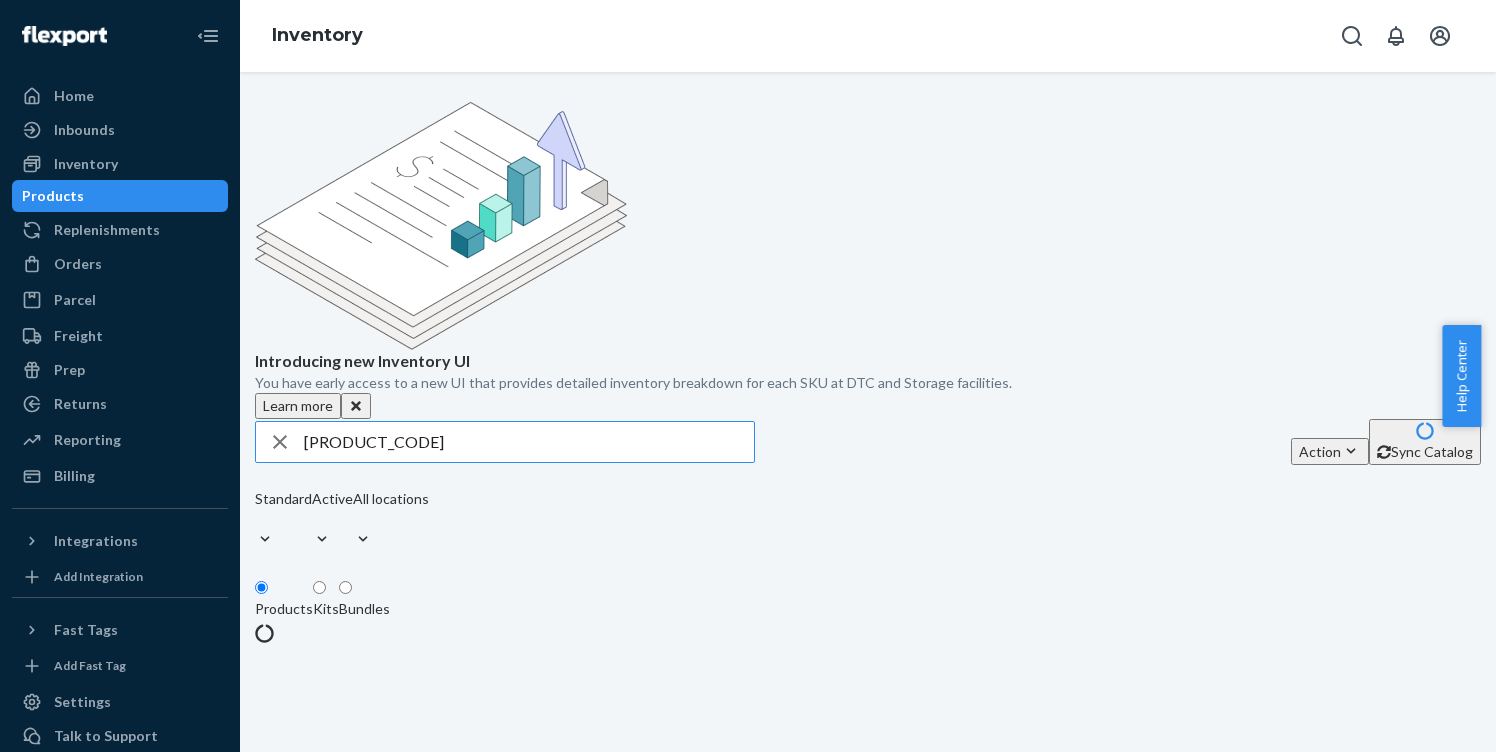 scroll, scrollTop: 0, scrollLeft: 0, axis: both 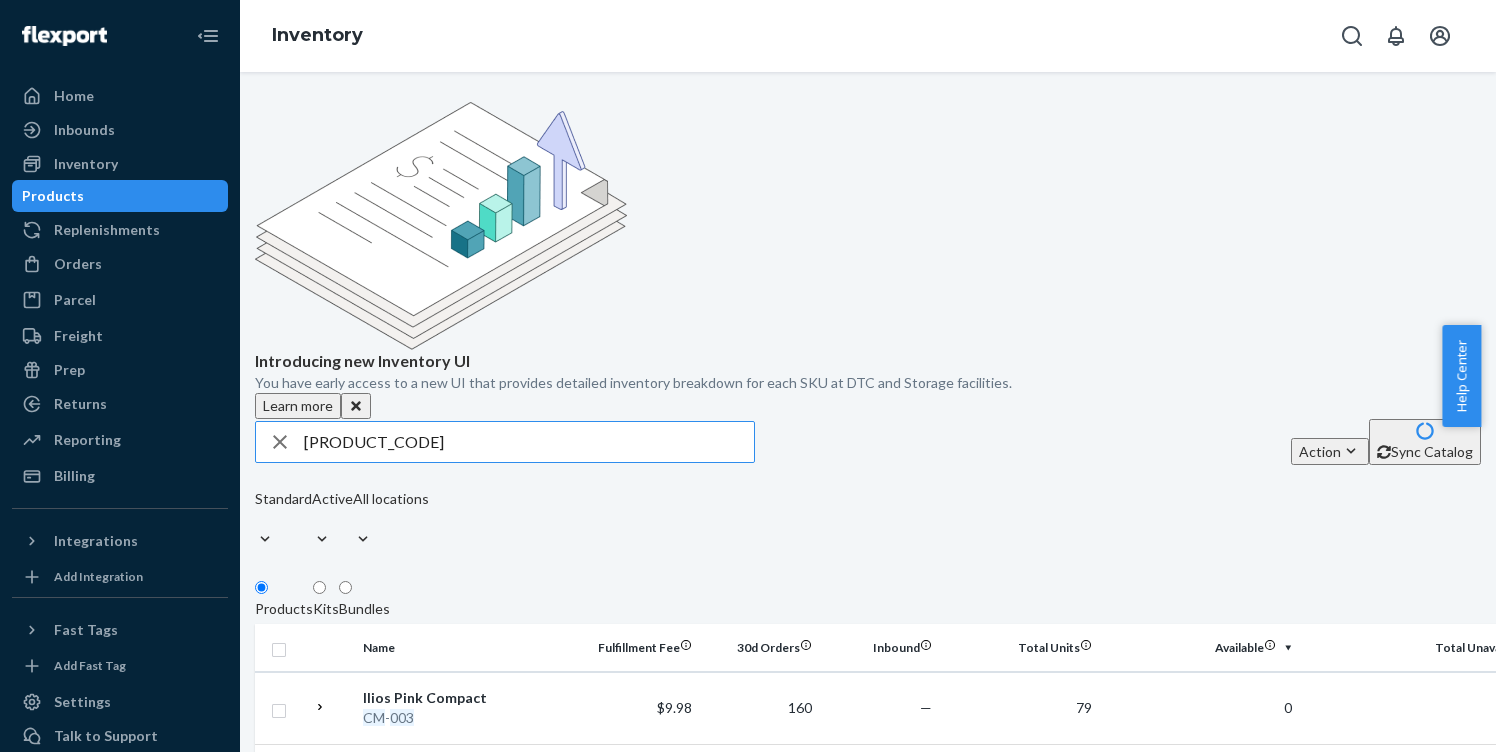 click on "[PRODUCT_CODE]" at bounding box center (529, 442) 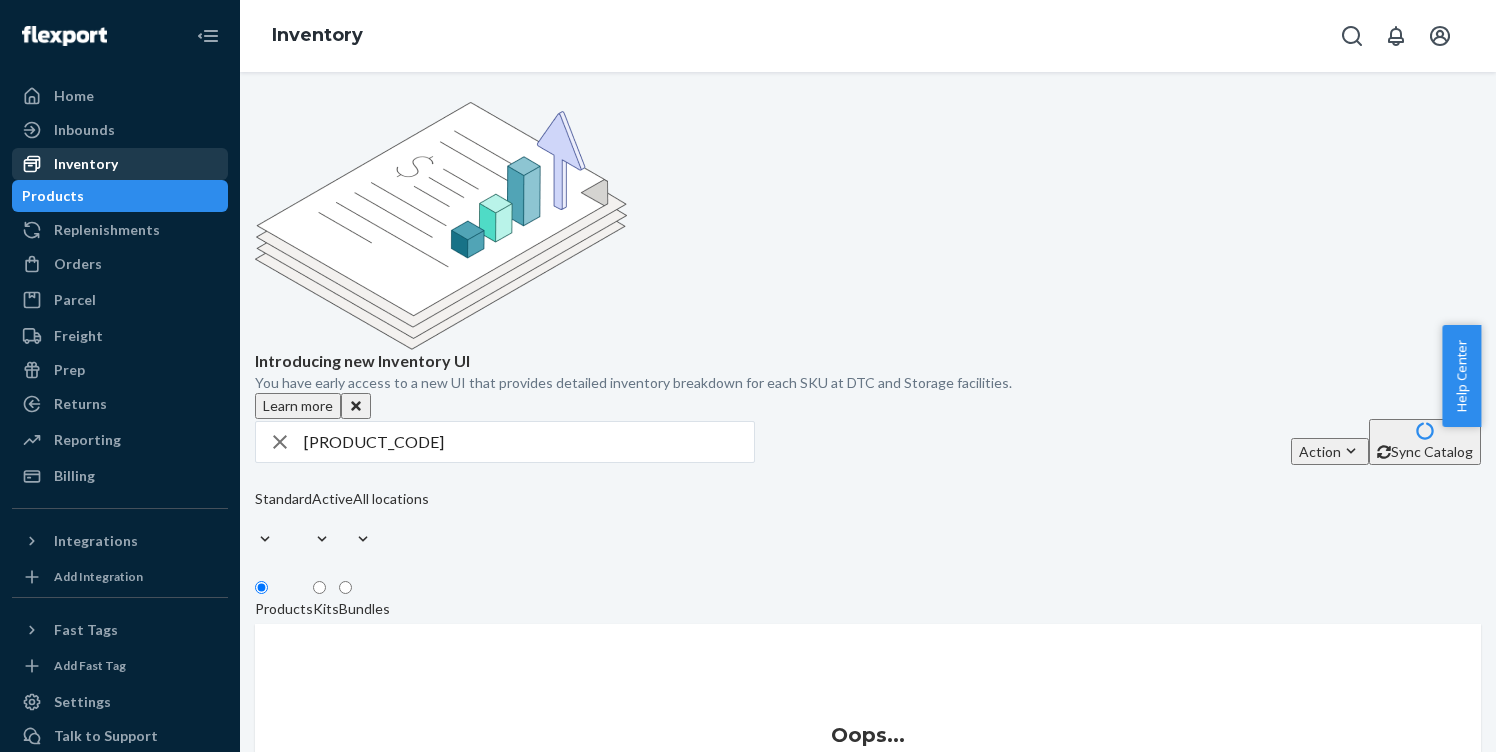click on "Inventory" at bounding box center (86, 164) 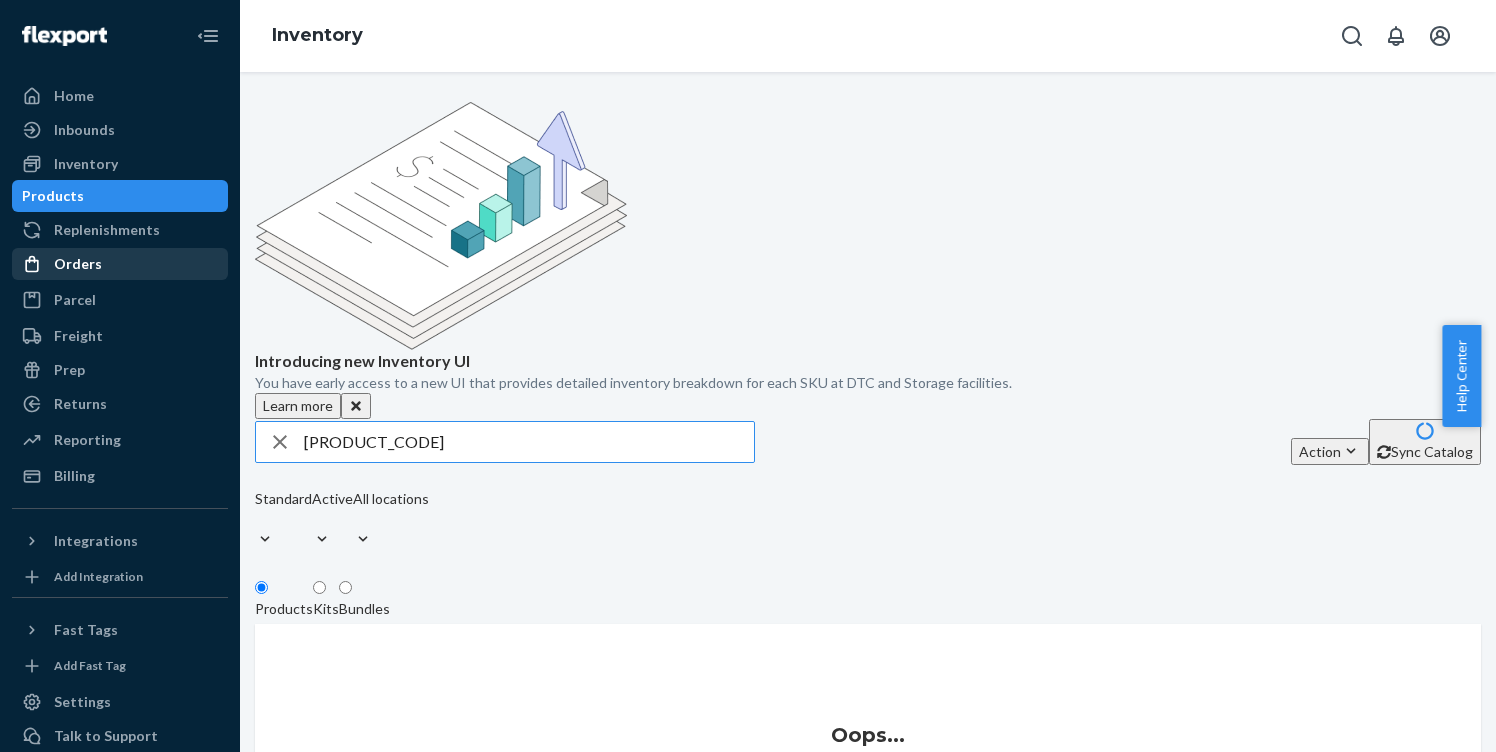 drag, startPoint x: 405, startPoint y: 302, endPoint x: 185, endPoint y: 283, distance: 220.81892 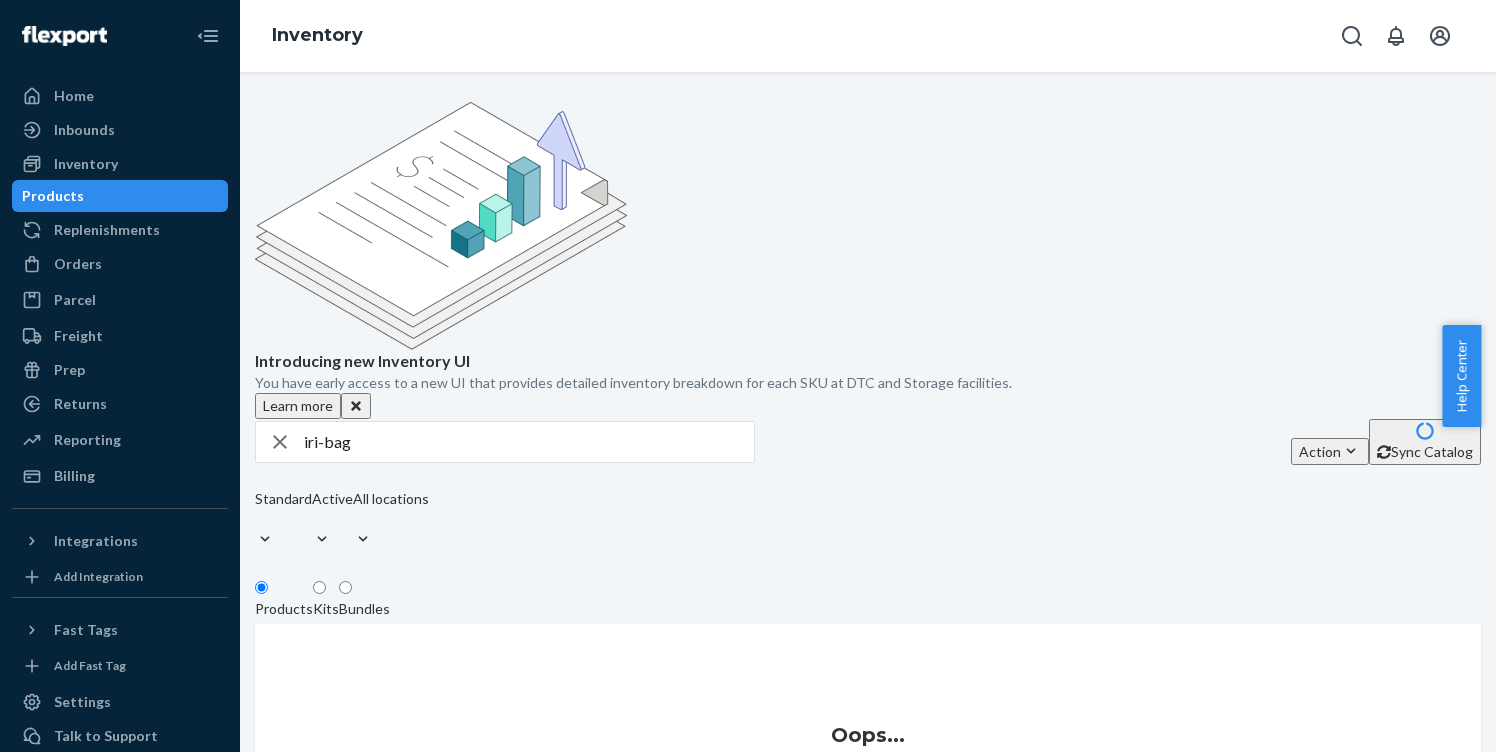 click on "iri-bag" at bounding box center (529, 442) 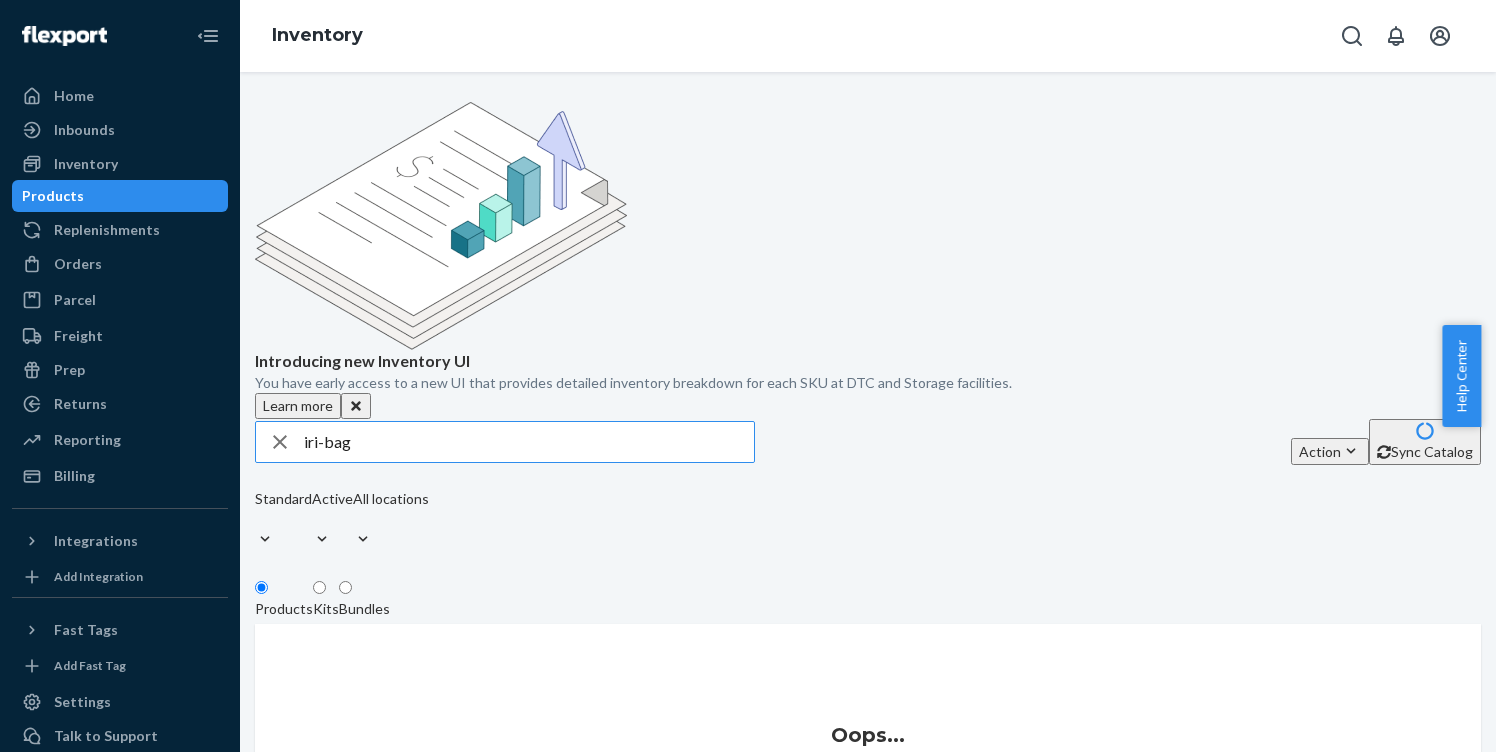 click on "iri-bag" at bounding box center [529, 442] 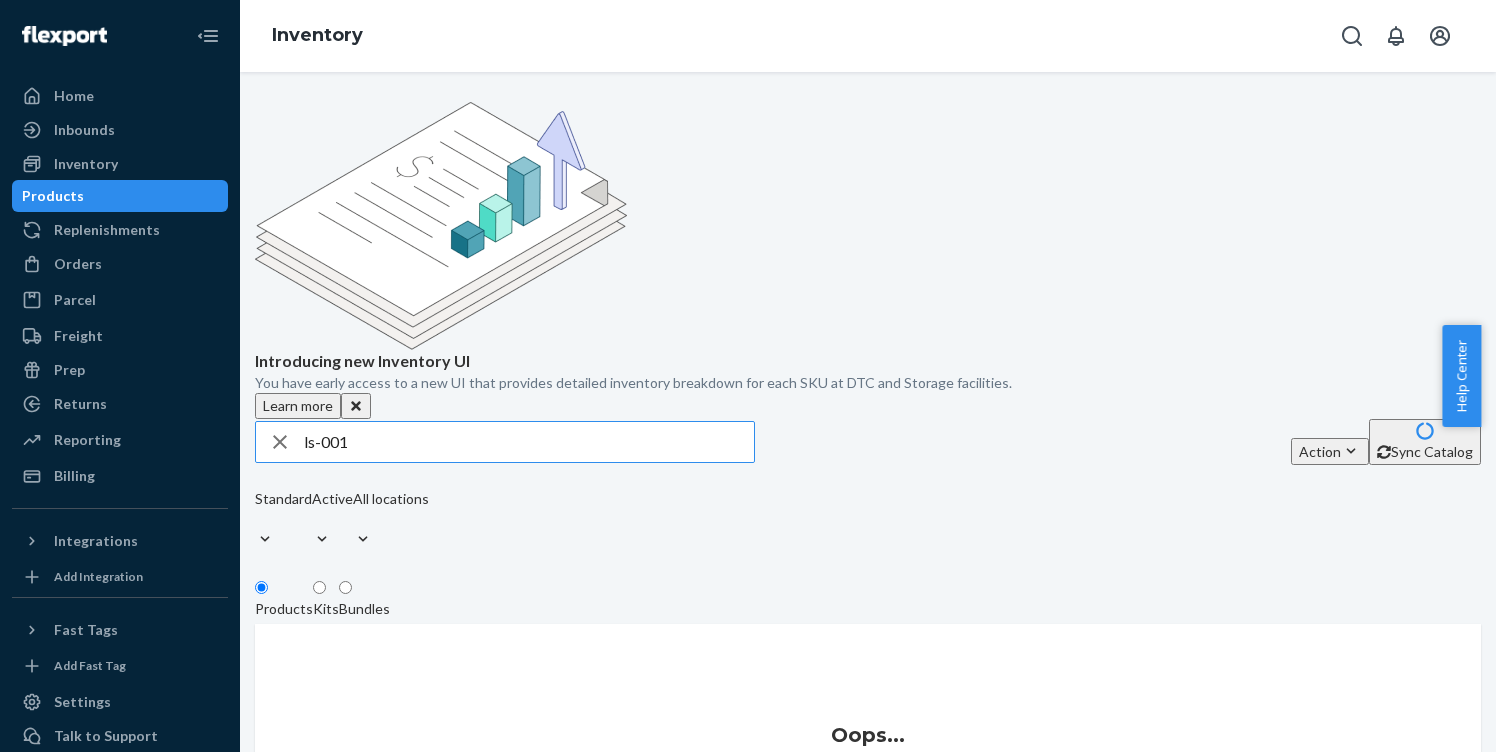 type on "ls-001" 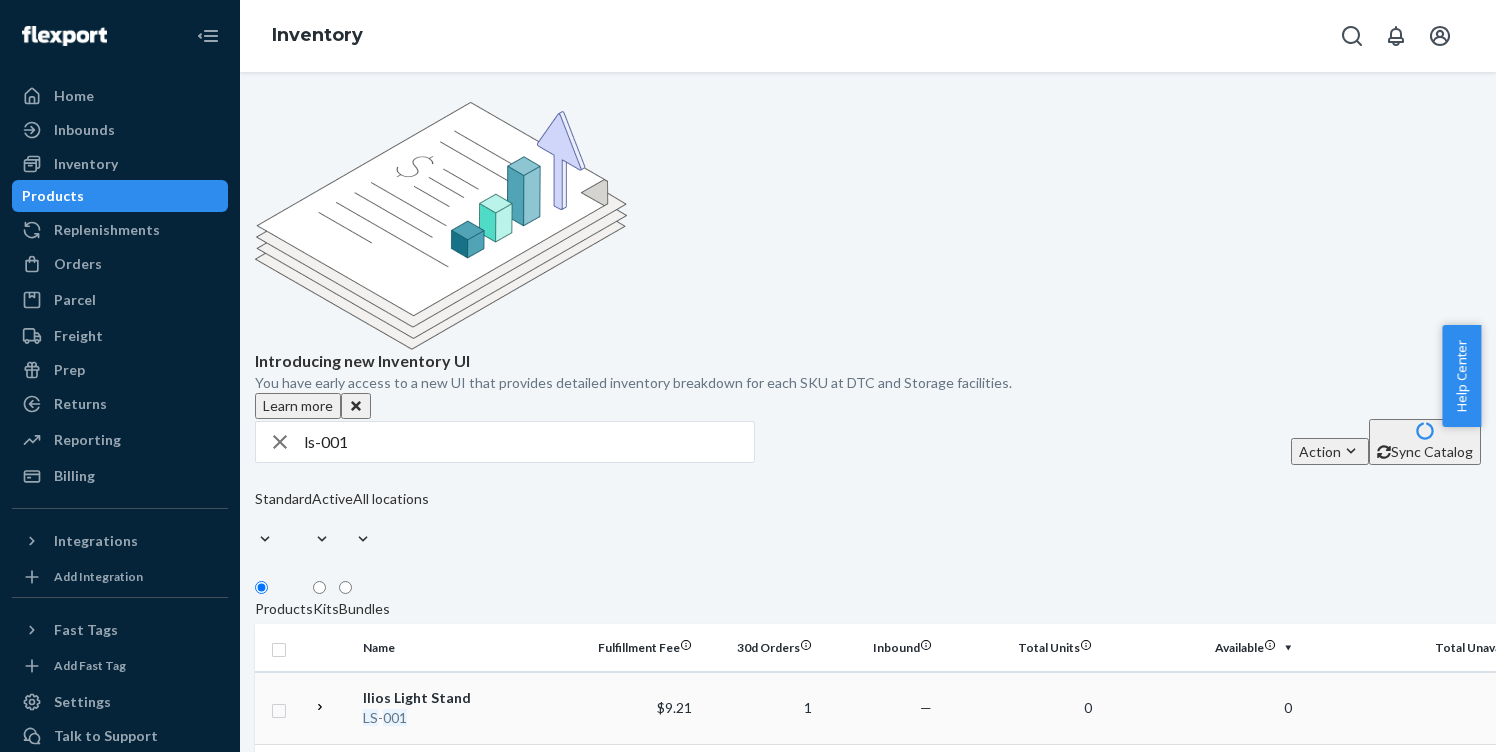 click on "001" at bounding box center [395, 717] 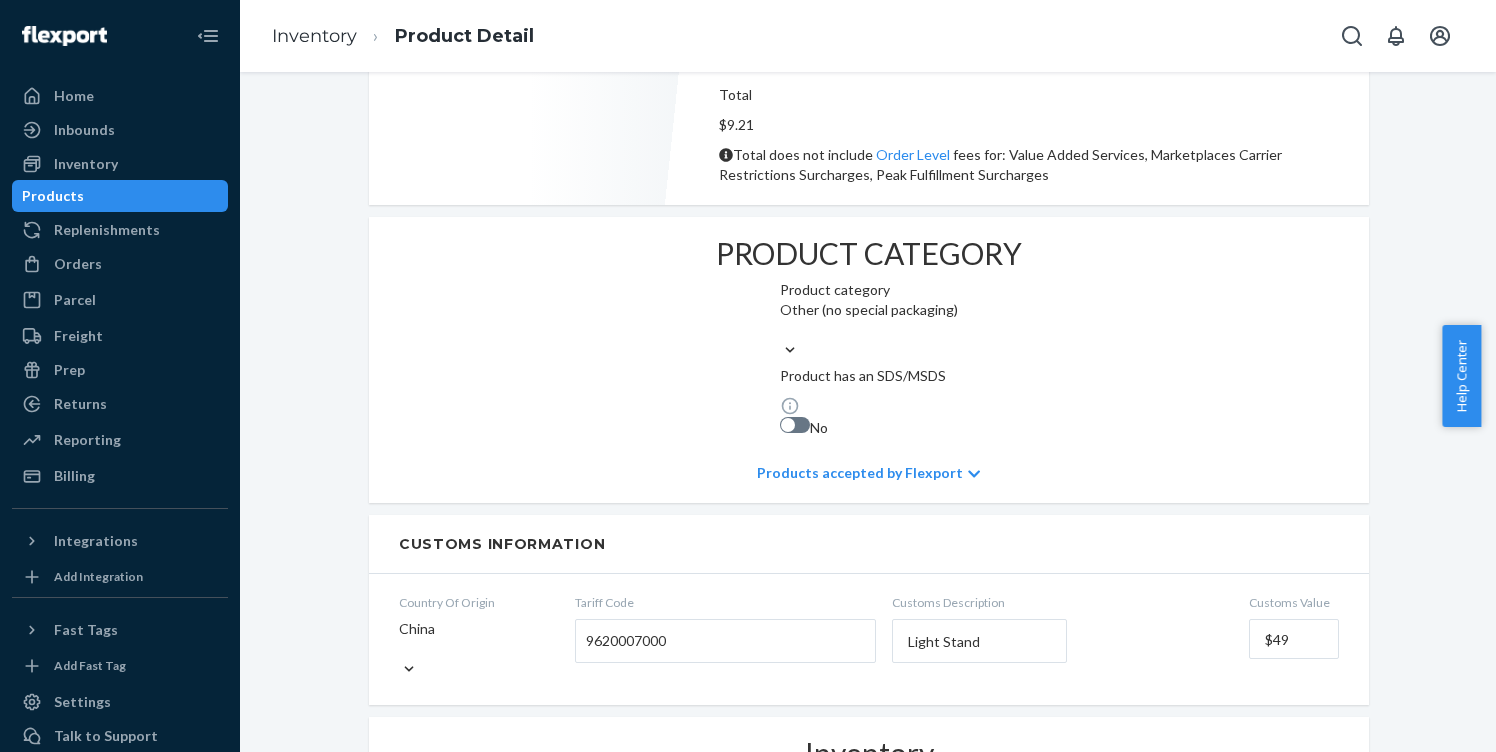 scroll, scrollTop: 1407, scrollLeft: 0, axis: vertical 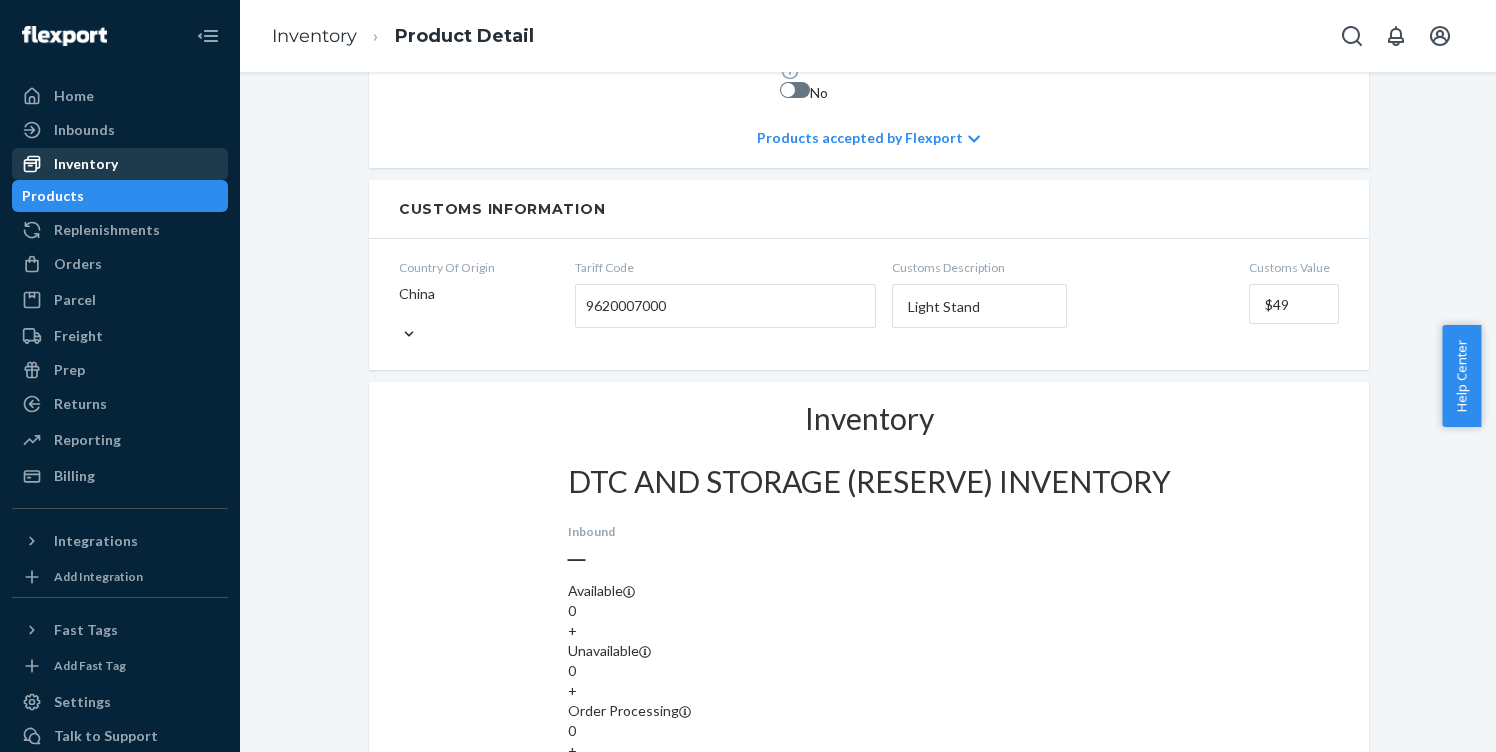 click on "Inventory" at bounding box center [86, 164] 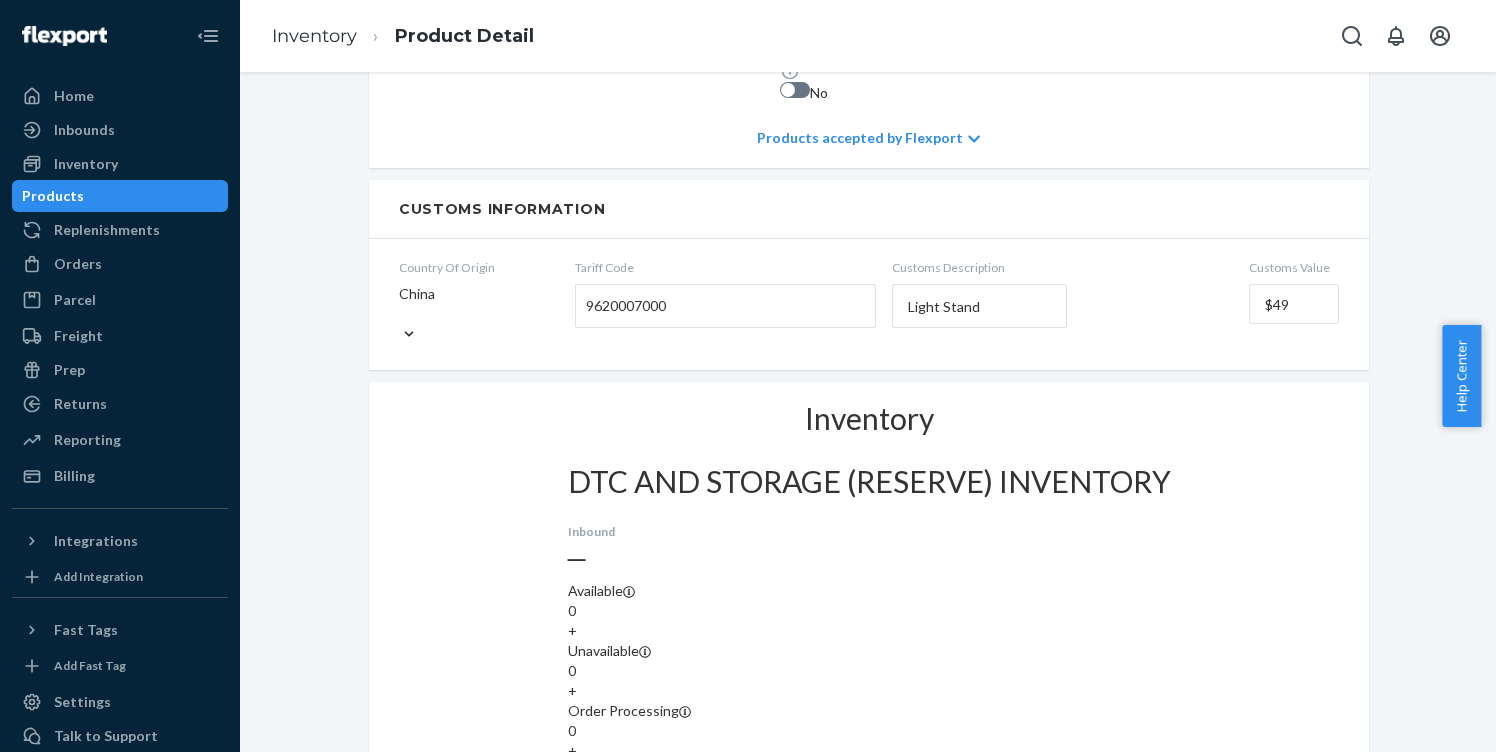 scroll, scrollTop: 0, scrollLeft: 0, axis: both 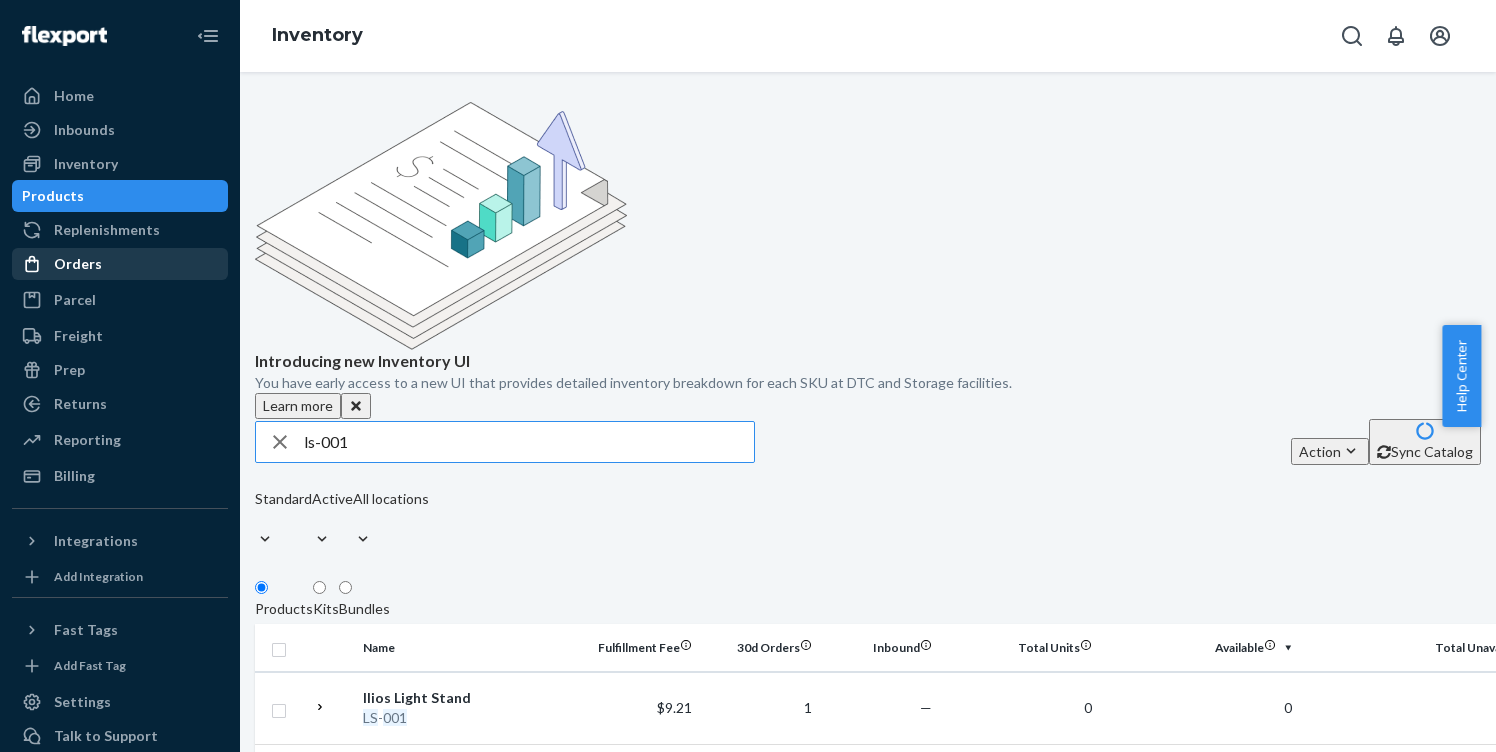drag, startPoint x: 347, startPoint y: 293, endPoint x: 192, endPoint y: 275, distance: 156.04166 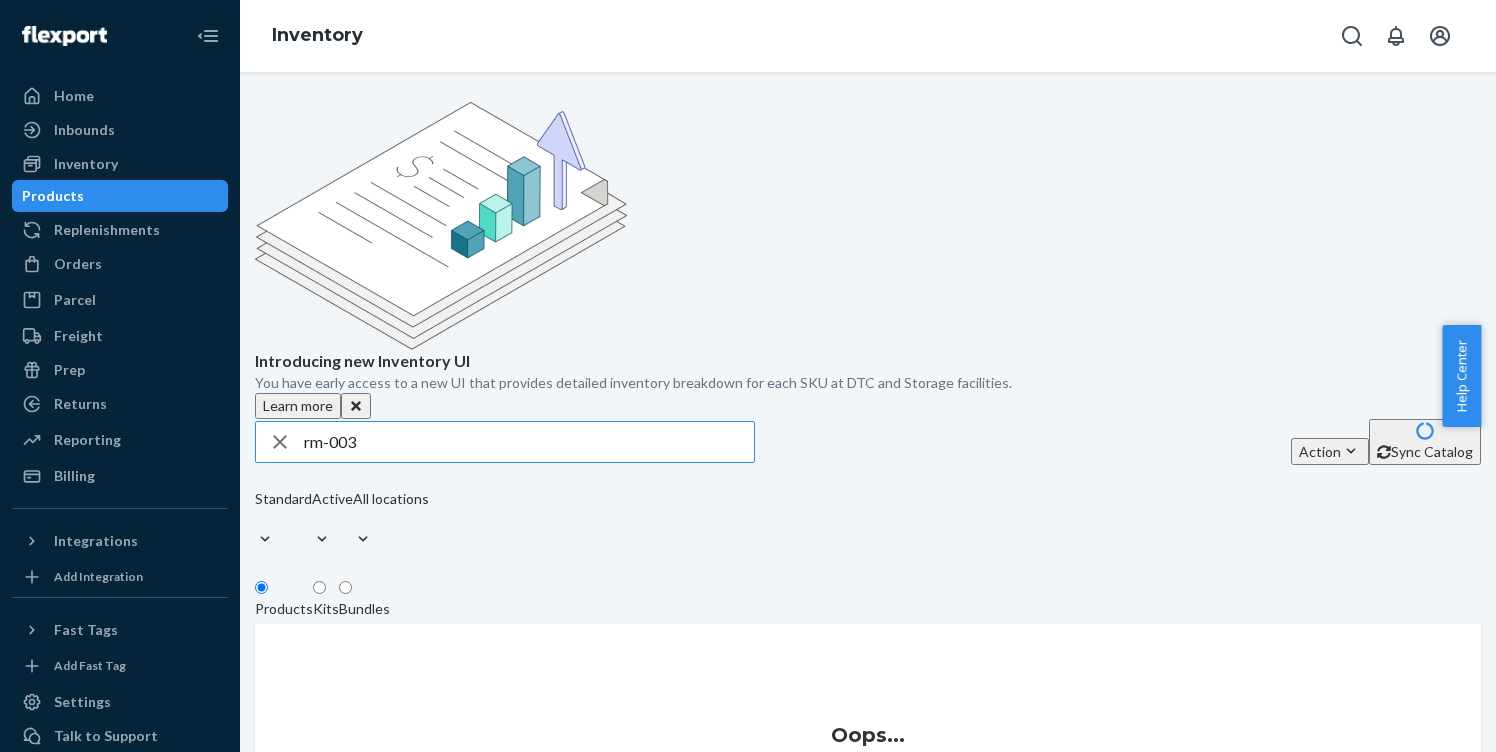 drag, startPoint x: 380, startPoint y: 298, endPoint x: 228, endPoint y: 264, distance: 155.75623 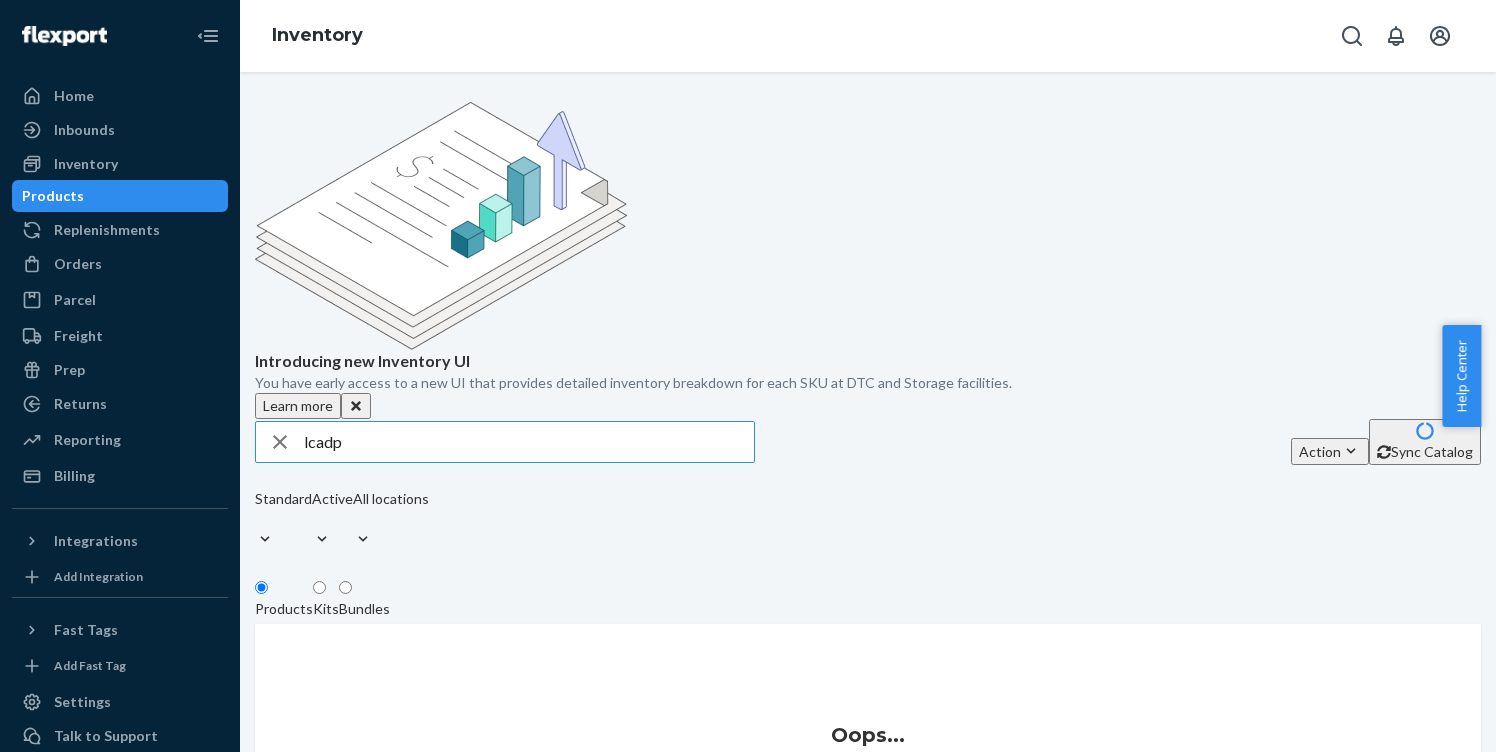 click on "lcadp" at bounding box center (529, 442) 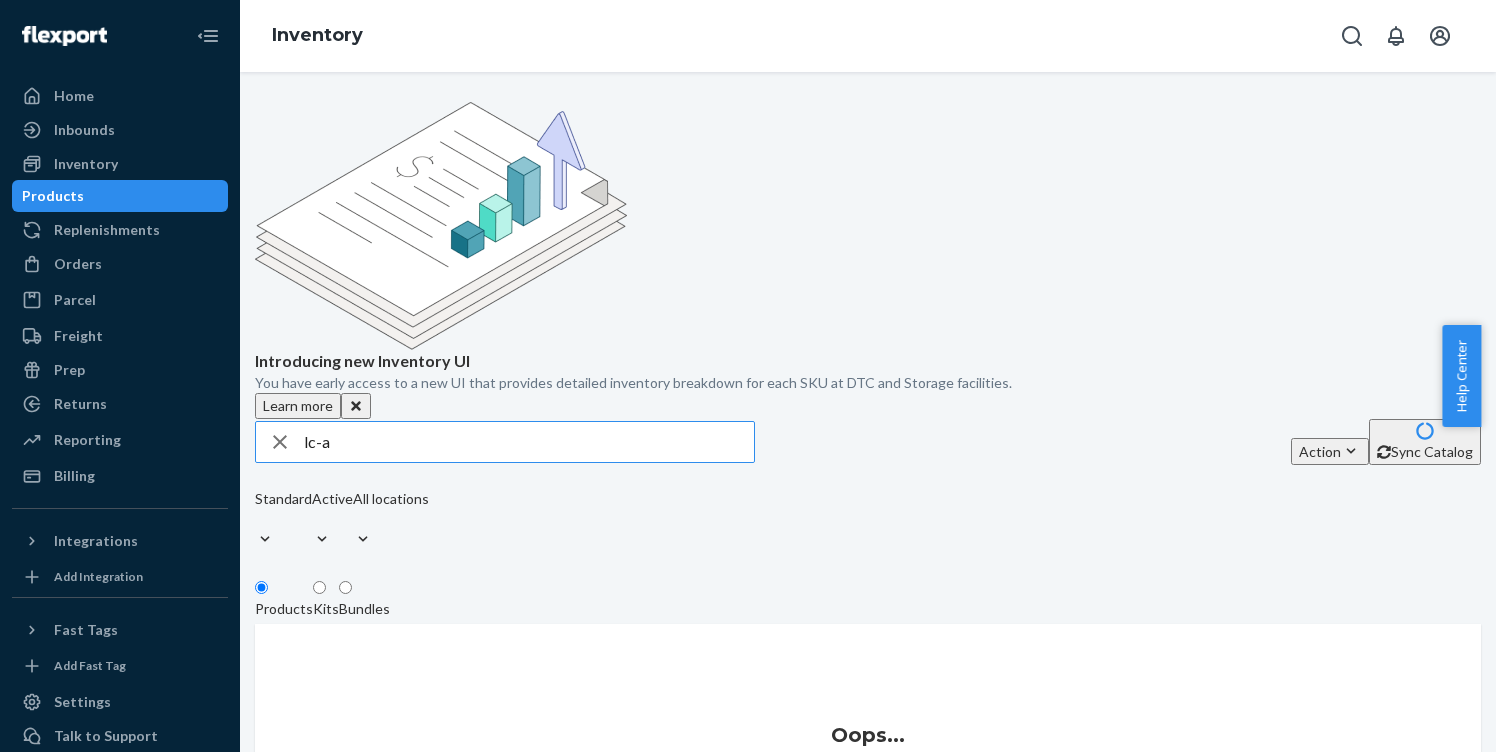 type on "lc-a" 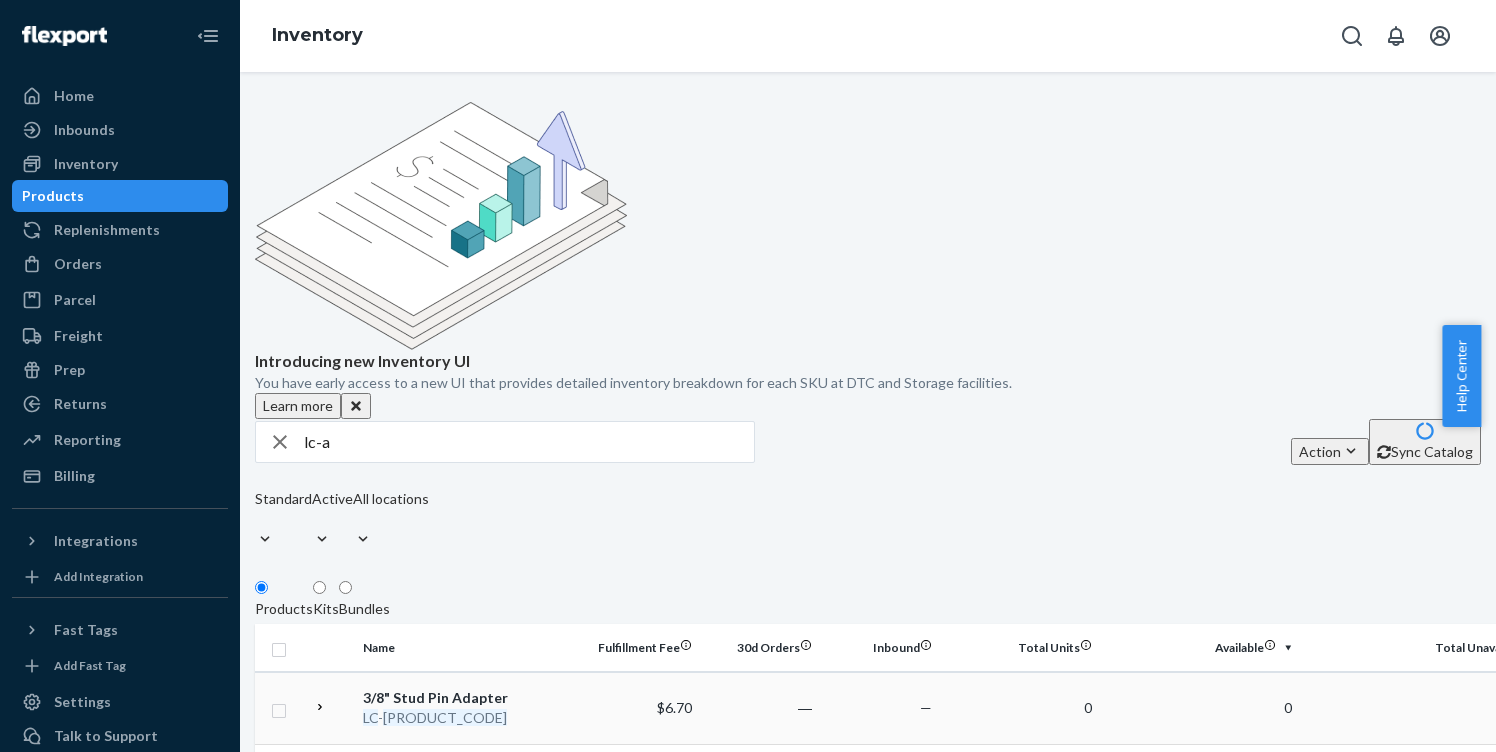 click on "[PRODUCT_CODE]" at bounding box center [445, 717] 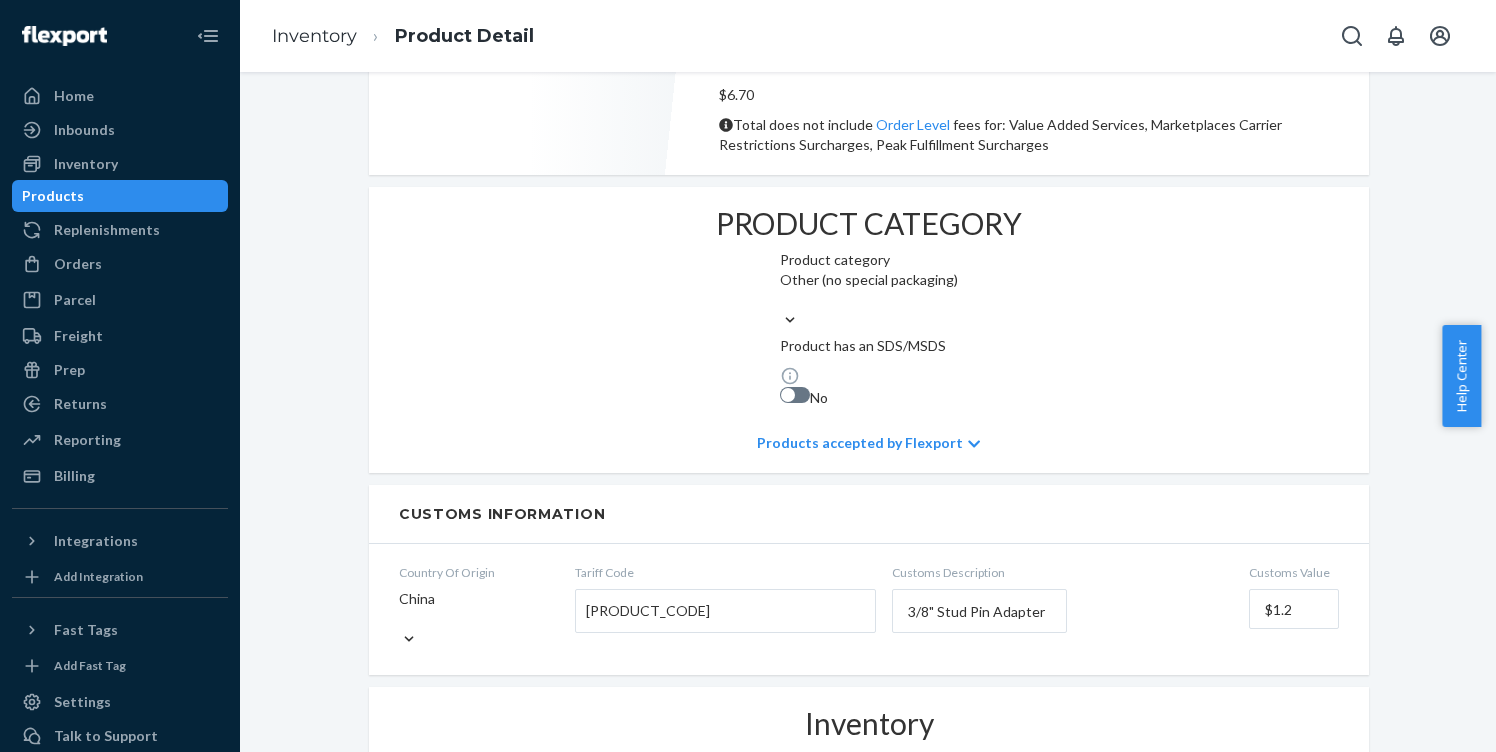 scroll, scrollTop: 1392, scrollLeft: 0, axis: vertical 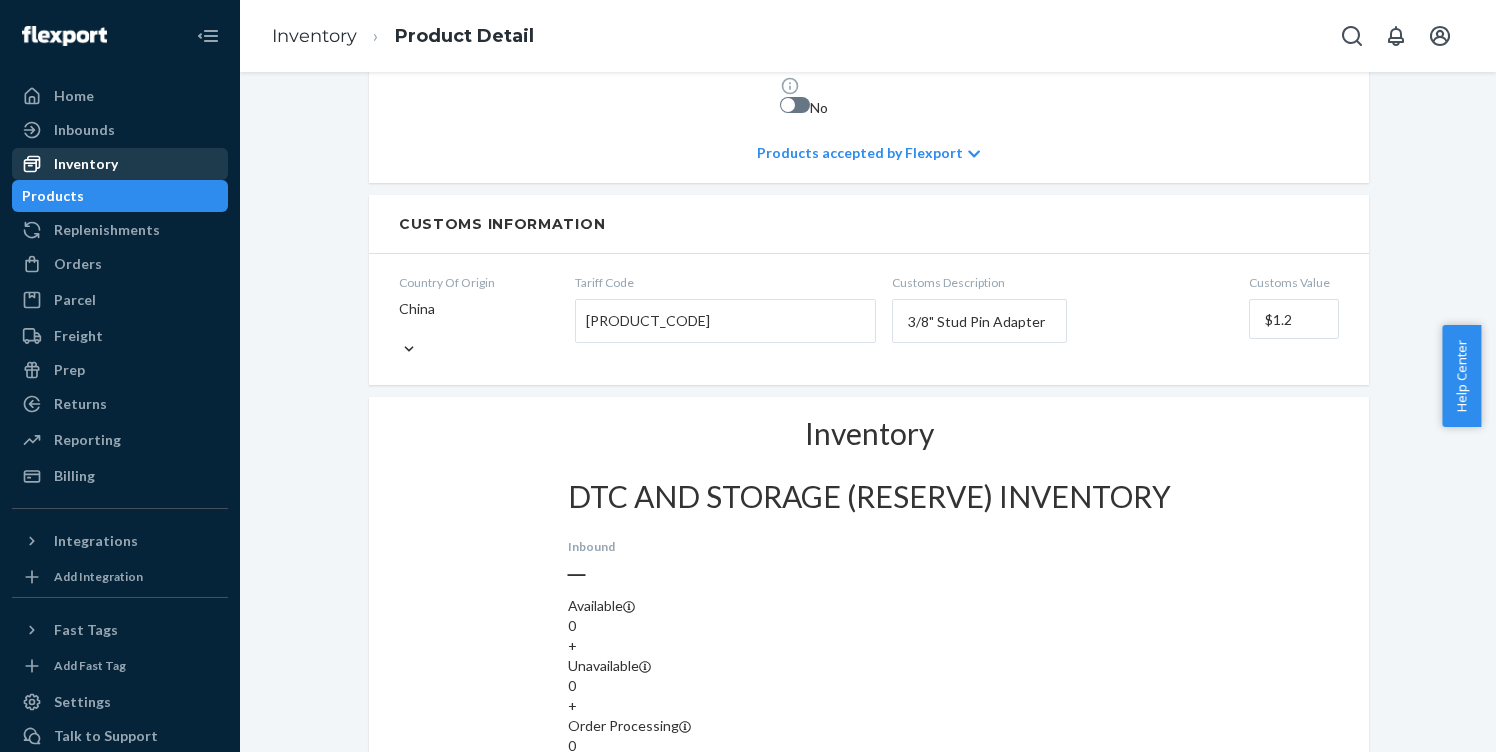 drag, startPoint x: 112, startPoint y: 166, endPoint x: 159, endPoint y: 172, distance: 47.38143 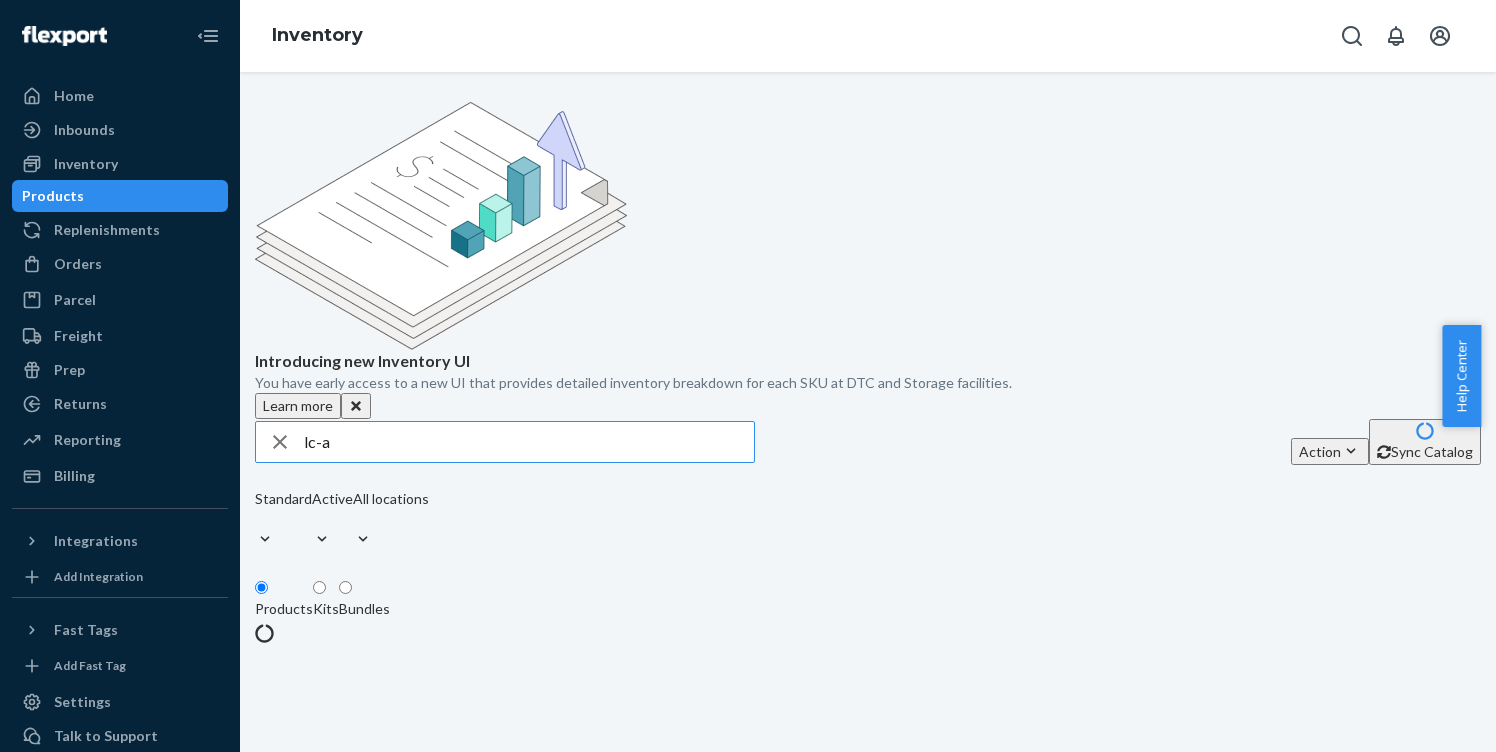 scroll, scrollTop: 0, scrollLeft: 0, axis: both 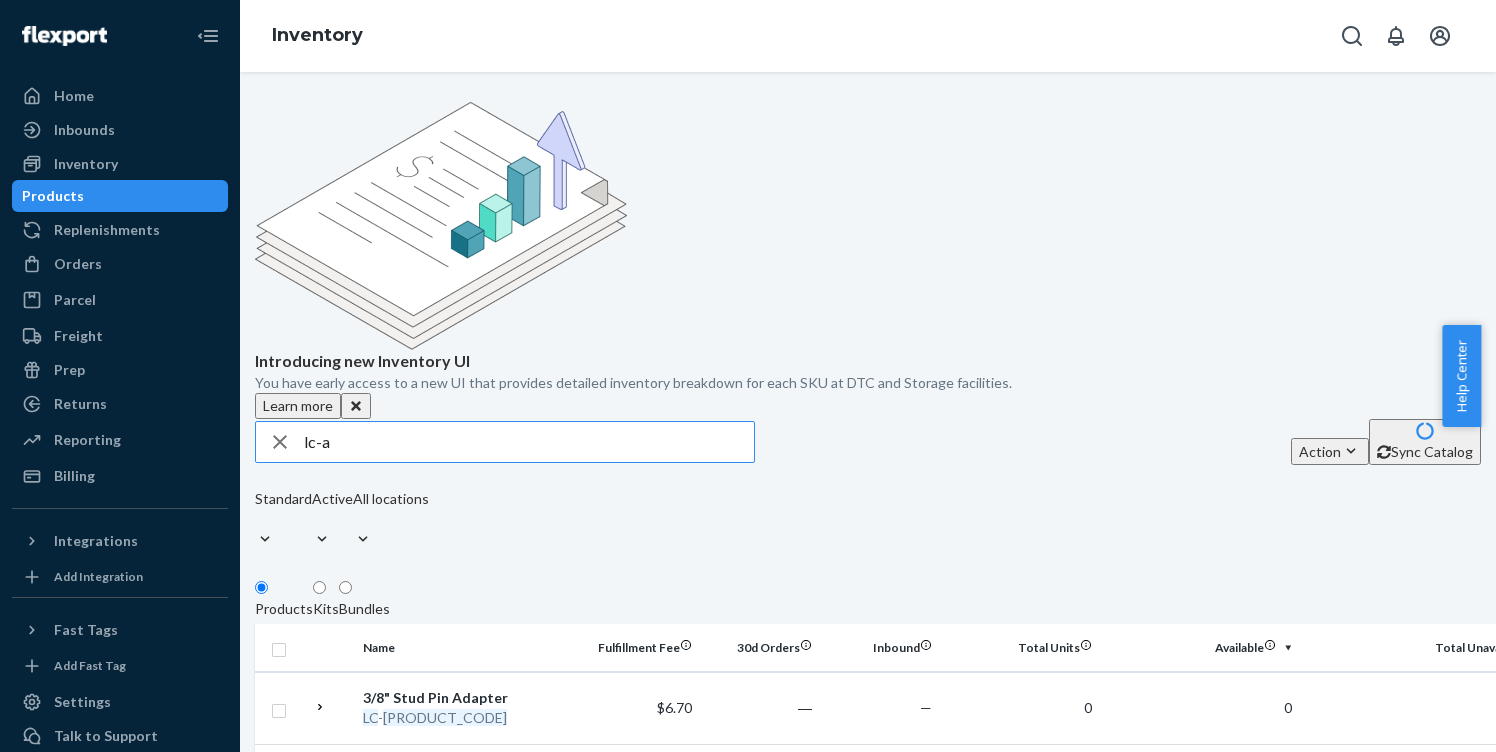 click on "lc-a" at bounding box center (529, 442) 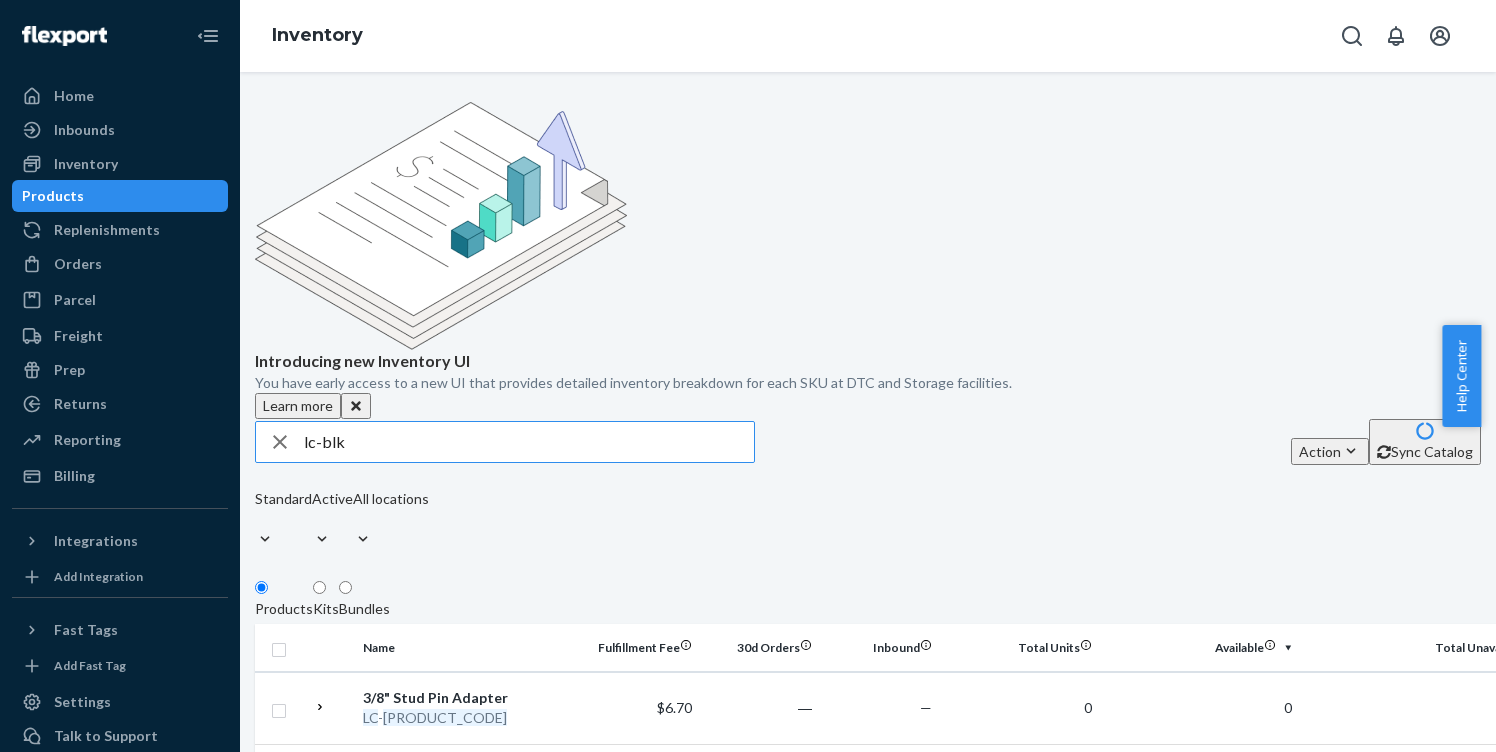 type on "lc-blk" 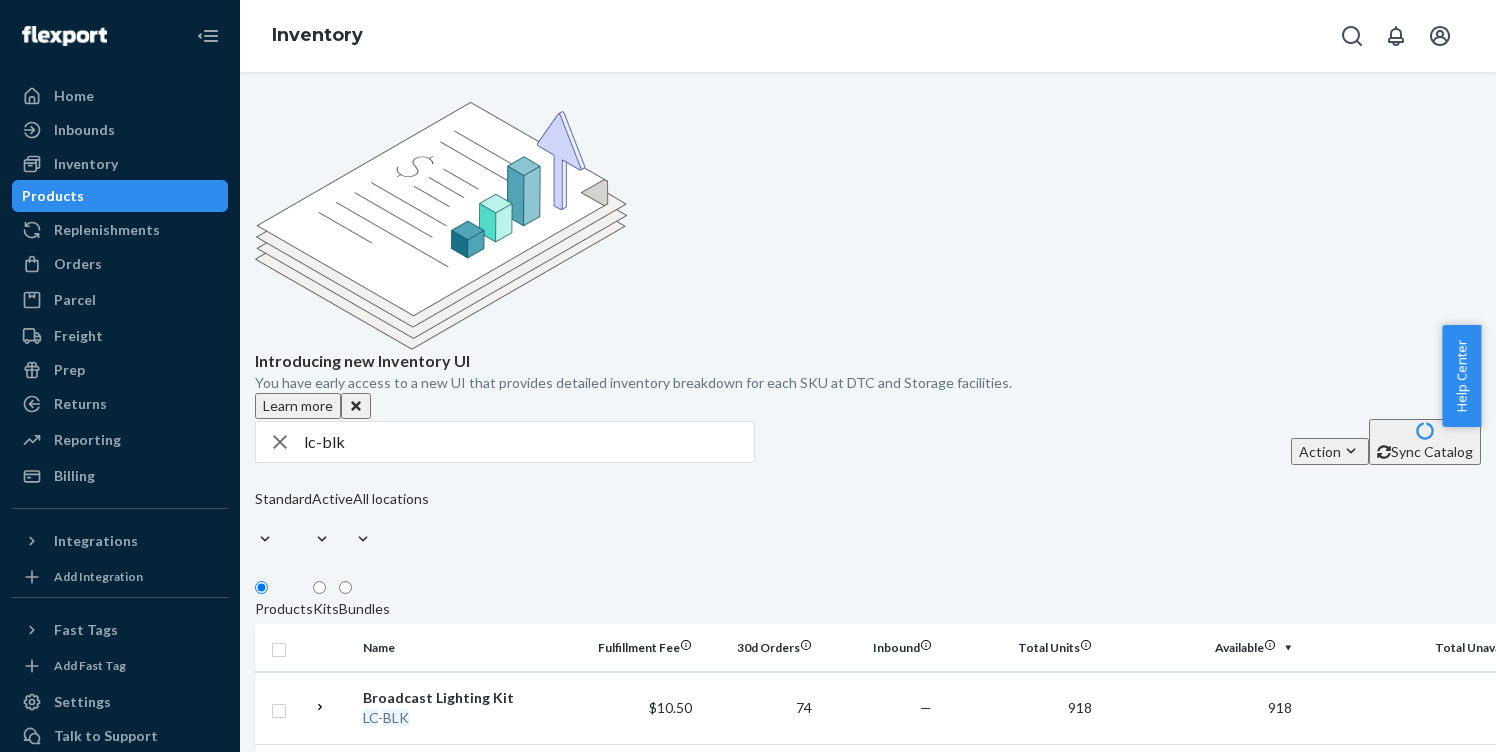 click on "BLK" at bounding box center (396, 717) 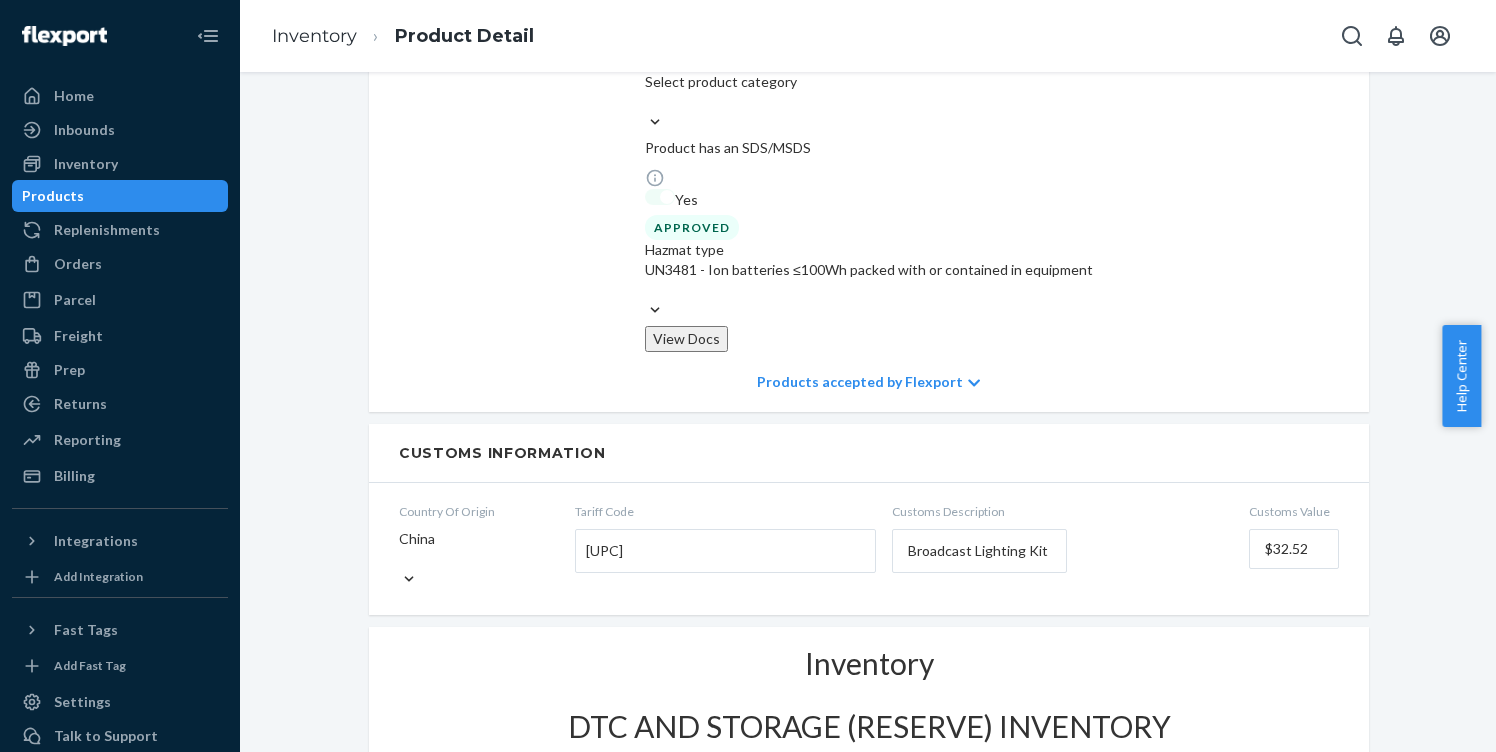 scroll, scrollTop: 1527, scrollLeft: 0, axis: vertical 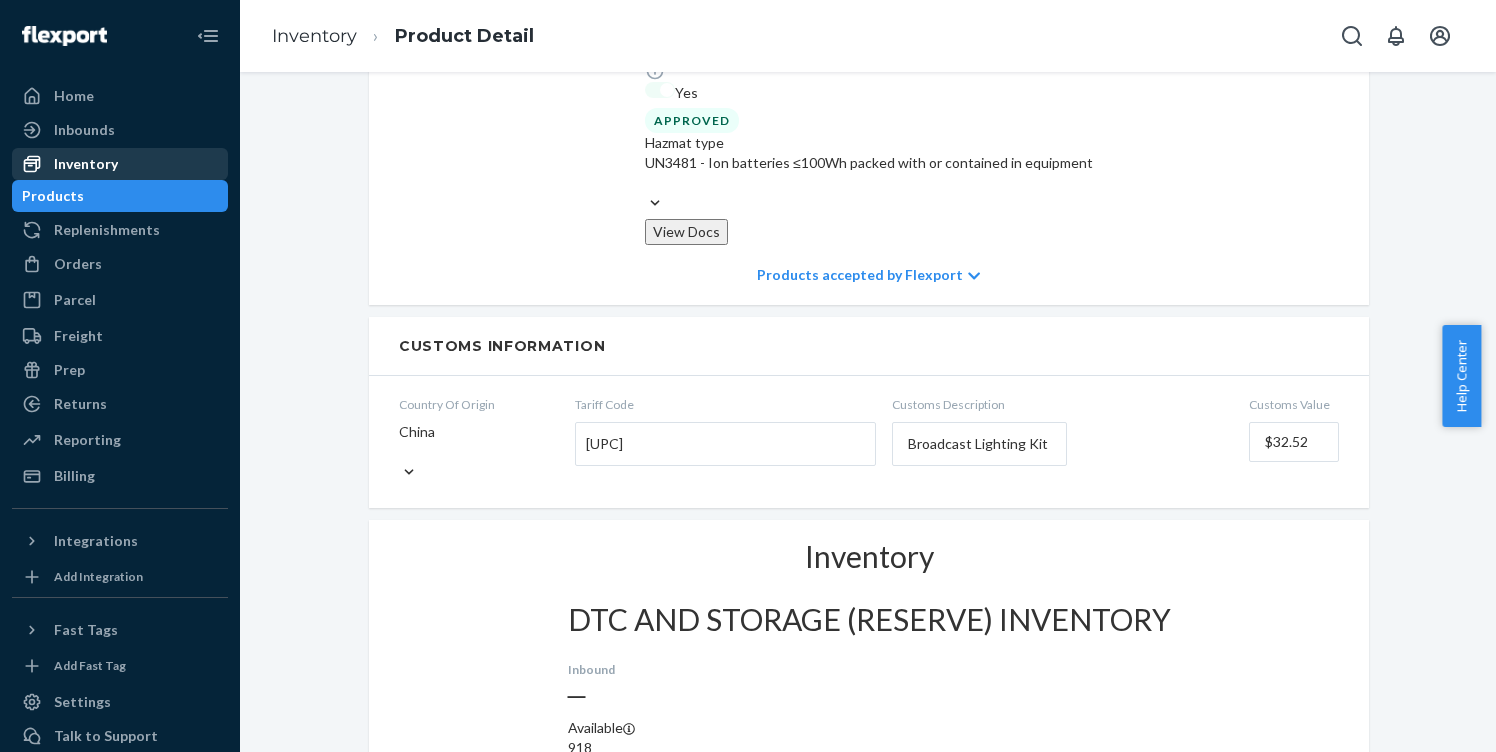 click on "Inventory" at bounding box center [86, 164] 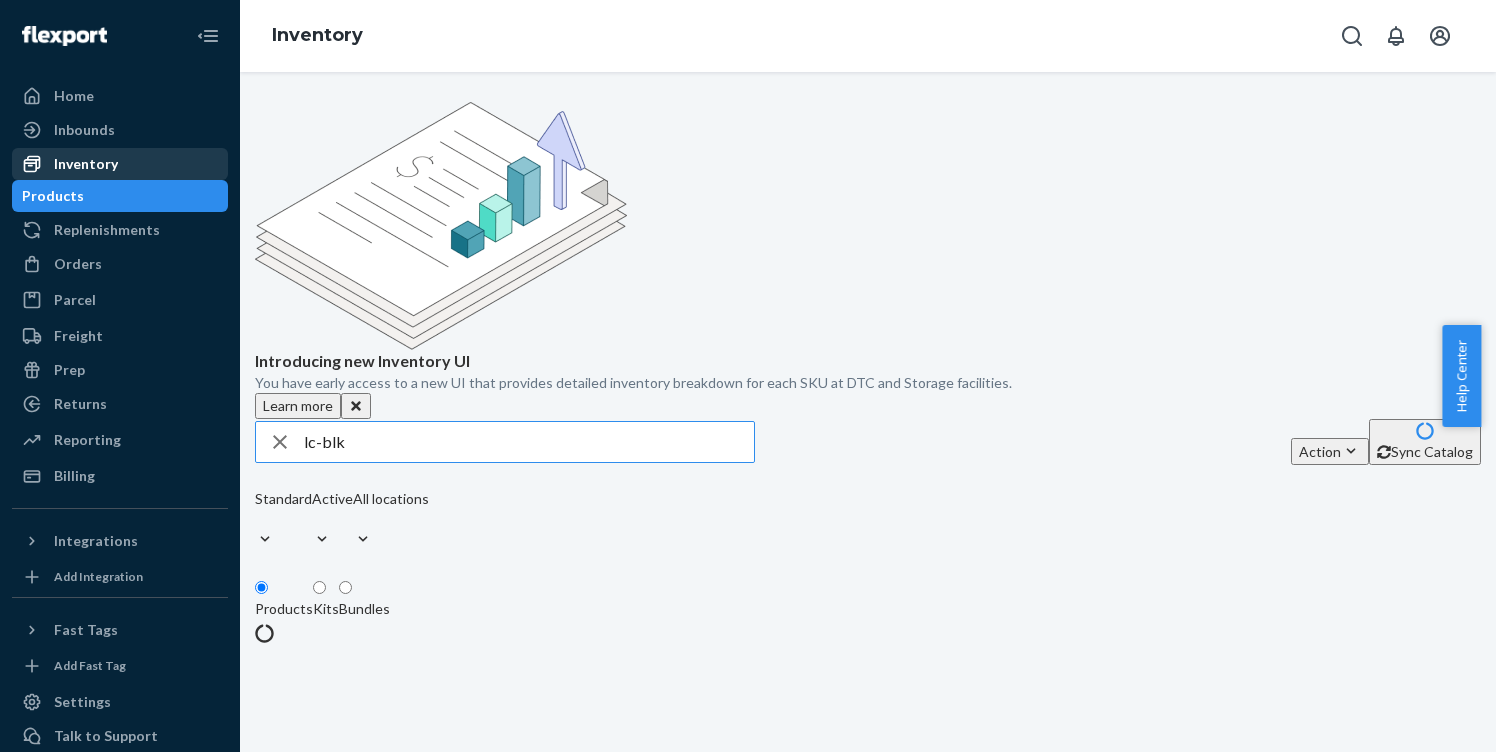 scroll, scrollTop: 0, scrollLeft: 0, axis: both 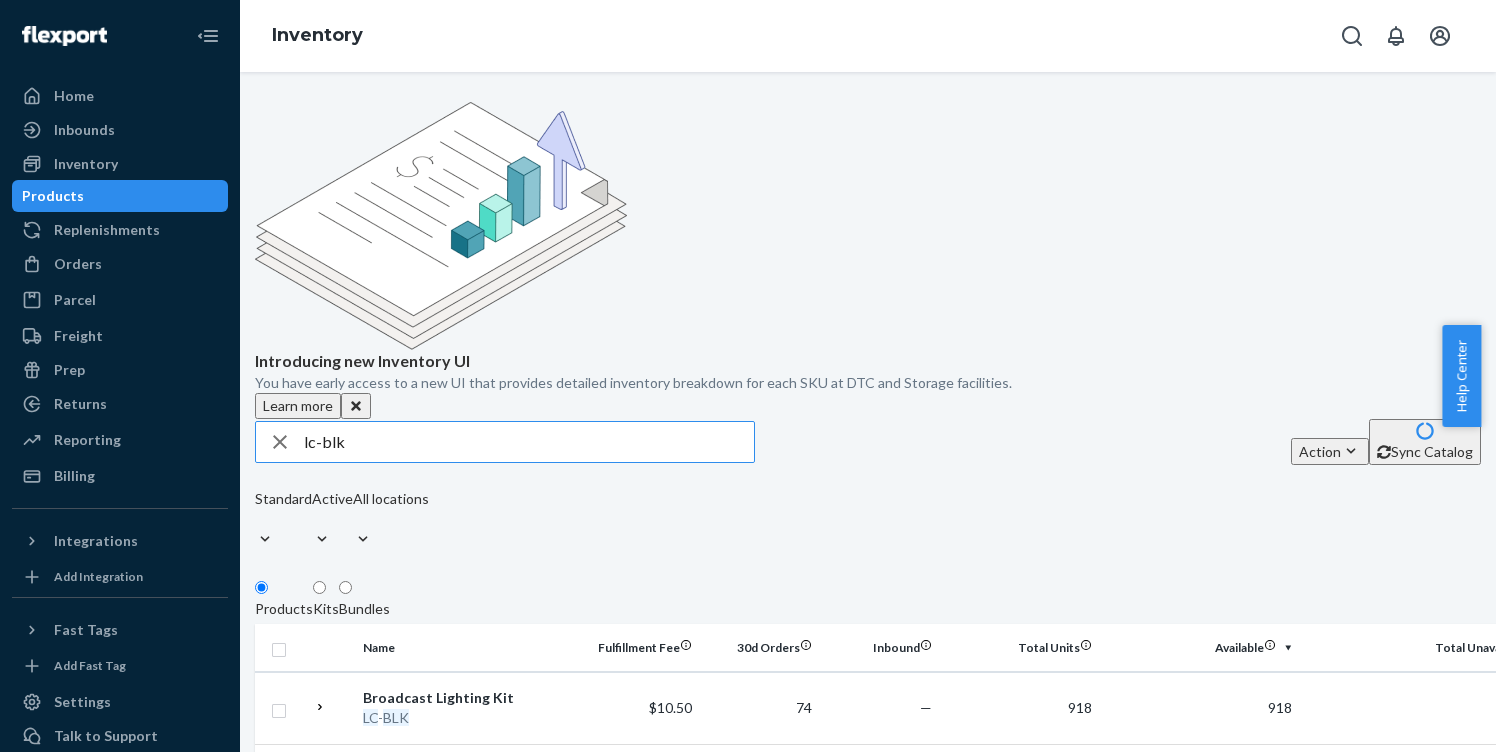 click on "lc-blk" at bounding box center [529, 442] 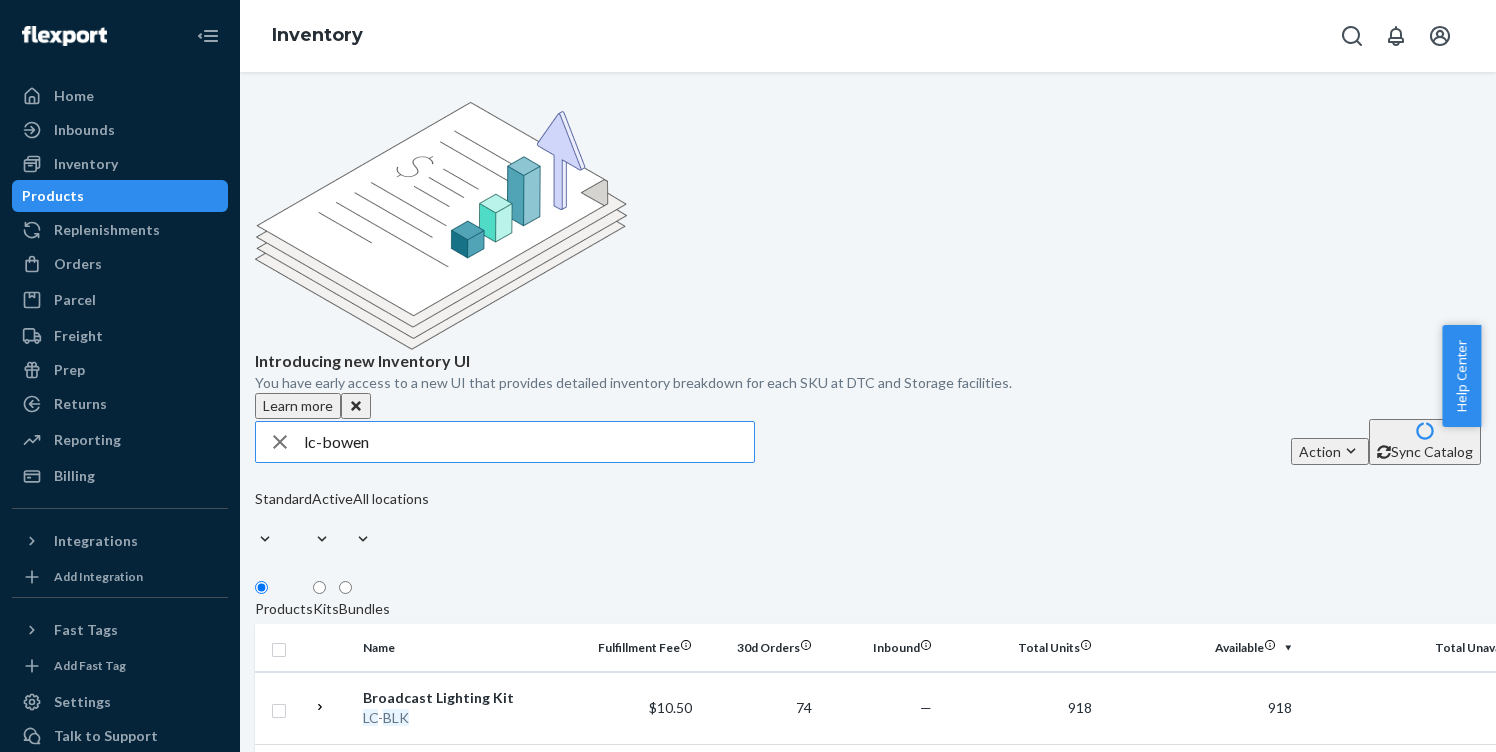 type on "lc-bowen" 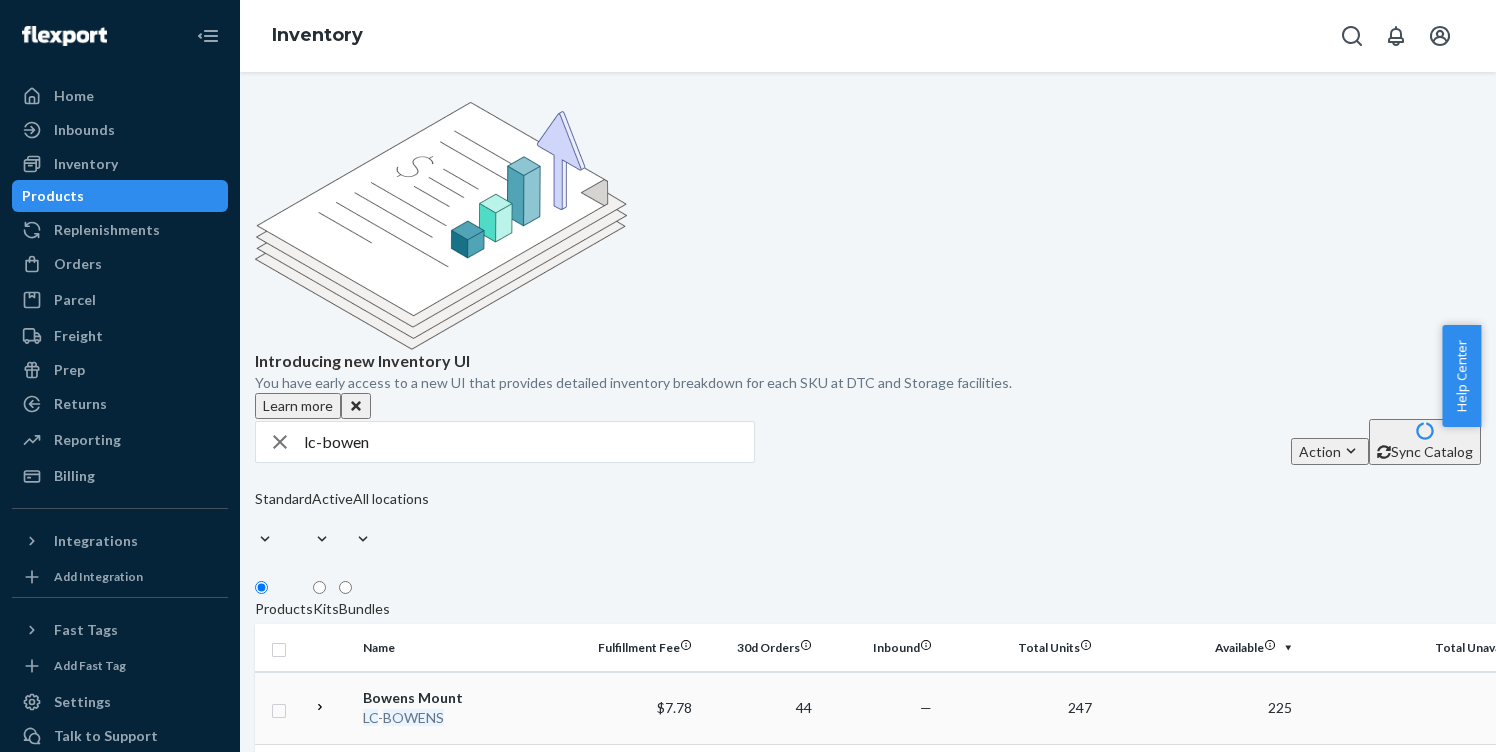 click on "BOWENS" at bounding box center (413, 717) 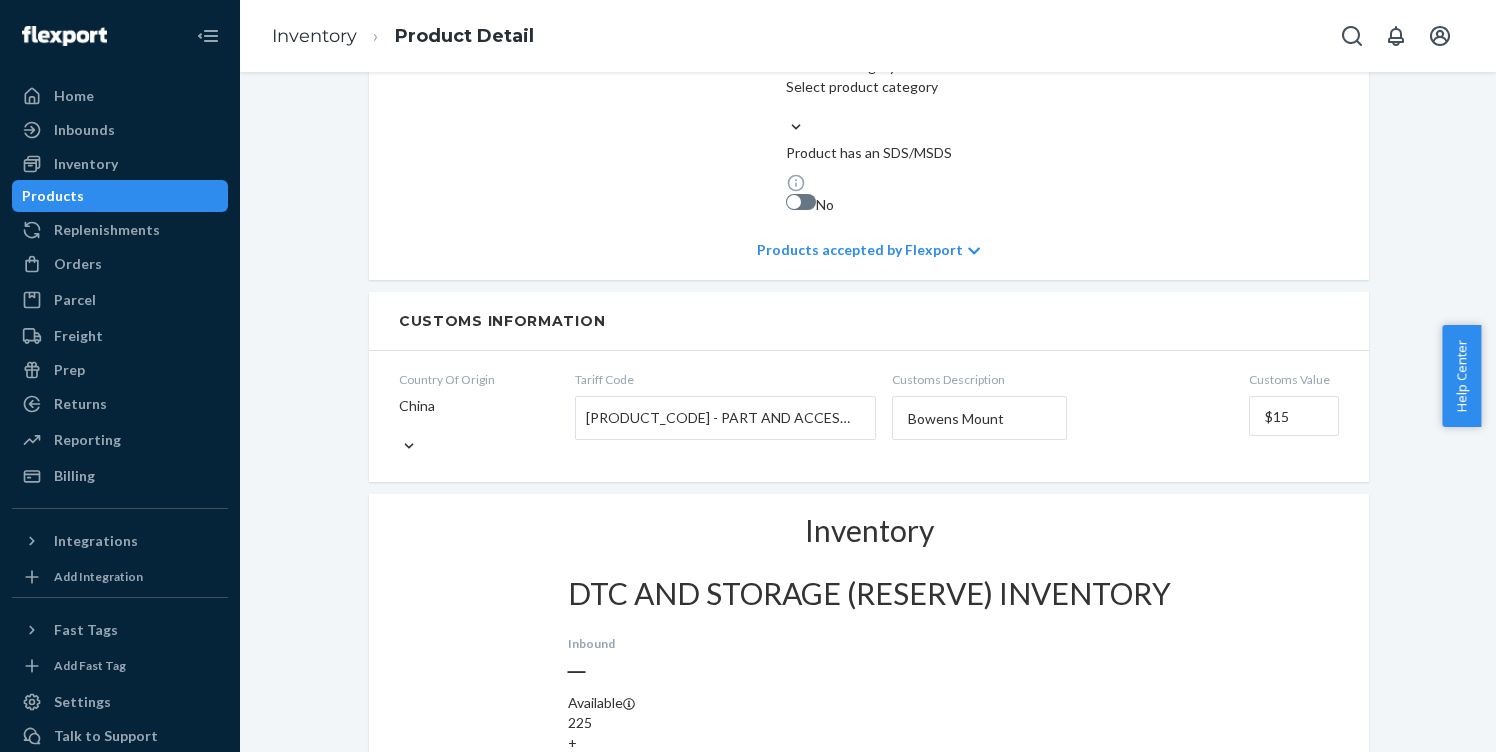 scroll, scrollTop: 1536, scrollLeft: 0, axis: vertical 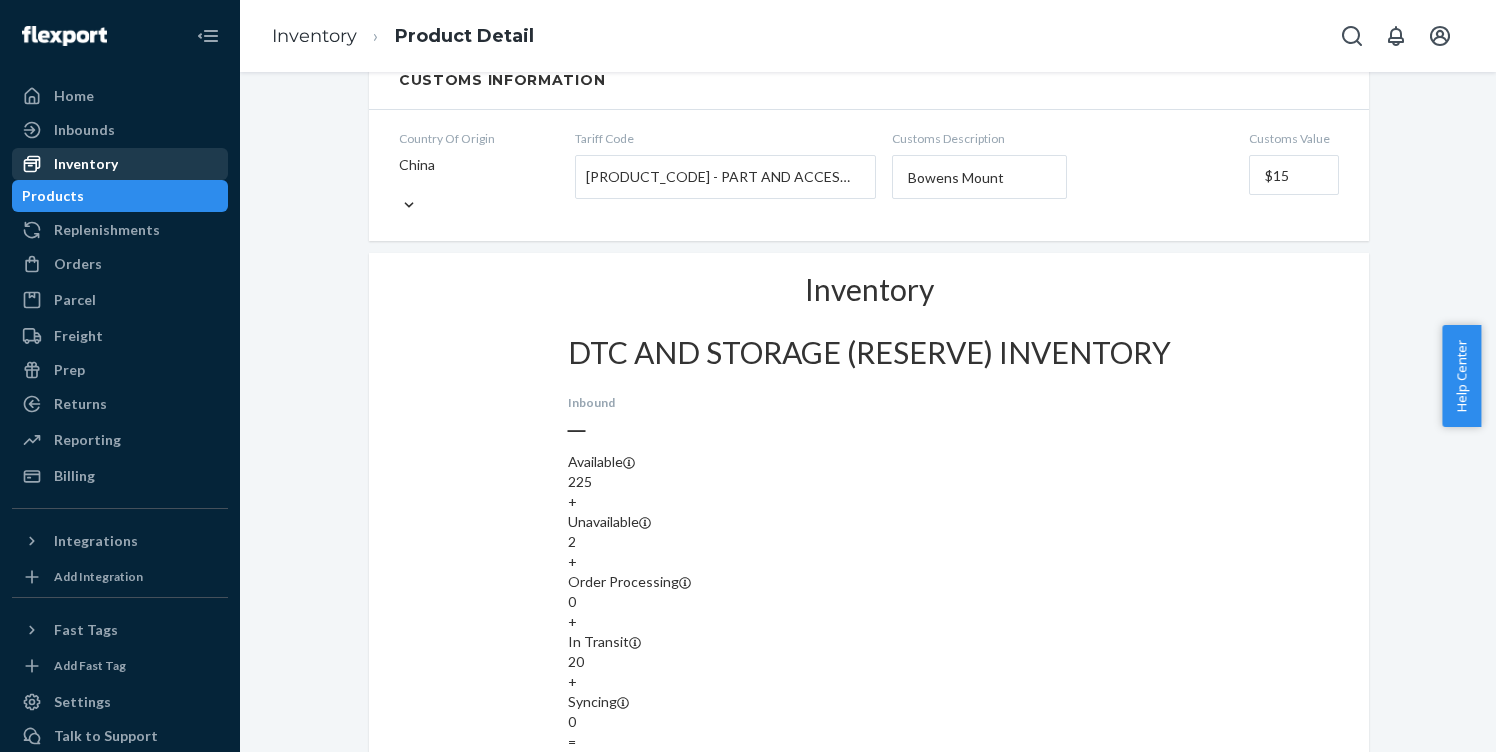 click on "Inventory" at bounding box center (86, 164) 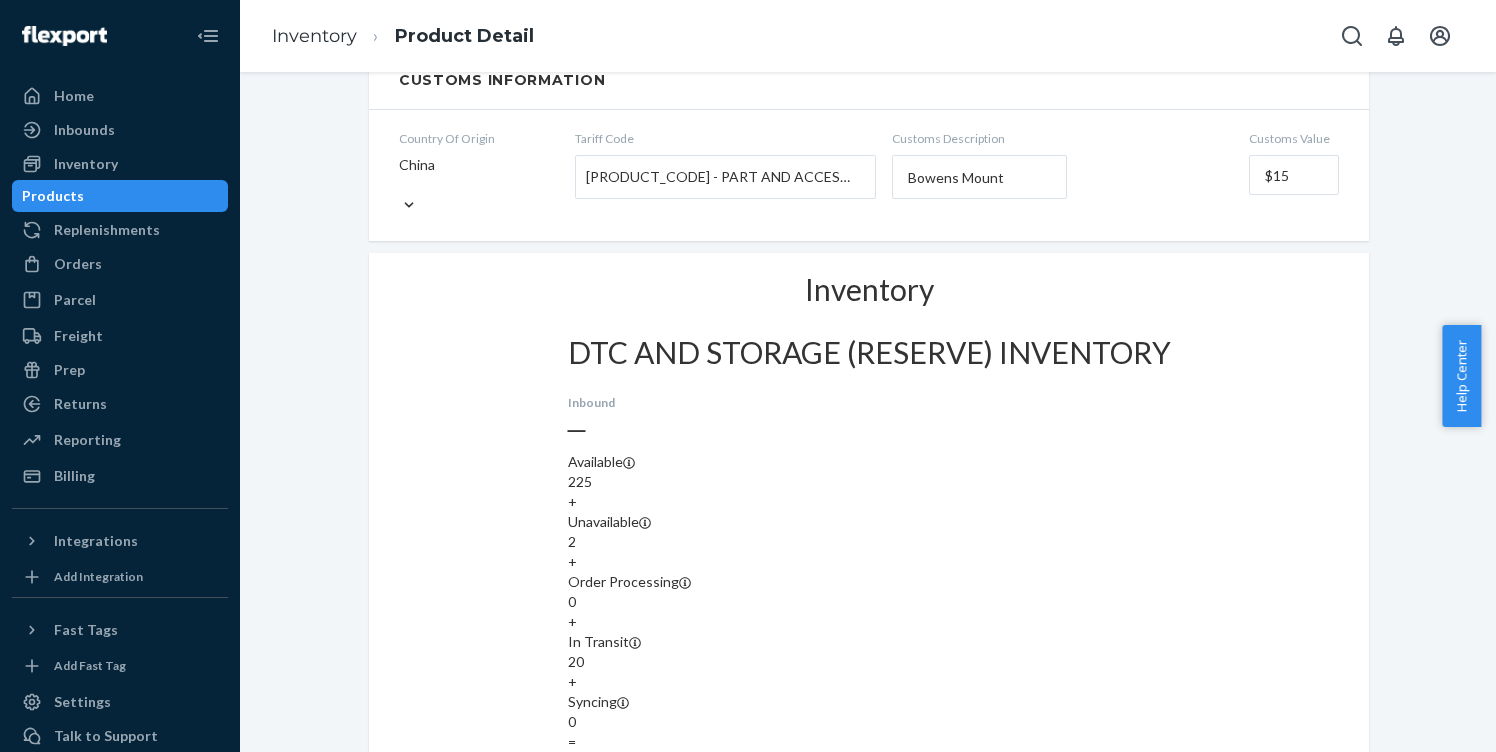 scroll, scrollTop: 0, scrollLeft: 0, axis: both 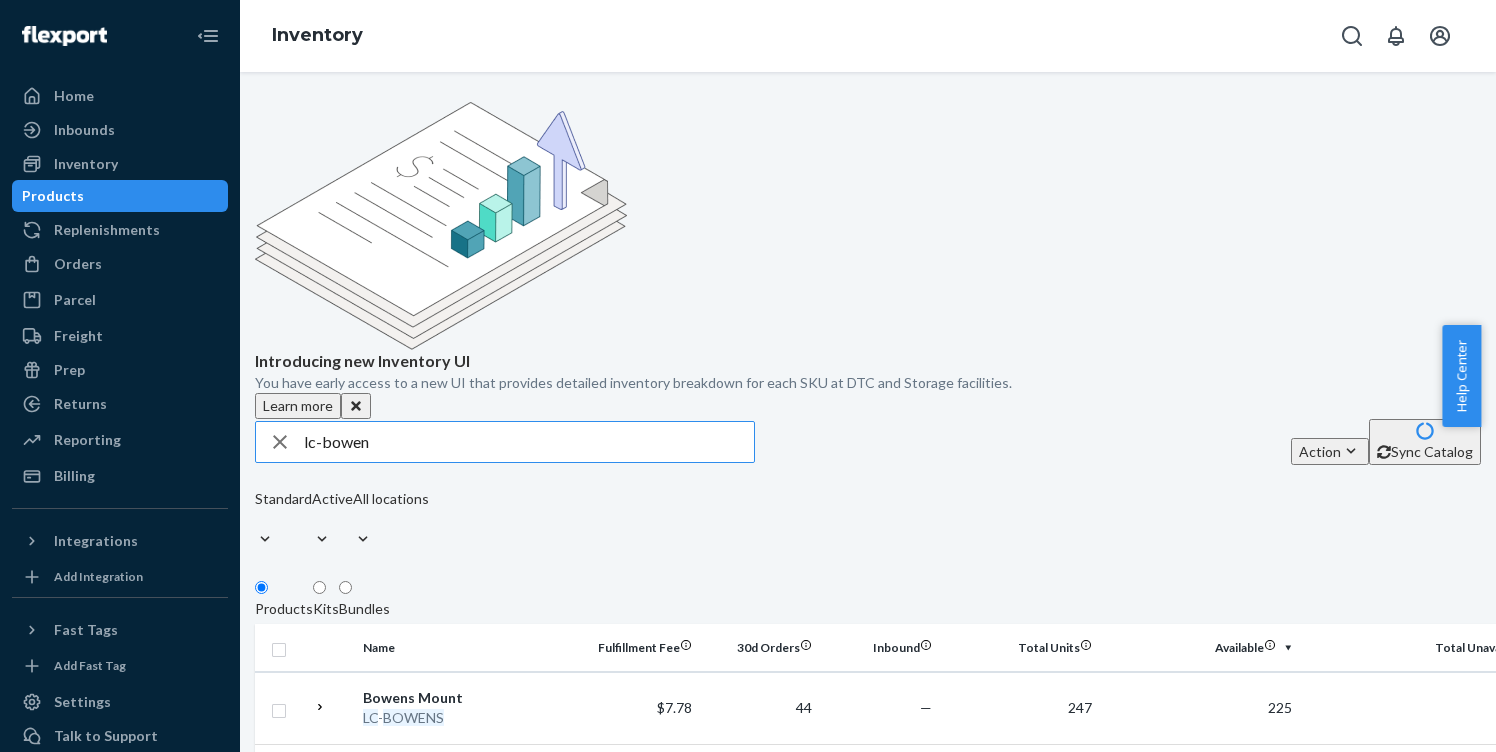 click on "lc-bowen" at bounding box center [529, 442] 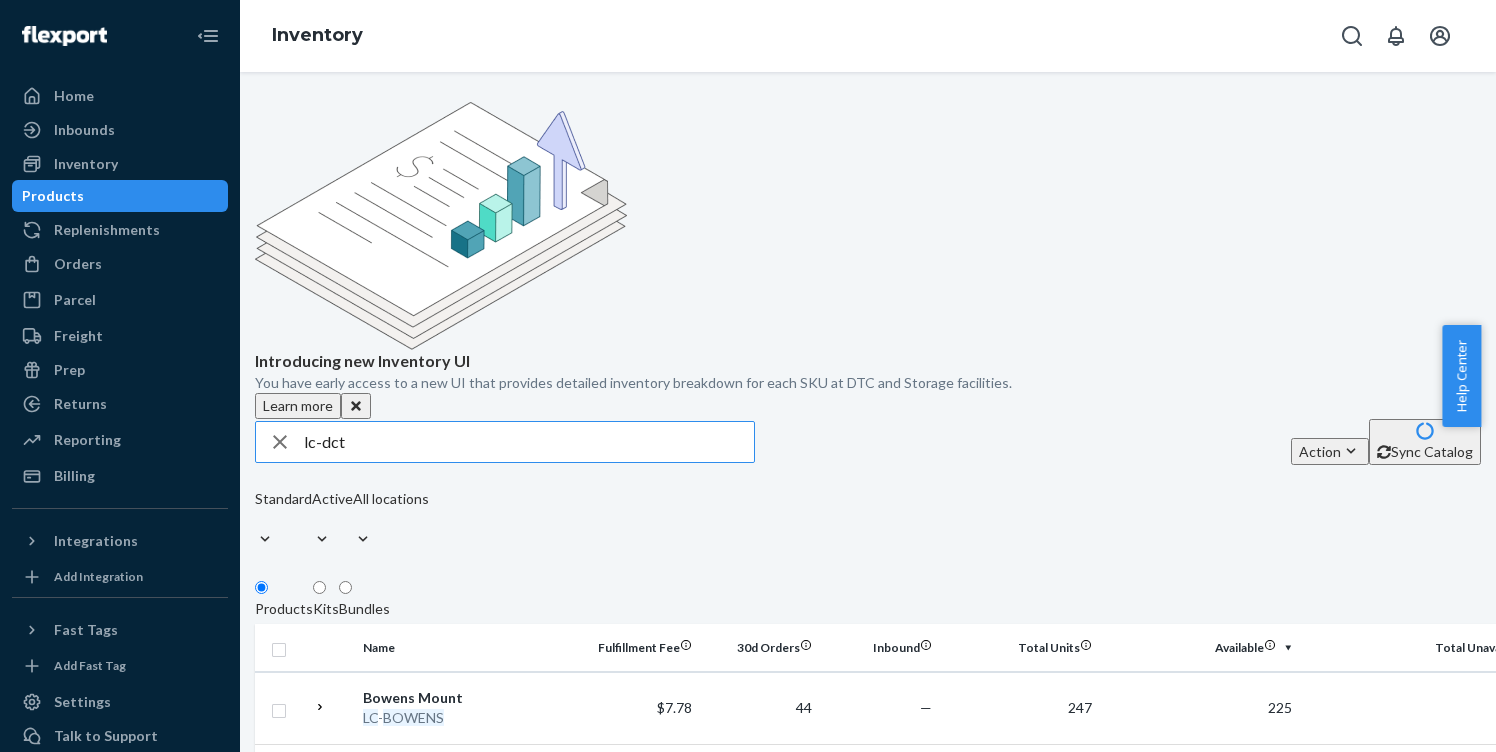 type on "lc-dct" 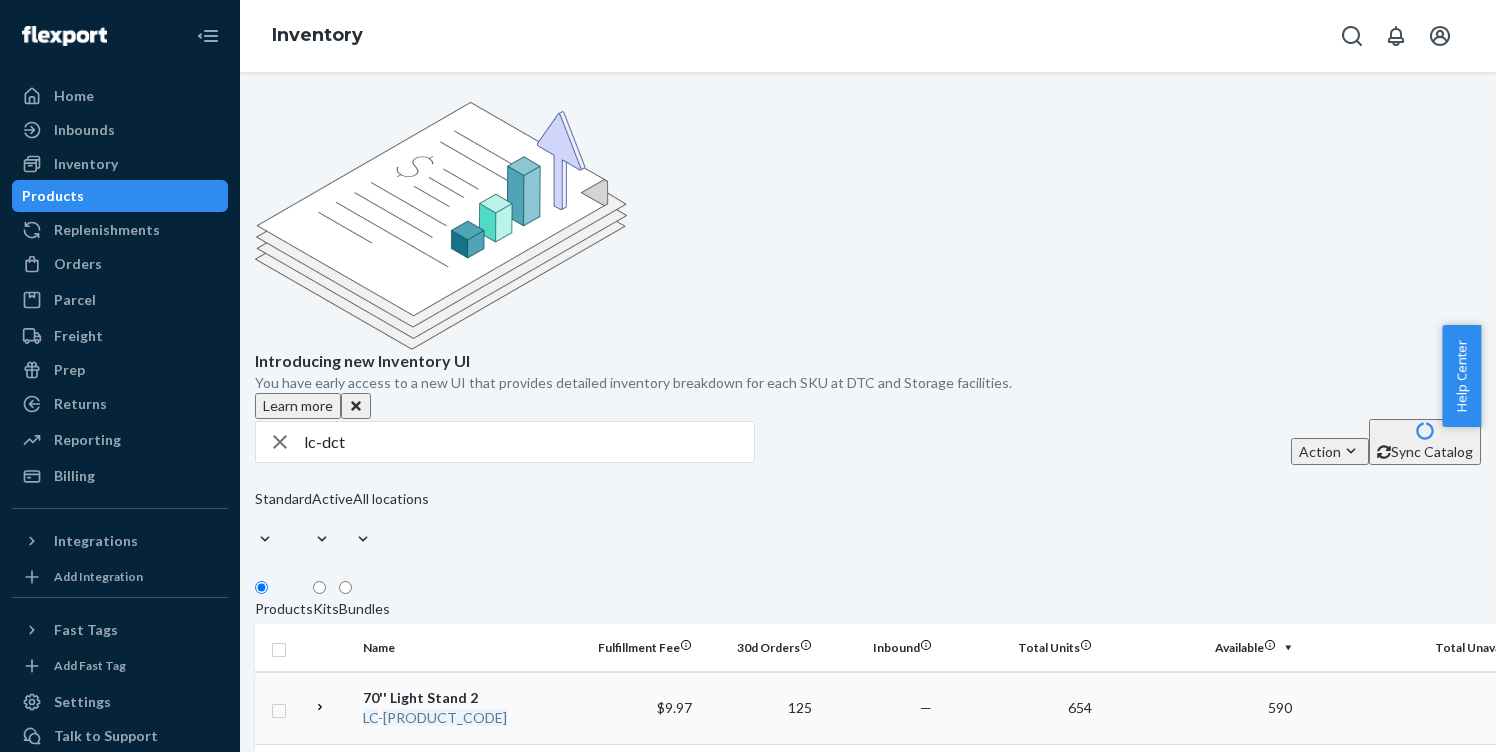 click on "[PRODUCT_CODE]" at bounding box center [445, 717] 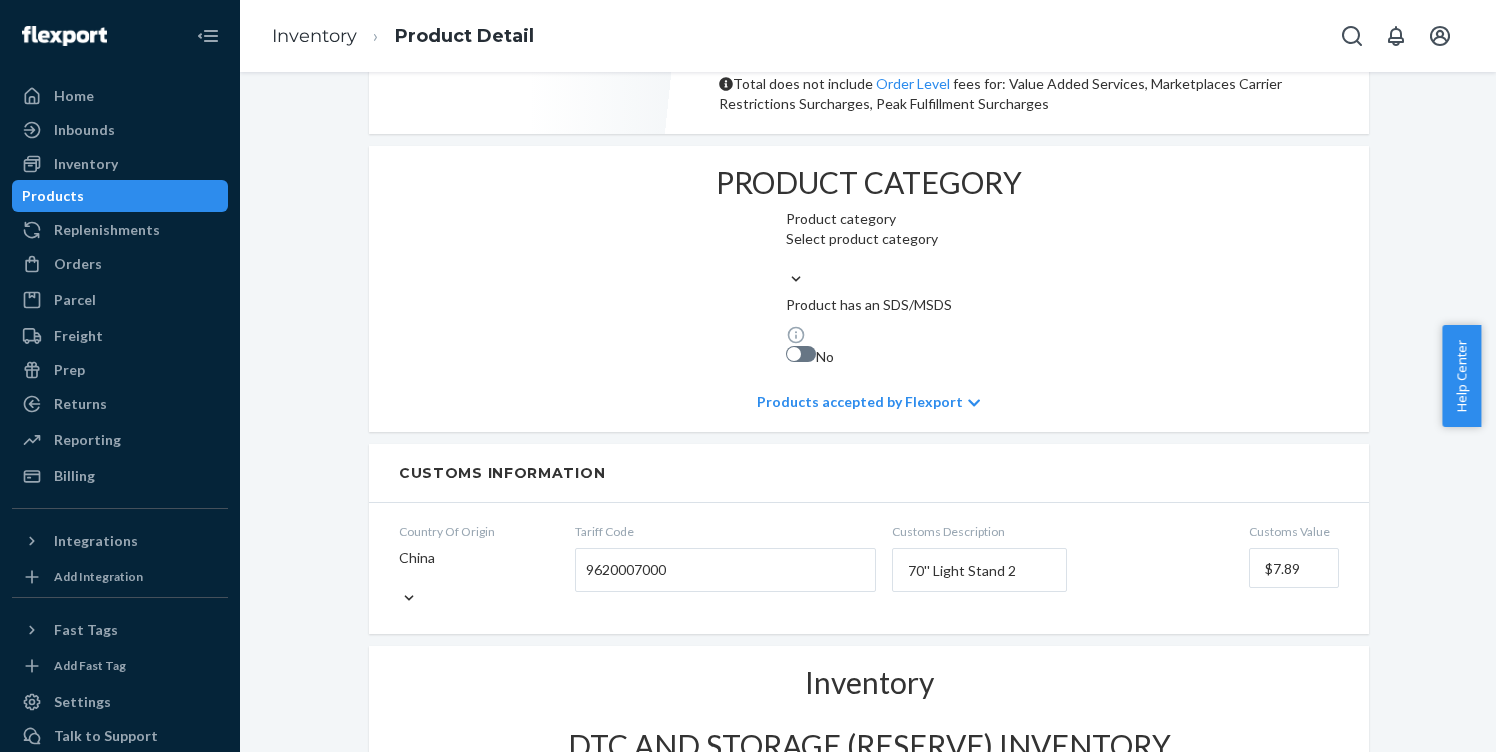 scroll, scrollTop: 1540, scrollLeft: 0, axis: vertical 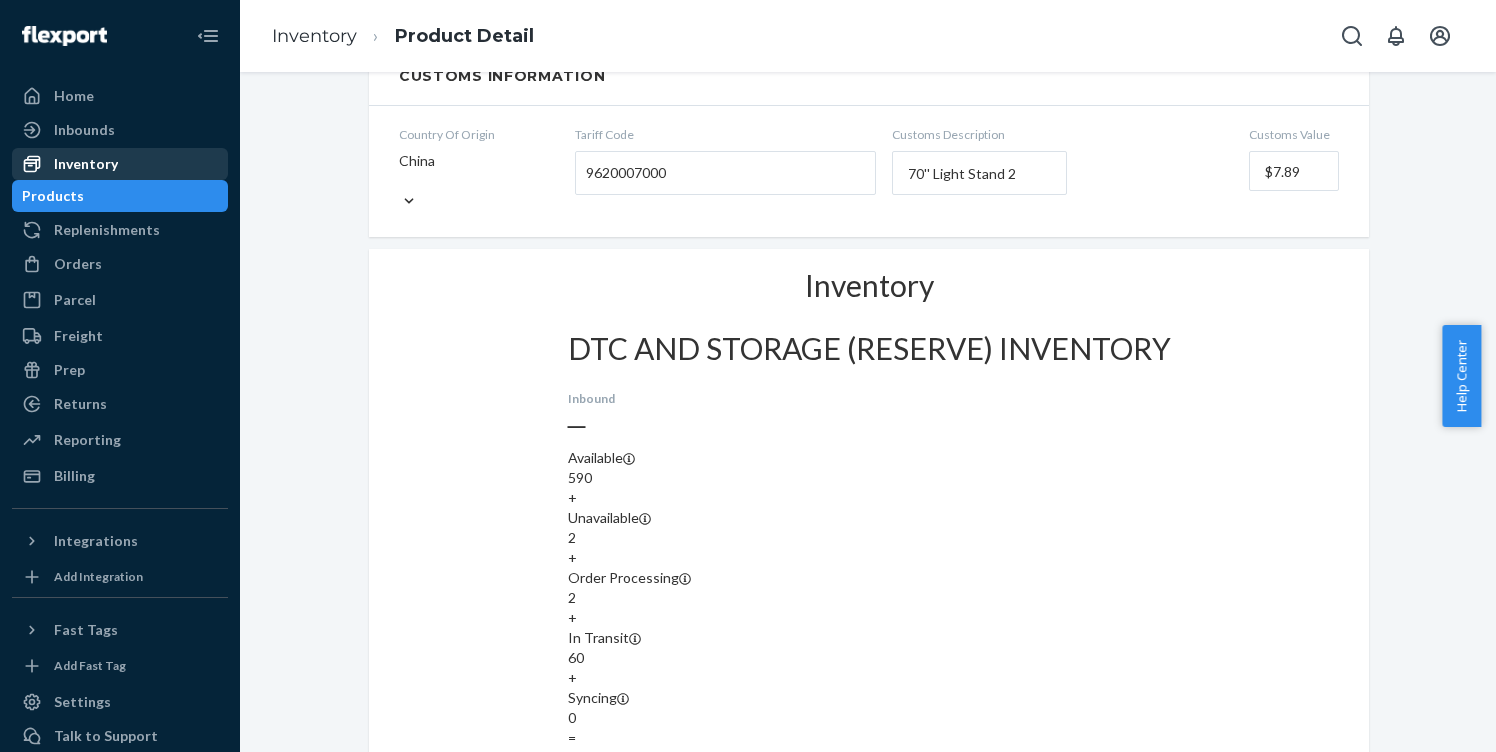 click on "Inventory" at bounding box center (86, 164) 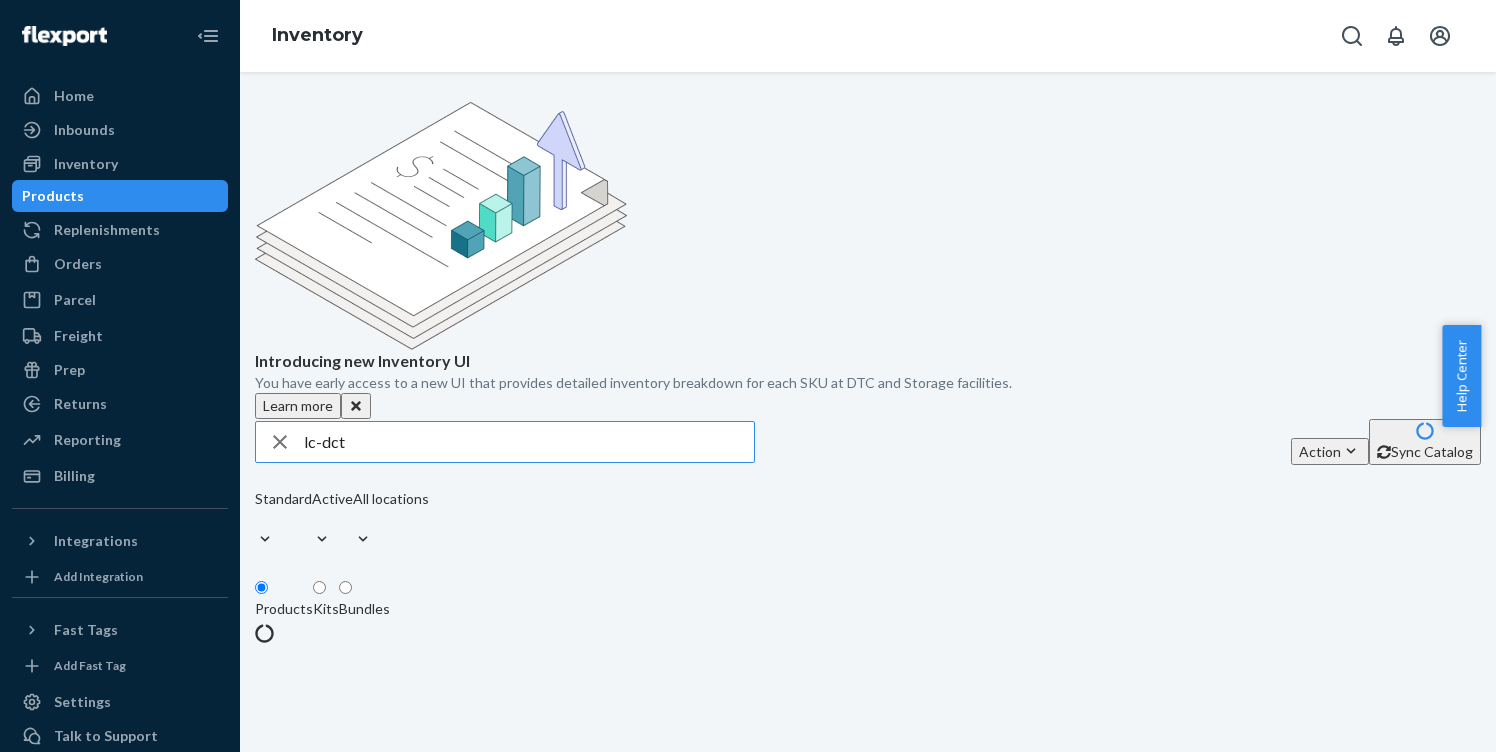 scroll, scrollTop: 0, scrollLeft: 0, axis: both 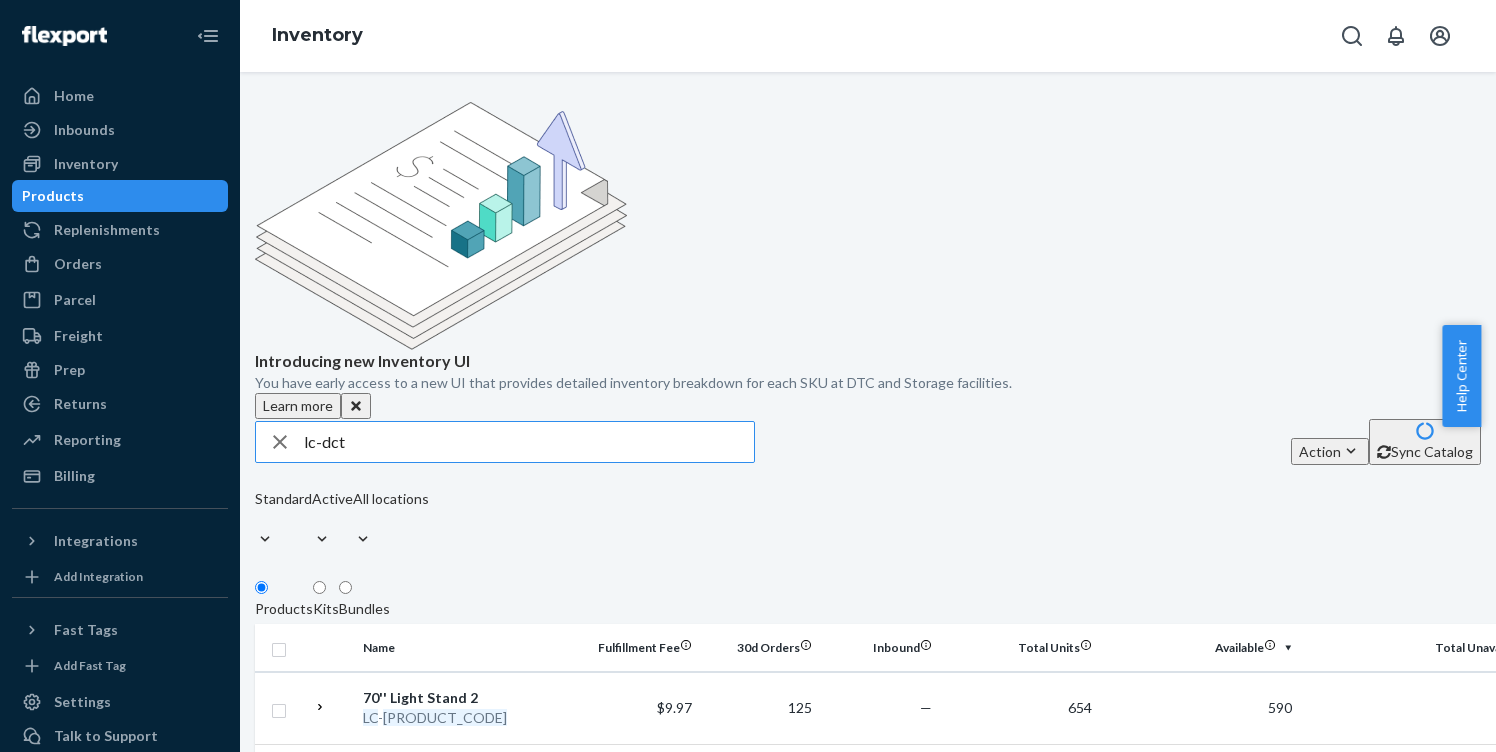 click on "lc-dct" at bounding box center (529, 442) 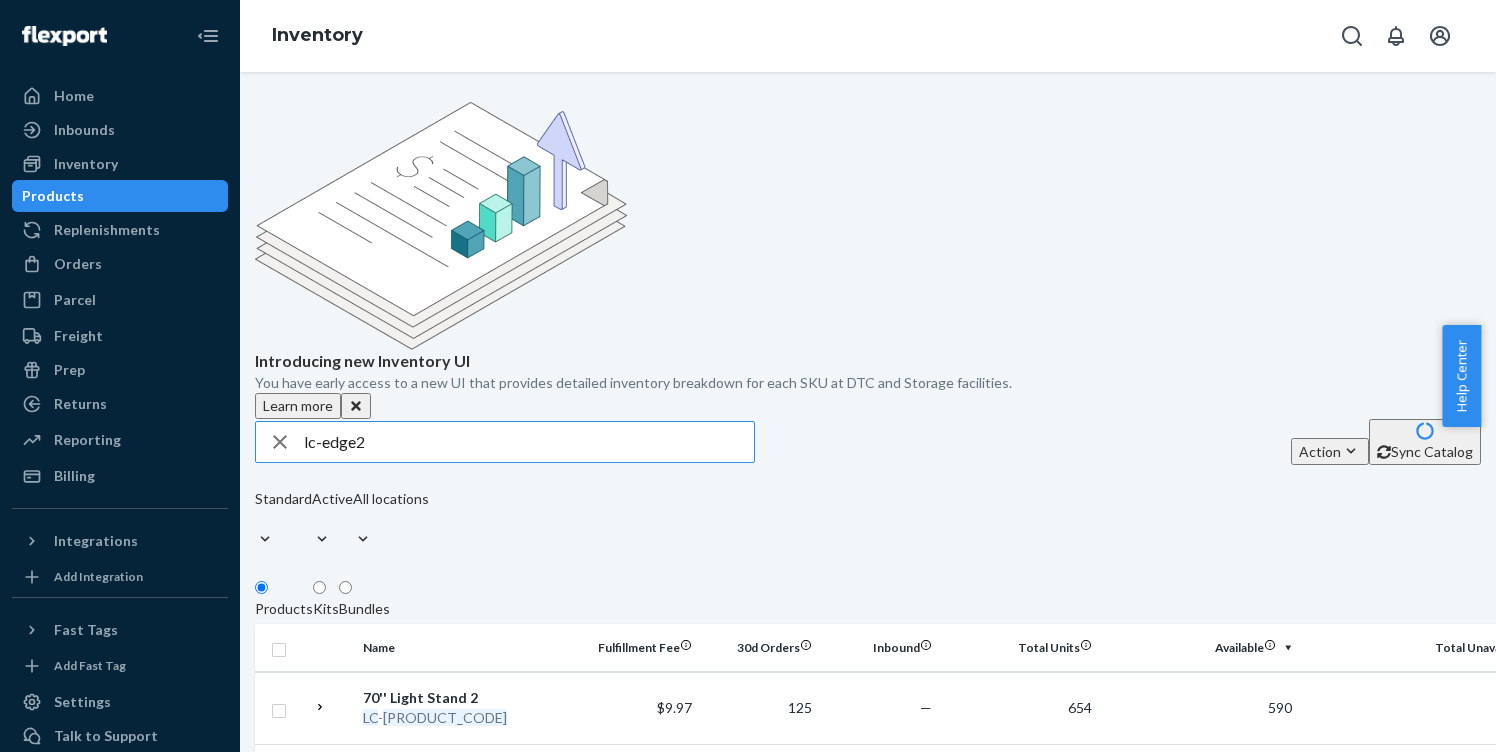 type on "lc-edge2" 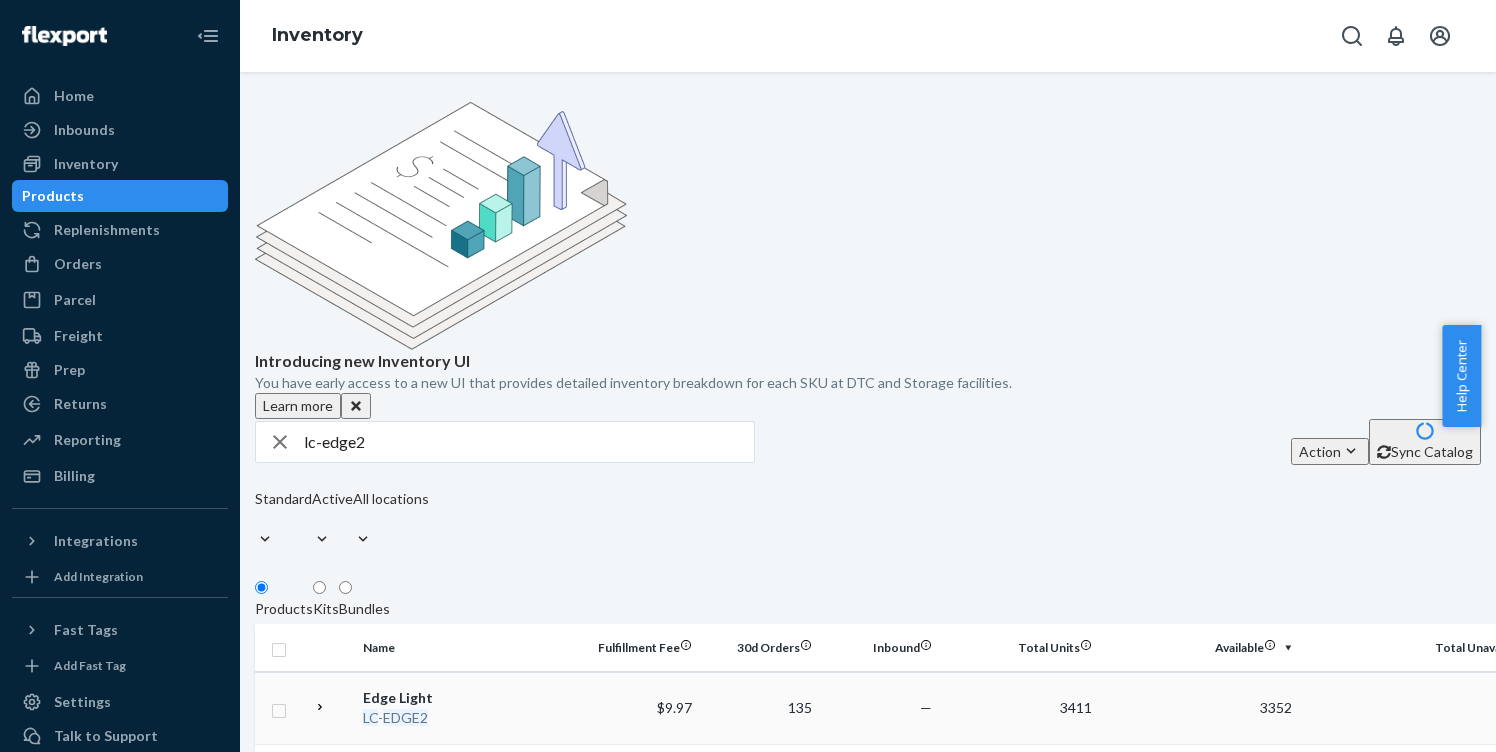 click on "EDGE2" at bounding box center [405, 717] 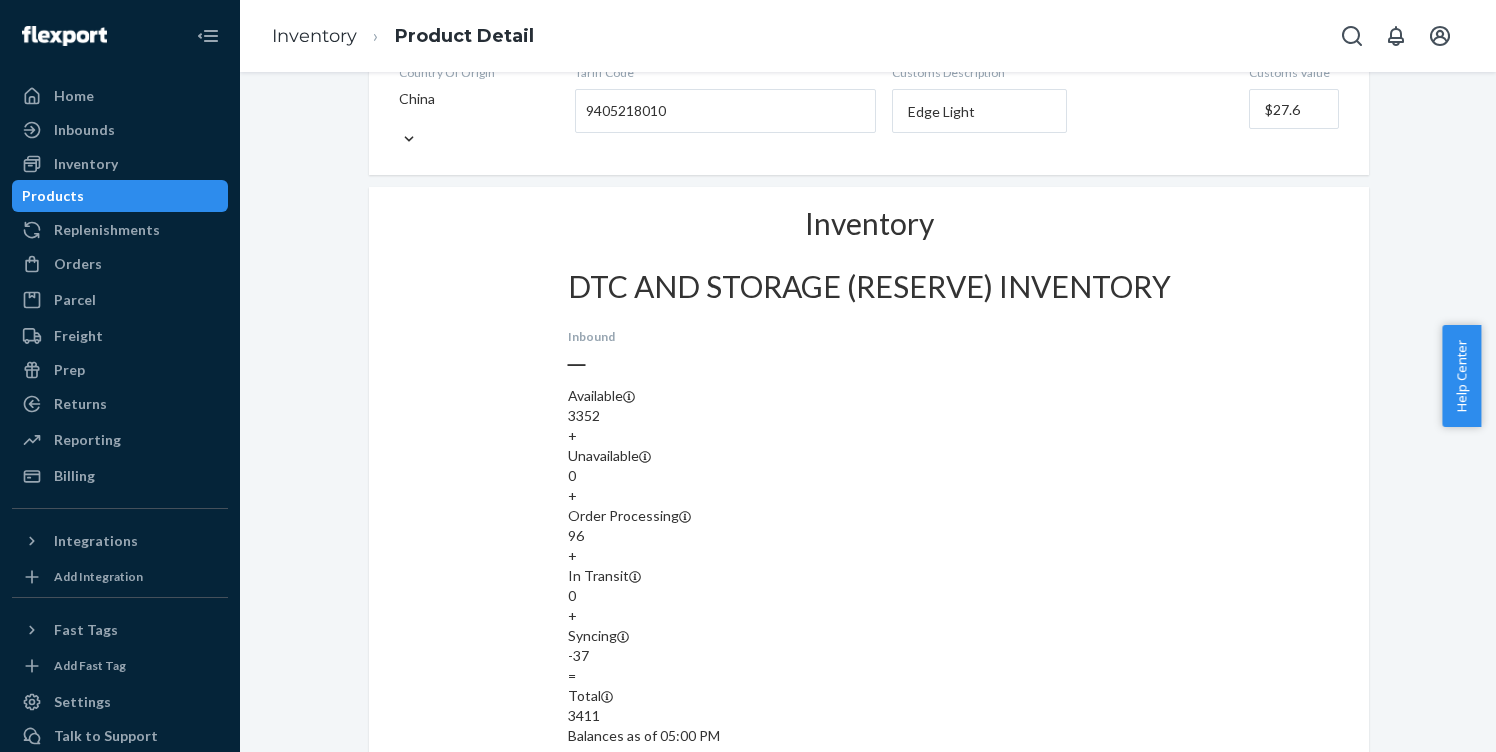 scroll, scrollTop: 1612, scrollLeft: 0, axis: vertical 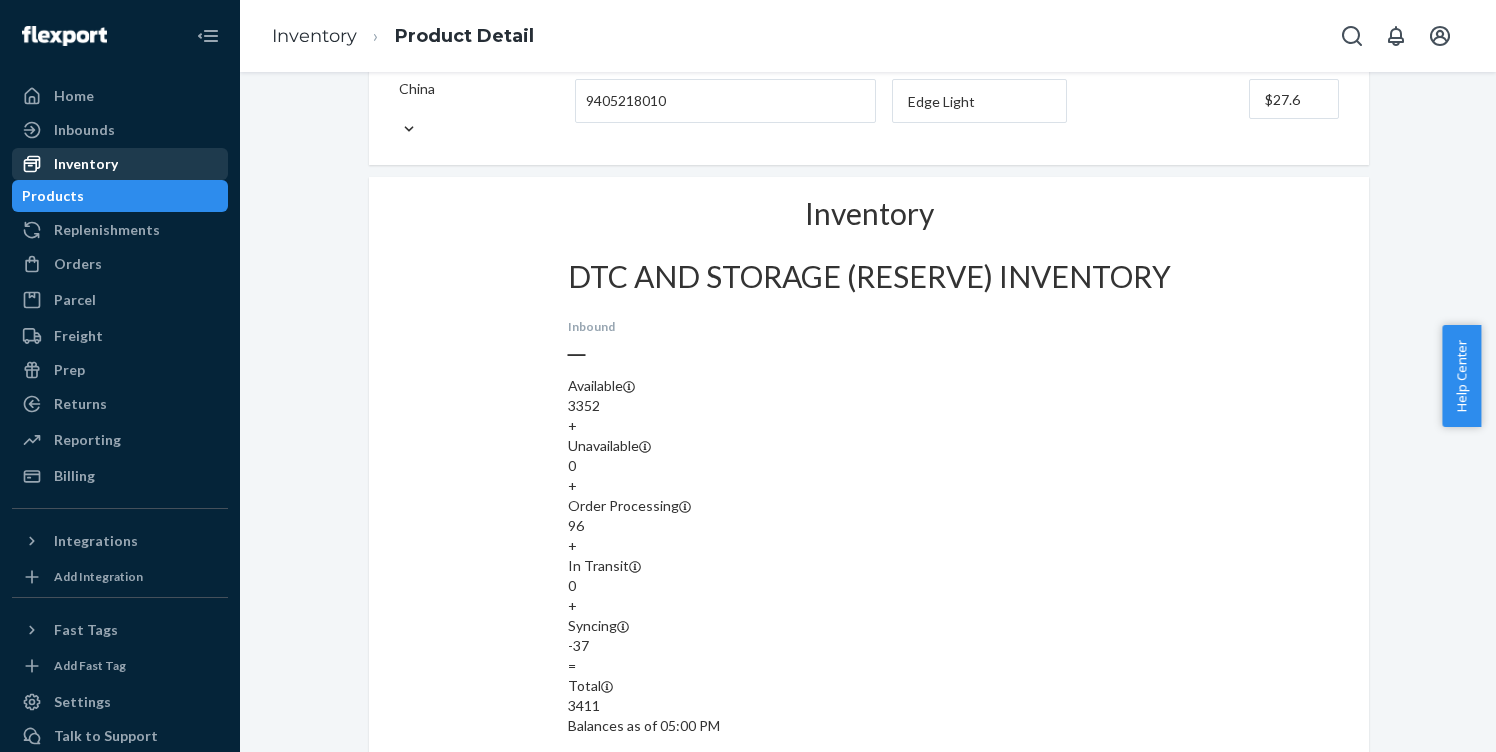 click on "Inventory" at bounding box center (120, 164) 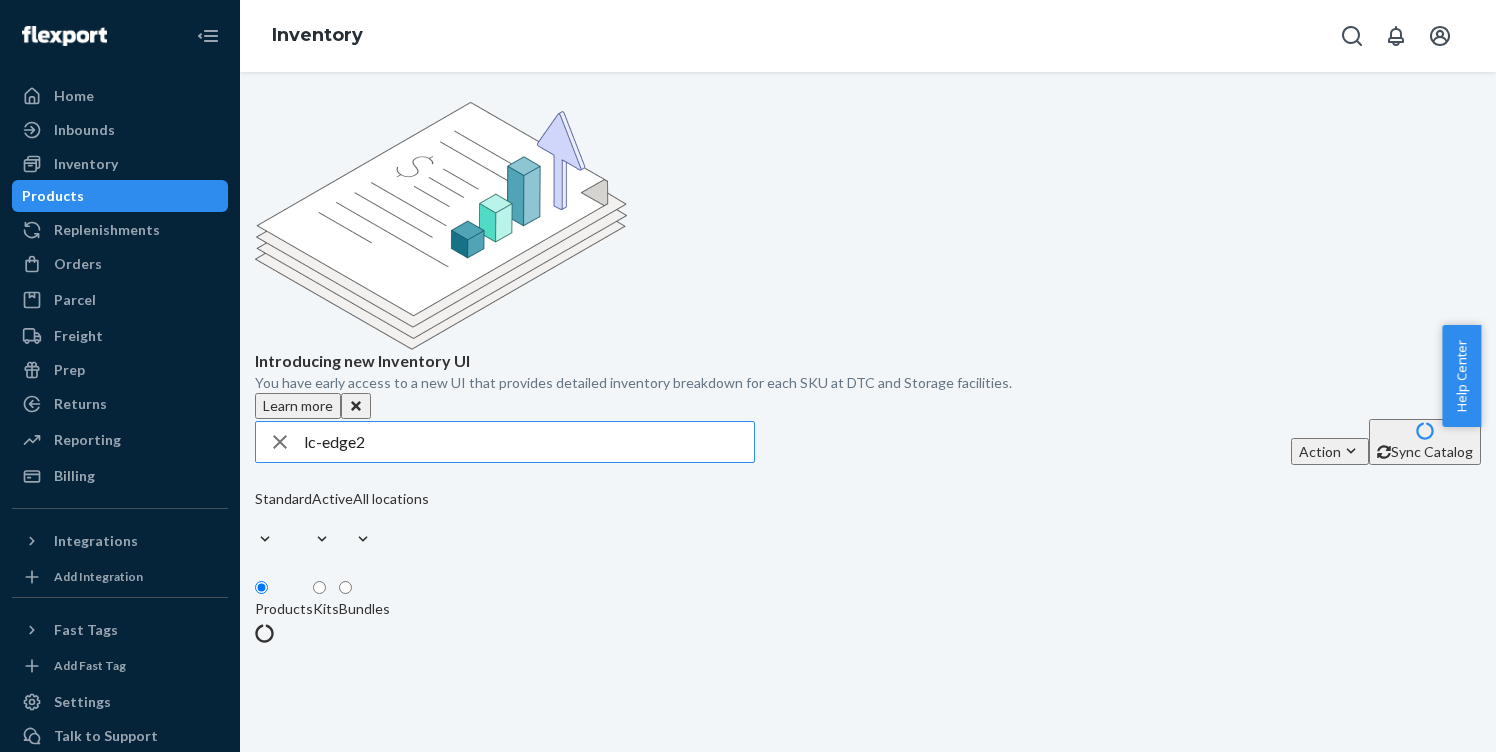 scroll, scrollTop: 0, scrollLeft: 0, axis: both 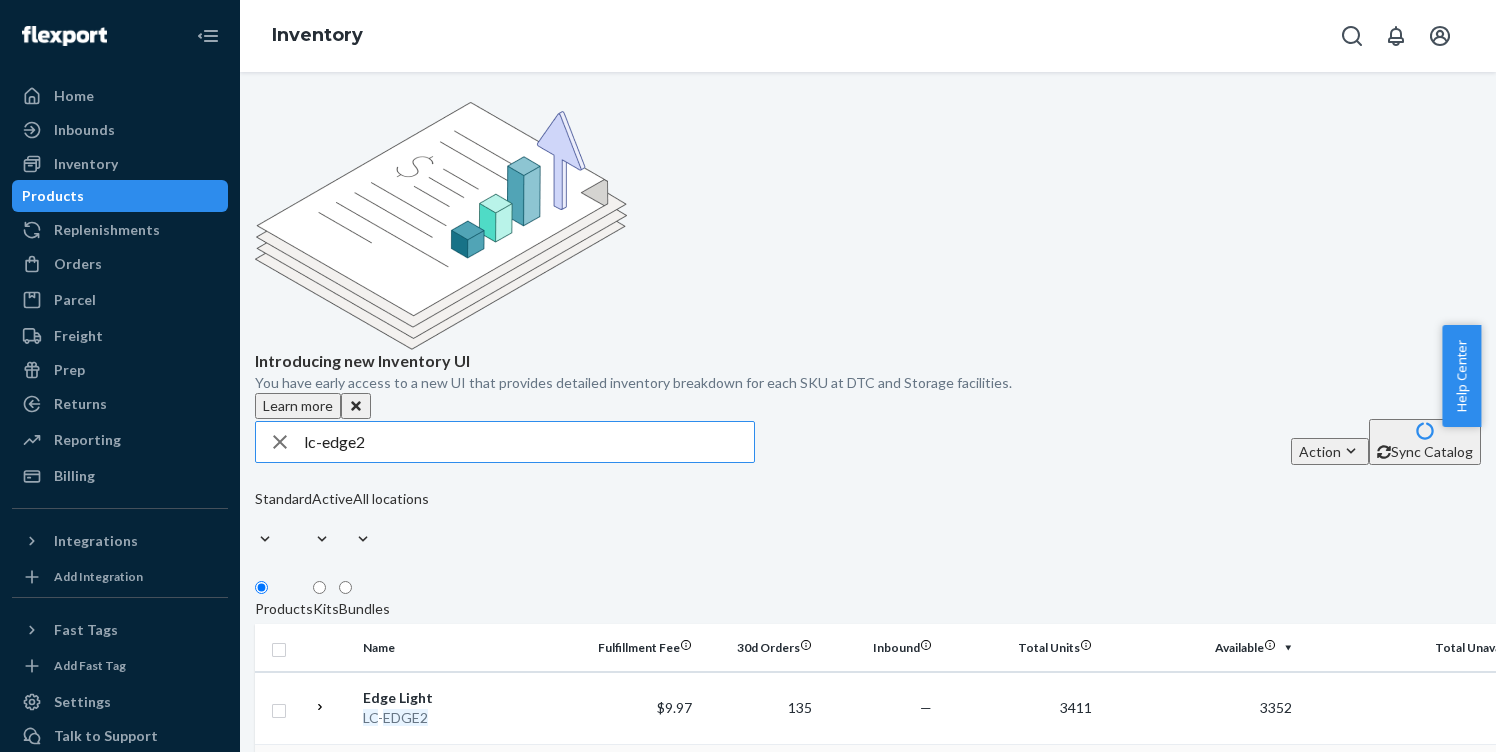 click on "EDGE2" at bounding box center [405, 790] 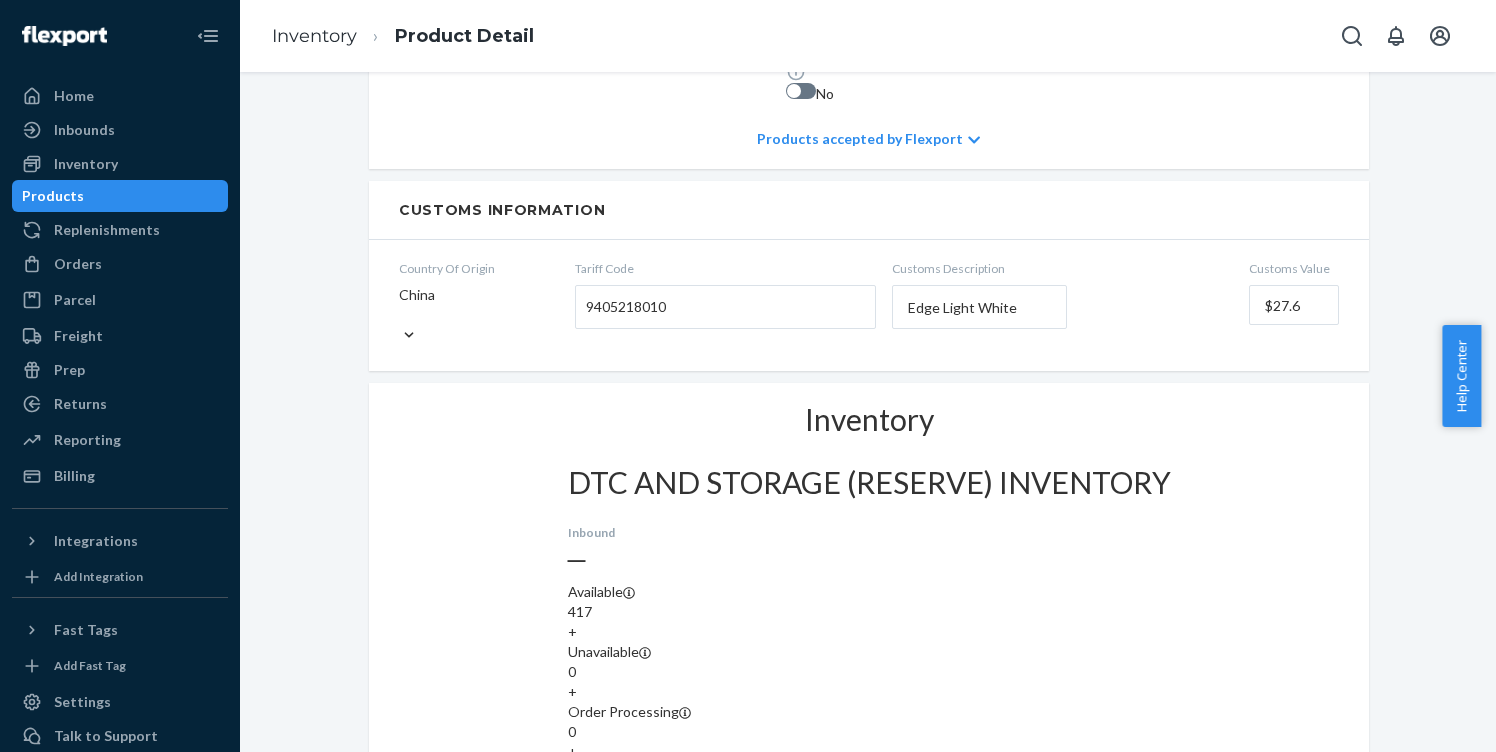 scroll, scrollTop: 1412, scrollLeft: 0, axis: vertical 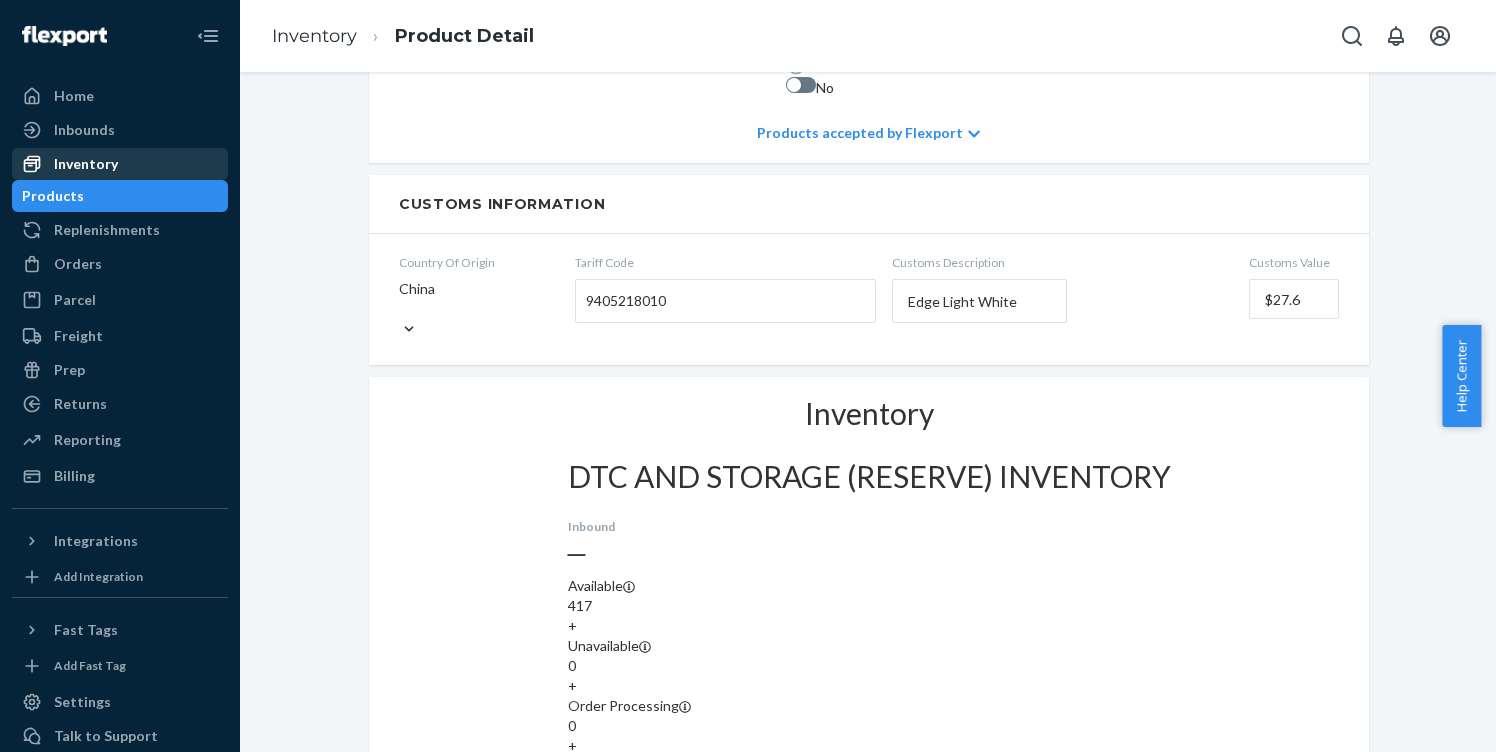 click on "Inventory" at bounding box center (86, 164) 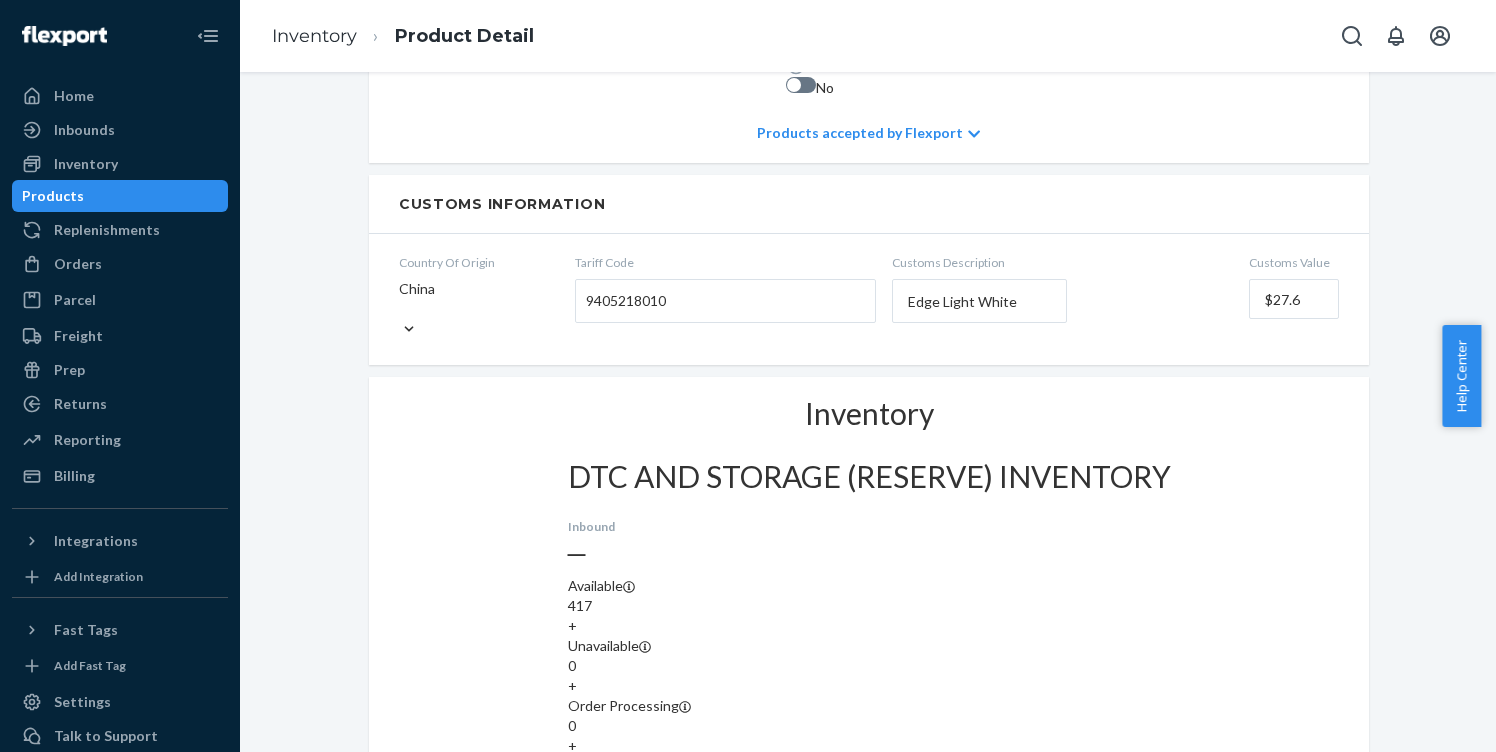 scroll, scrollTop: 0, scrollLeft: 0, axis: both 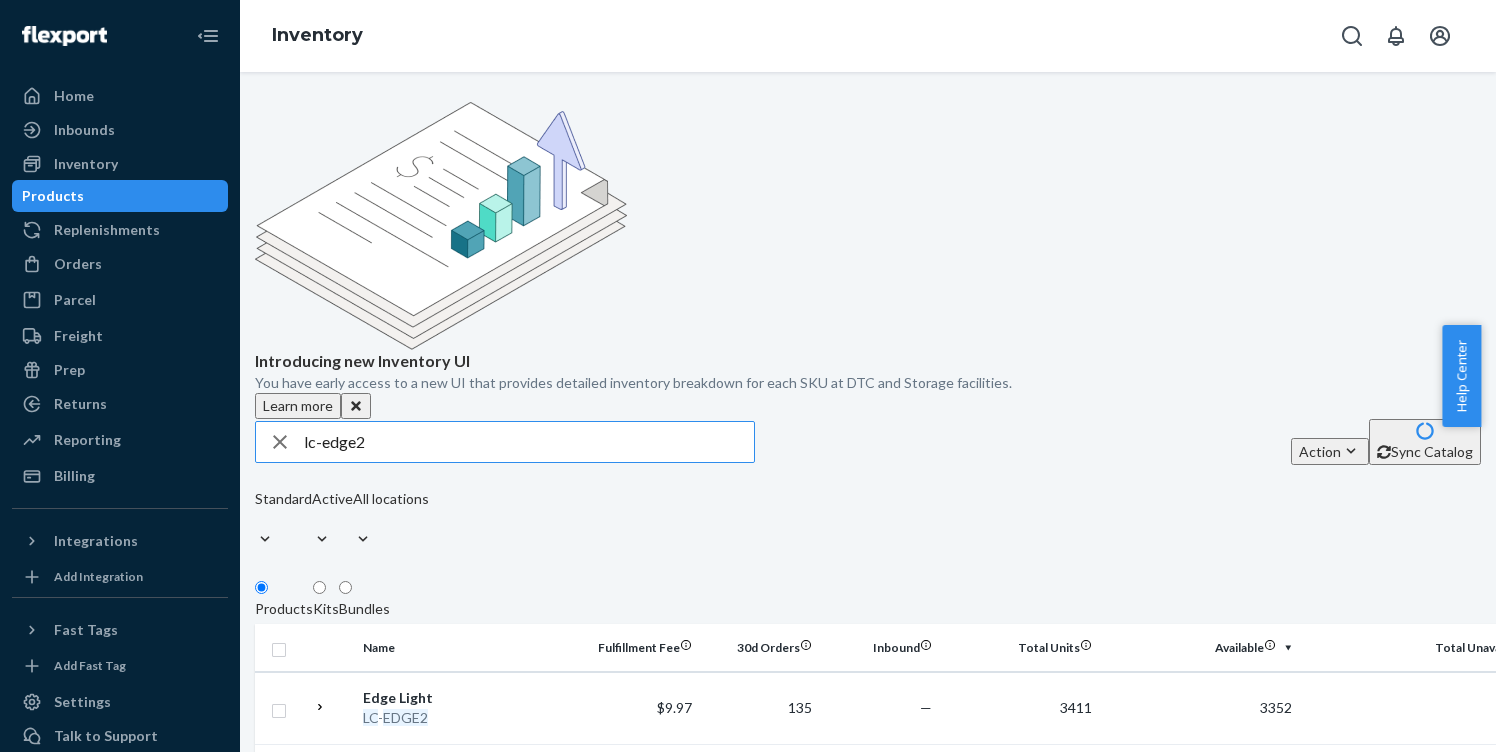 click on "lc-edge2" at bounding box center (529, 442) 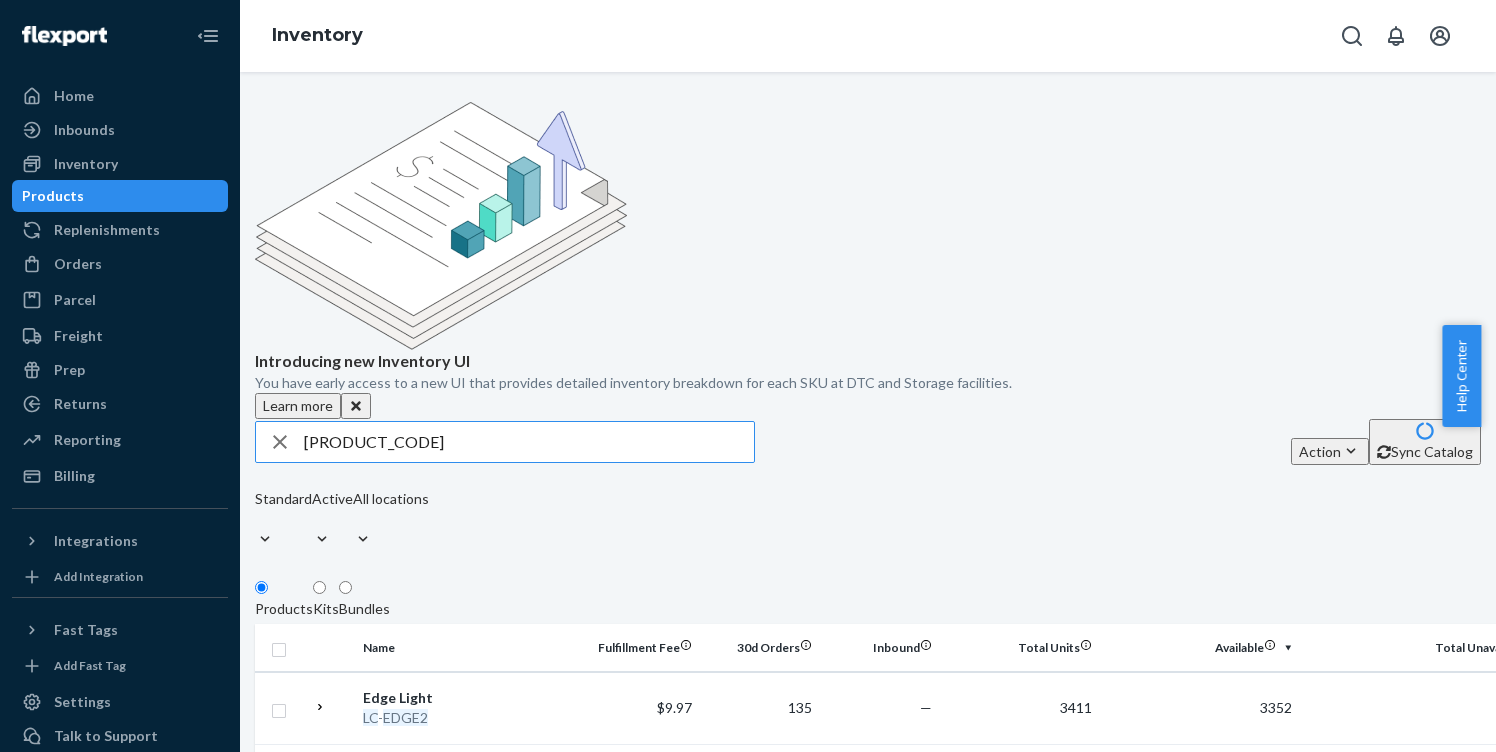 type on "[PRODUCT_CODE]" 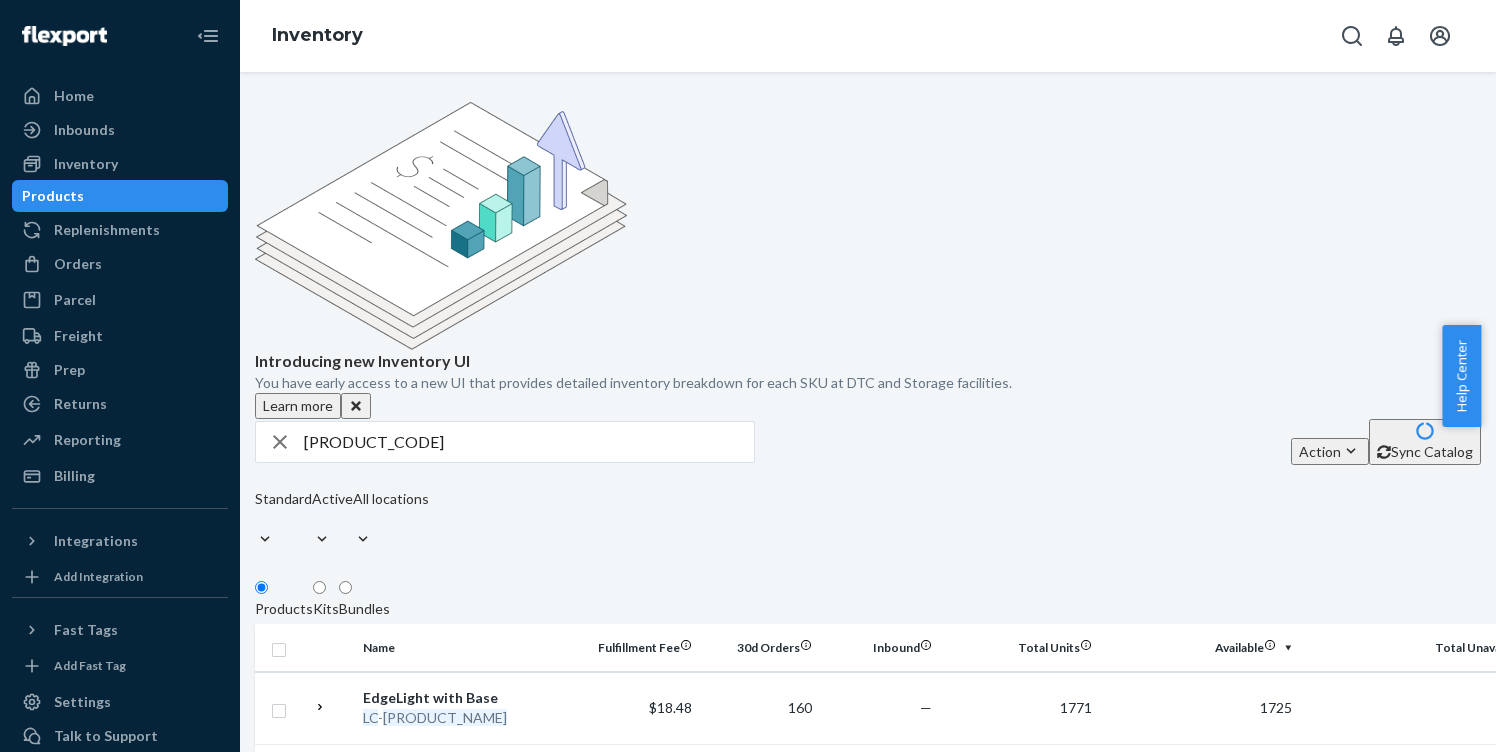 click on "[PRODUCT_NAME]" at bounding box center [445, 717] 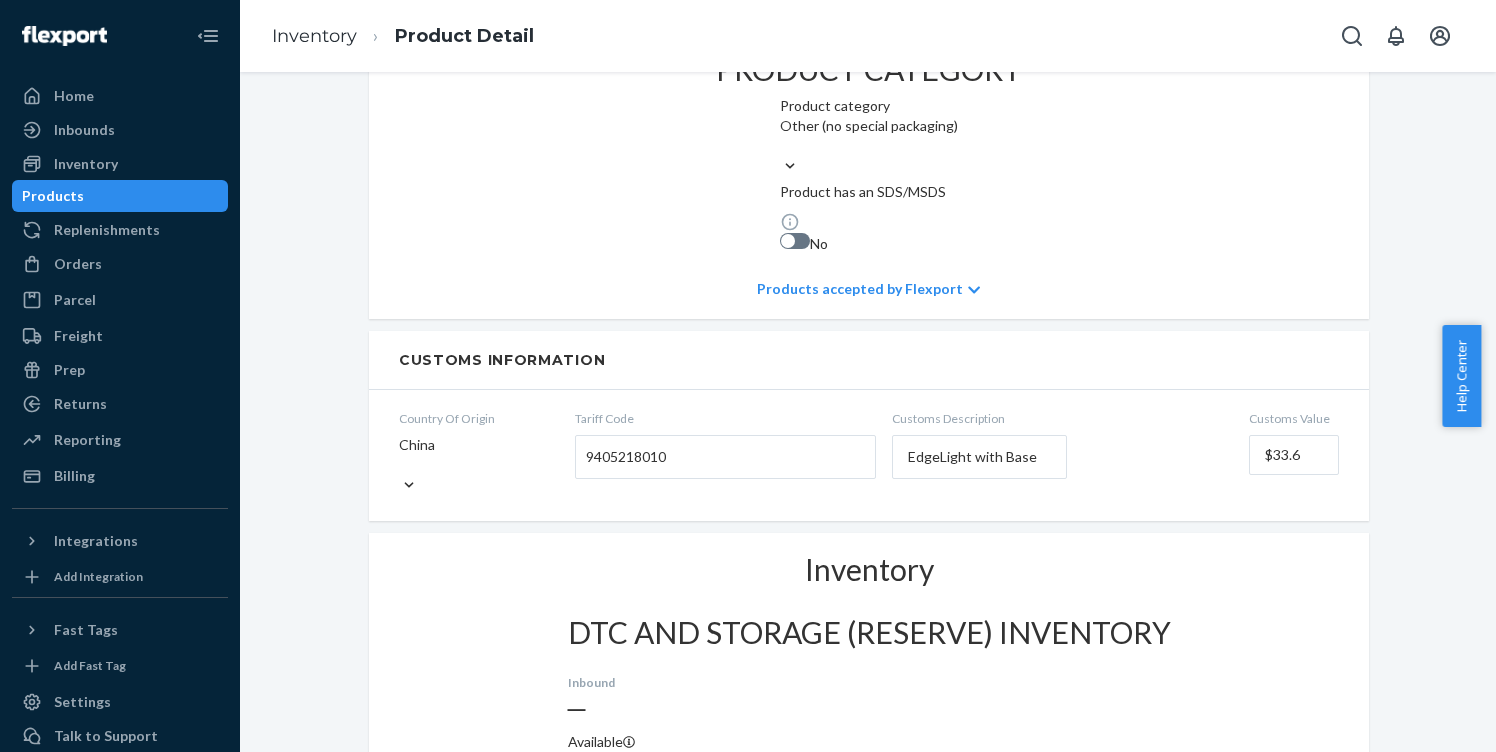 scroll, scrollTop: 1607, scrollLeft: 0, axis: vertical 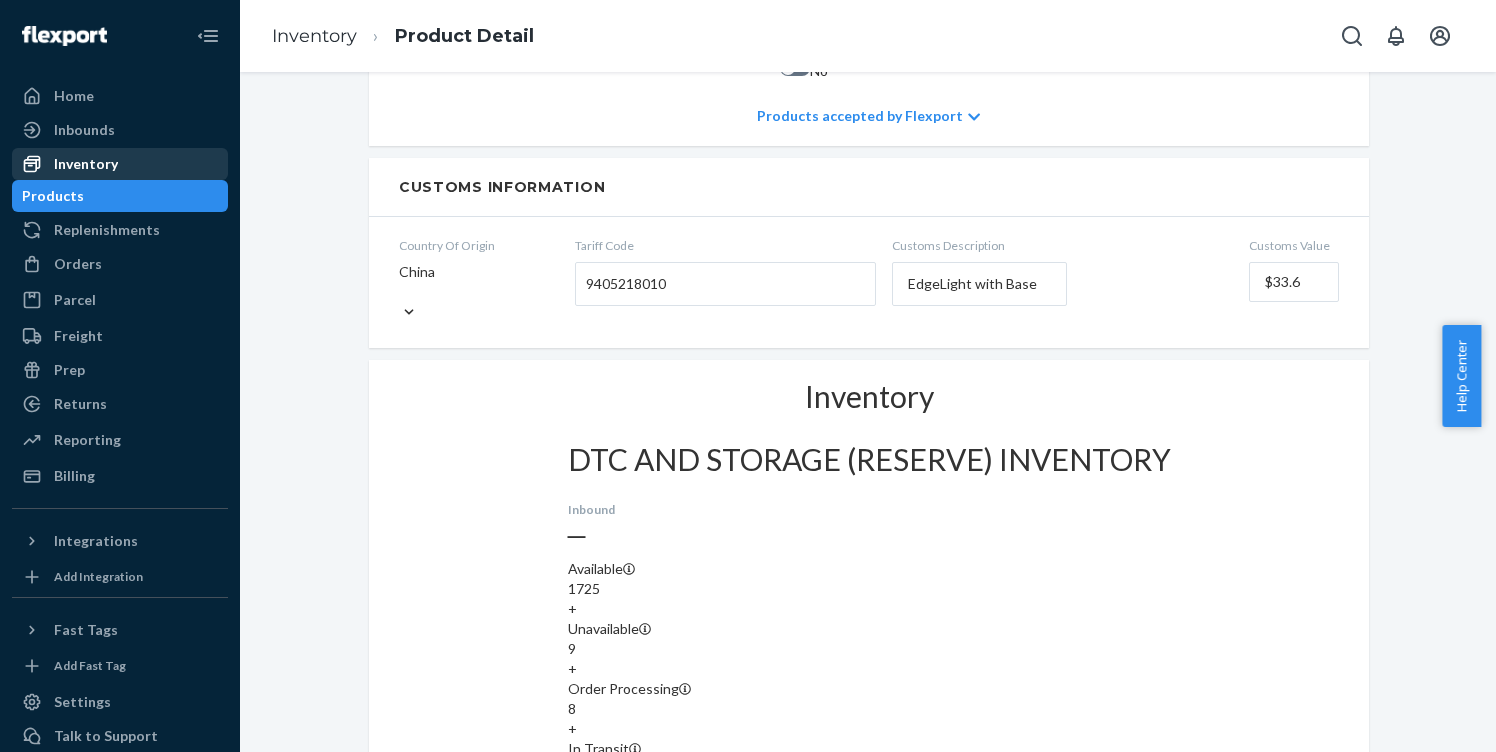 click on "Inventory" at bounding box center (86, 164) 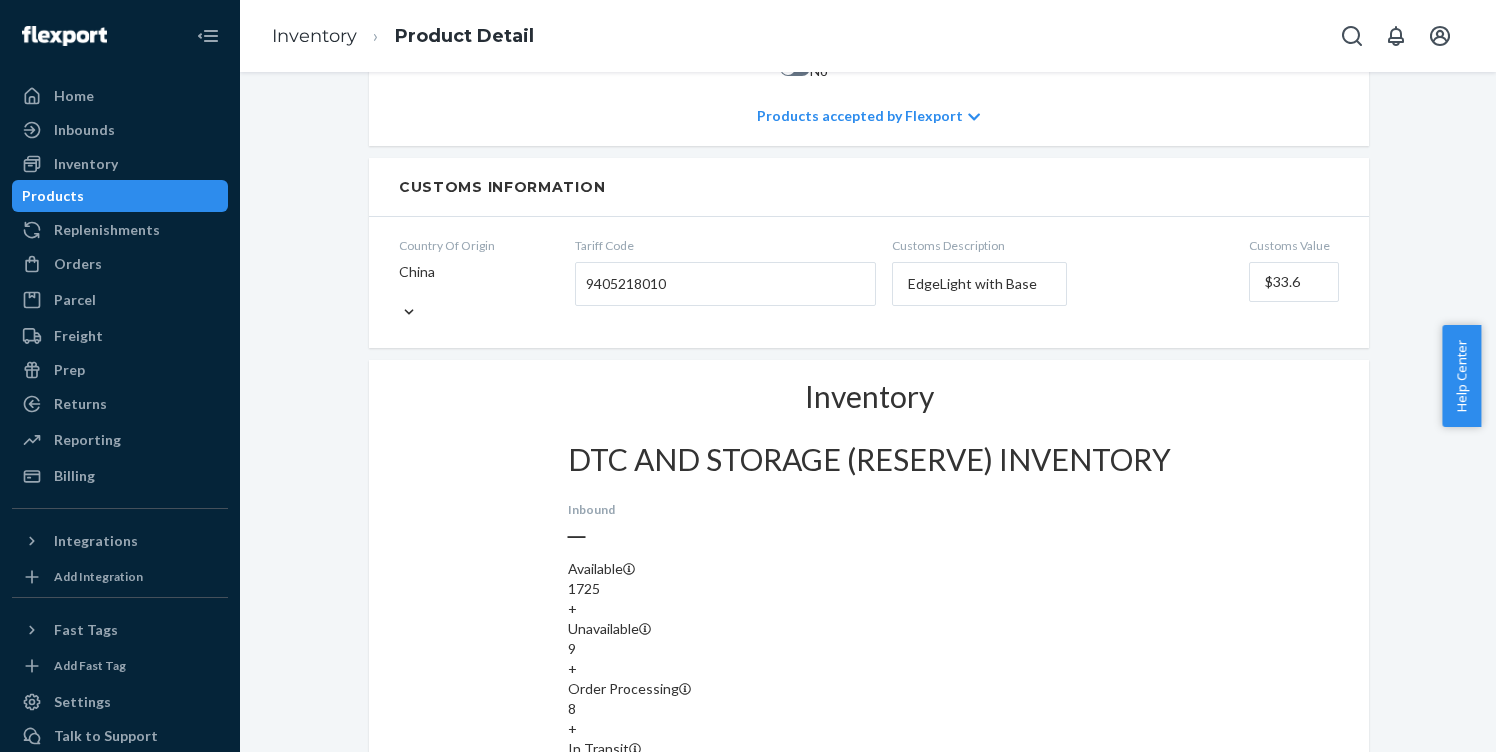 scroll, scrollTop: 0, scrollLeft: 0, axis: both 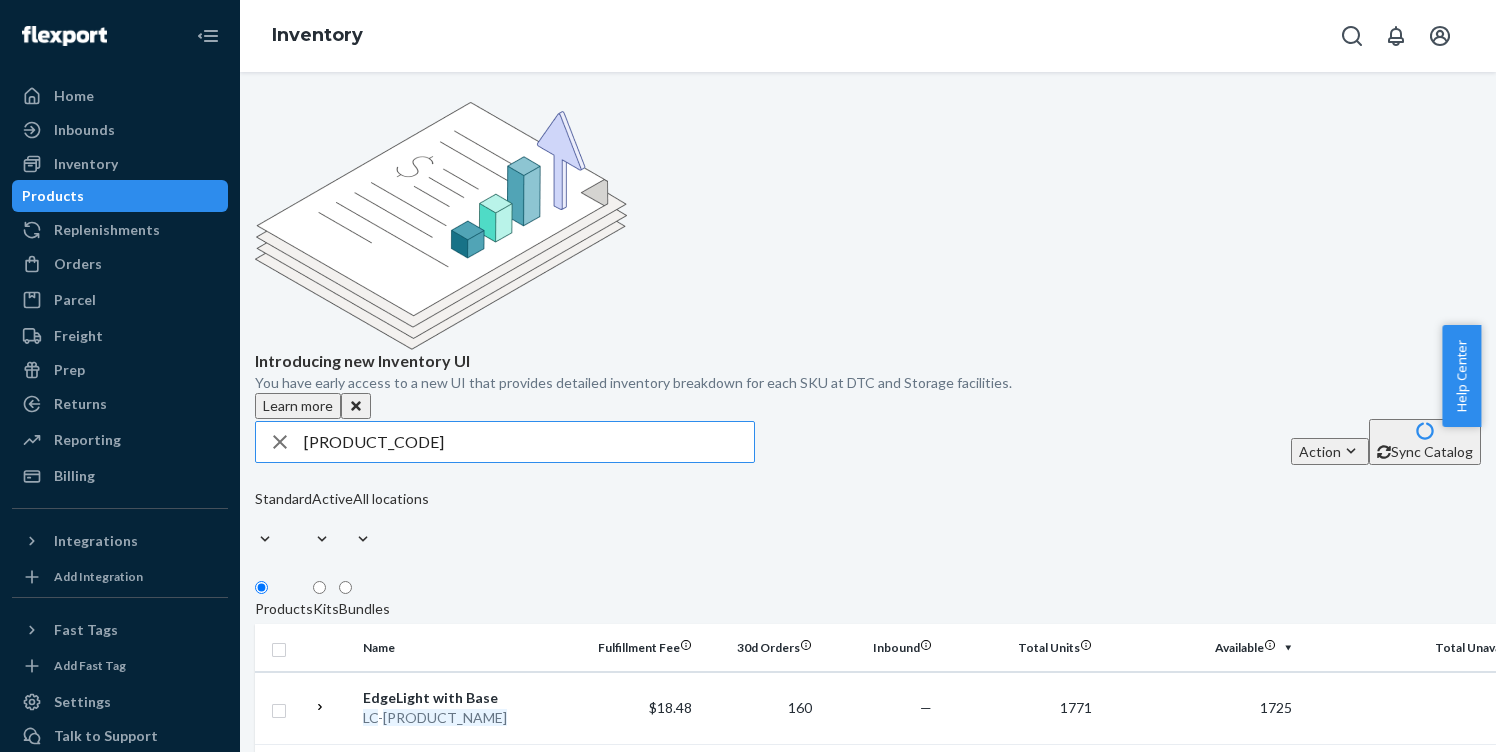 click on "[PRODUCT_CODE]" at bounding box center (529, 442) 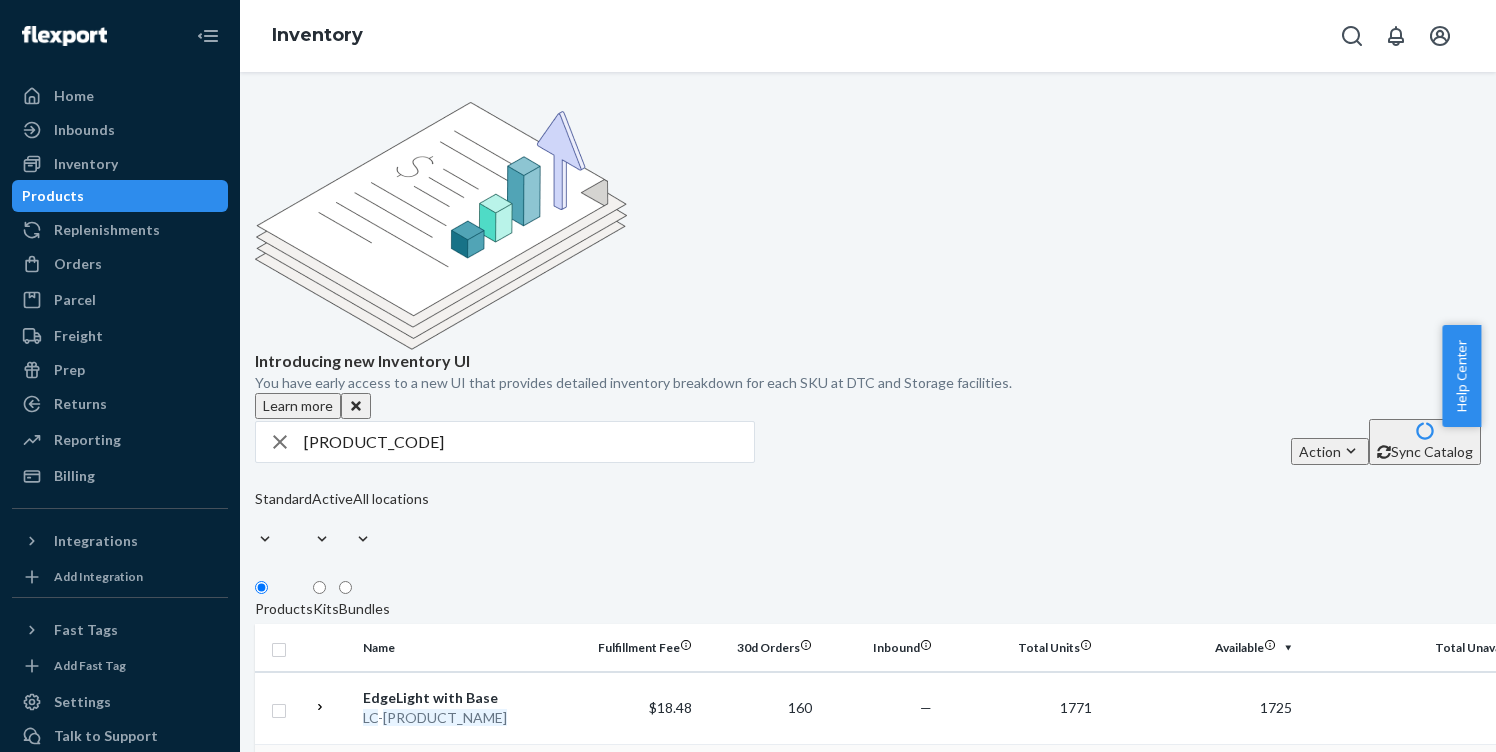 click on "[PRODUCT_NAME]" at bounding box center (445, 790) 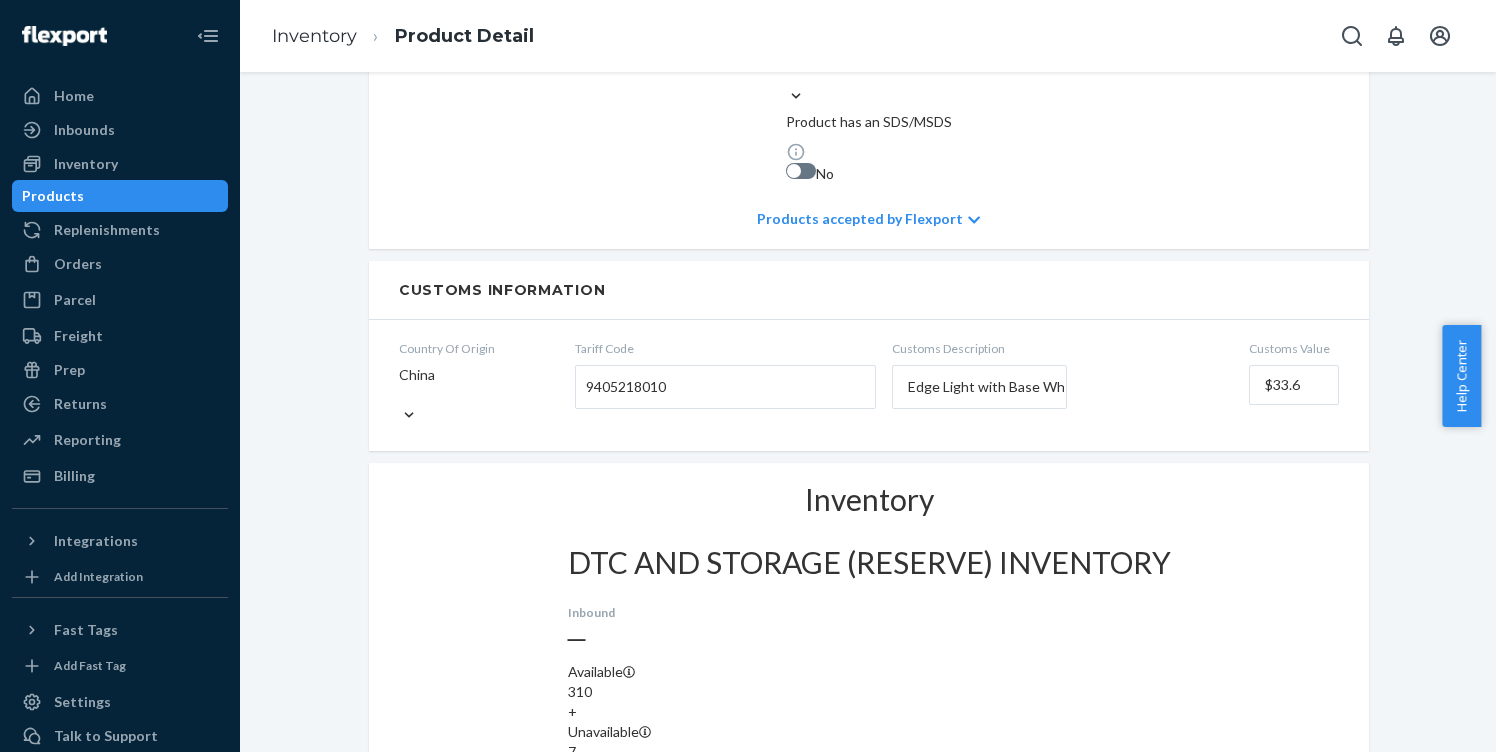 scroll, scrollTop: 1506, scrollLeft: 0, axis: vertical 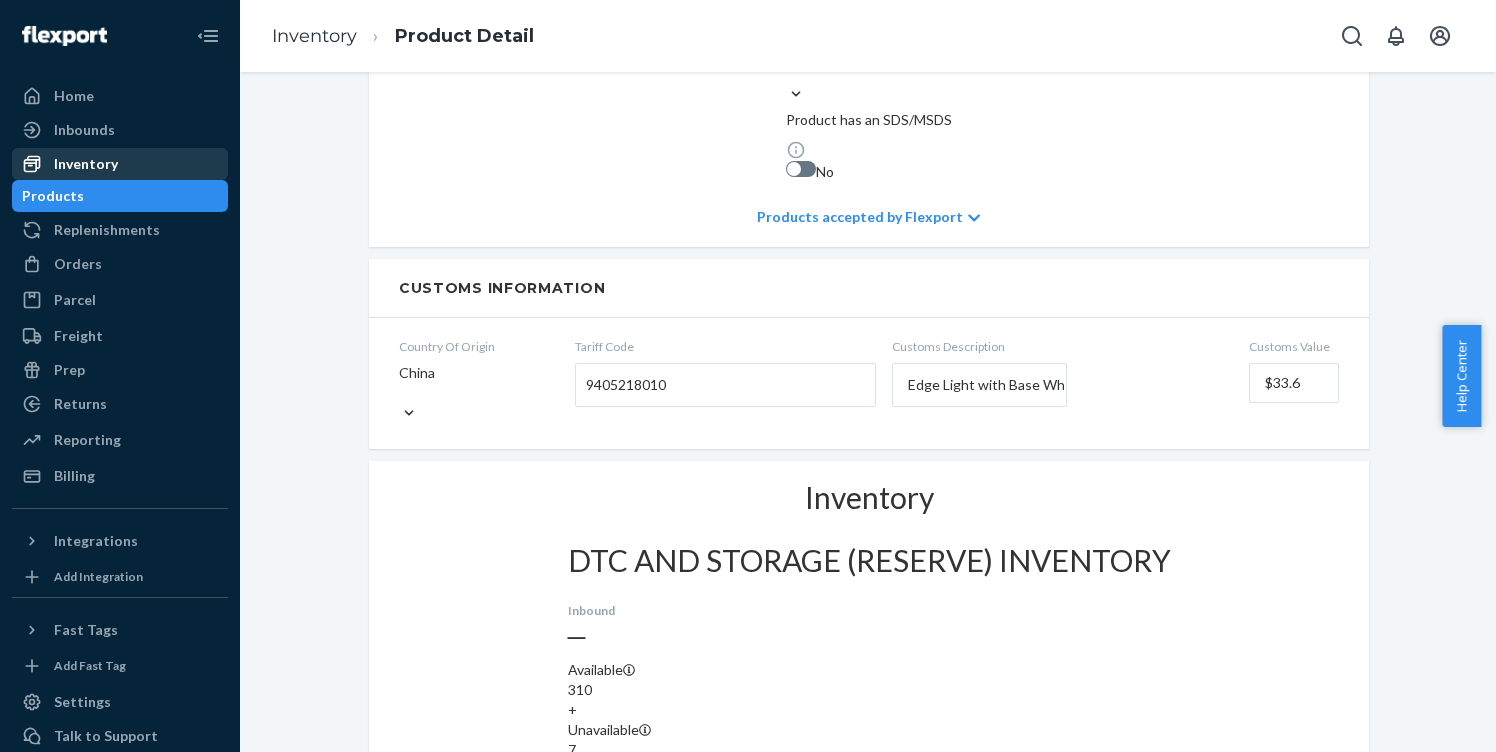 click on "Inventory" at bounding box center [86, 164] 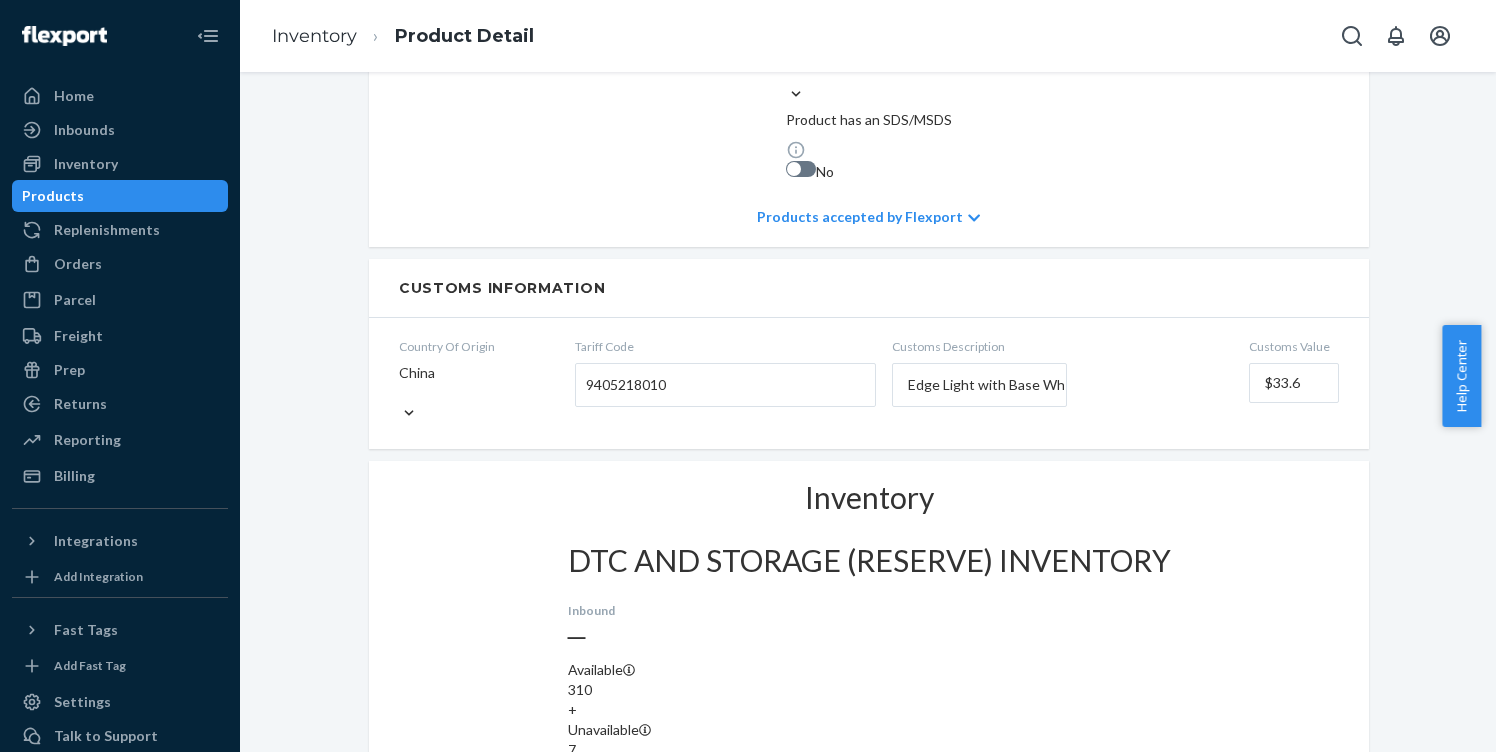 scroll, scrollTop: 0, scrollLeft: 0, axis: both 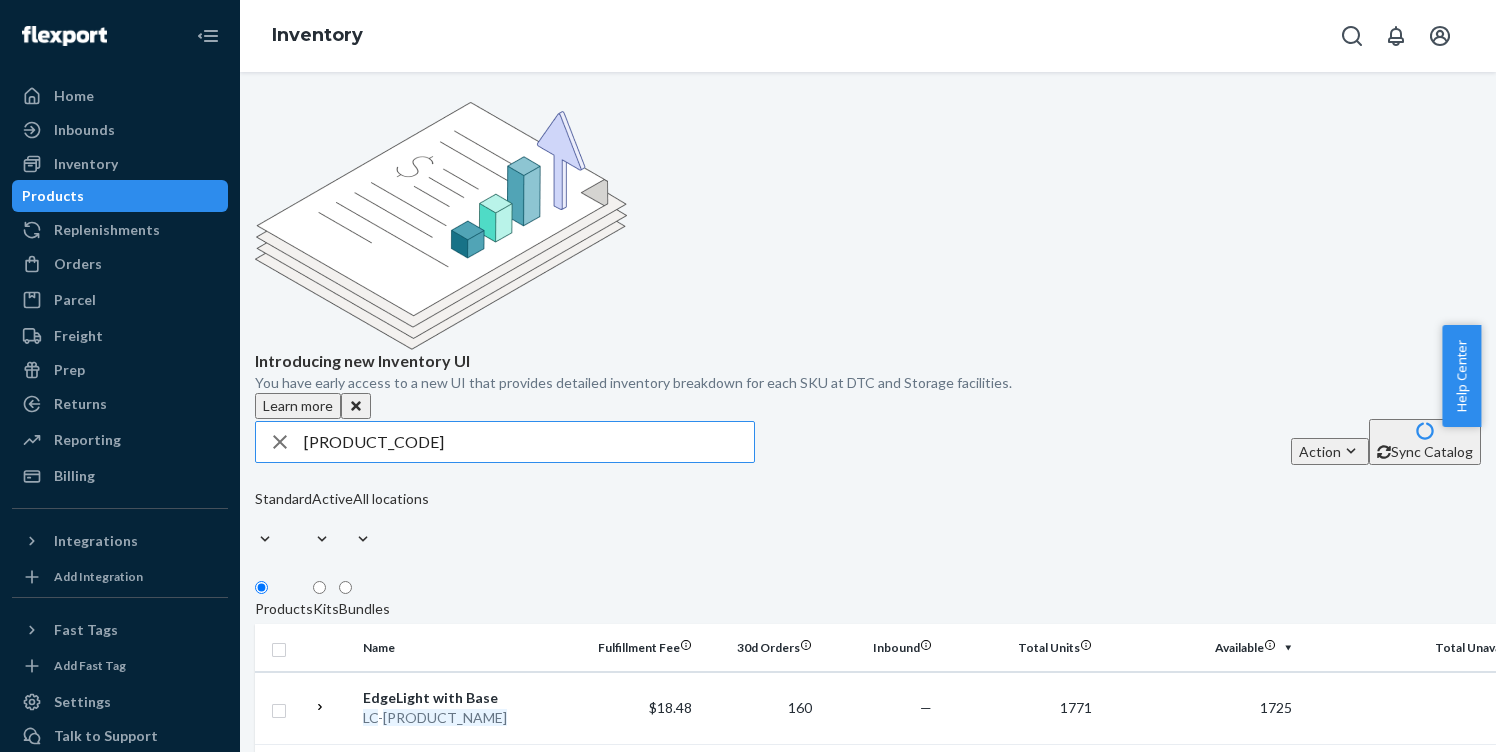 click on "[PRODUCT_CODE]" at bounding box center (529, 442) 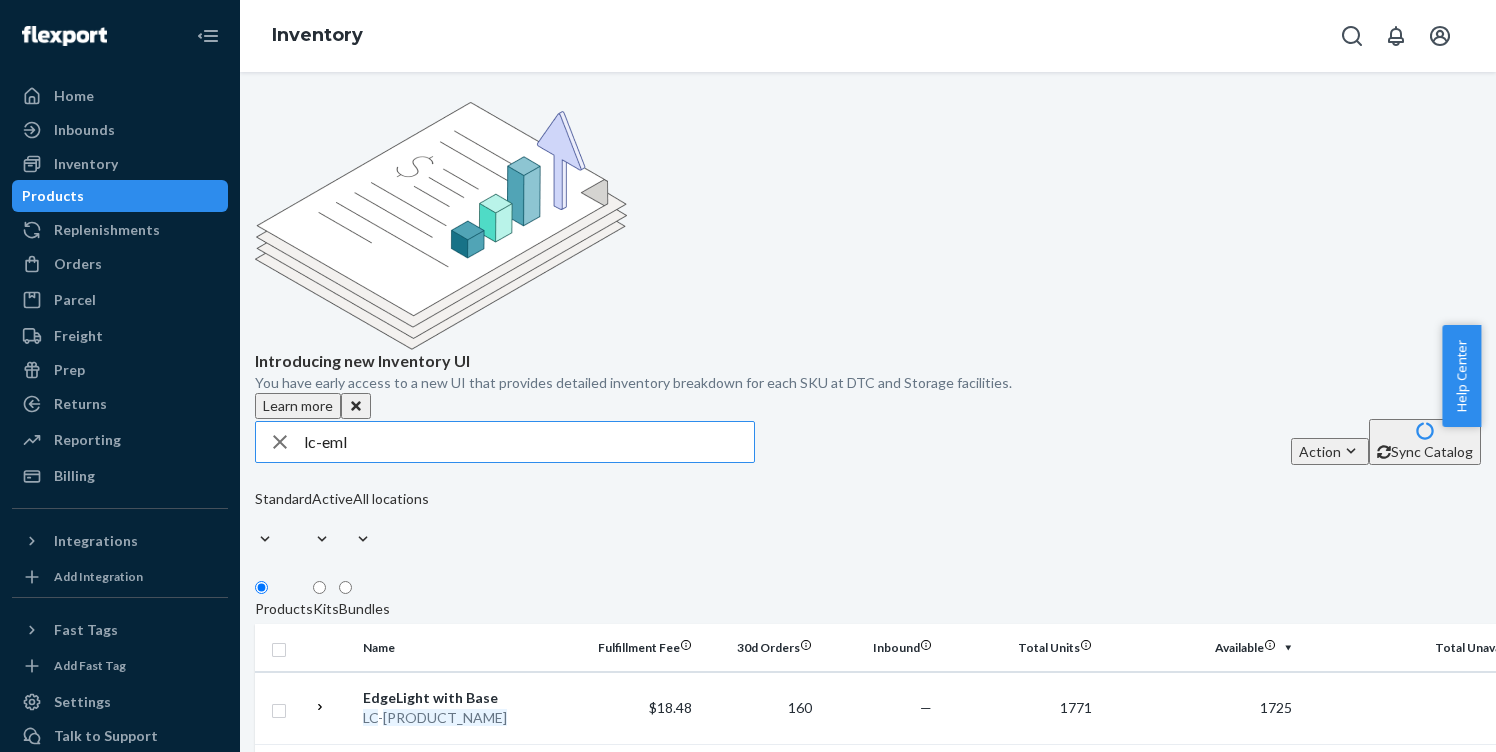 type on "lc-eml" 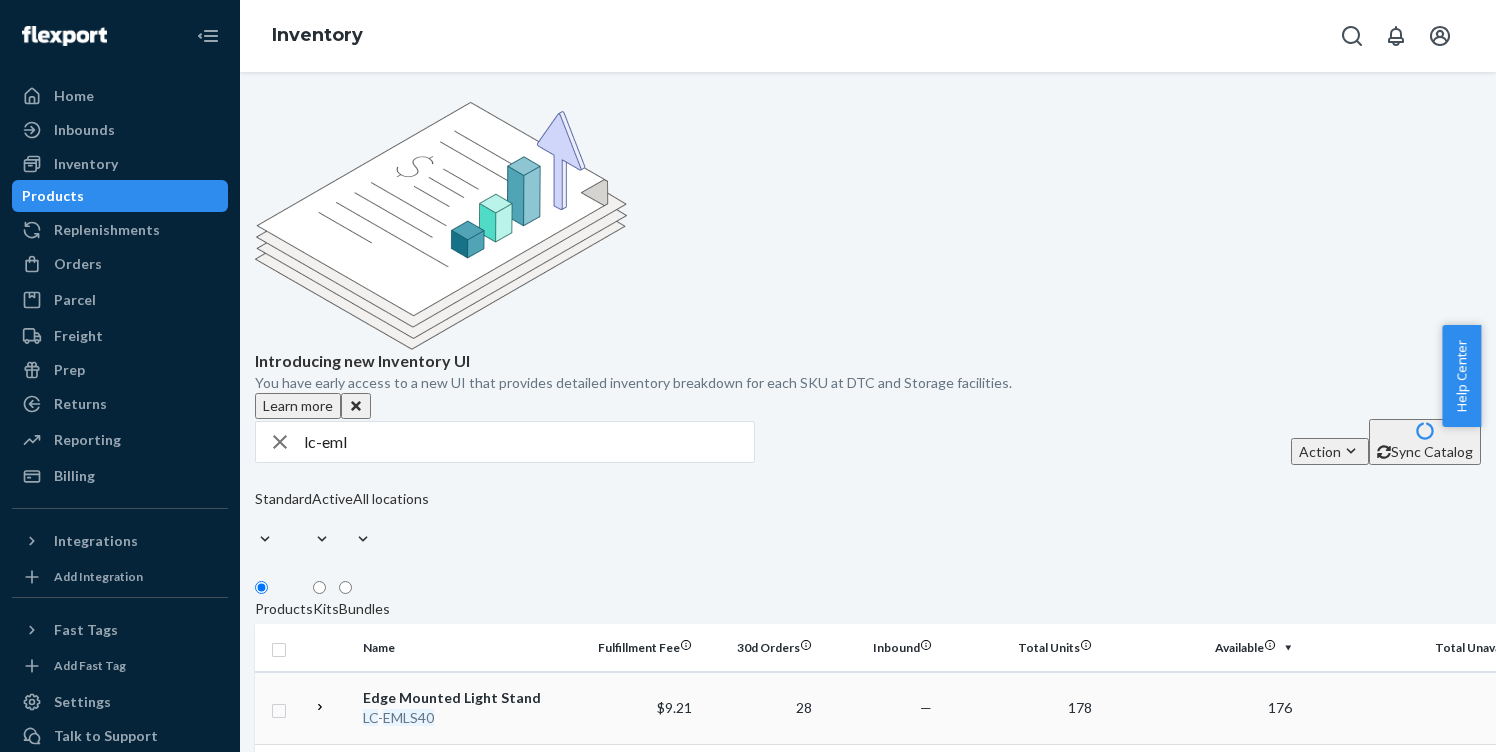 click on "EMLS40" at bounding box center (408, 717) 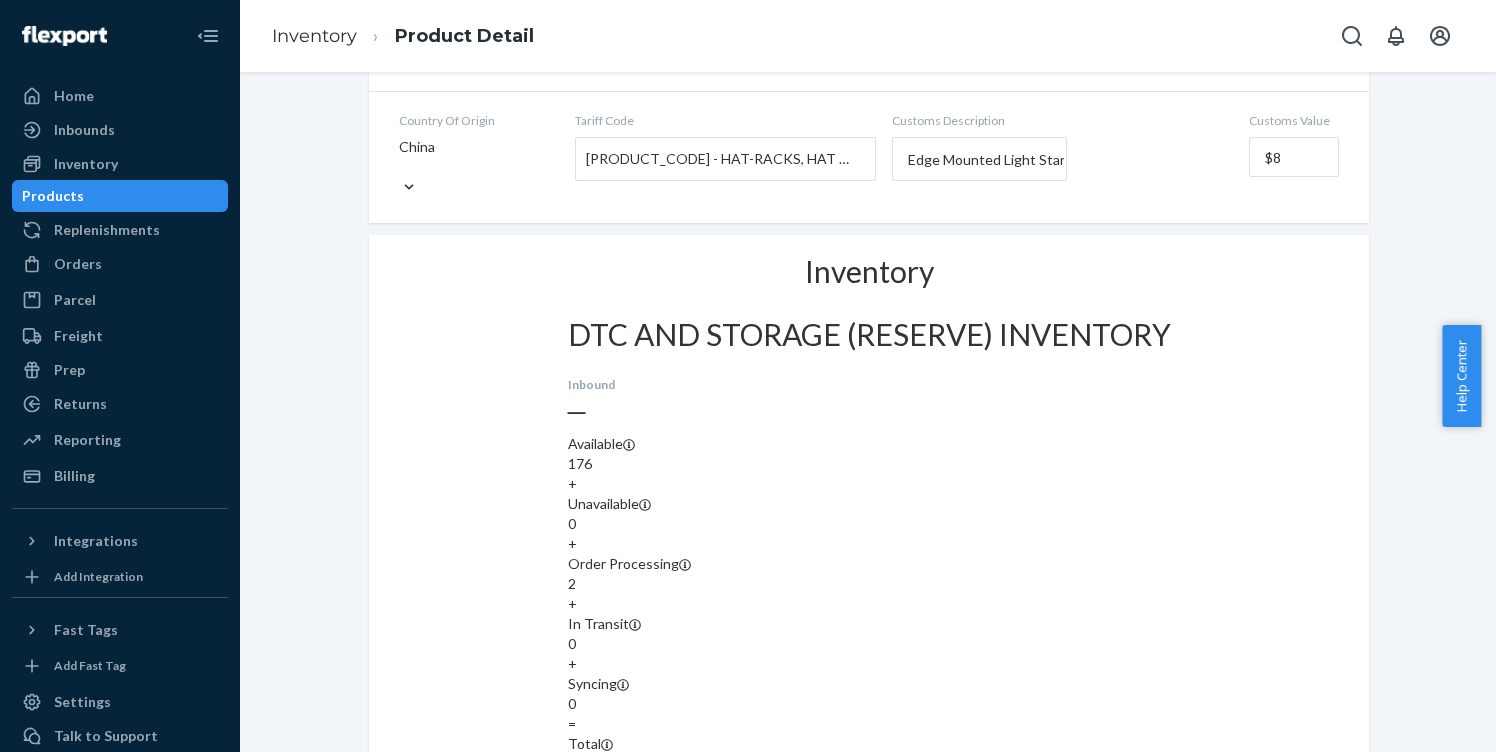 scroll, scrollTop: 1644, scrollLeft: 0, axis: vertical 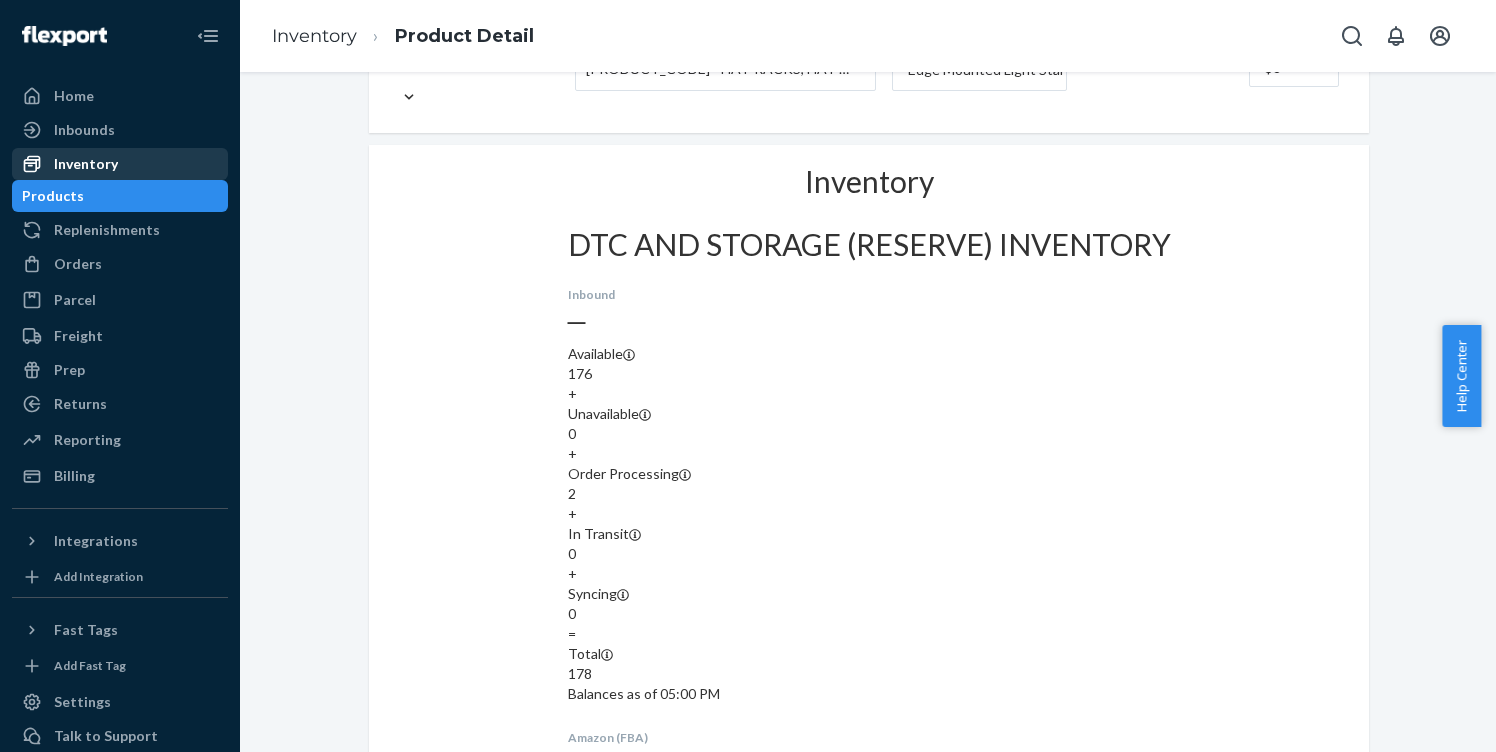 click on "Inventory" at bounding box center [86, 164] 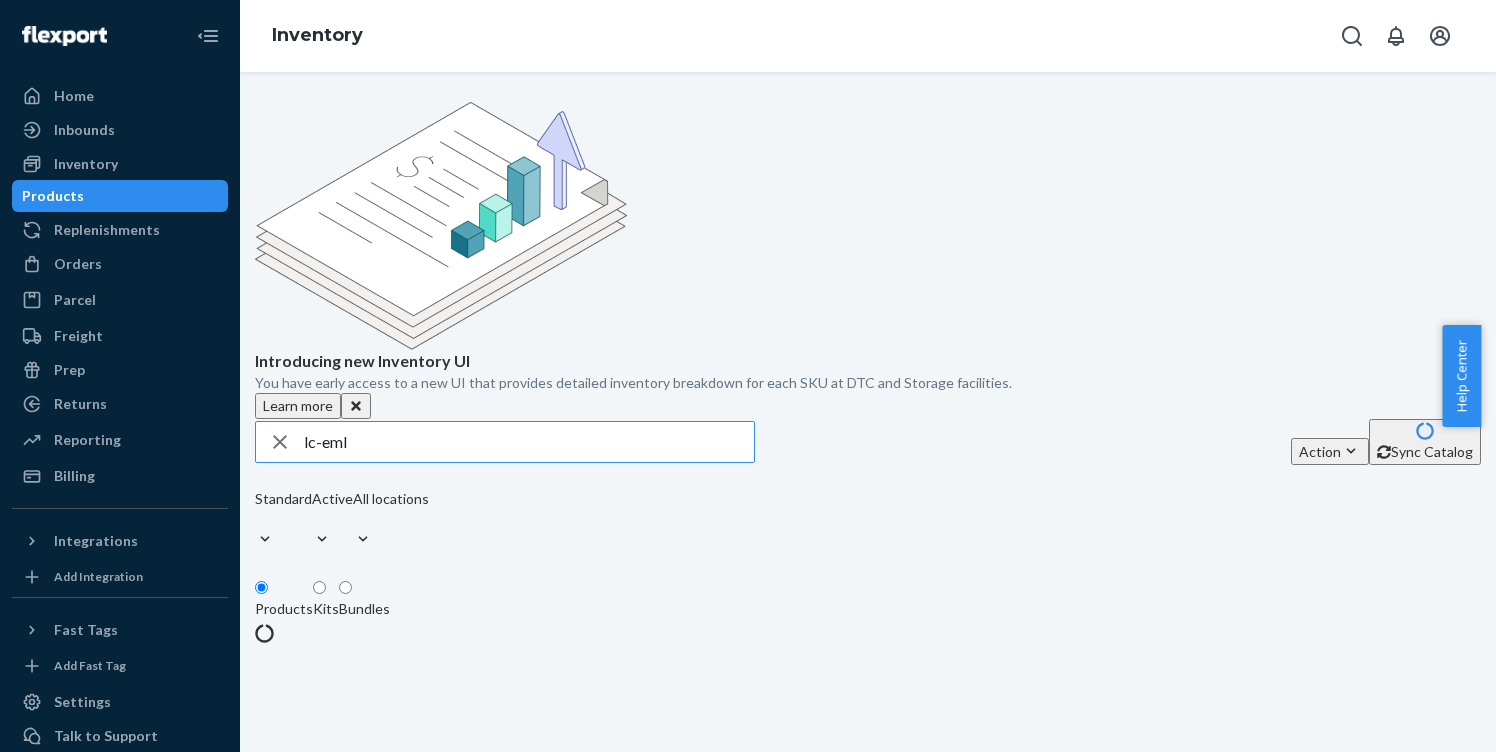 scroll, scrollTop: 0, scrollLeft: 0, axis: both 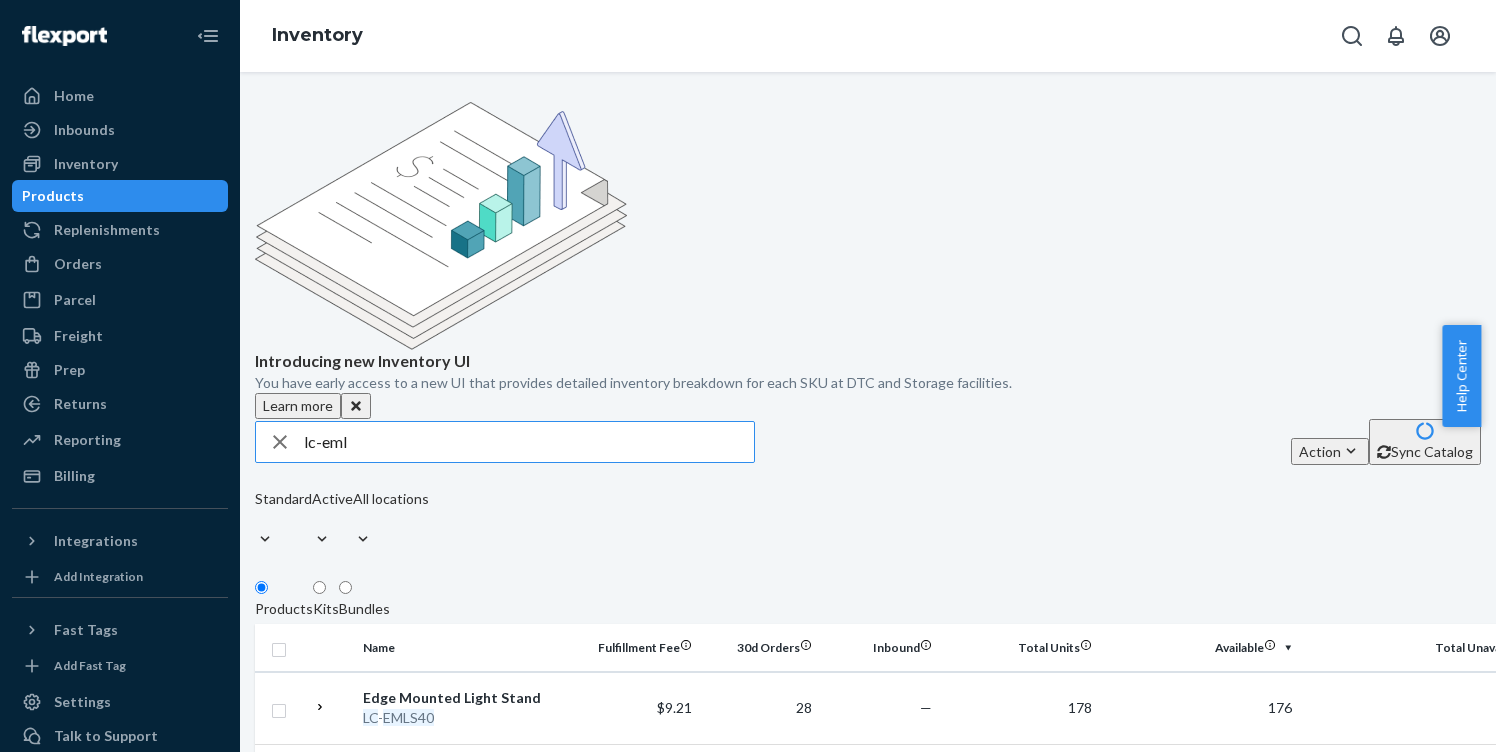 click on "lc-eml" at bounding box center [529, 442] 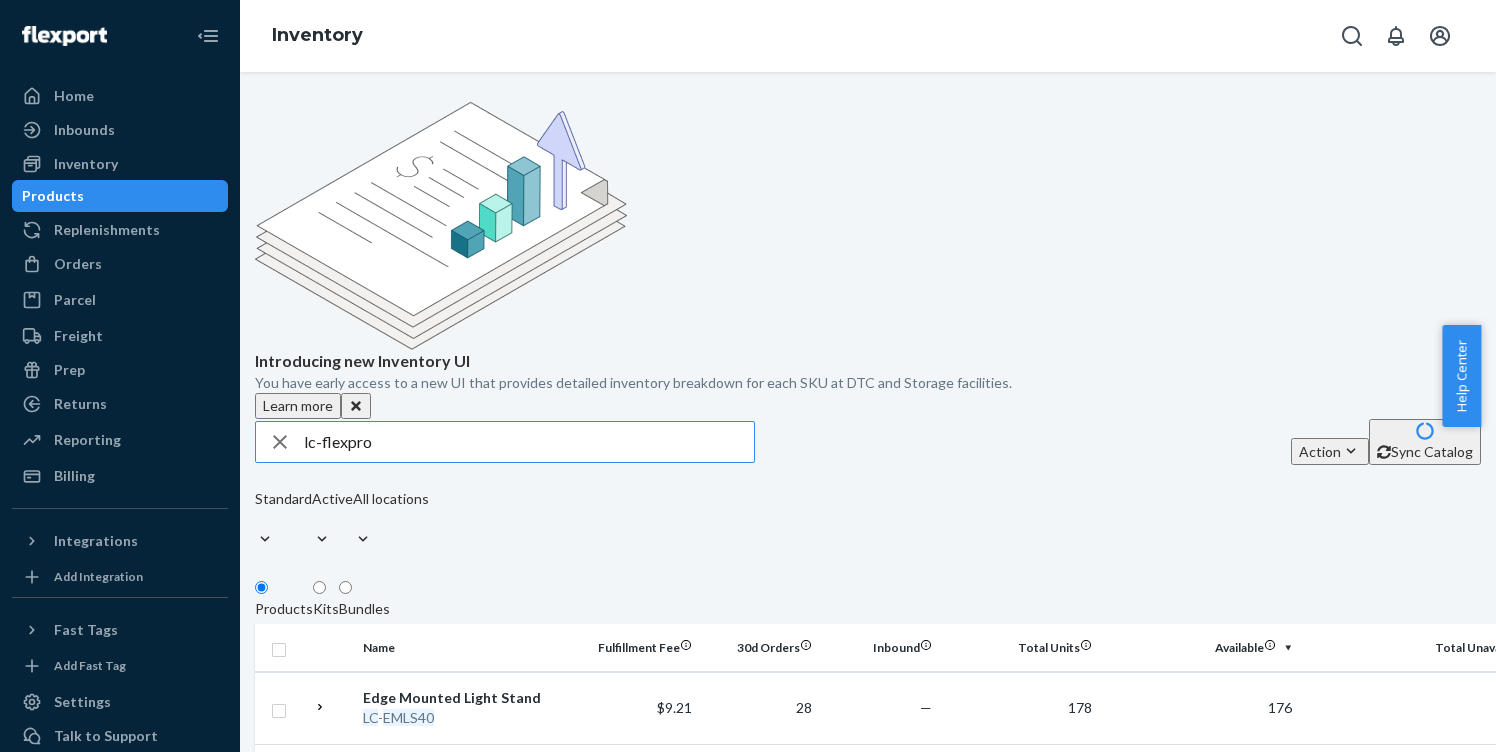 type on "lc-flexpro" 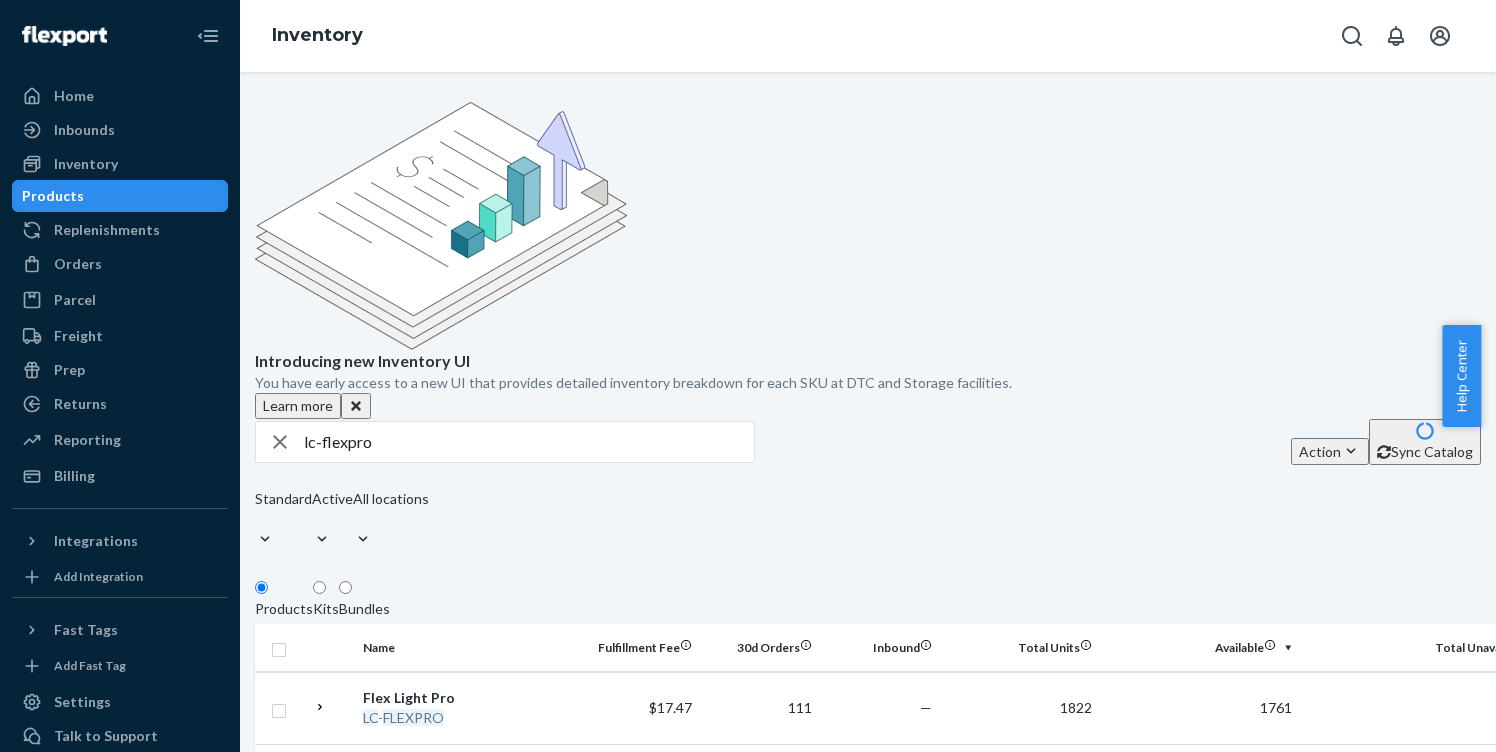 click on "FLEXPRO" at bounding box center (413, 717) 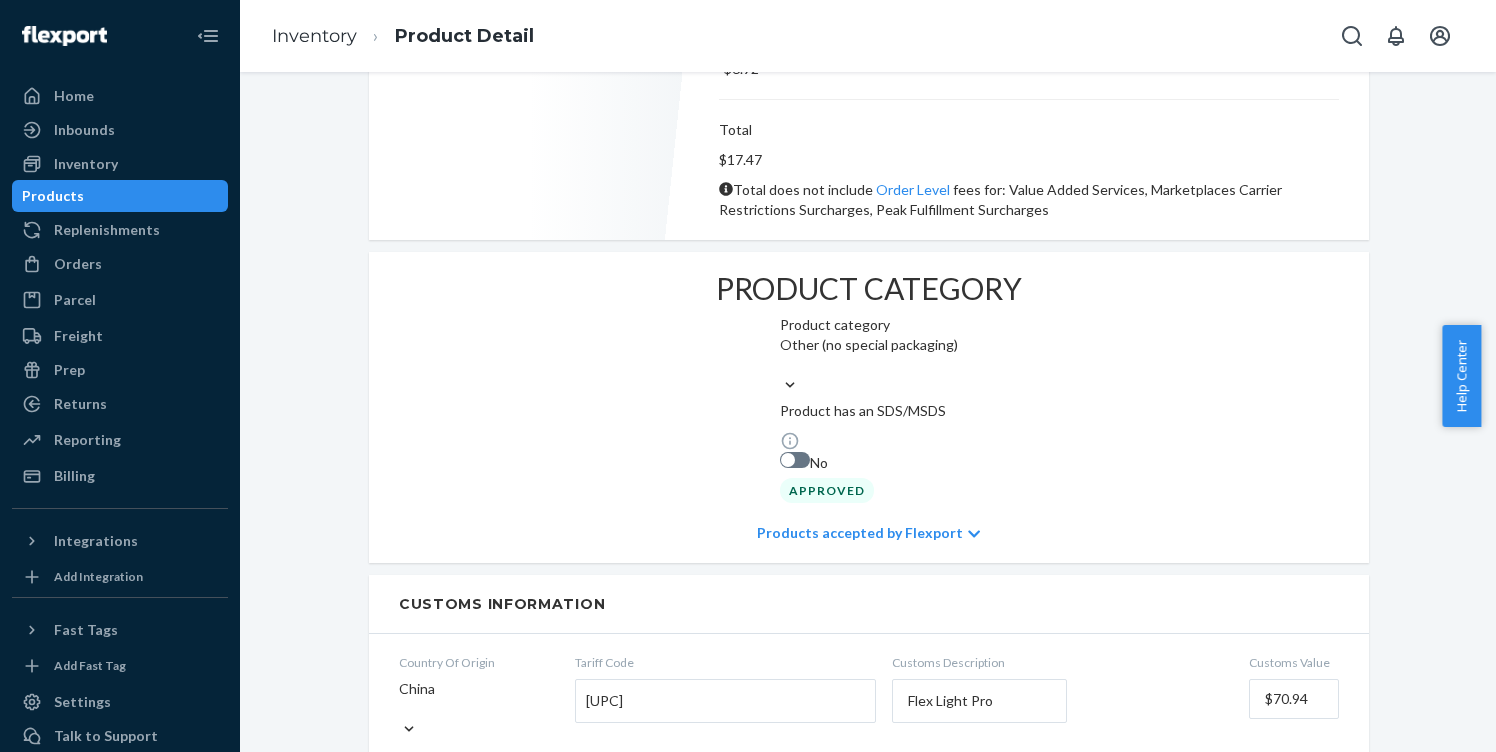 scroll, scrollTop: 1569, scrollLeft: 0, axis: vertical 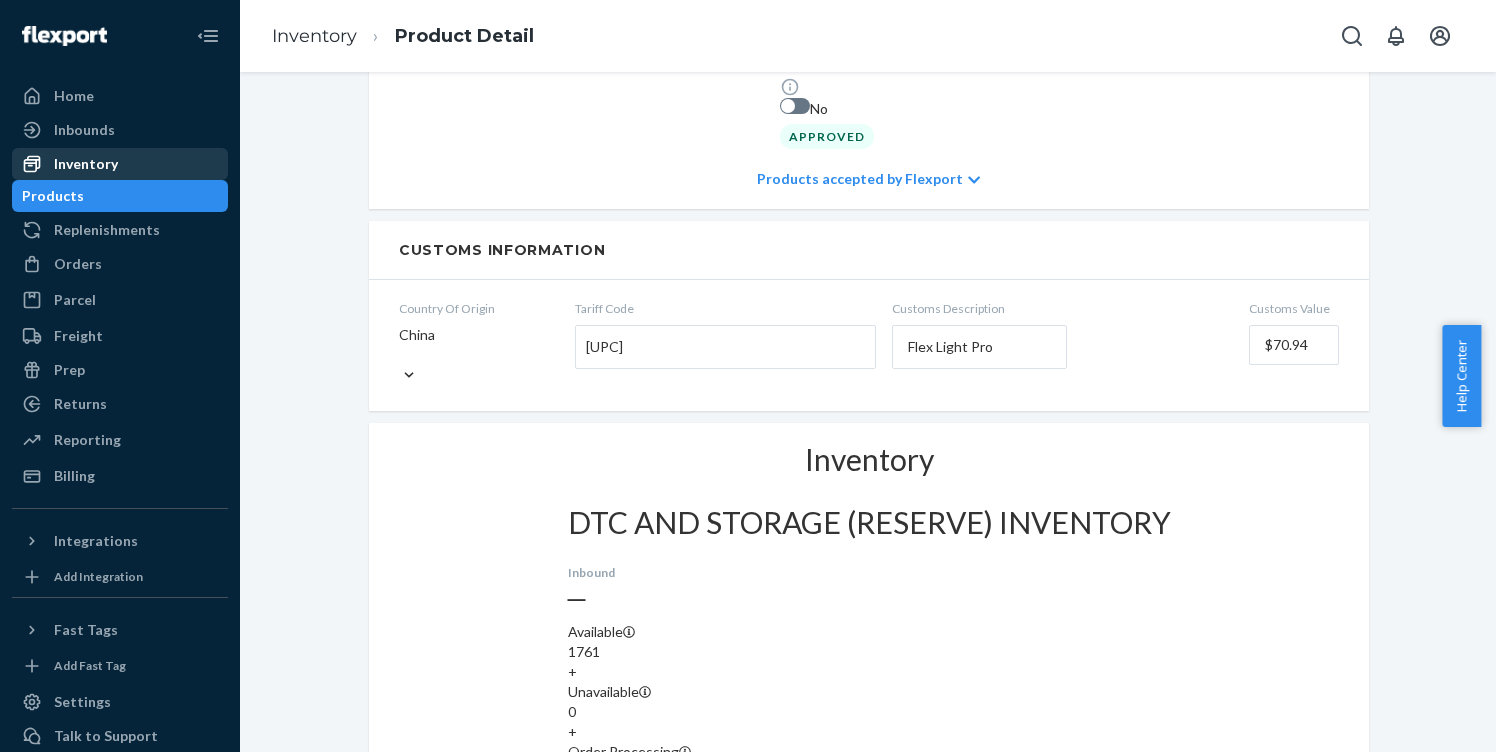 click on "Inventory" at bounding box center [86, 164] 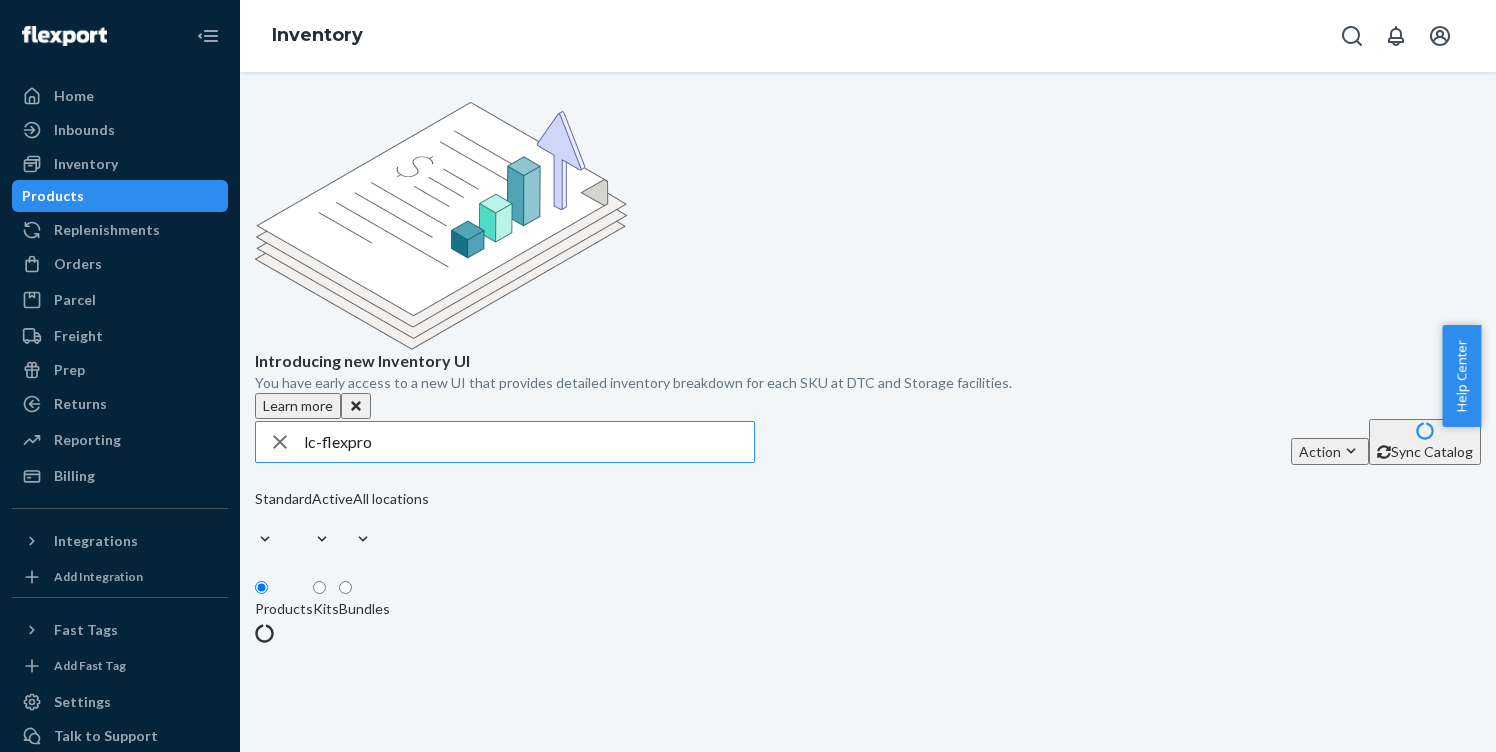 scroll, scrollTop: 0, scrollLeft: 0, axis: both 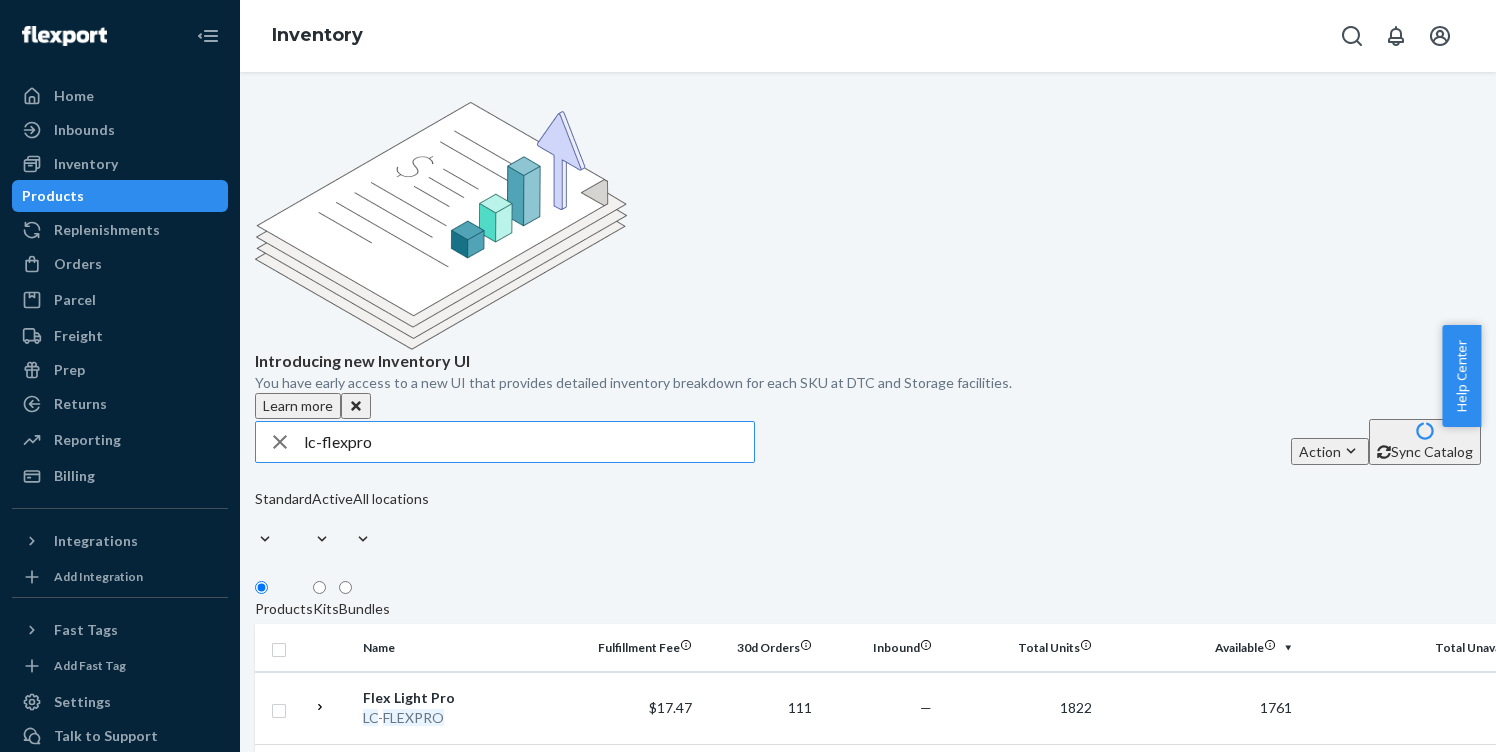 click on "lc-flexpro" at bounding box center (529, 442) 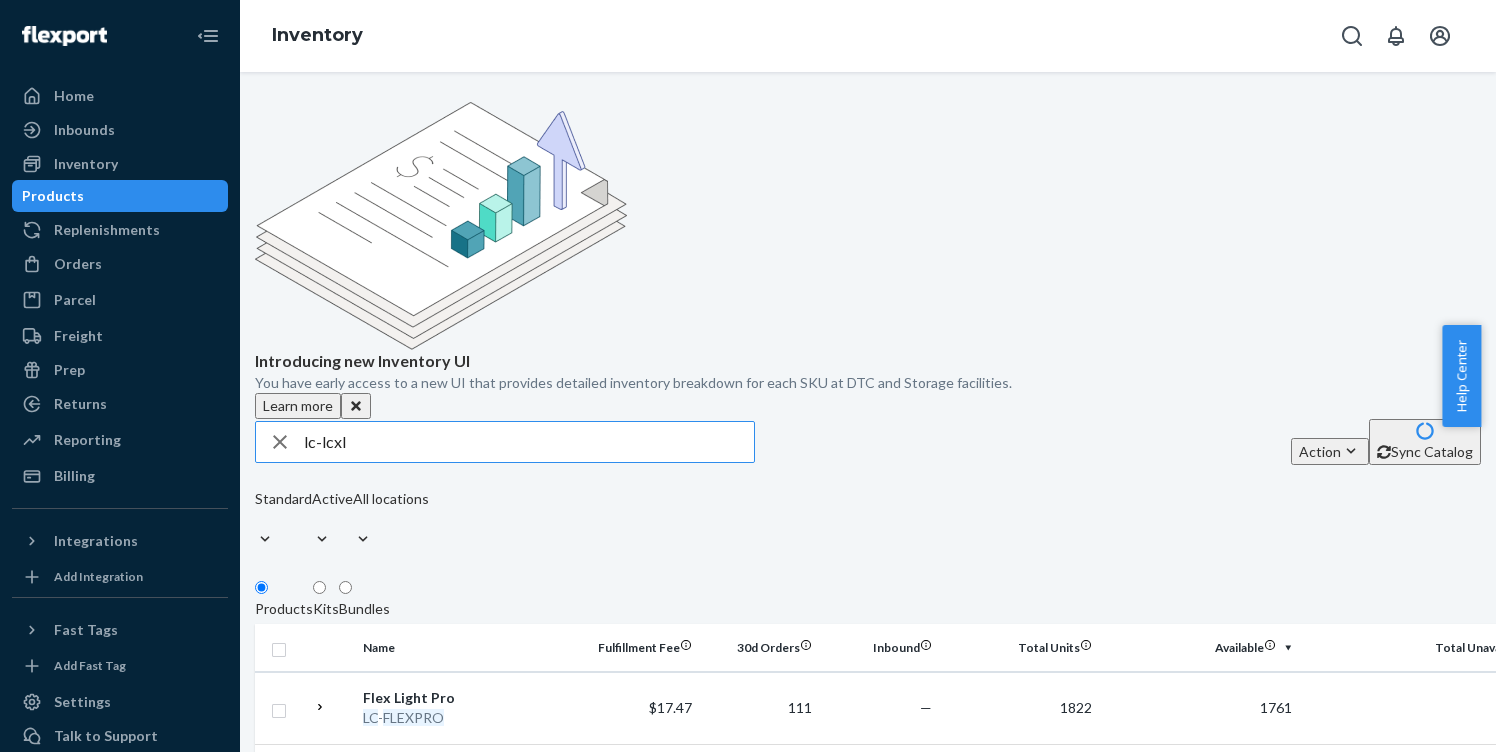 type on "lc-lcxl" 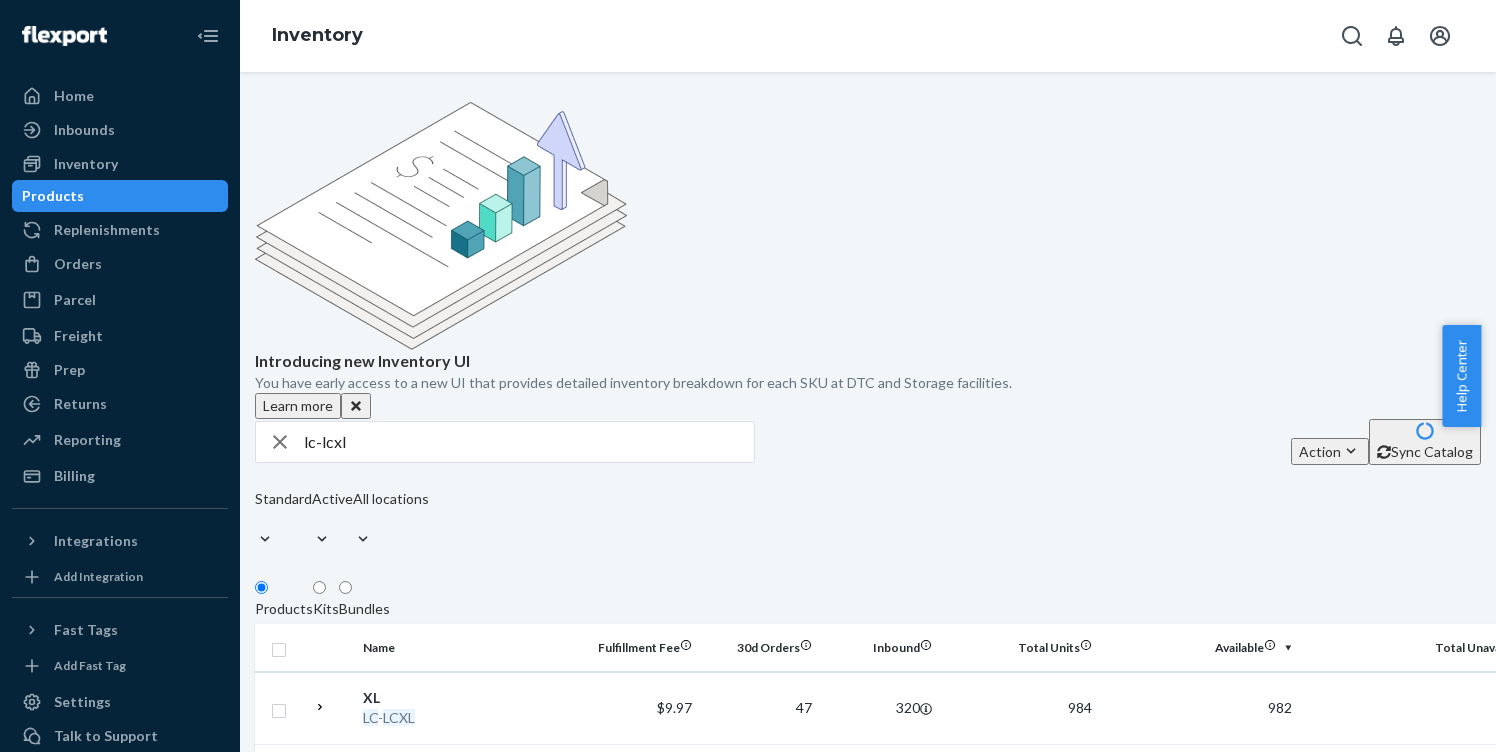 drag, startPoint x: 413, startPoint y: 553, endPoint x: 444, endPoint y: 544, distance: 32.280025 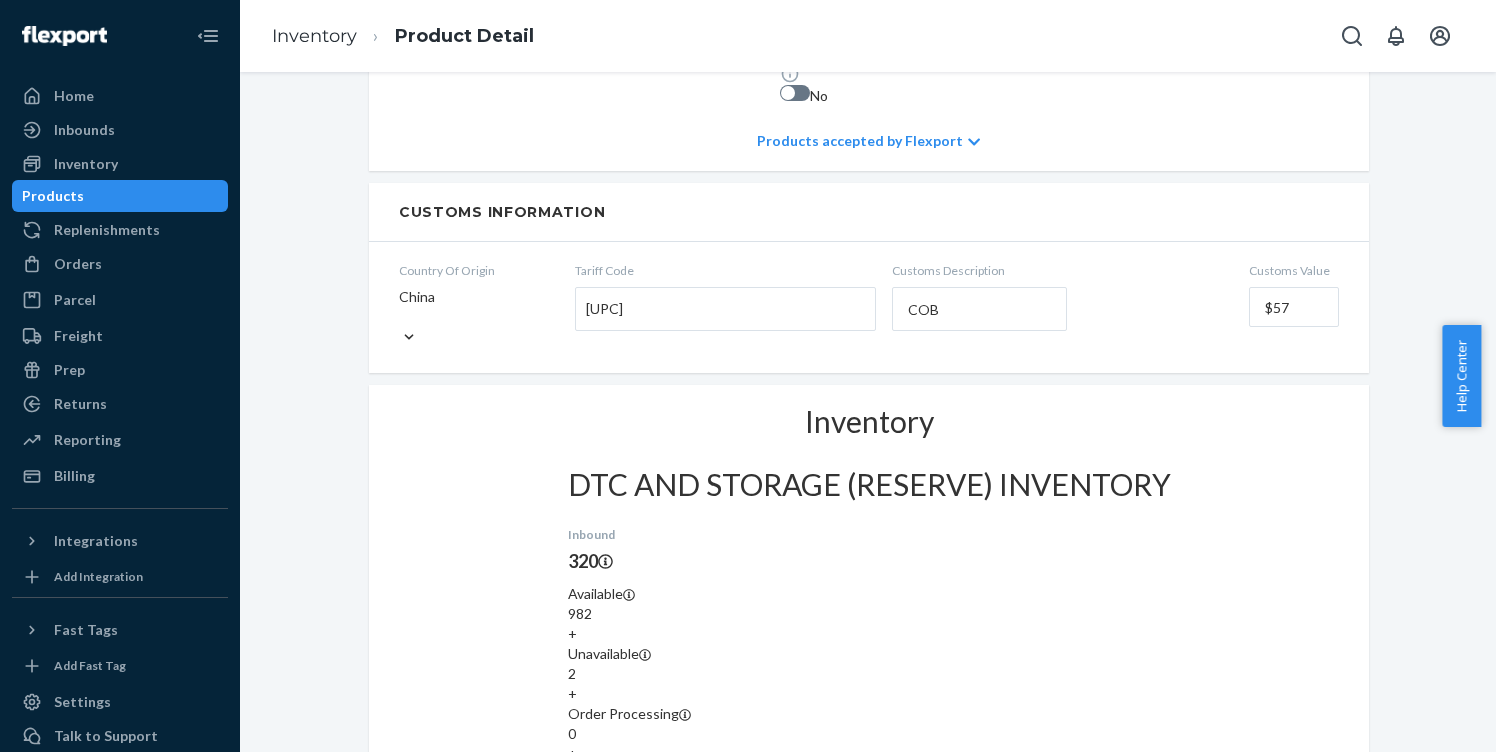 scroll, scrollTop: 1462, scrollLeft: 0, axis: vertical 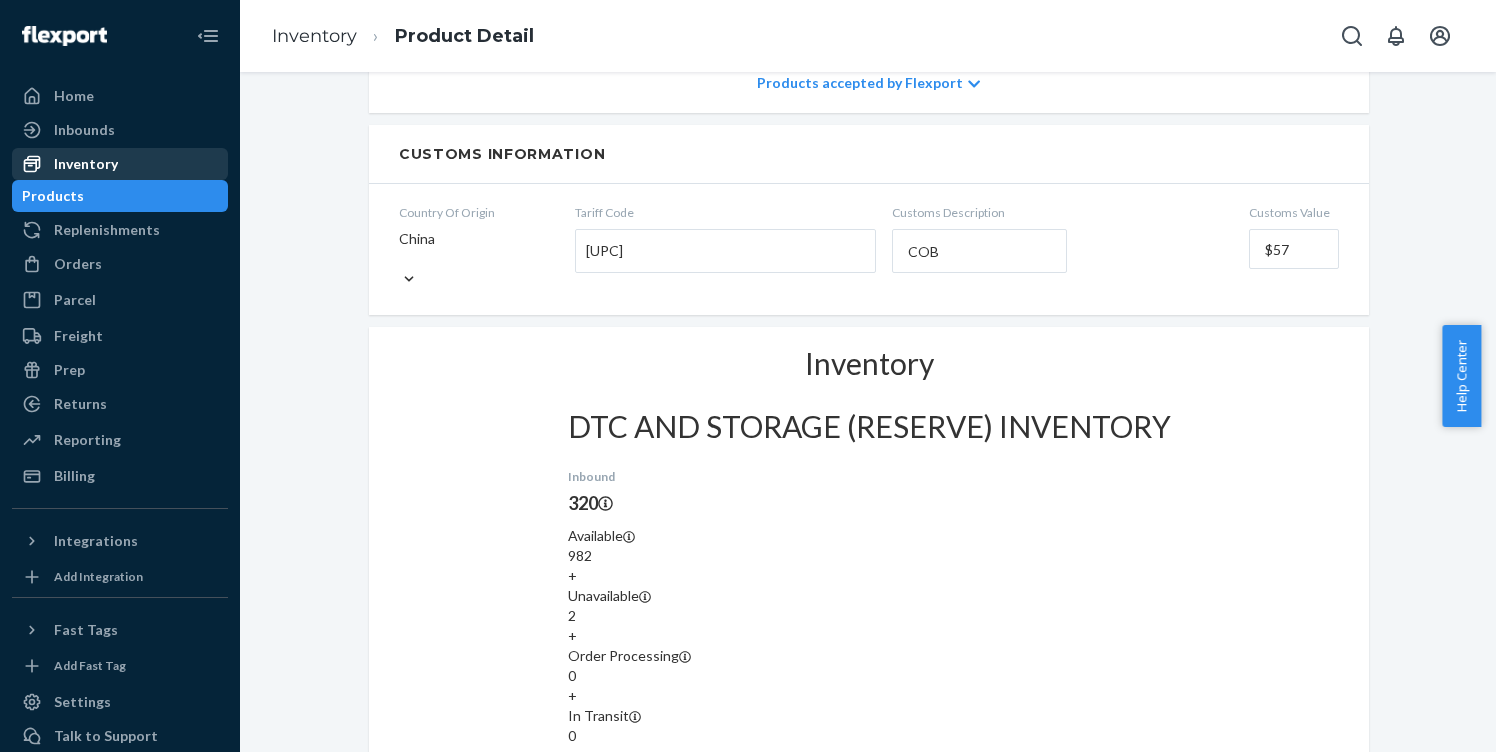 click on "Inventory" at bounding box center [86, 164] 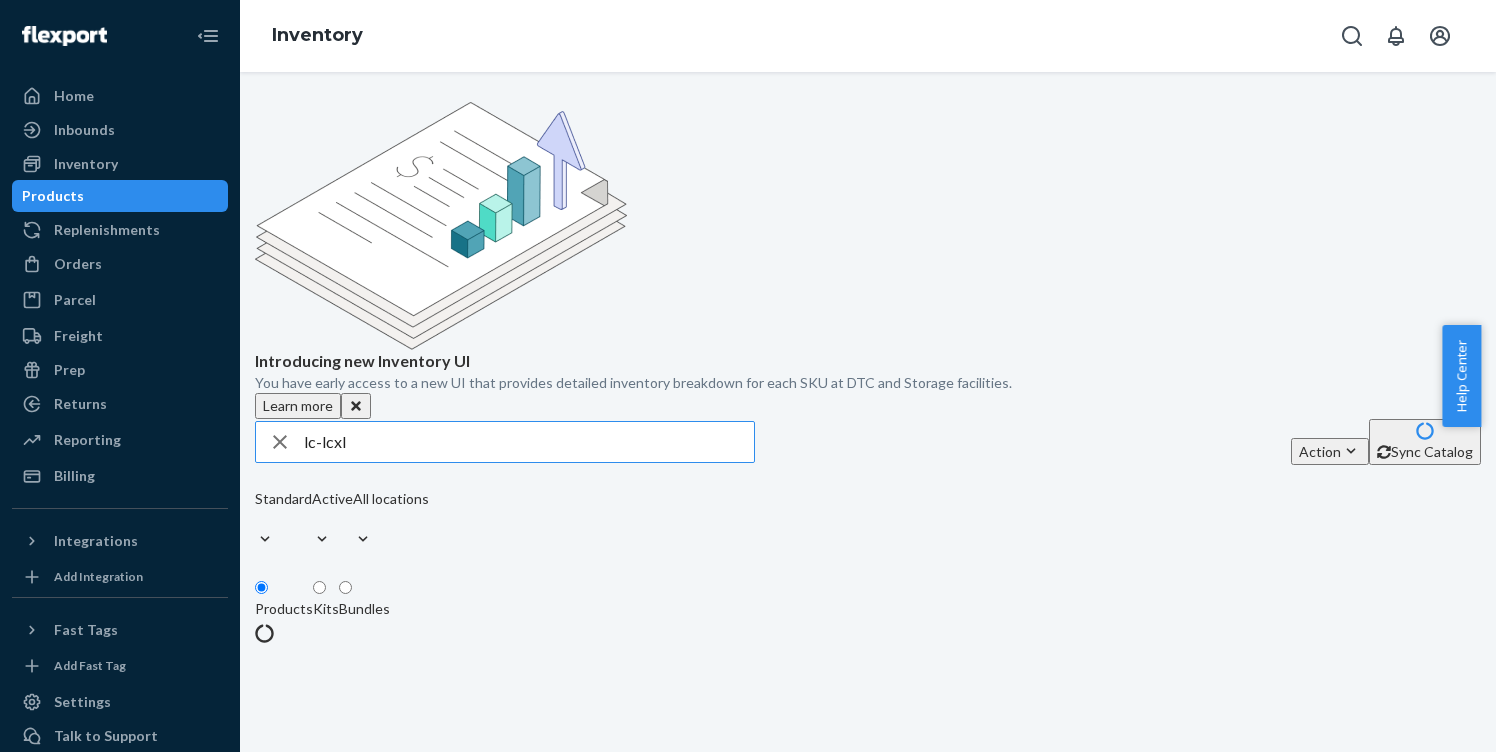 scroll, scrollTop: 0, scrollLeft: 0, axis: both 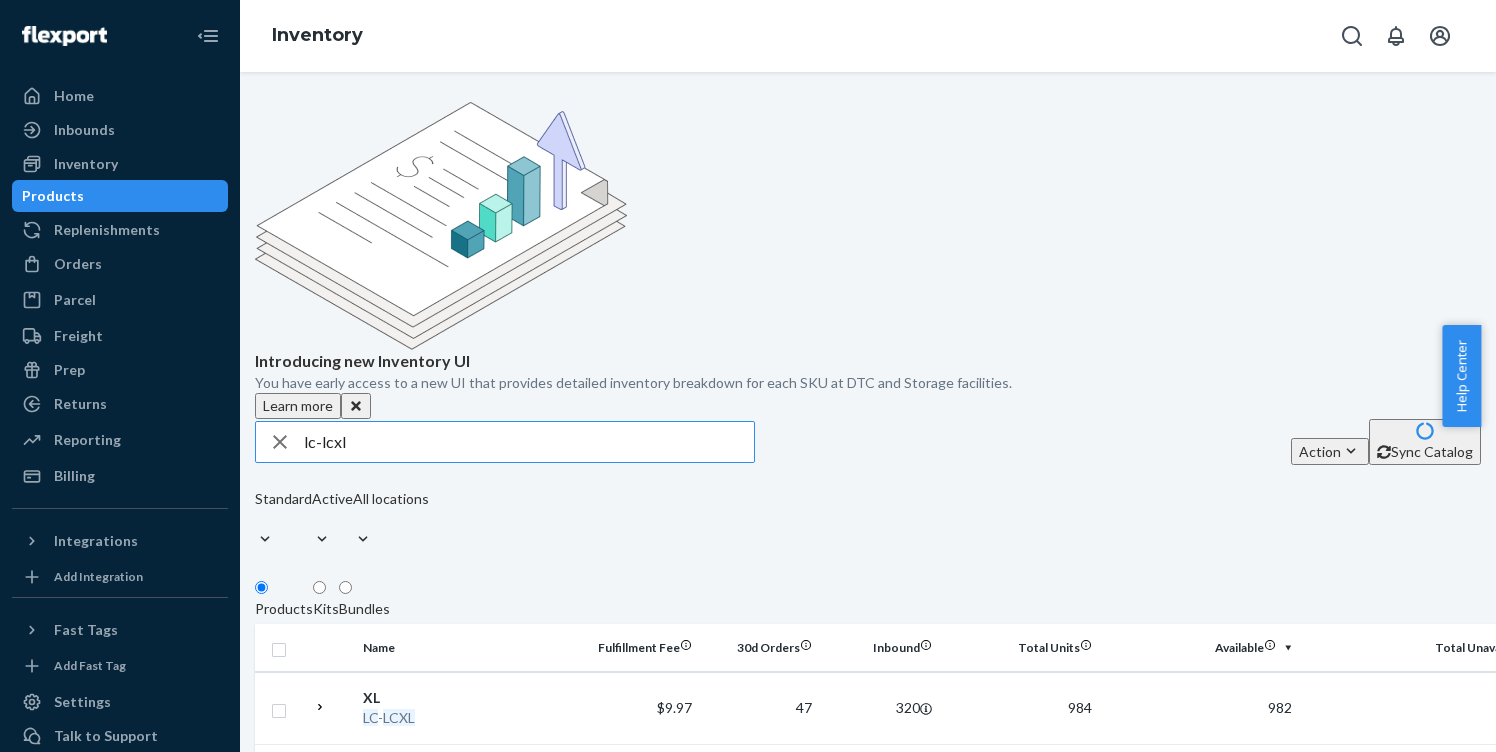 click on "lc-lcxl" at bounding box center [529, 442] 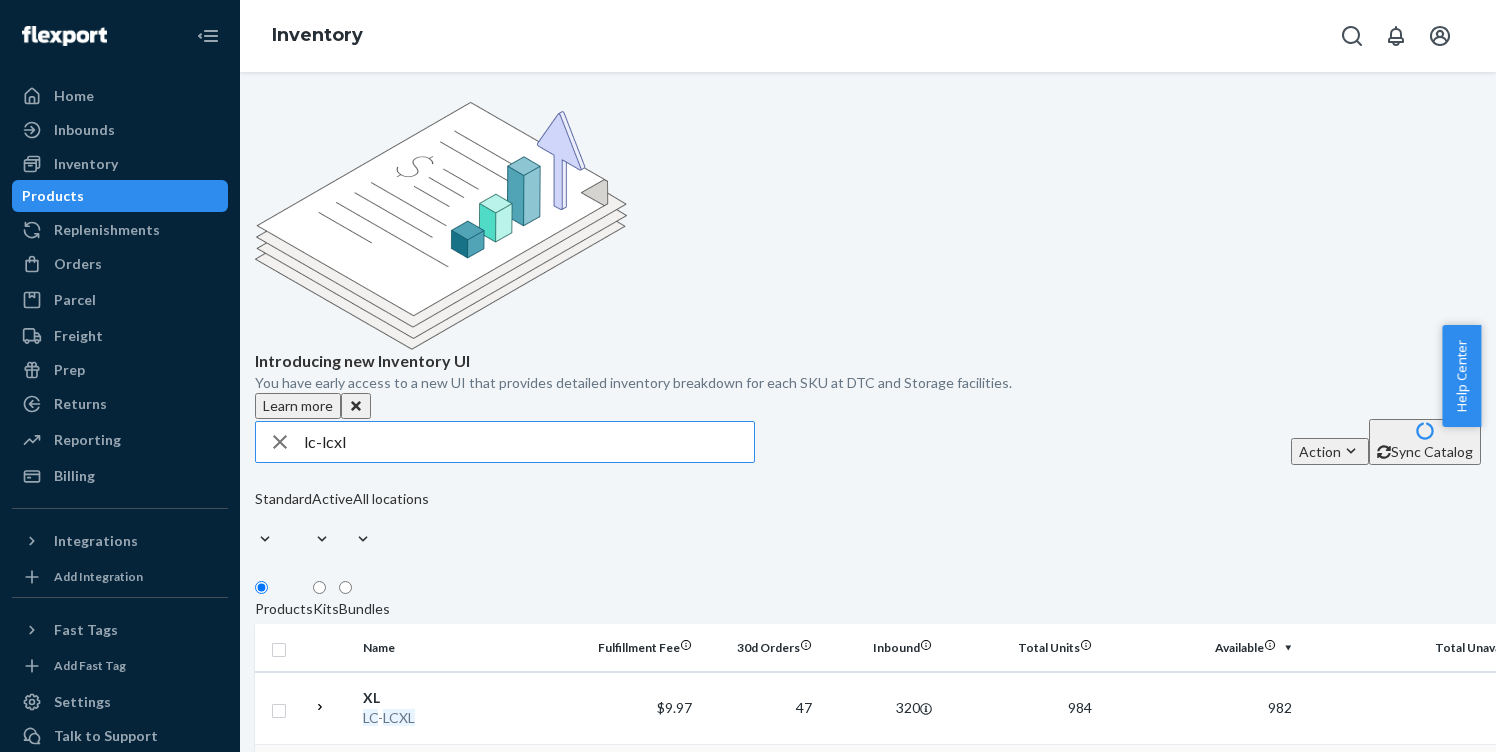 click on "LCXLLK" at bounding box center (407, 790) 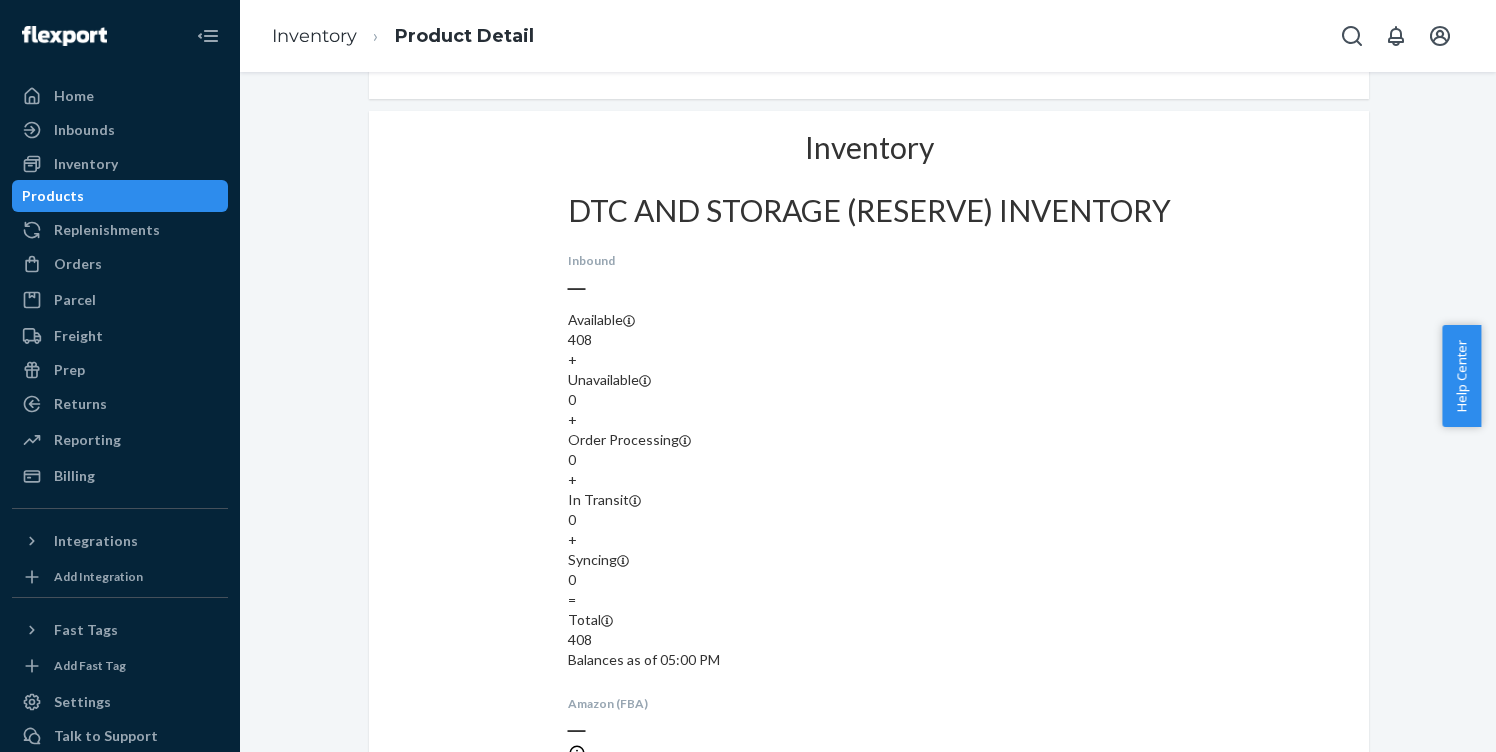 scroll, scrollTop: 1569, scrollLeft: 0, axis: vertical 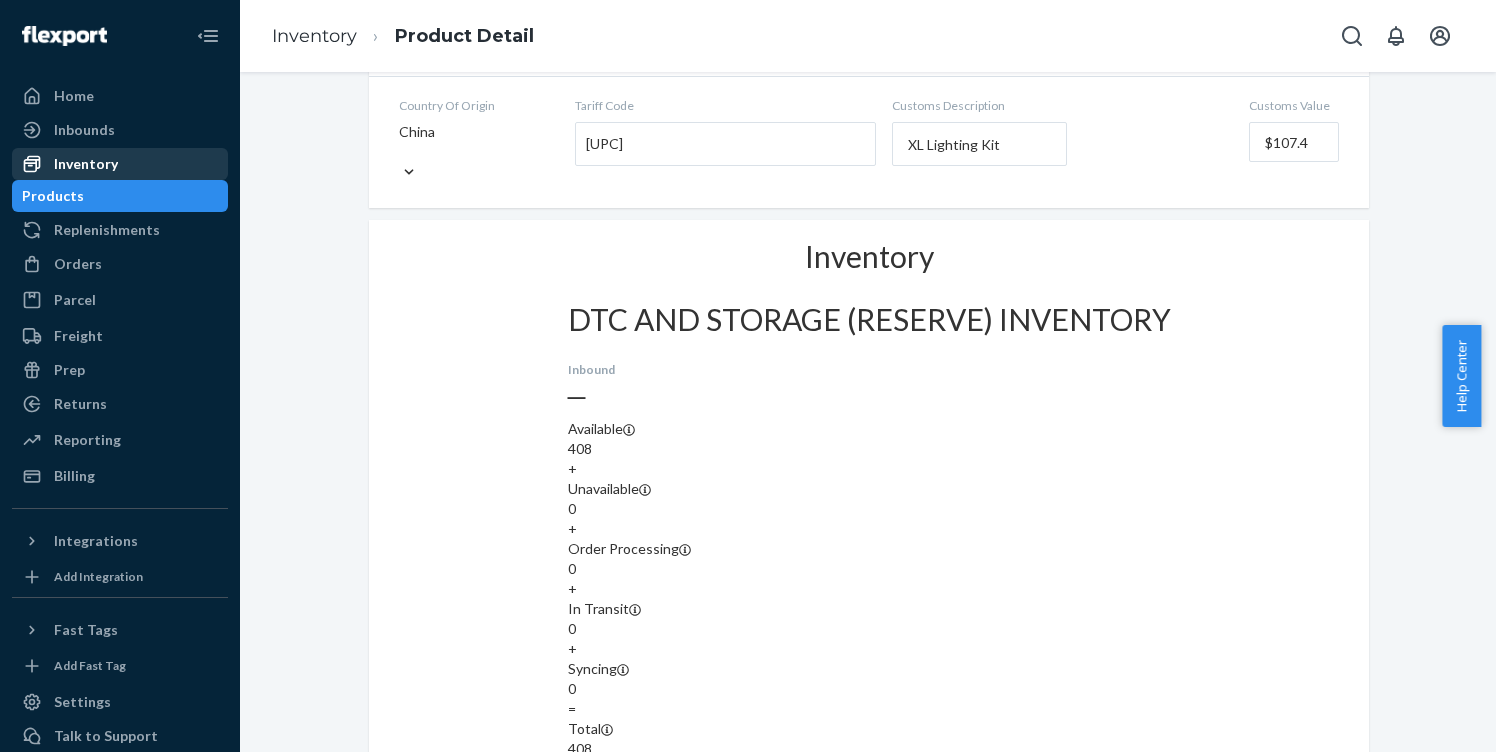 click on "Inventory" at bounding box center [86, 164] 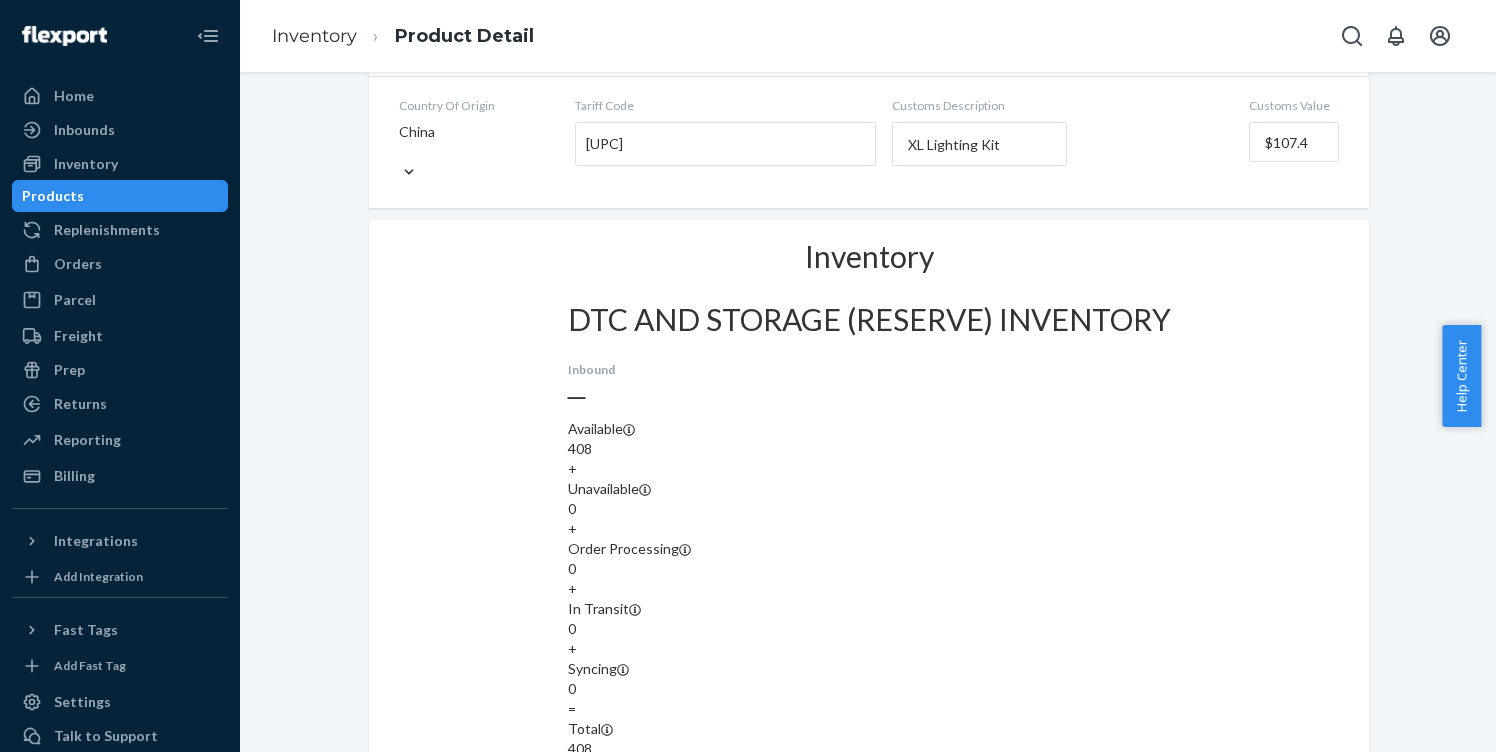 scroll, scrollTop: 0, scrollLeft: 0, axis: both 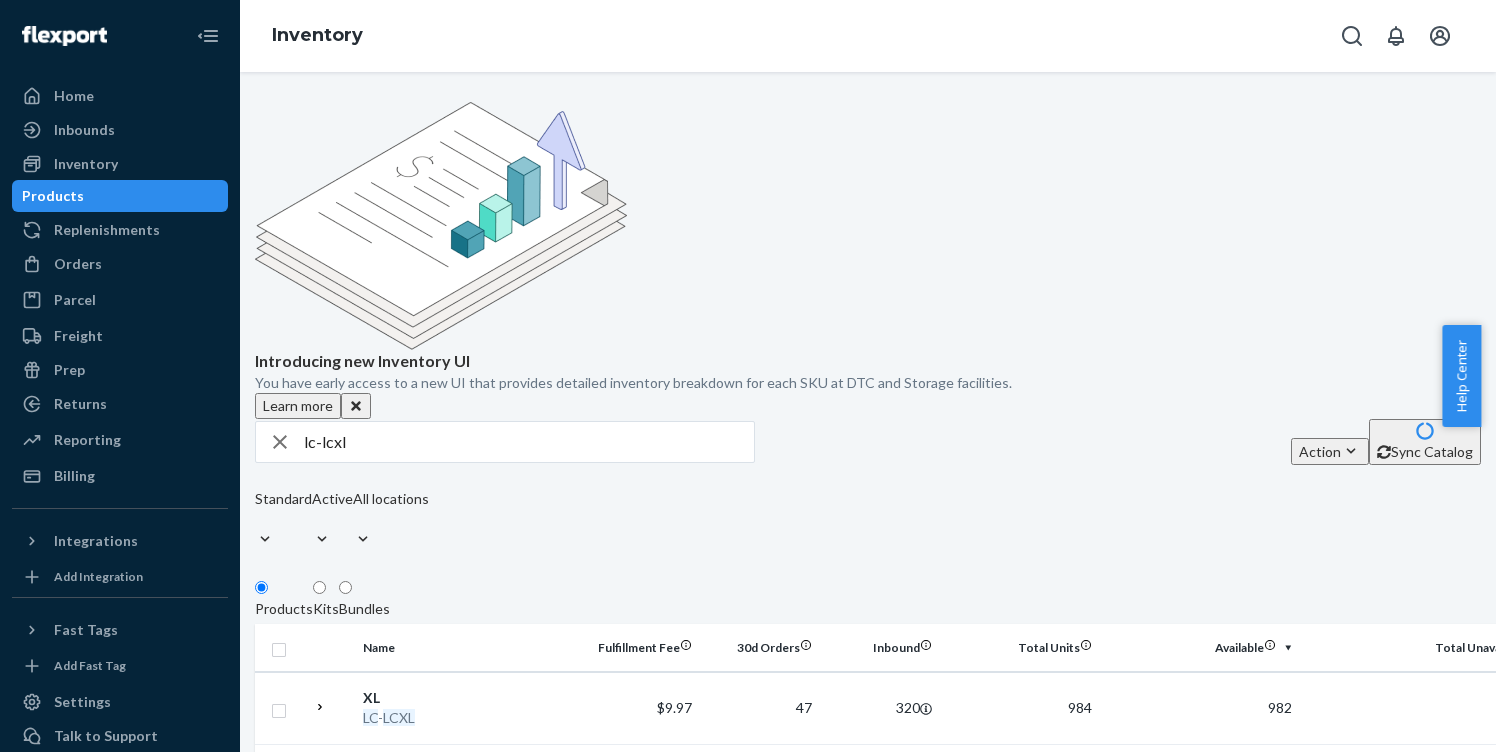 click on "[PRODUCT_CODE]" at bounding box center [445, 863] 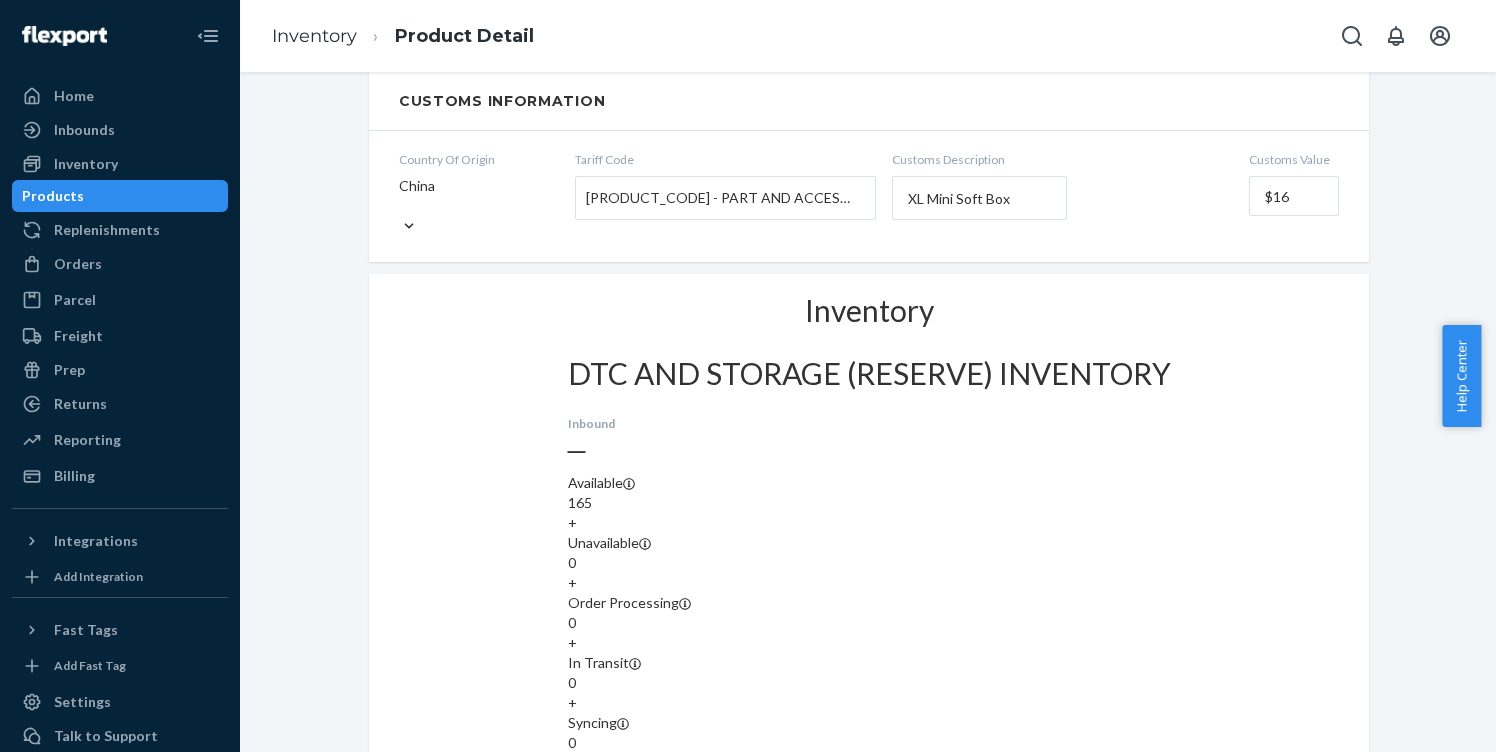 scroll, scrollTop: 1628, scrollLeft: 0, axis: vertical 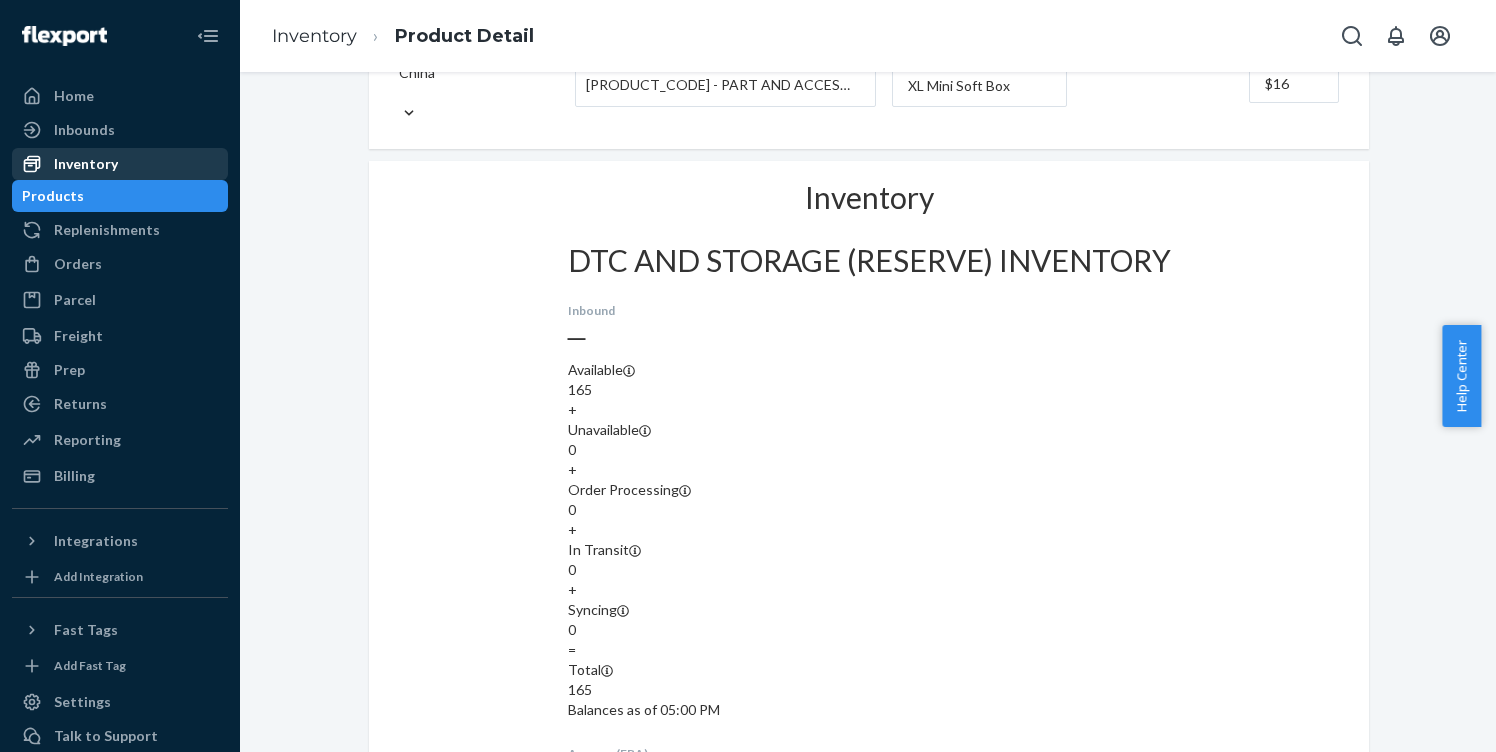 click on "Inventory" at bounding box center [86, 164] 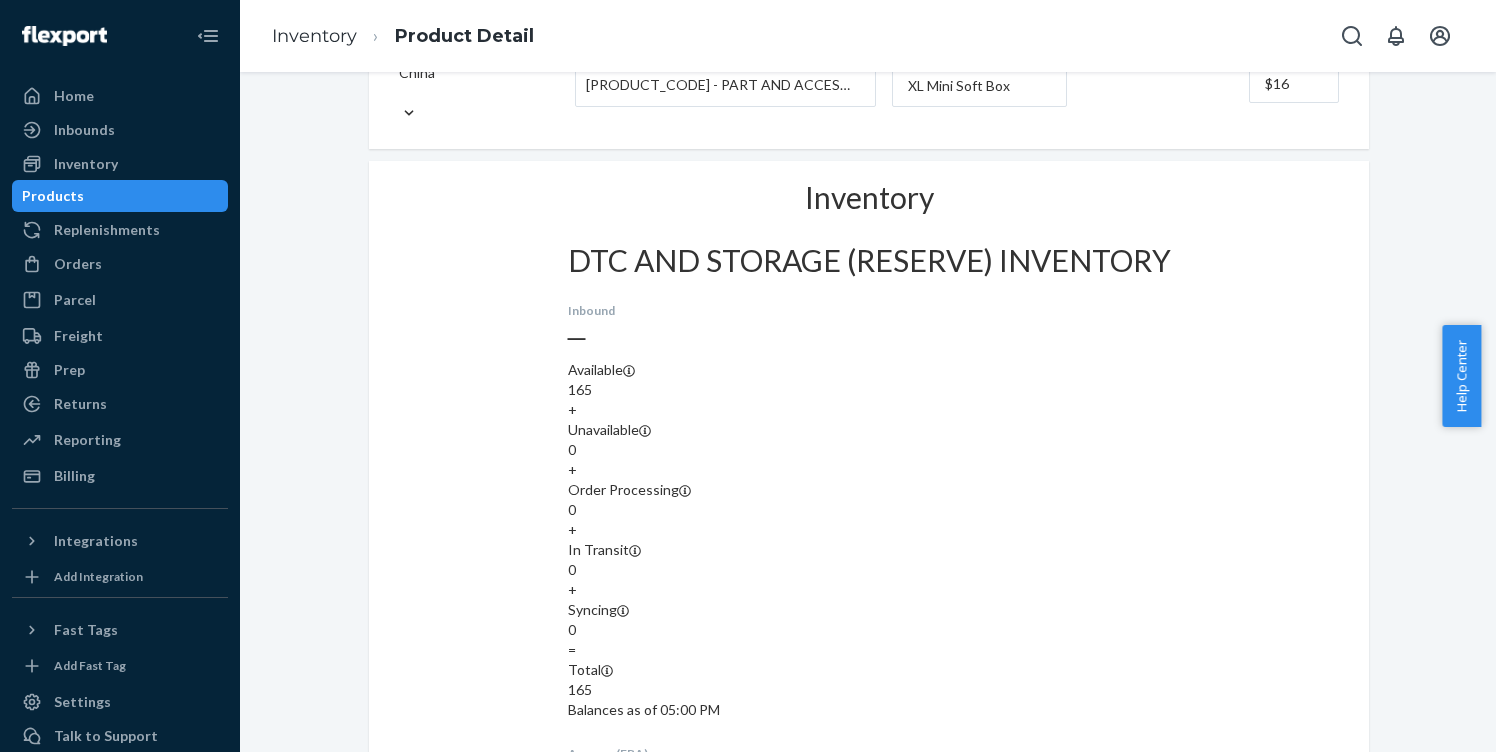 scroll, scrollTop: 0, scrollLeft: 0, axis: both 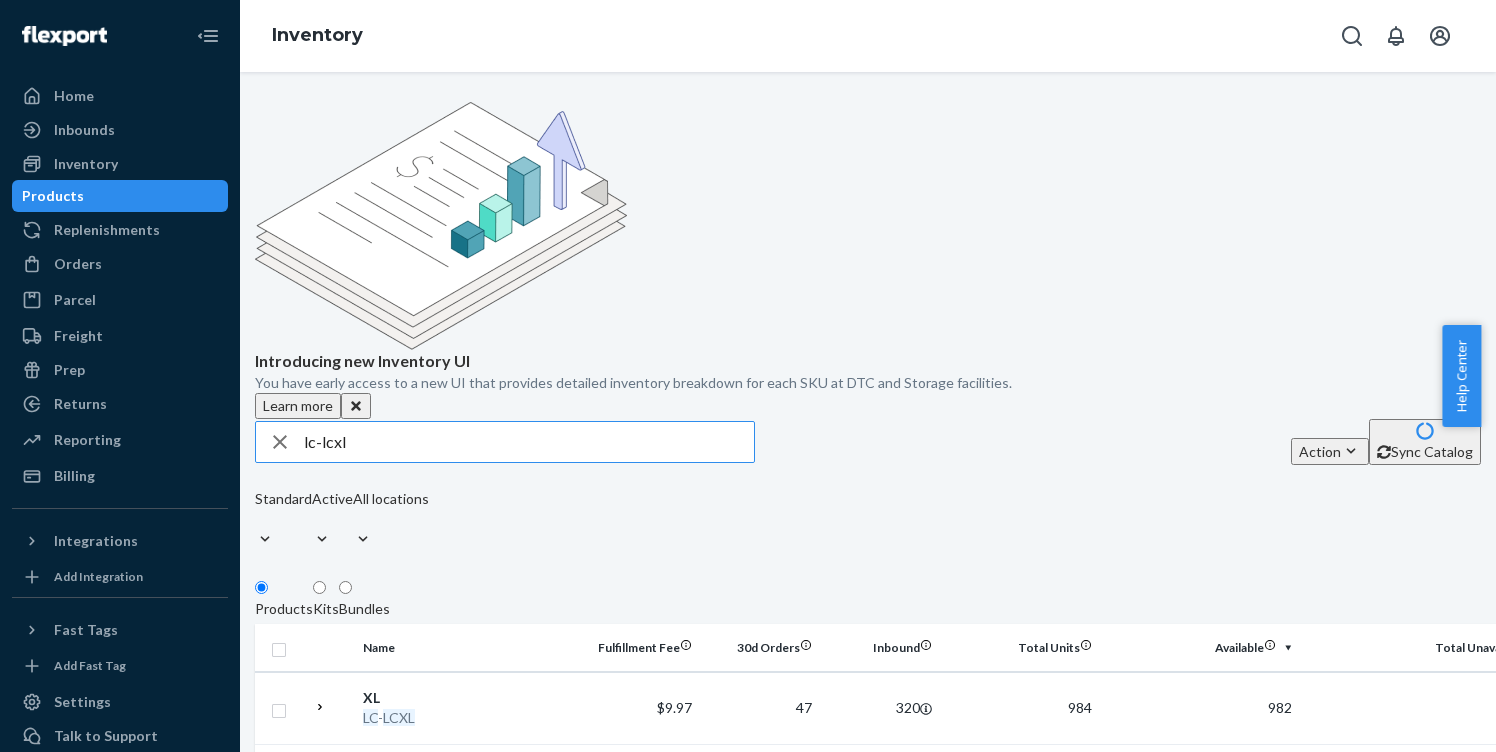 click on "lc-lcxl" at bounding box center (529, 442) 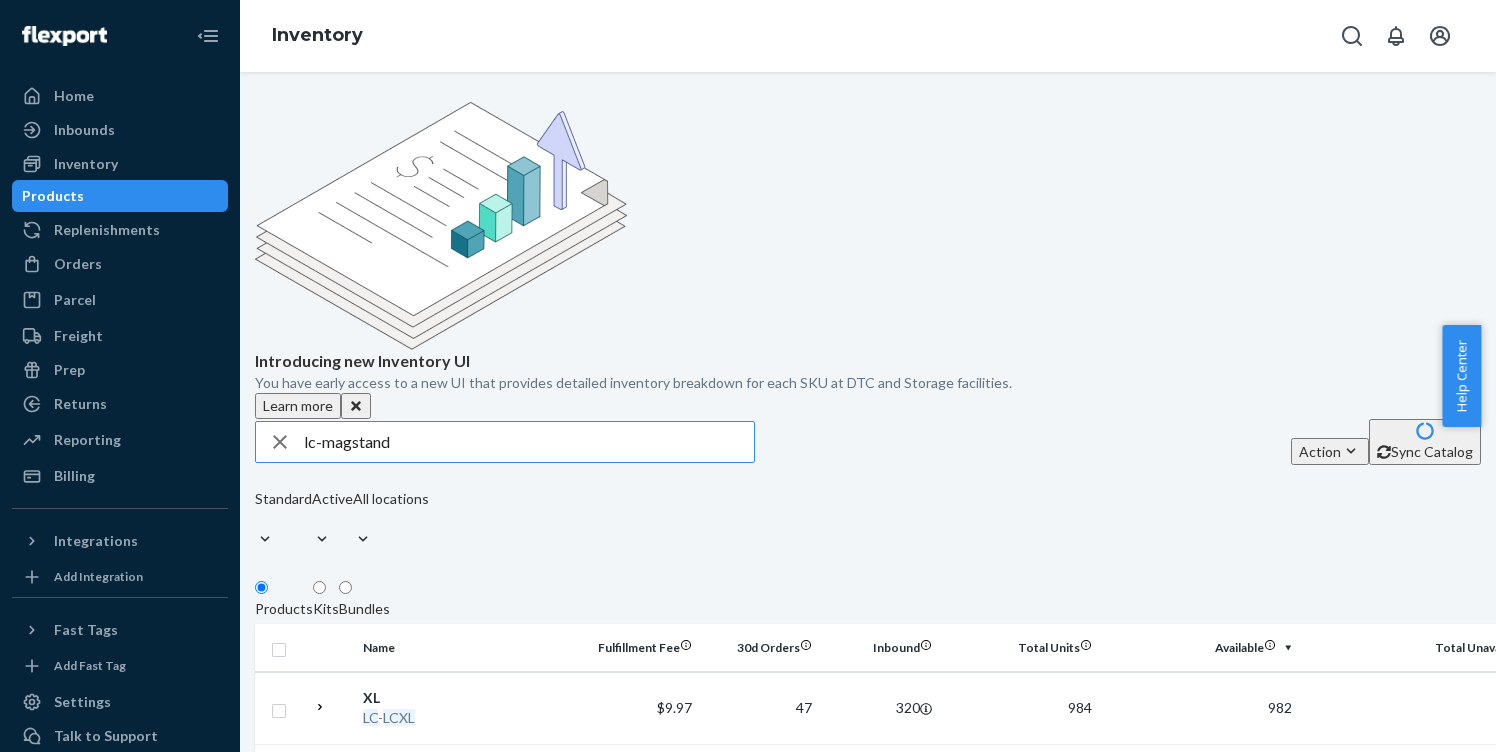 type on "lc-magstand" 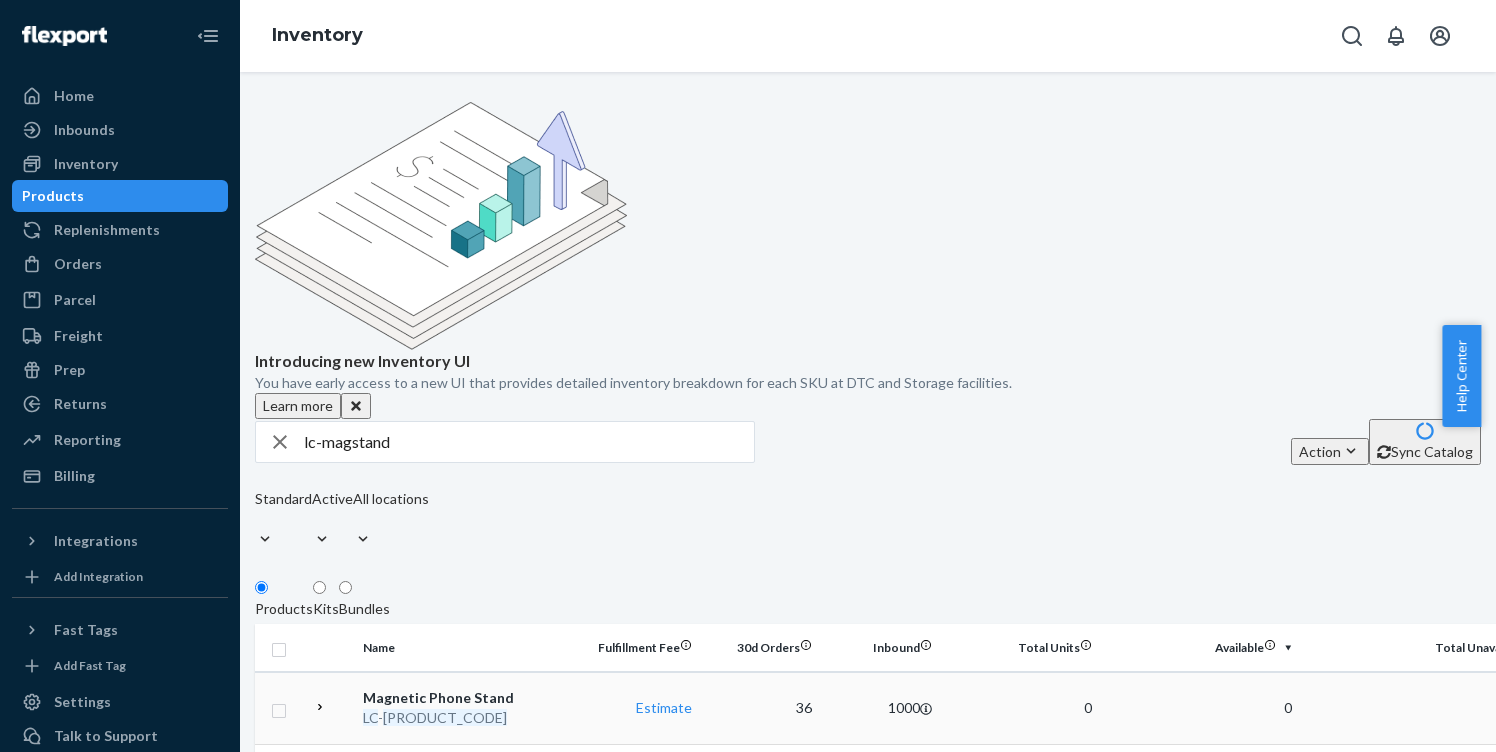 click on "[PRODUCT_CODE]" at bounding box center [445, 717] 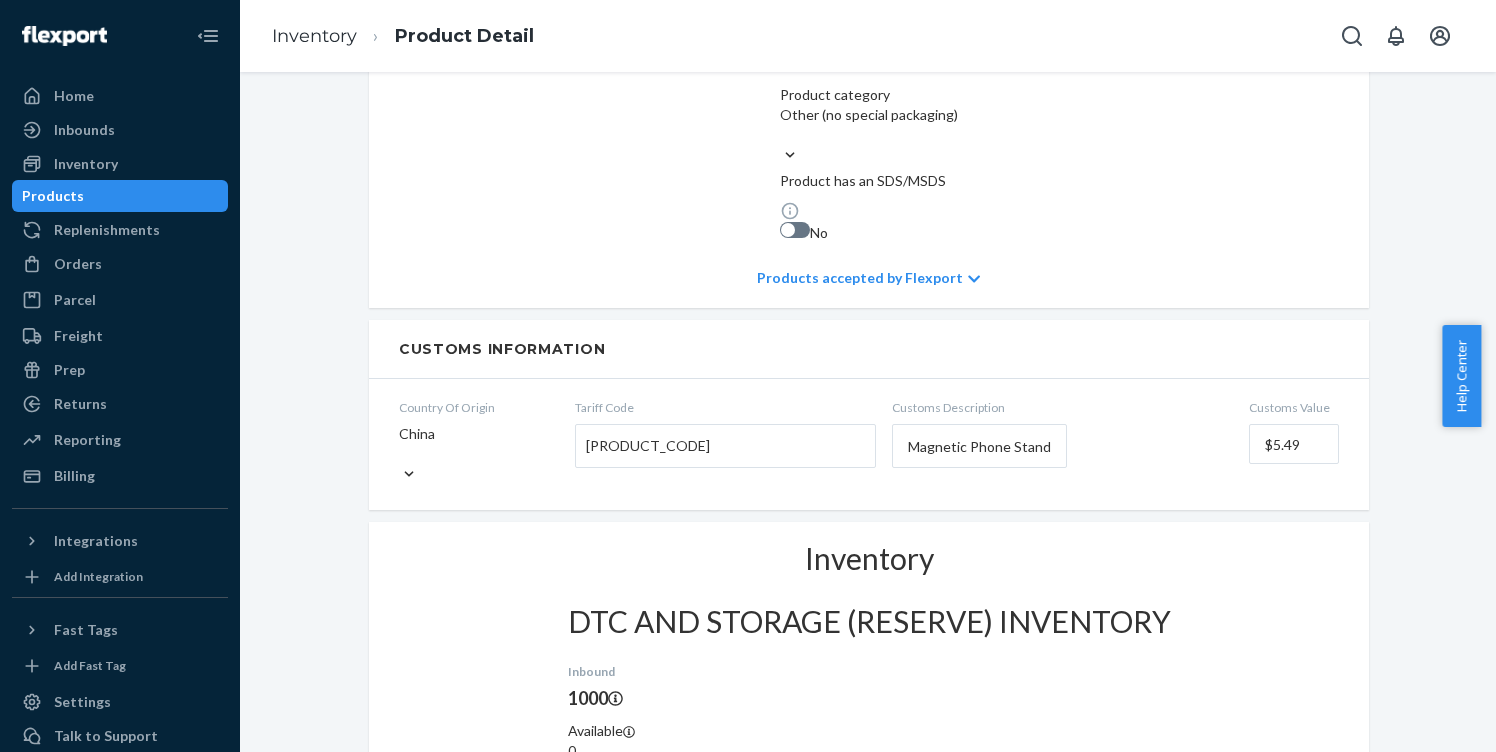 scroll, scrollTop: 1261, scrollLeft: 0, axis: vertical 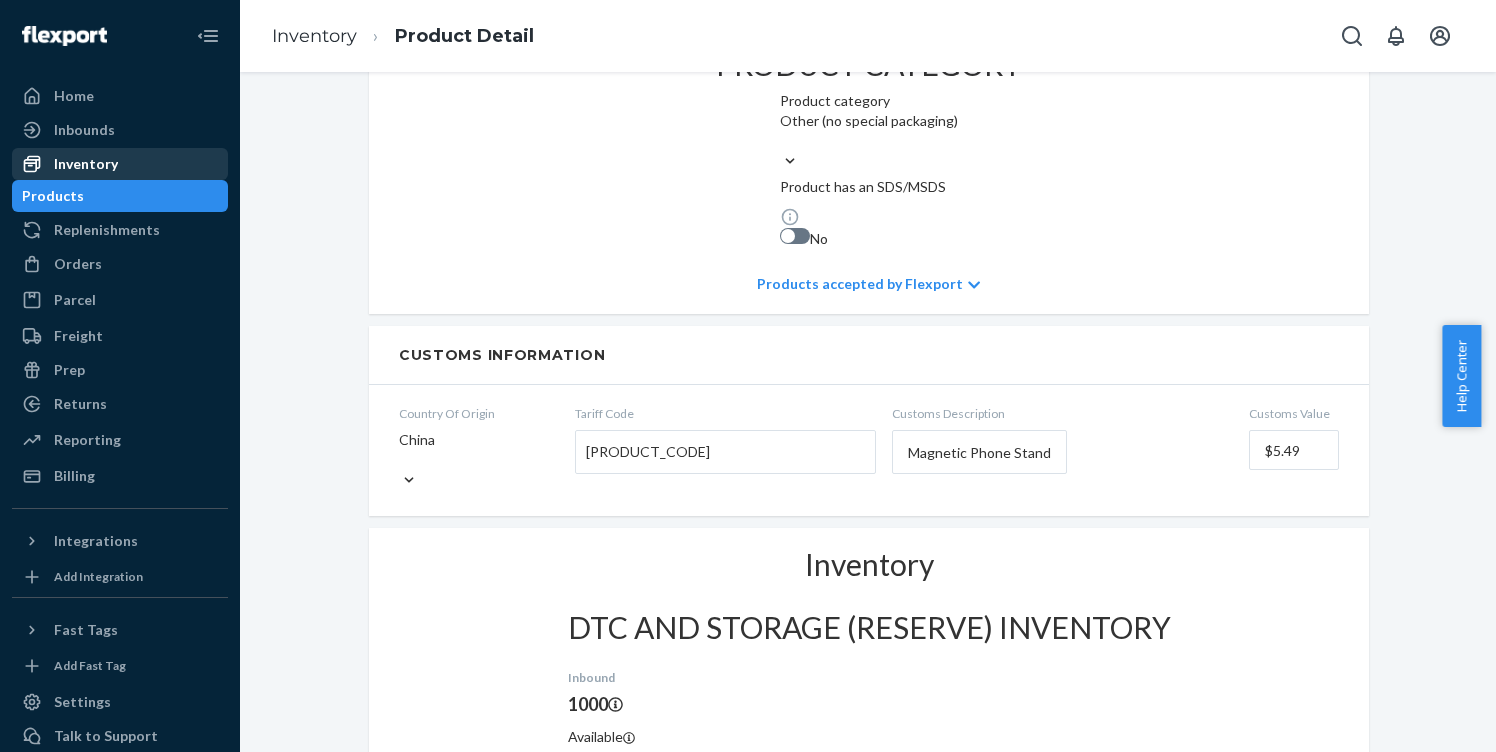 drag, startPoint x: 110, startPoint y: 171, endPoint x: 148, endPoint y: 170, distance: 38.013157 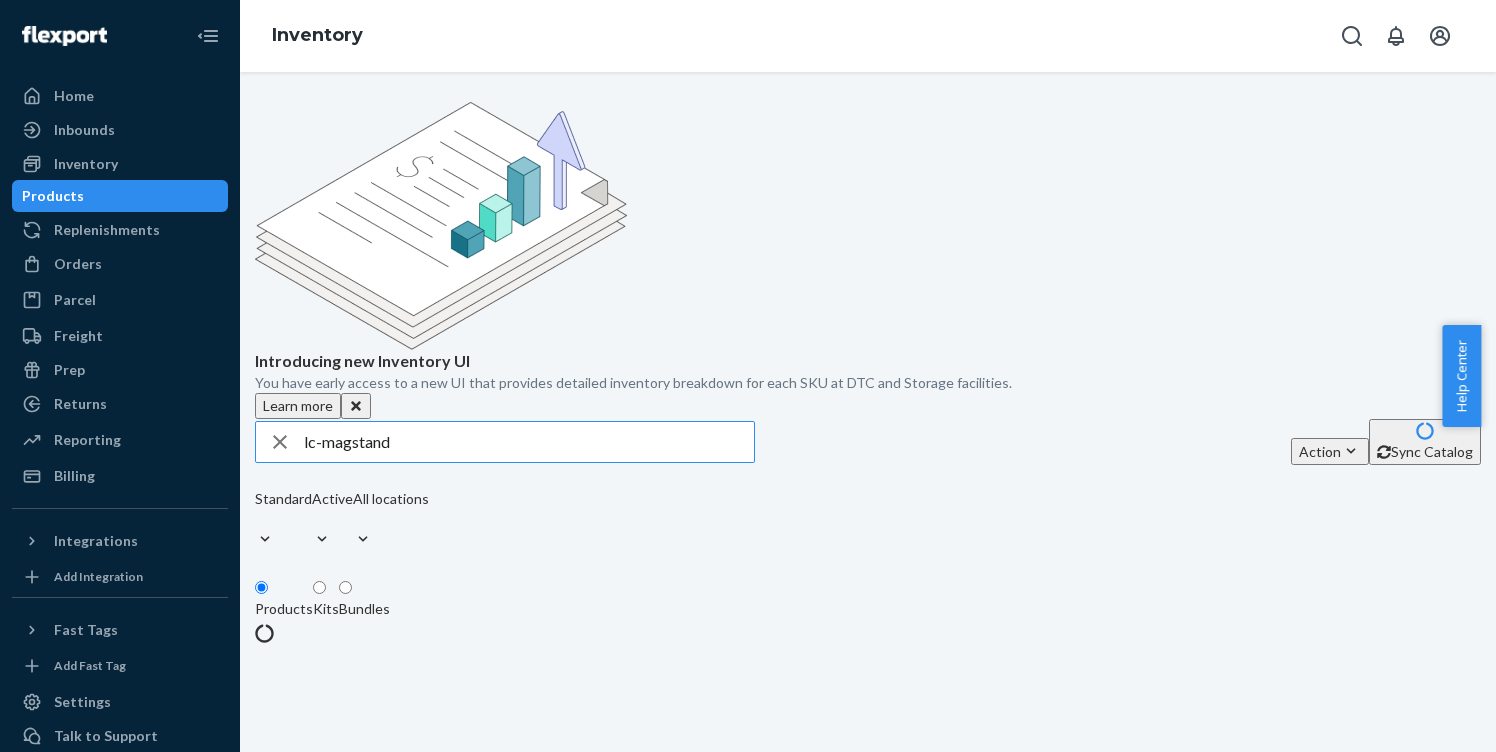 scroll, scrollTop: 0, scrollLeft: 0, axis: both 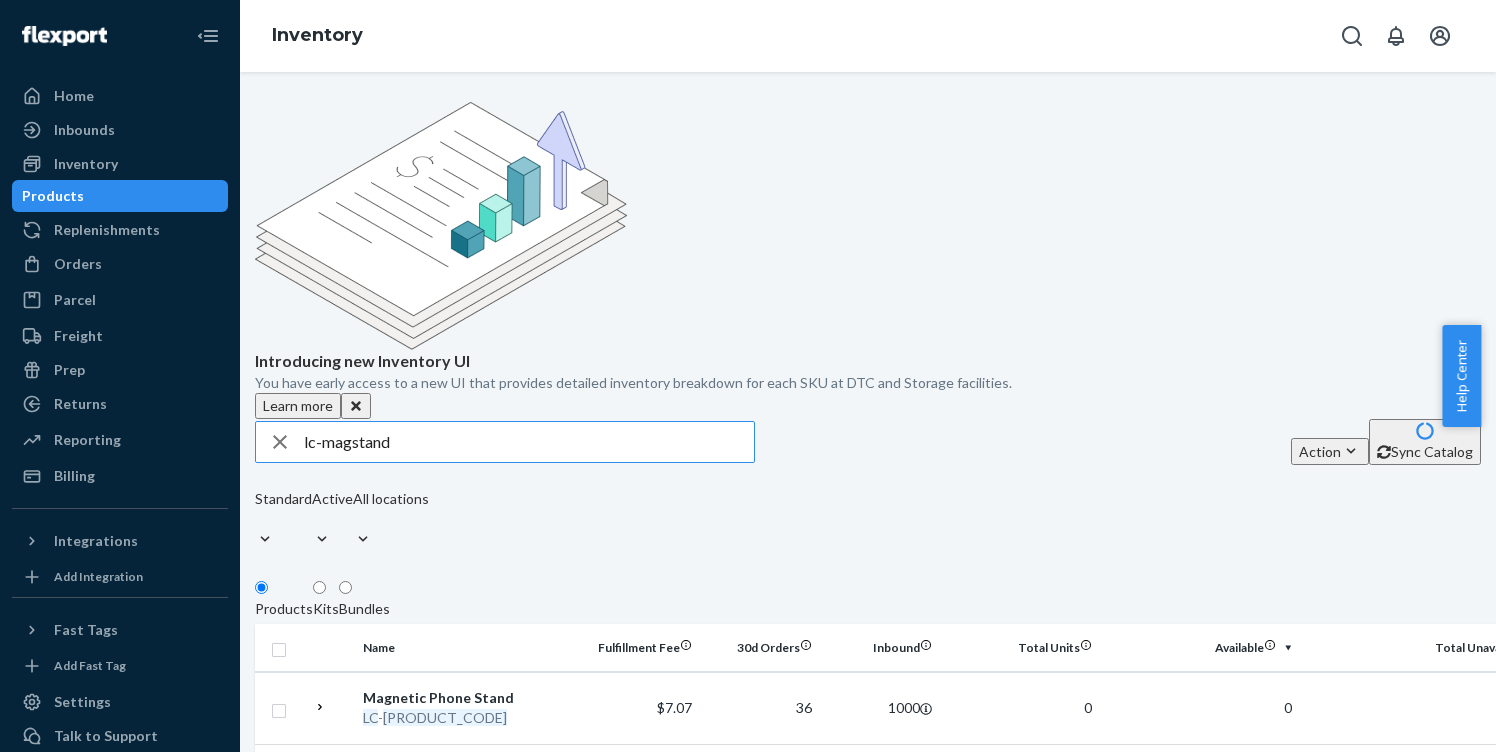click on "lc-magstand" at bounding box center [529, 442] 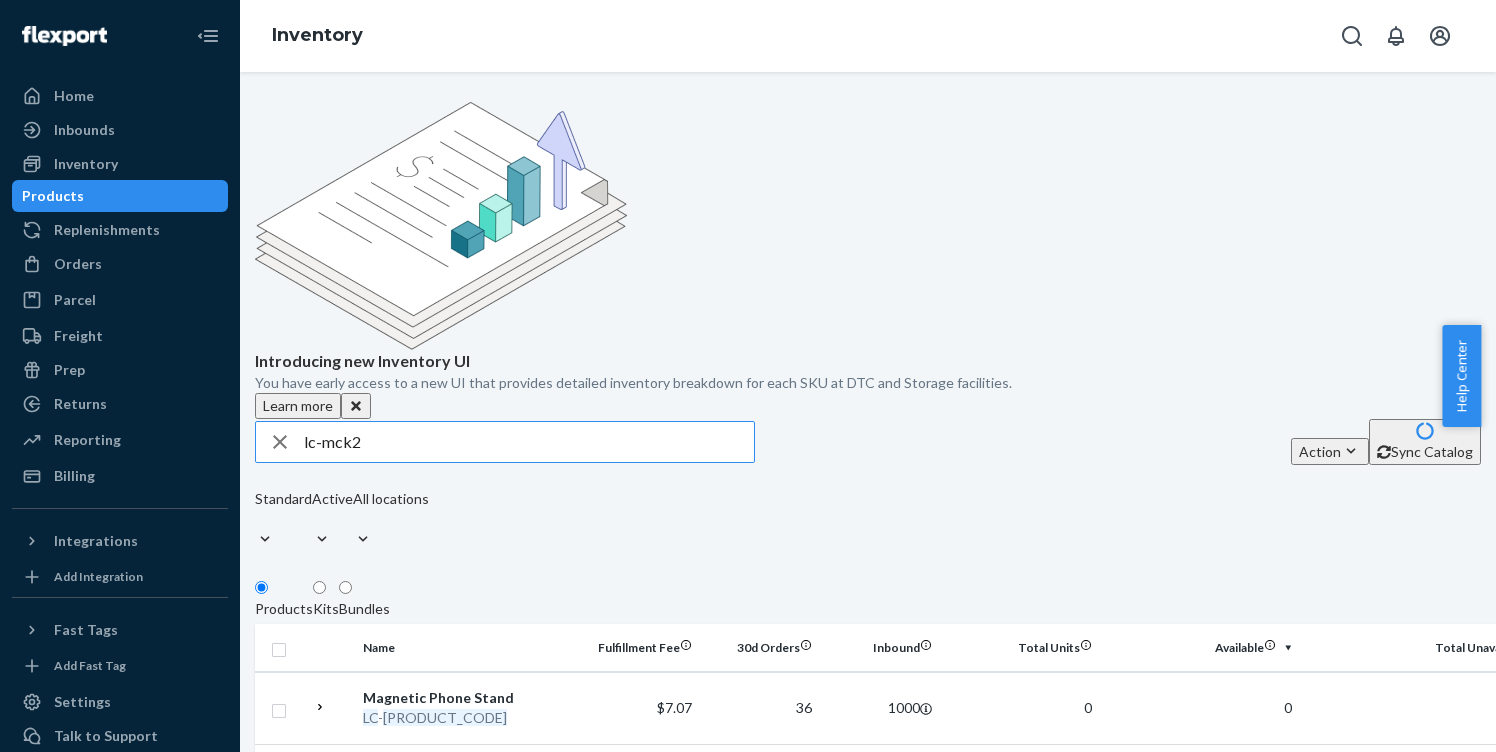 type on "lc-mck2" 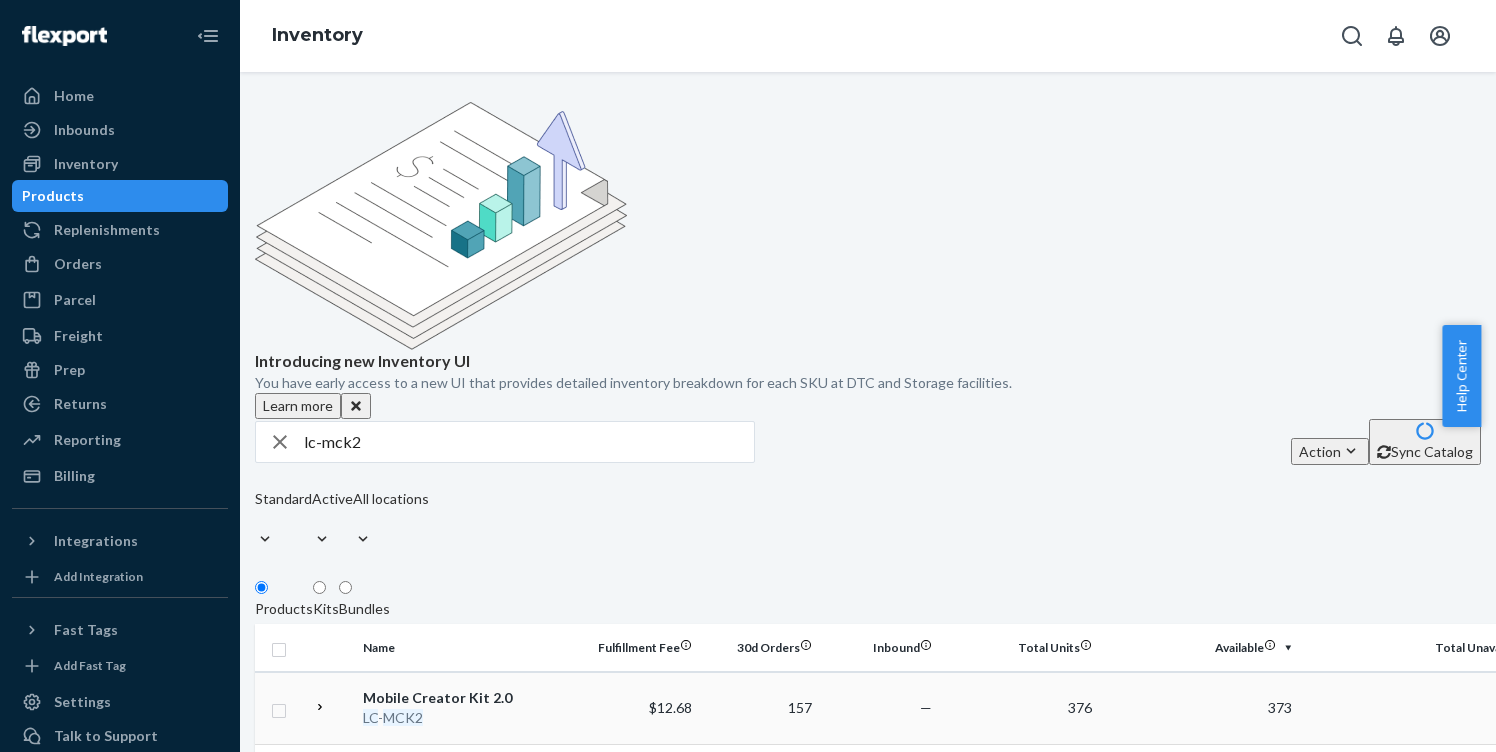 click on "MCK2" at bounding box center [403, 717] 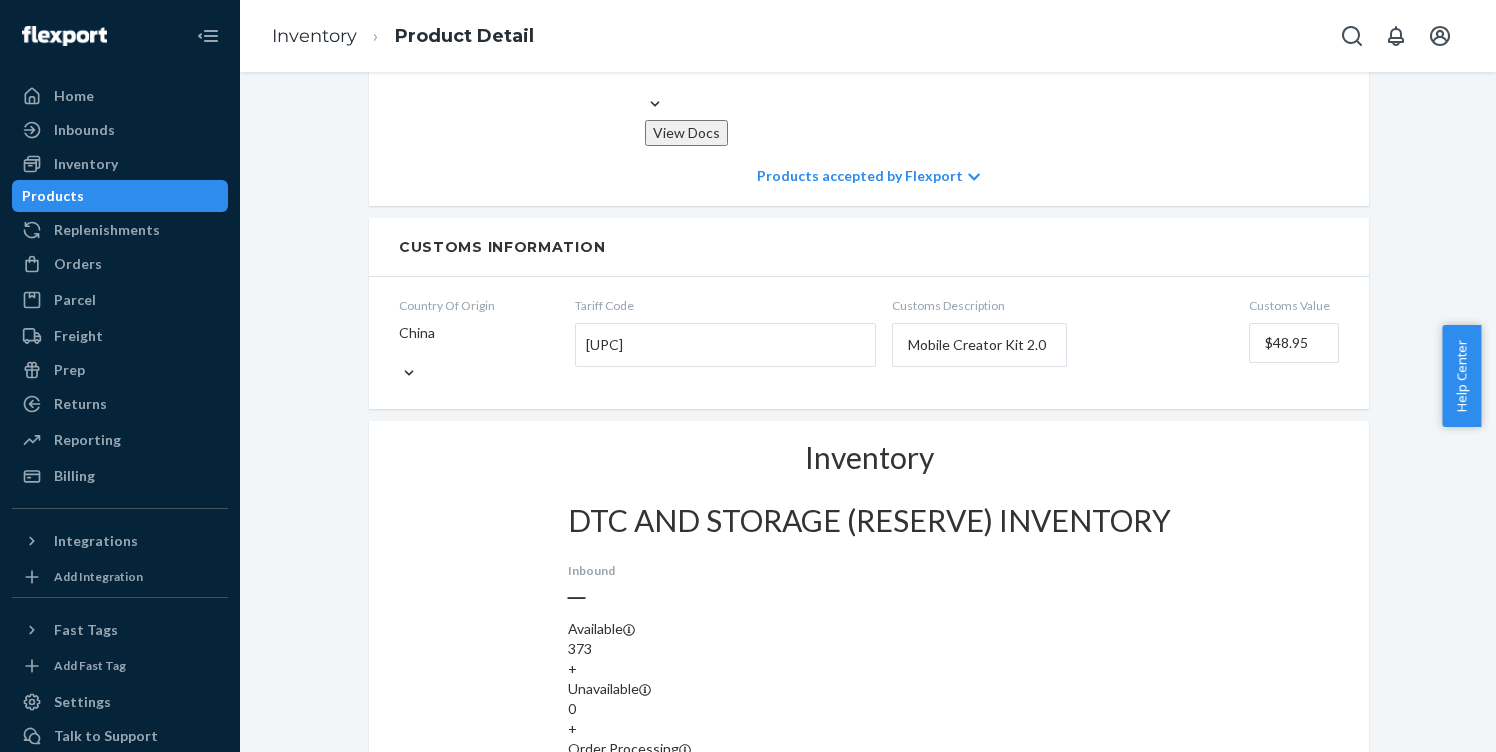 scroll, scrollTop: 1646, scrollLeft: 0, axis: vertical 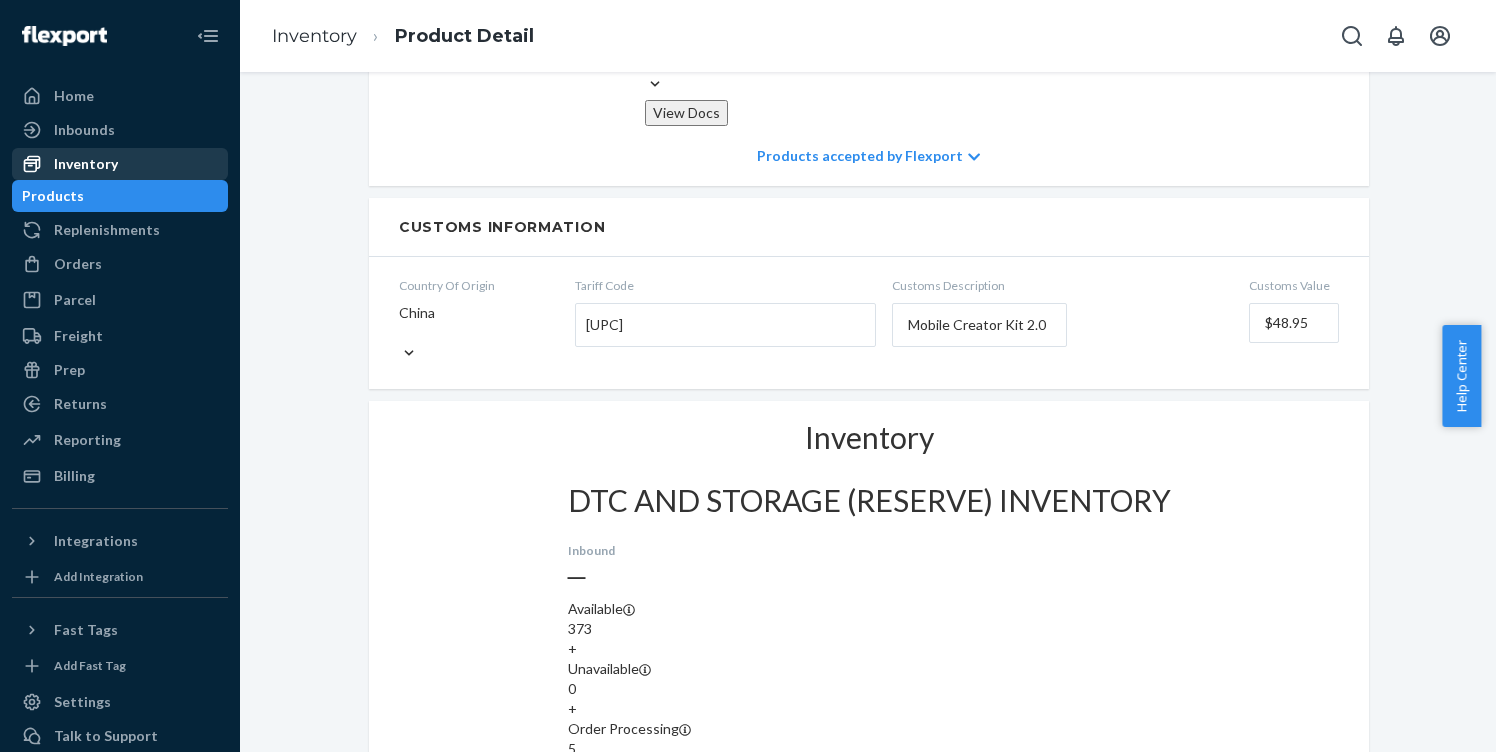 drag, startPoint x: 91, startPoint y: 172, endPoint x: 102, endPoint y: 173, distance: 11.045361 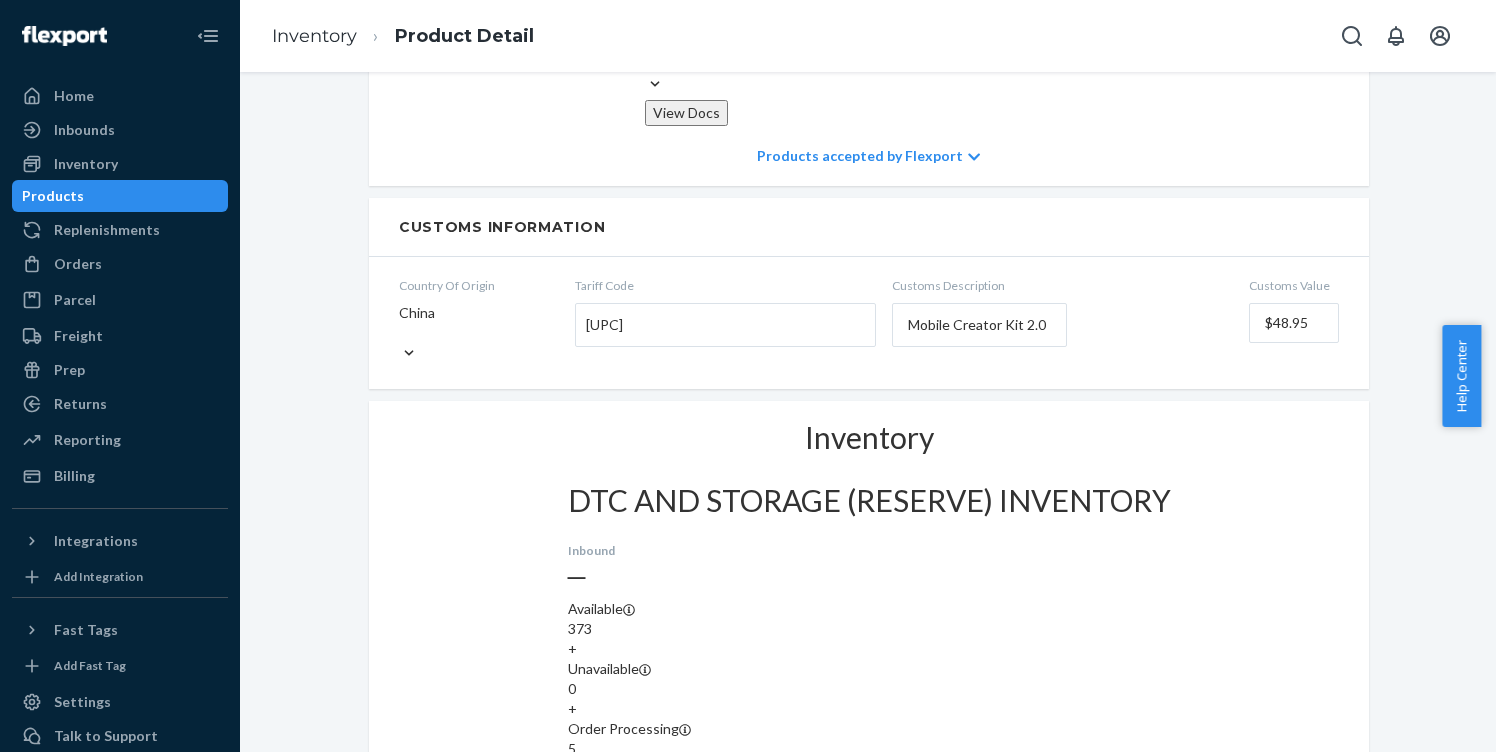scroll, scrollTop: 0, scrollLeft: 0, axis: both 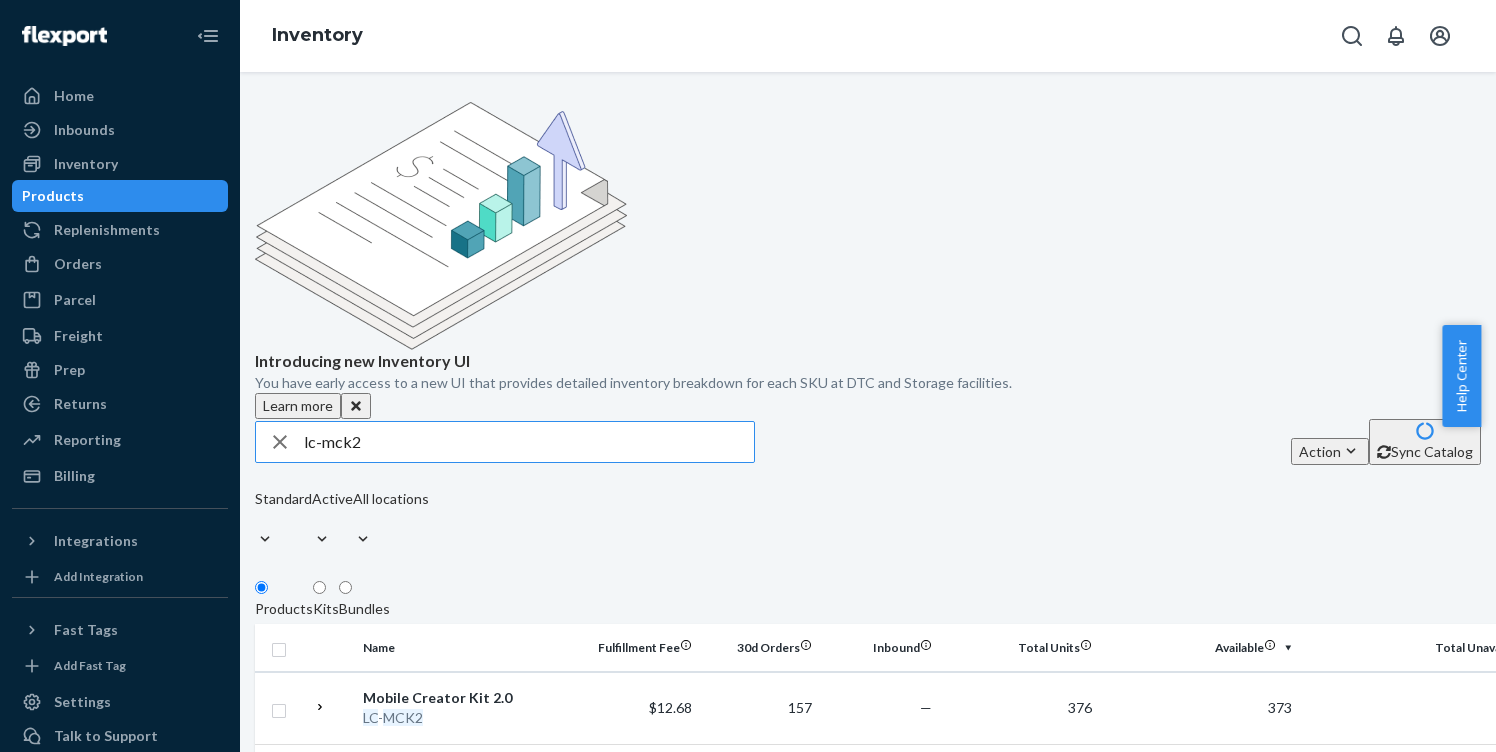 click on "lc-mck2" at bounding box center (529, 442) 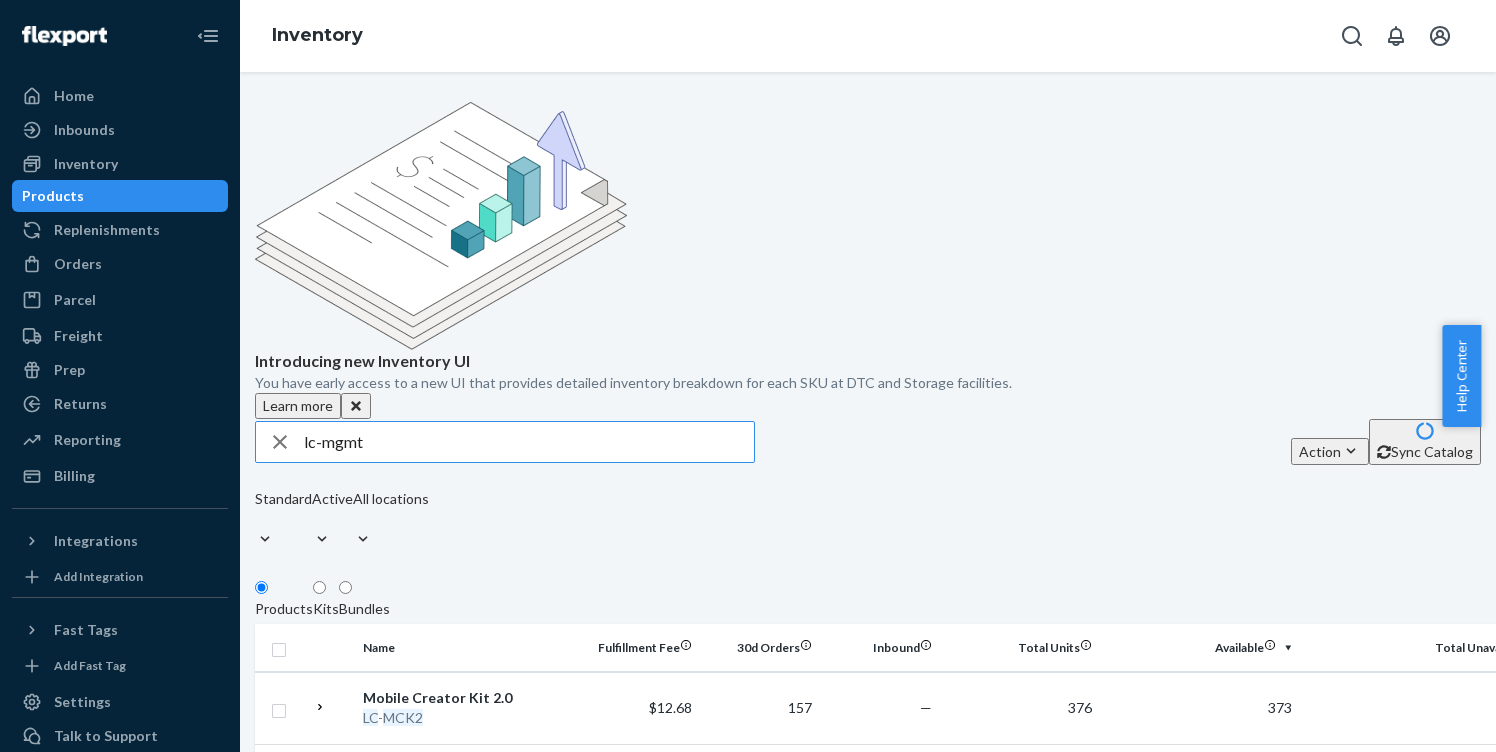 type on "lc-mgmt" 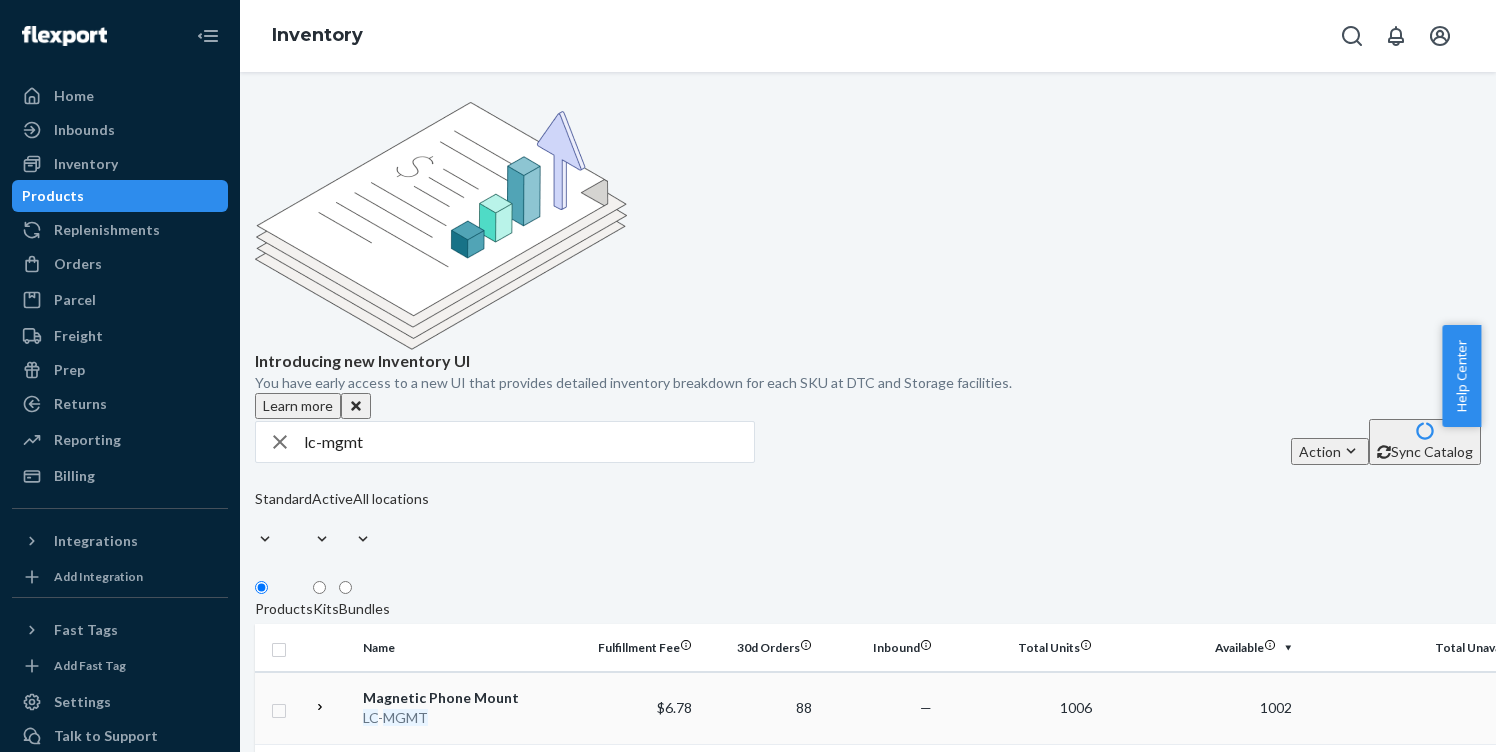 click on "MGMT" at bounding box center [405, 717] 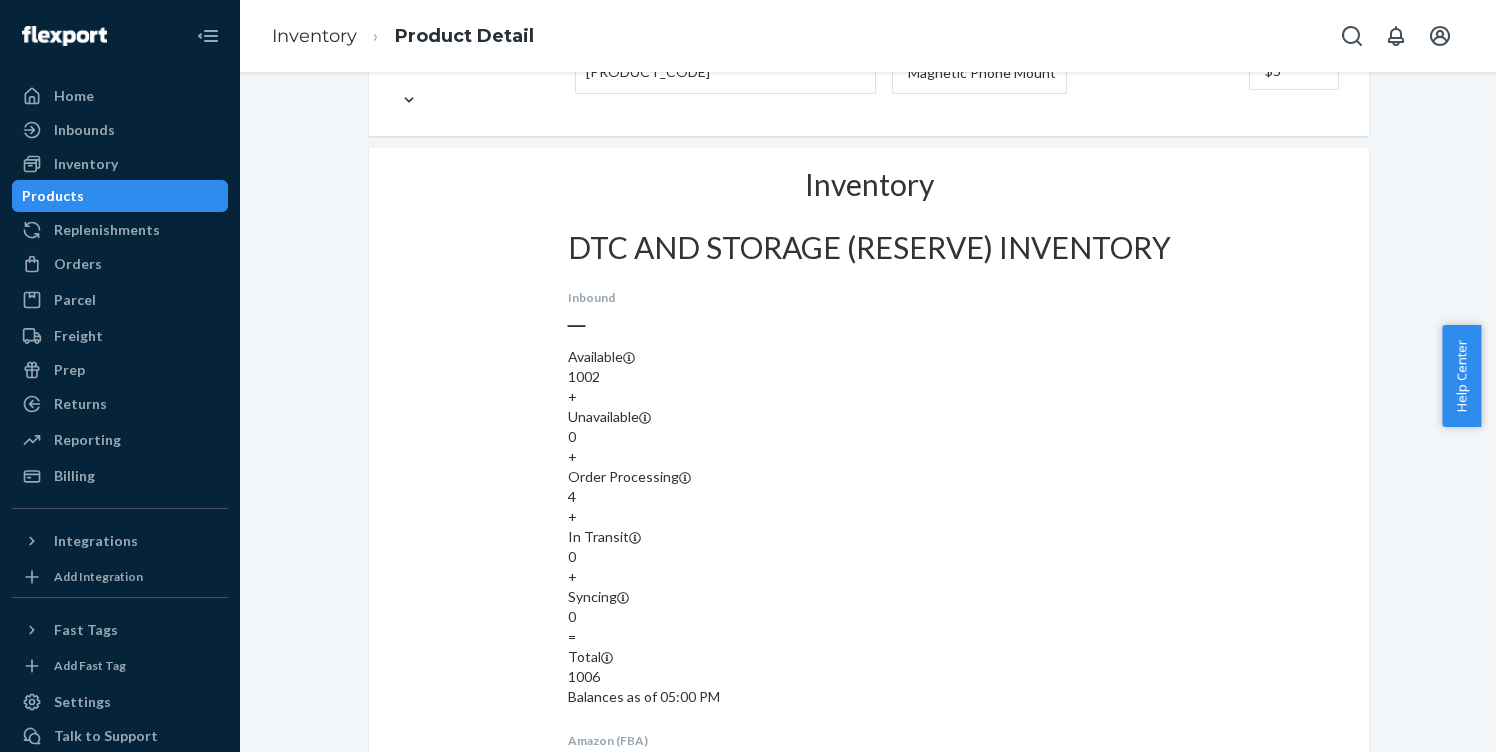 scroll, scrollTop: 1630, scrollLeft: 0, axis: vertical 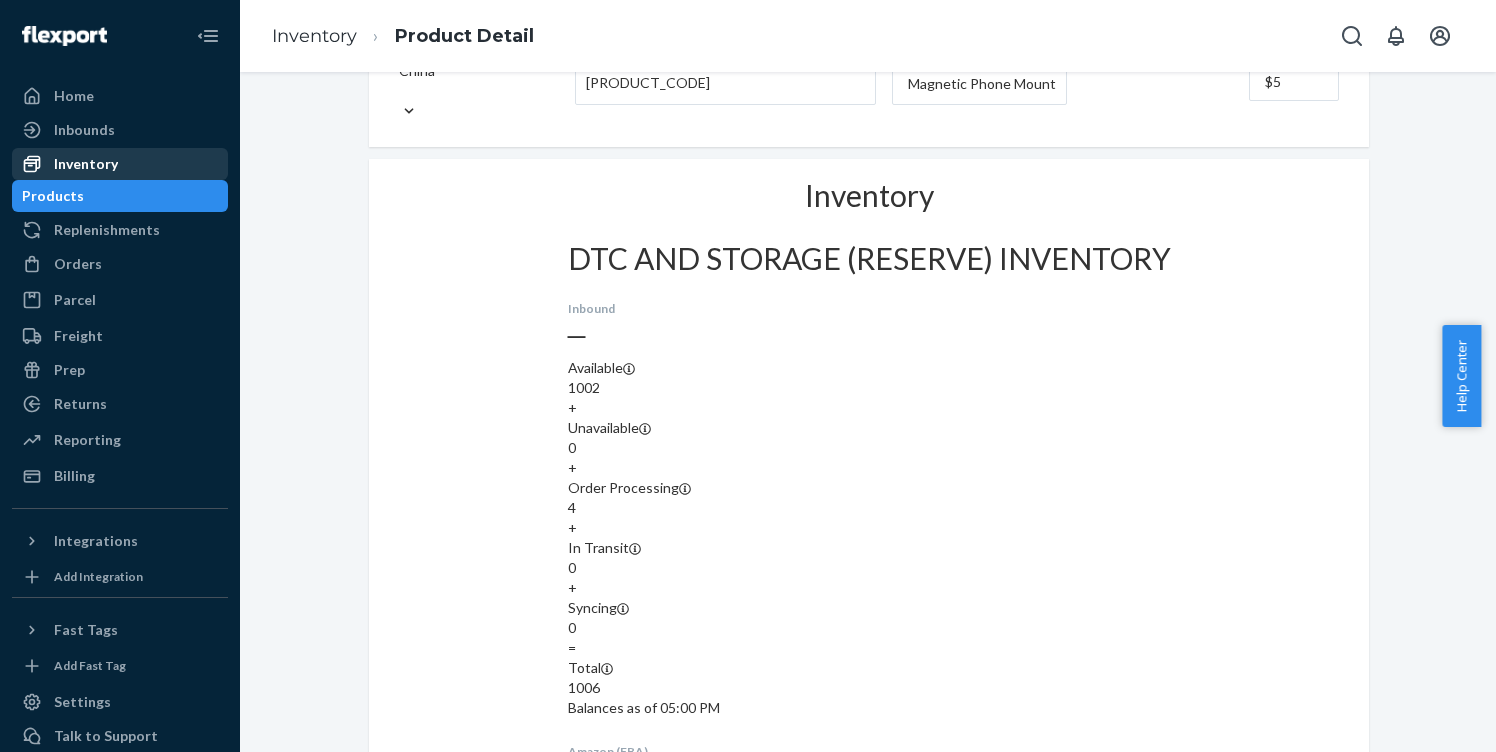 click on "Inventory" at bounding box center (86, 164) 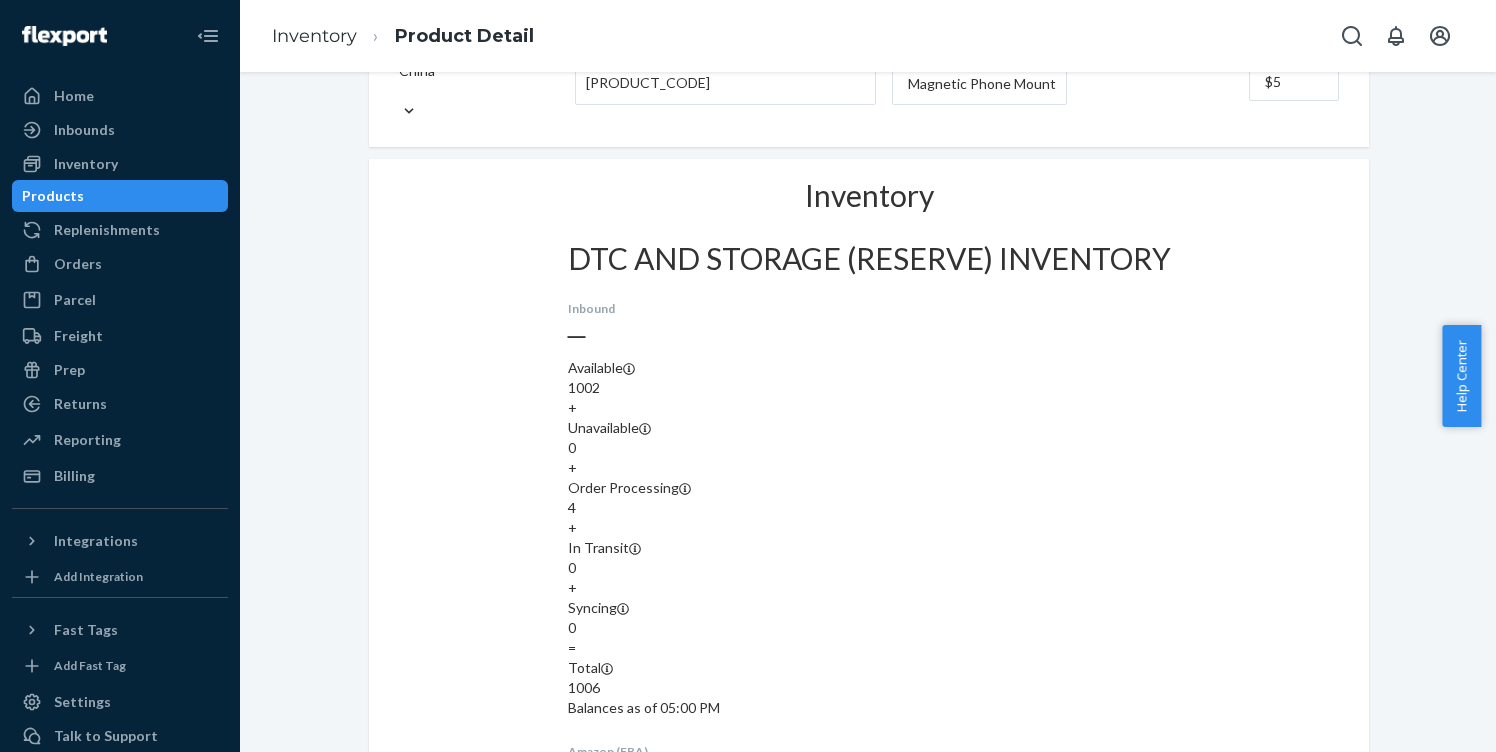 scroll, scrollTop: 0, scrollLeft: 0, axis: both 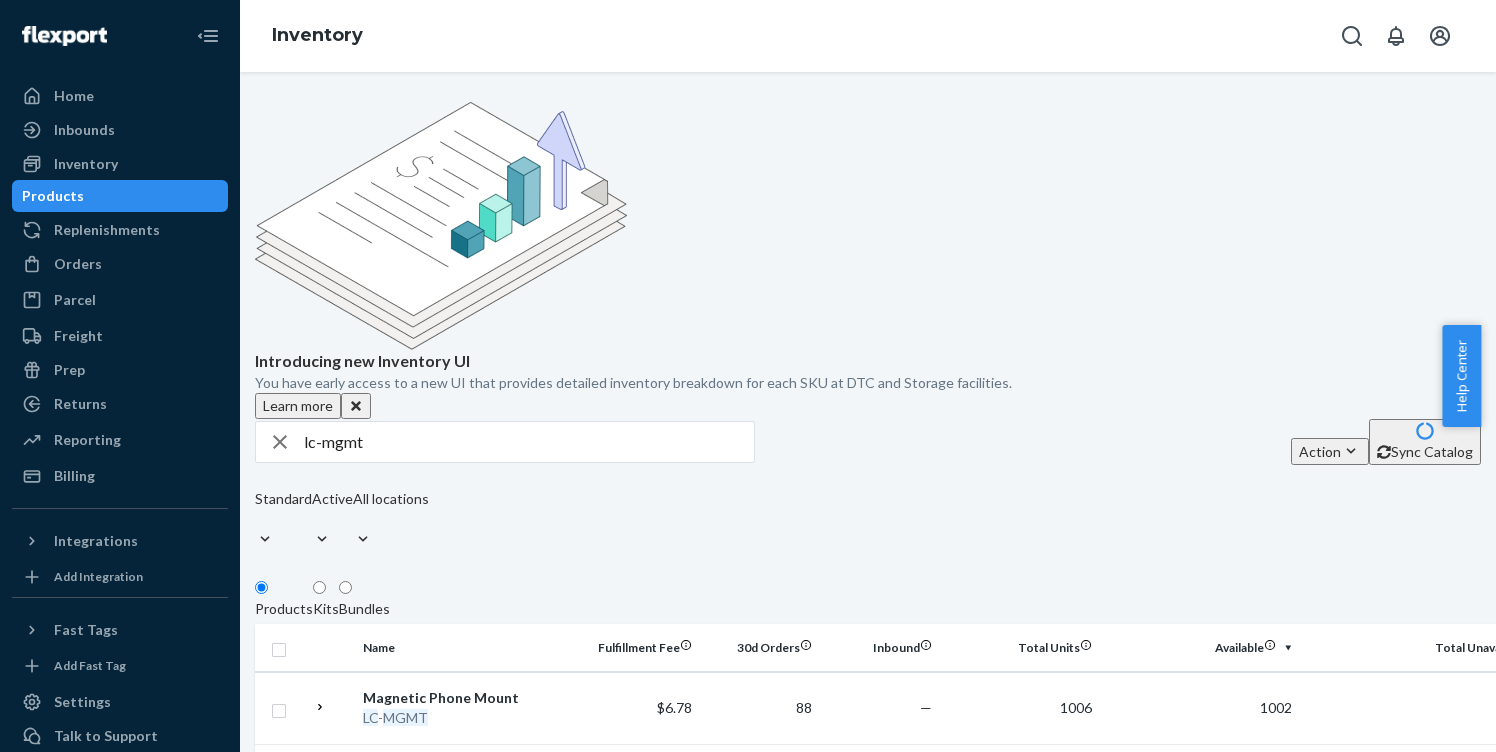 click on "MGMTXL" at bounding box center (413, 863) 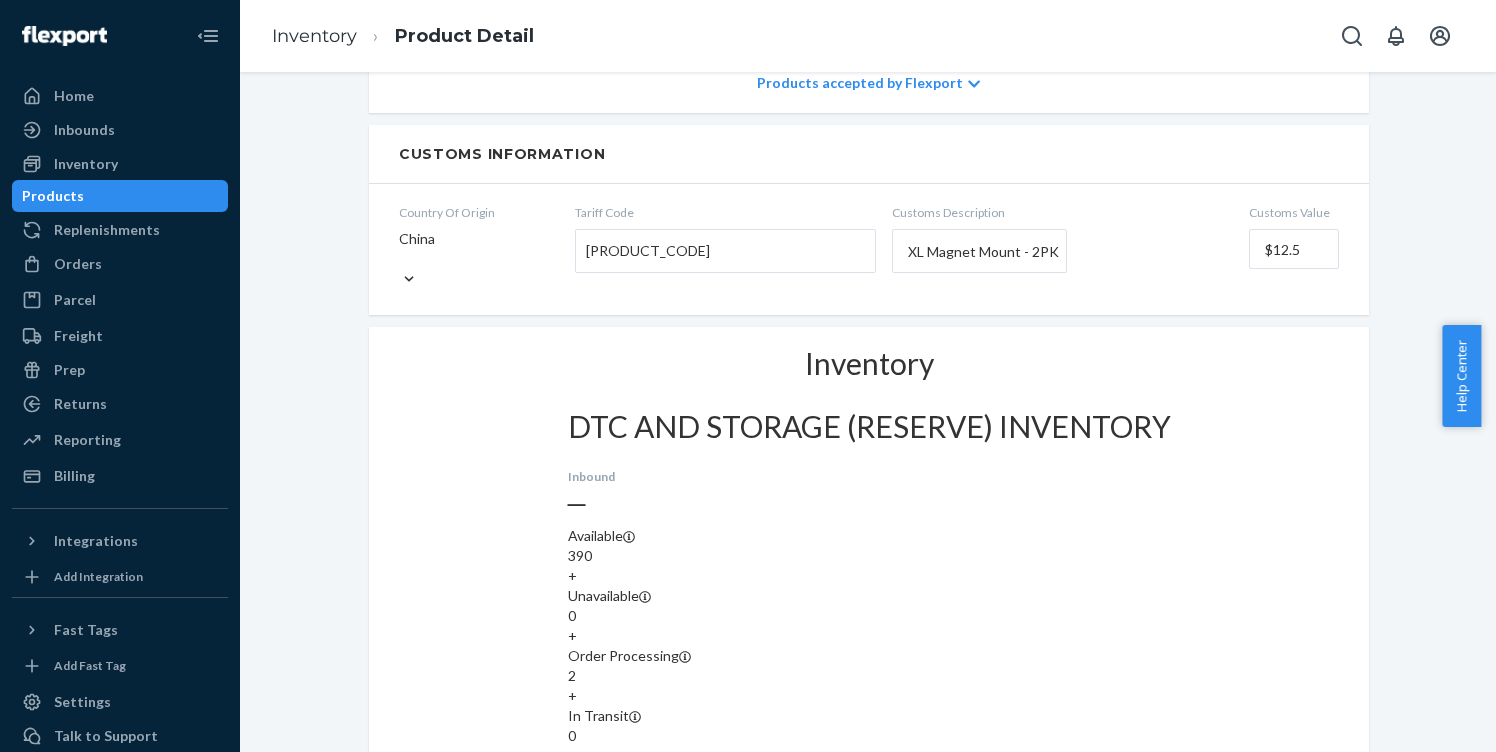scroll, scrollTop: 1515, scrollLeft: 0, axis: vertical 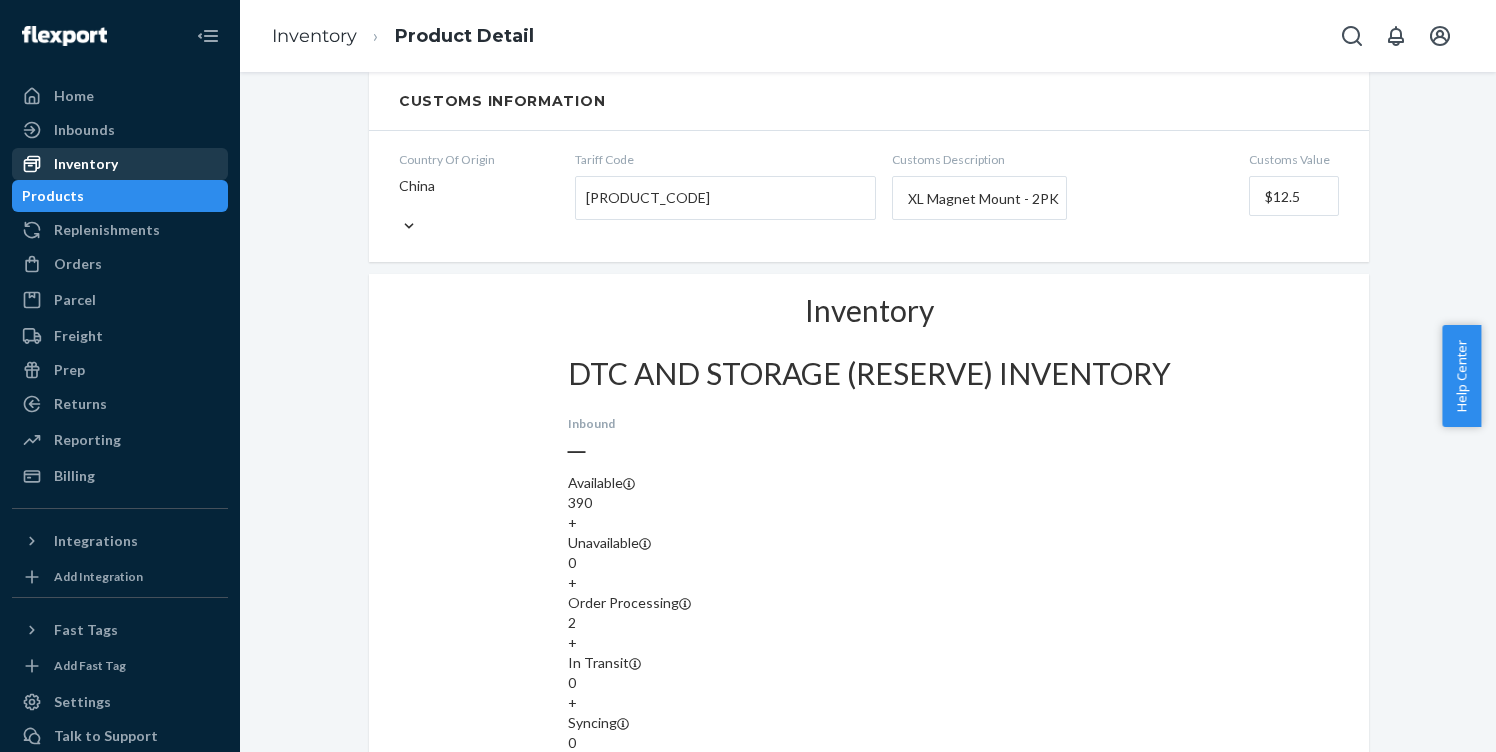 click on "Inventory" at bounding box center (86, 164) 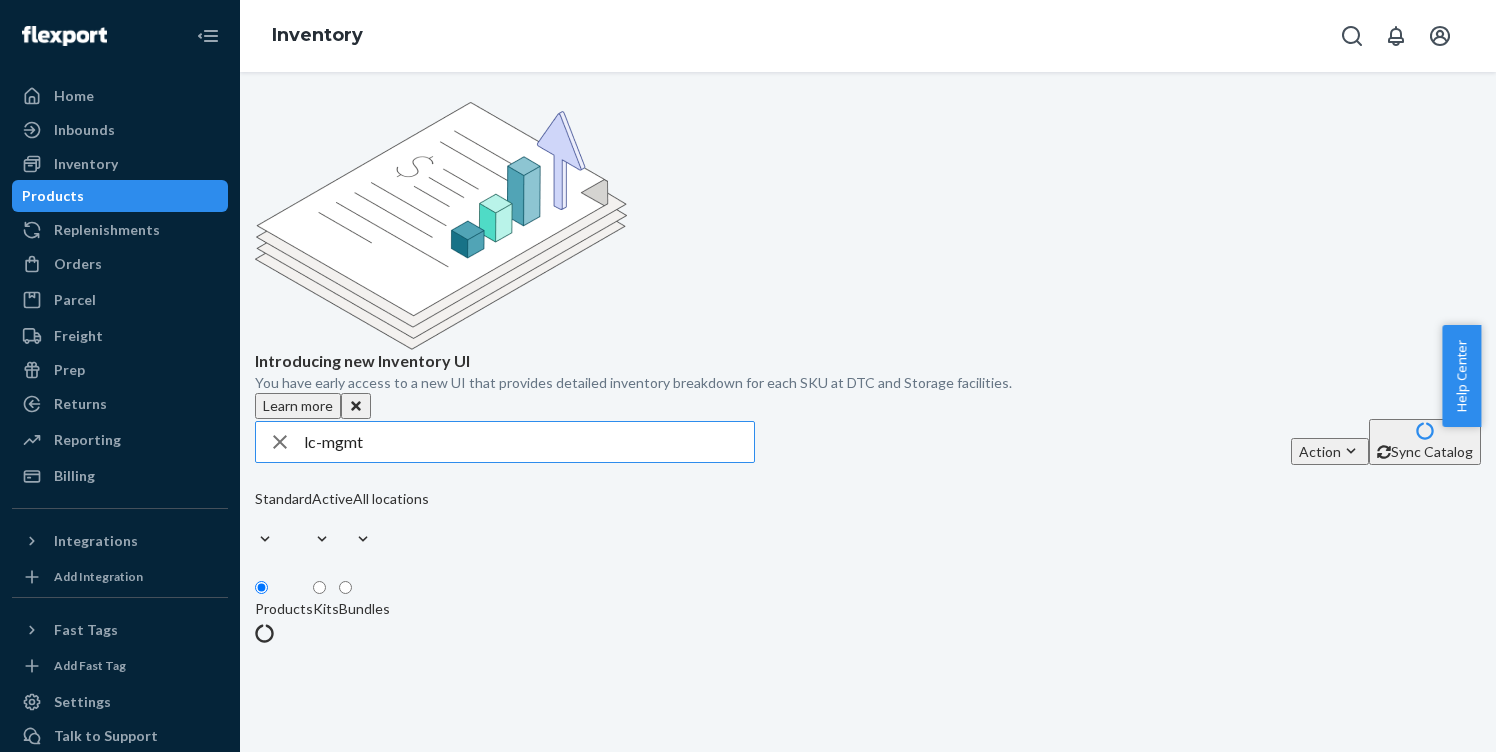 scroll, scrollTop: 0, scrollLeft: 0, axis: both 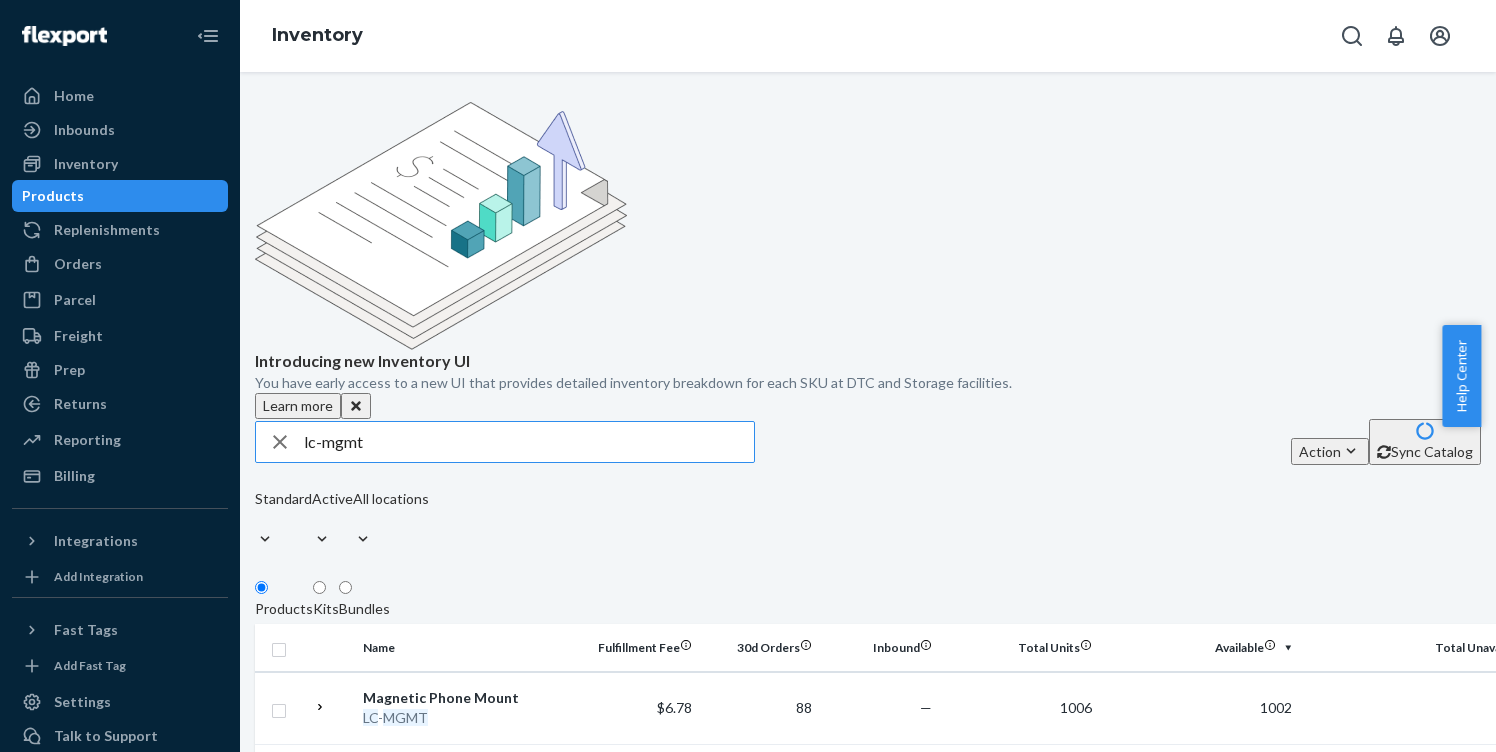 click on "lc-mgmt" at bounding box center (529, 442) 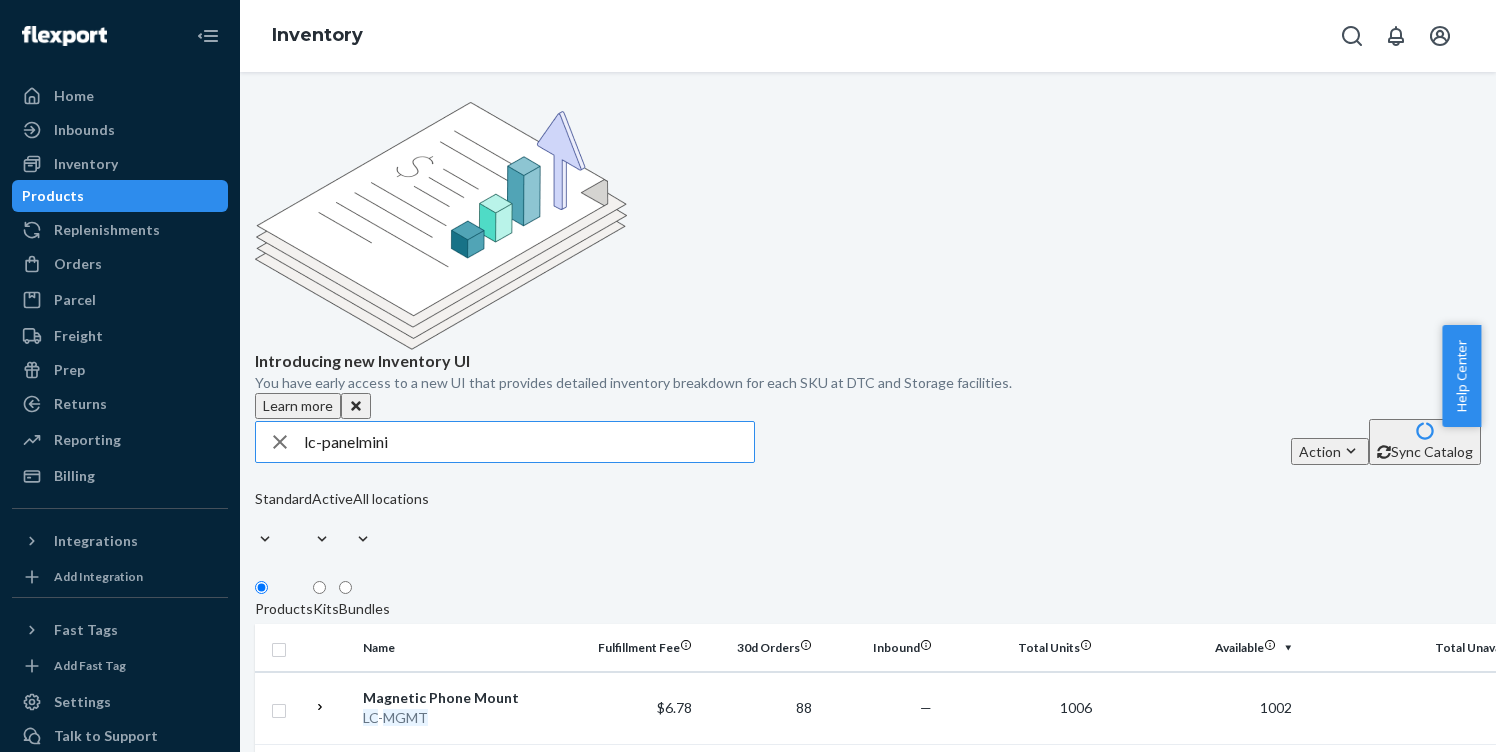 type on "lc-panelmini" 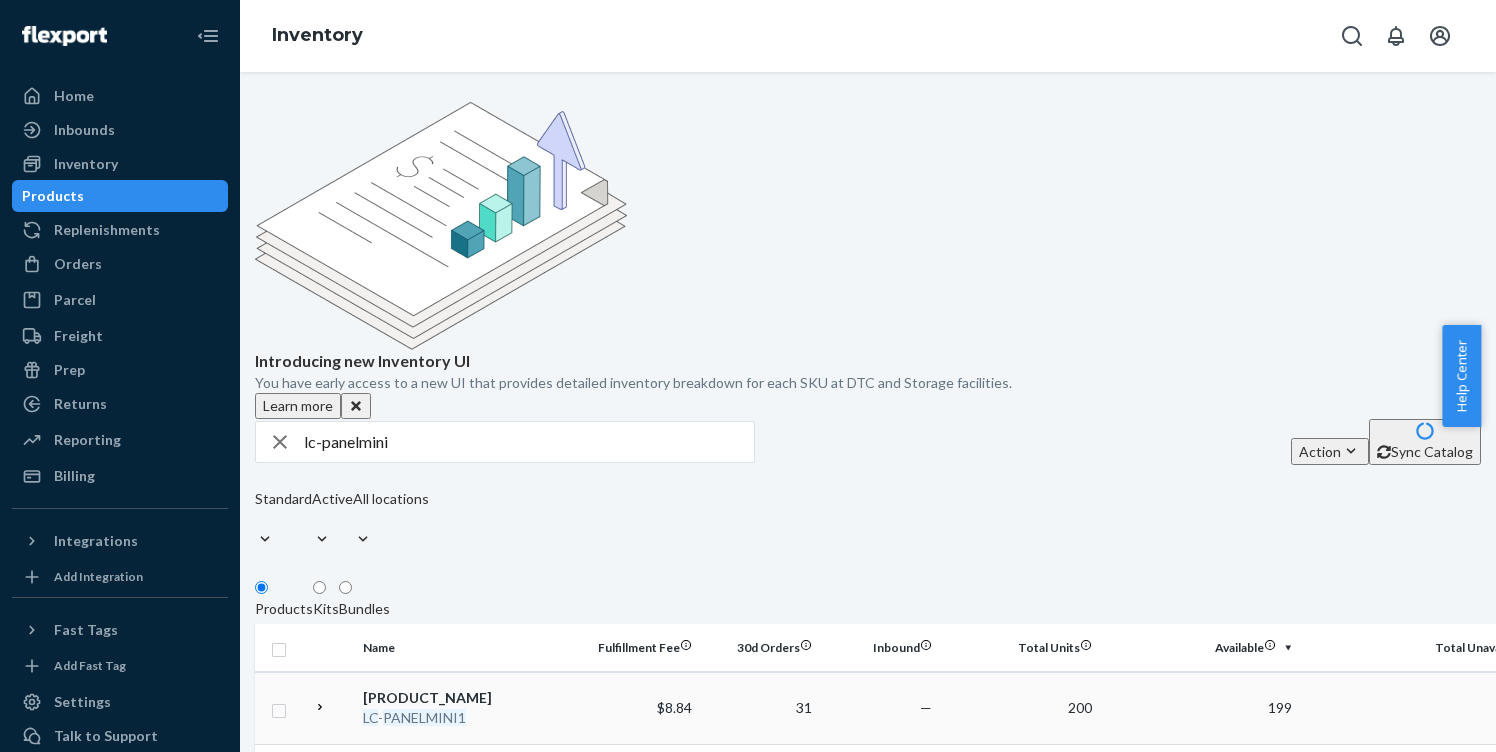 click on "[PRODUCT_CODE]" at bounding box center (467, 718) 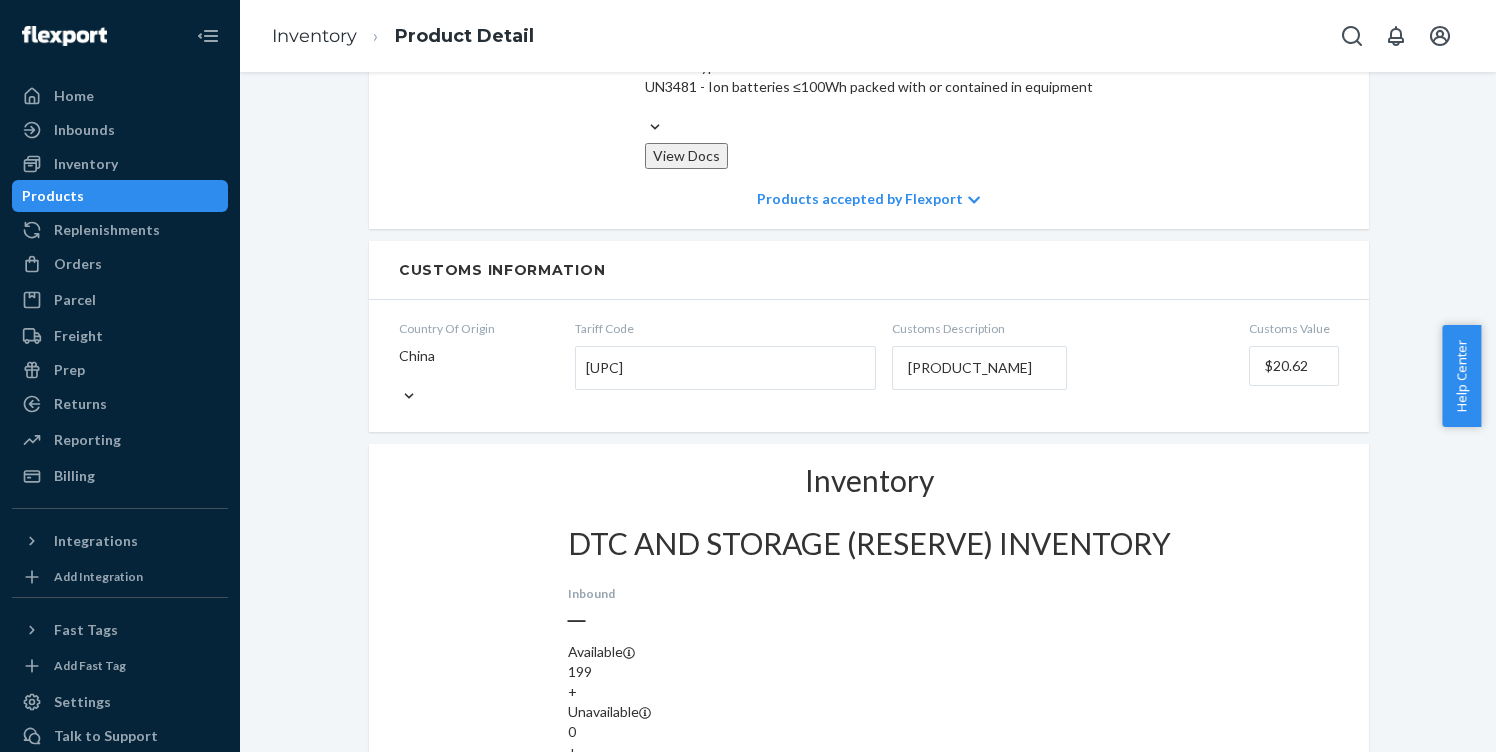 scroll, scrollTop: 1604, scrollLeft: 0, axis: vertical 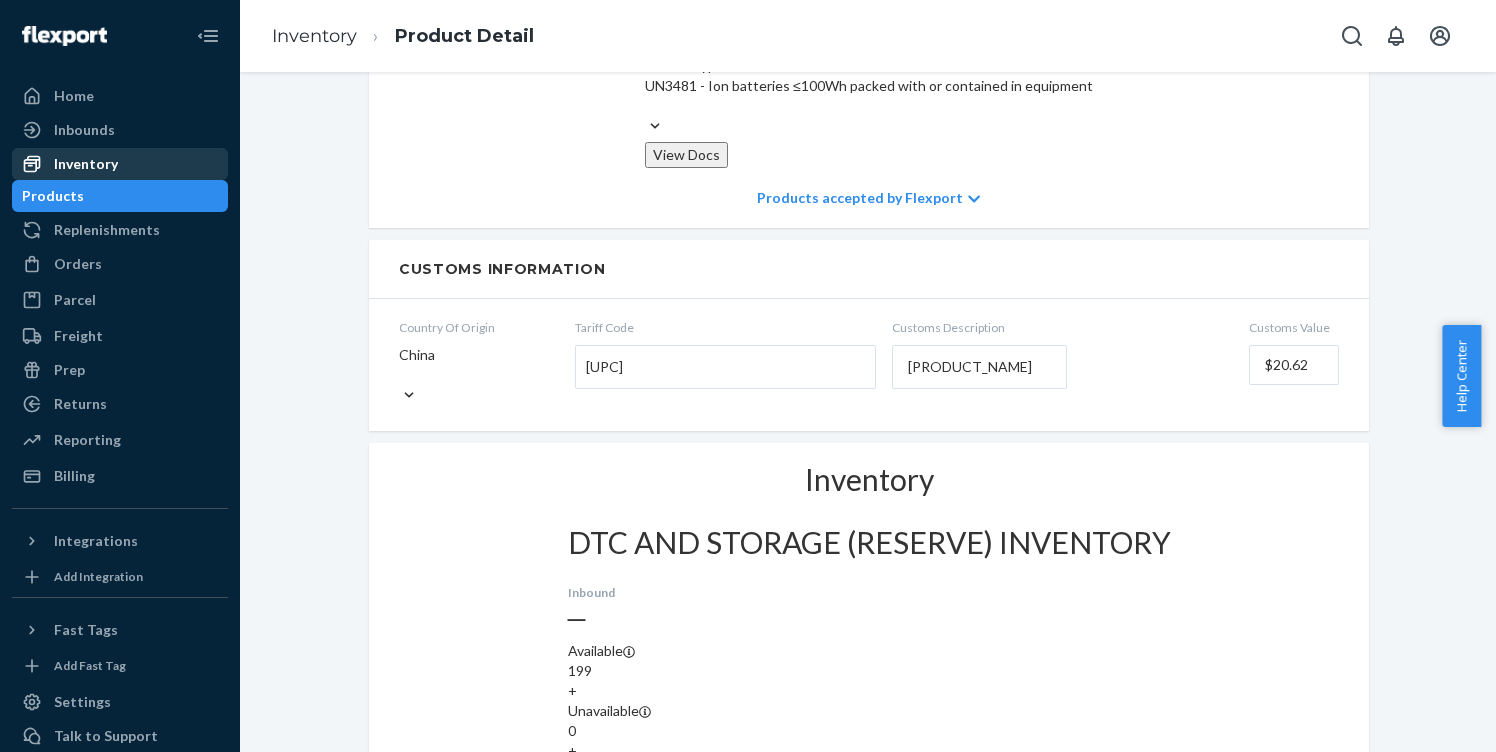 drag, startPoint x: 95, startPoint y: 171, endPoint x: 236, endPoint y: 177, distance: 141.12761 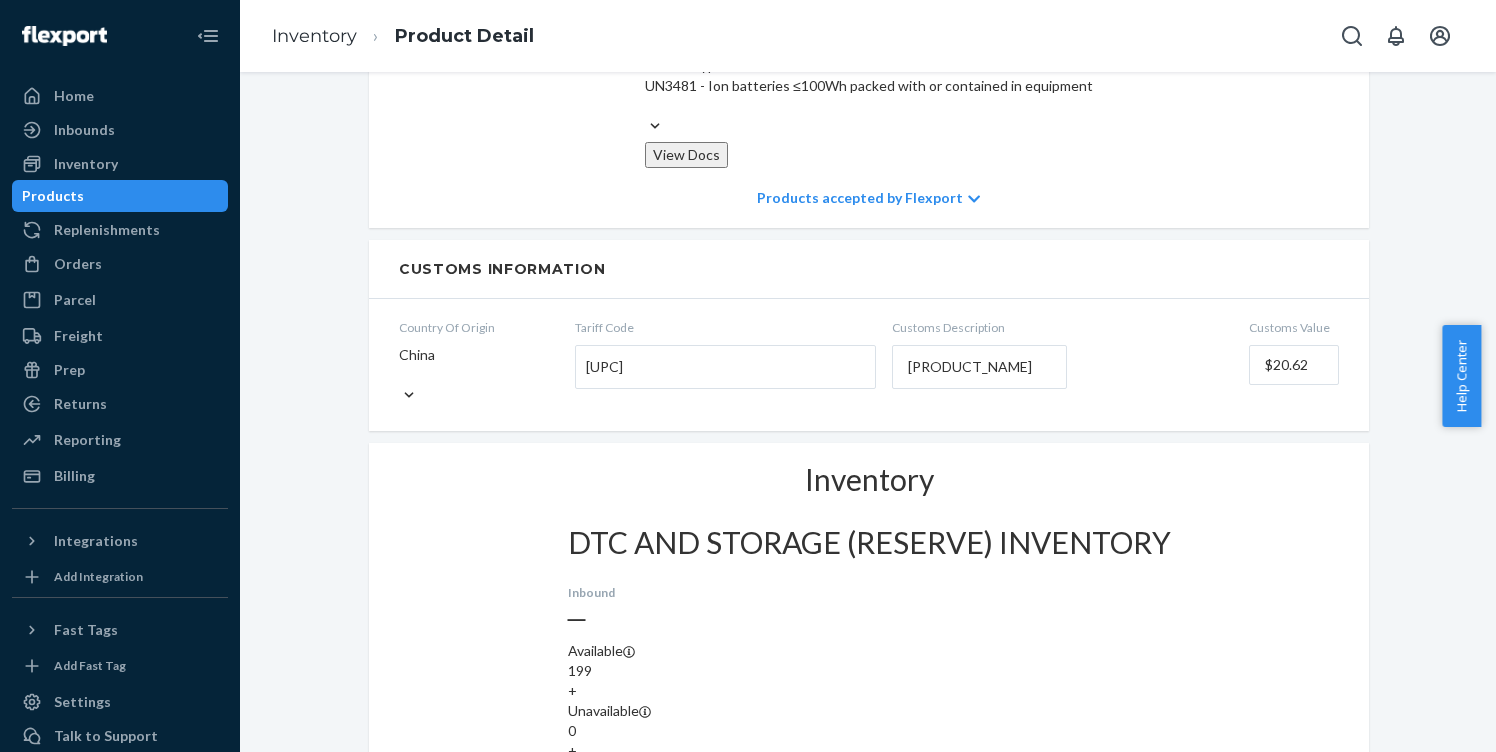 click on "Inventory" at bounding box center [86, 164] 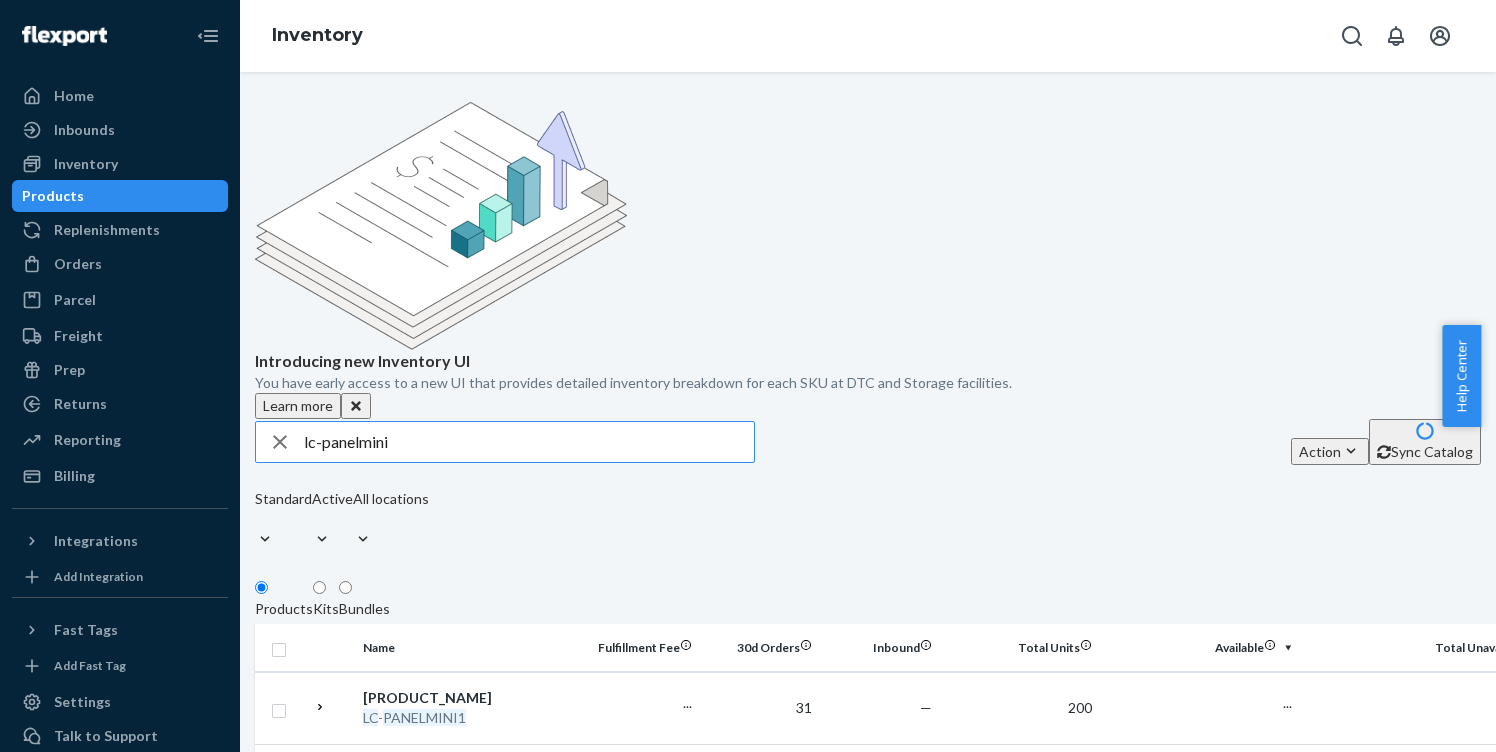 click on "lc-panelmini" at bounding box center [529, 442] 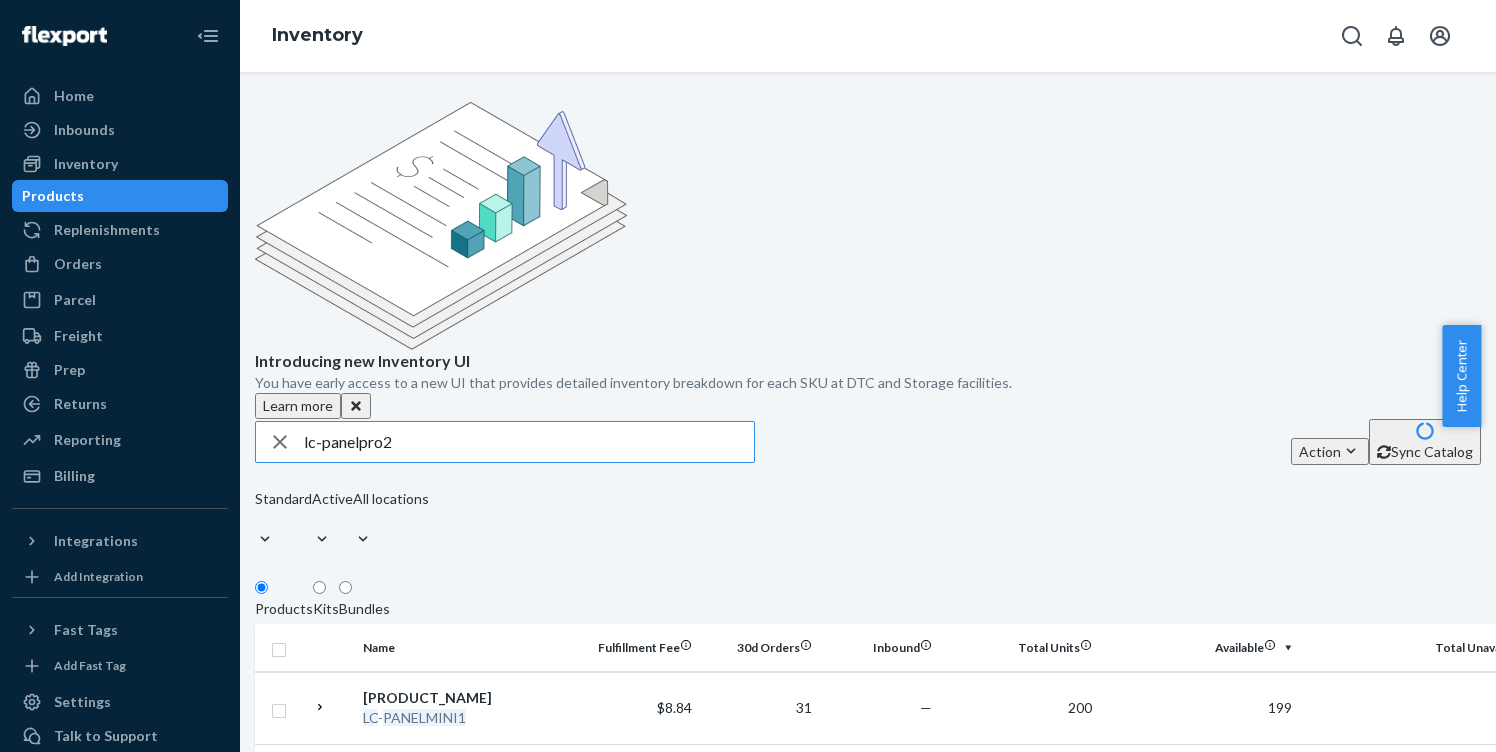 type on "lc-panelpro2" 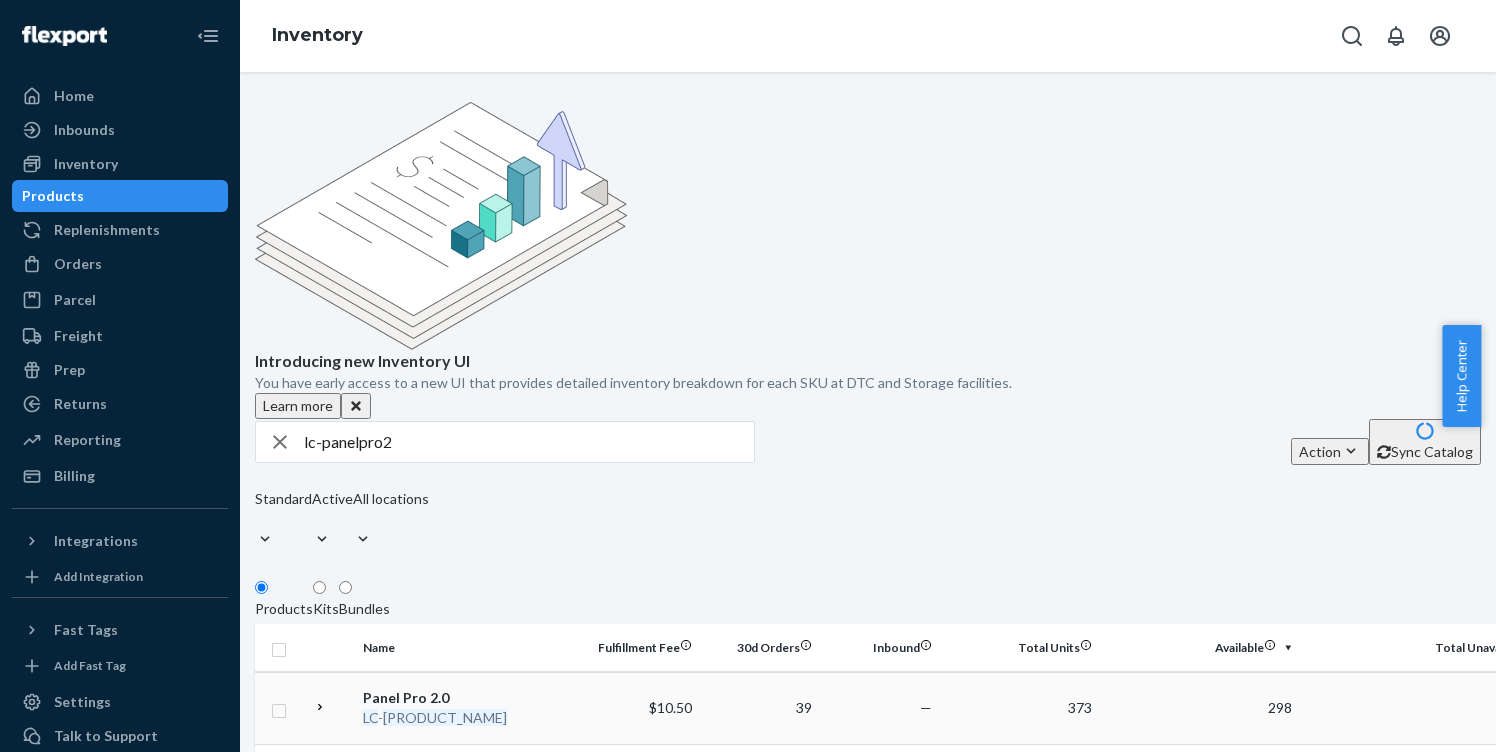 click on "[PRODUCT_NAME]" at bounding box center [445, 717] 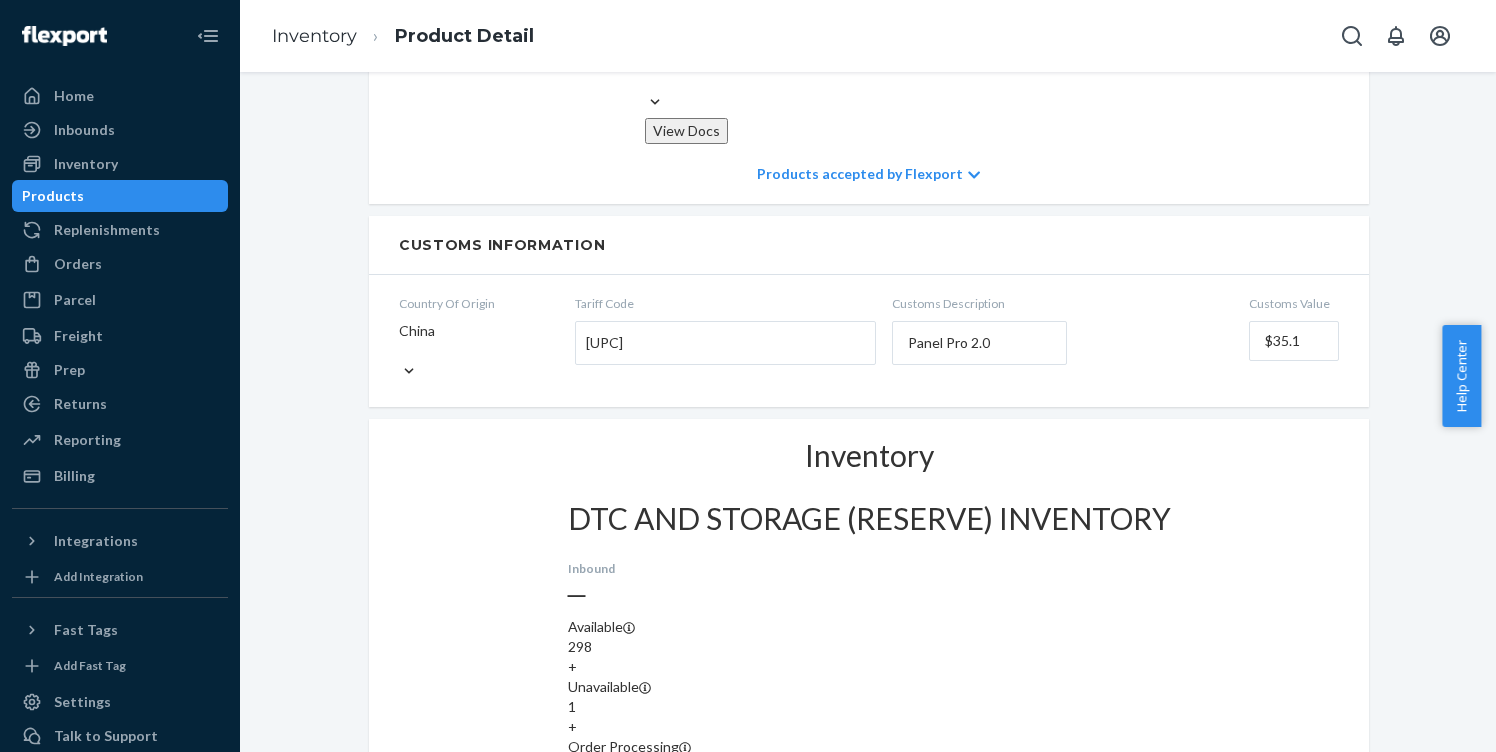 scroll, scrollTop: 1632, scrollLeft: 0, axis: vertical 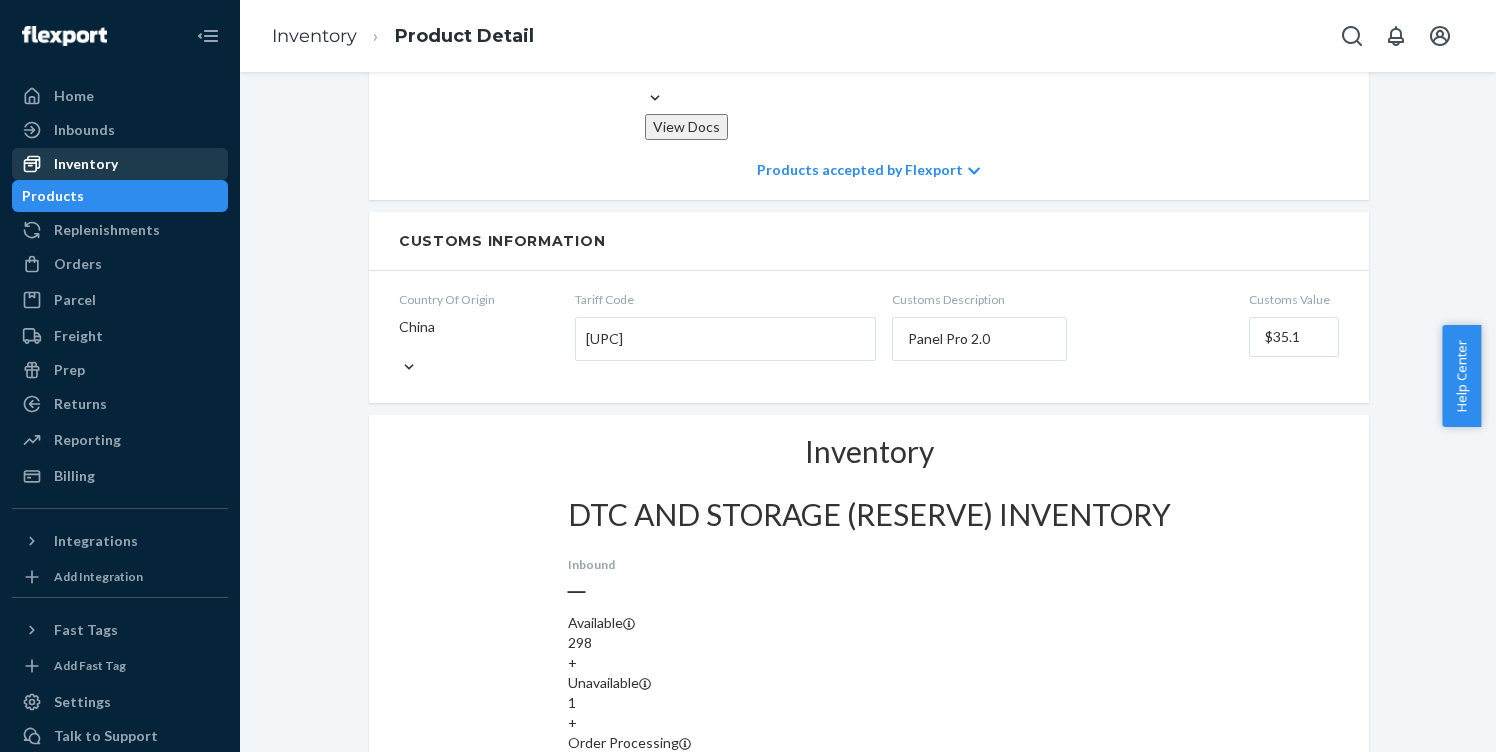 click on "Inventory" at bounding box center (86, 164) 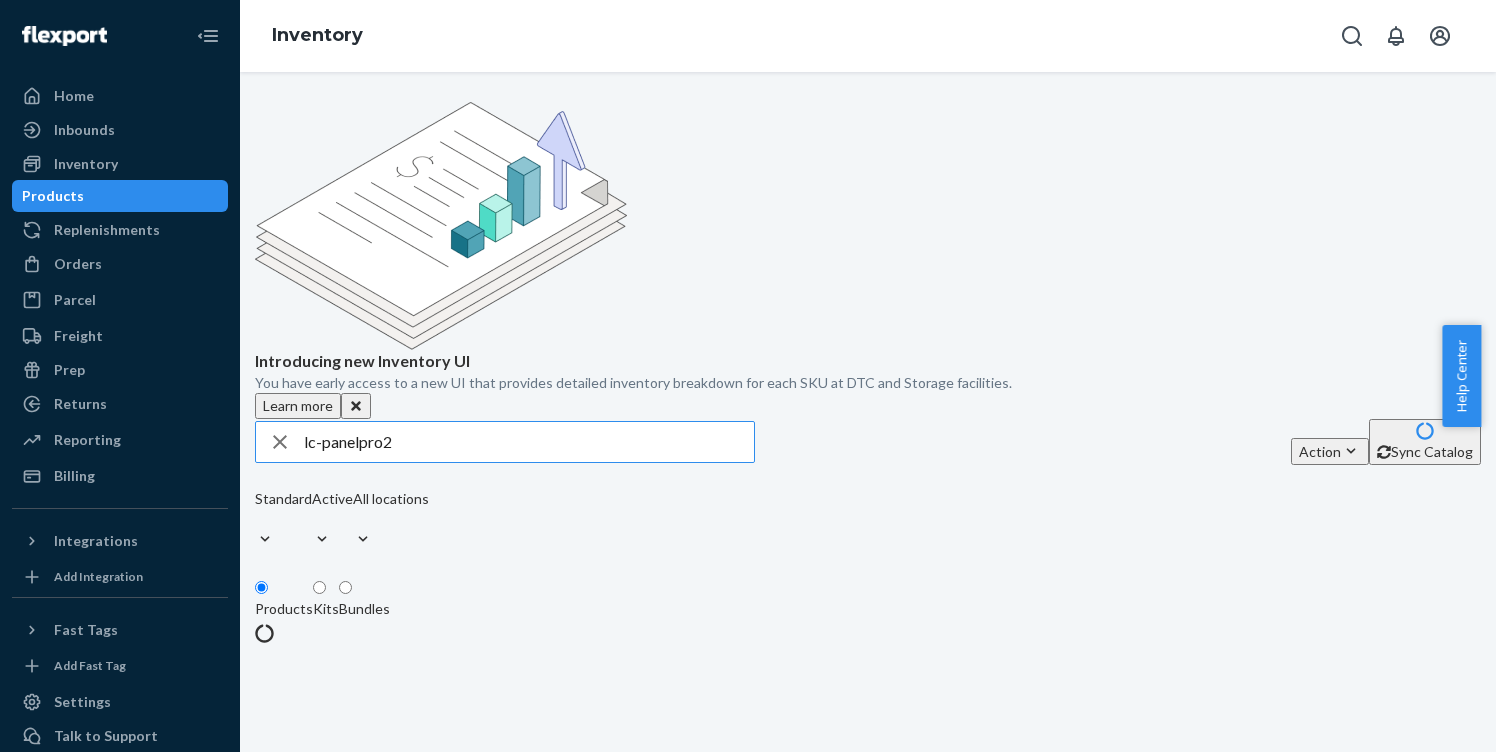 scroll, scrollTop: 0, scrollLeft: 0, axis: both 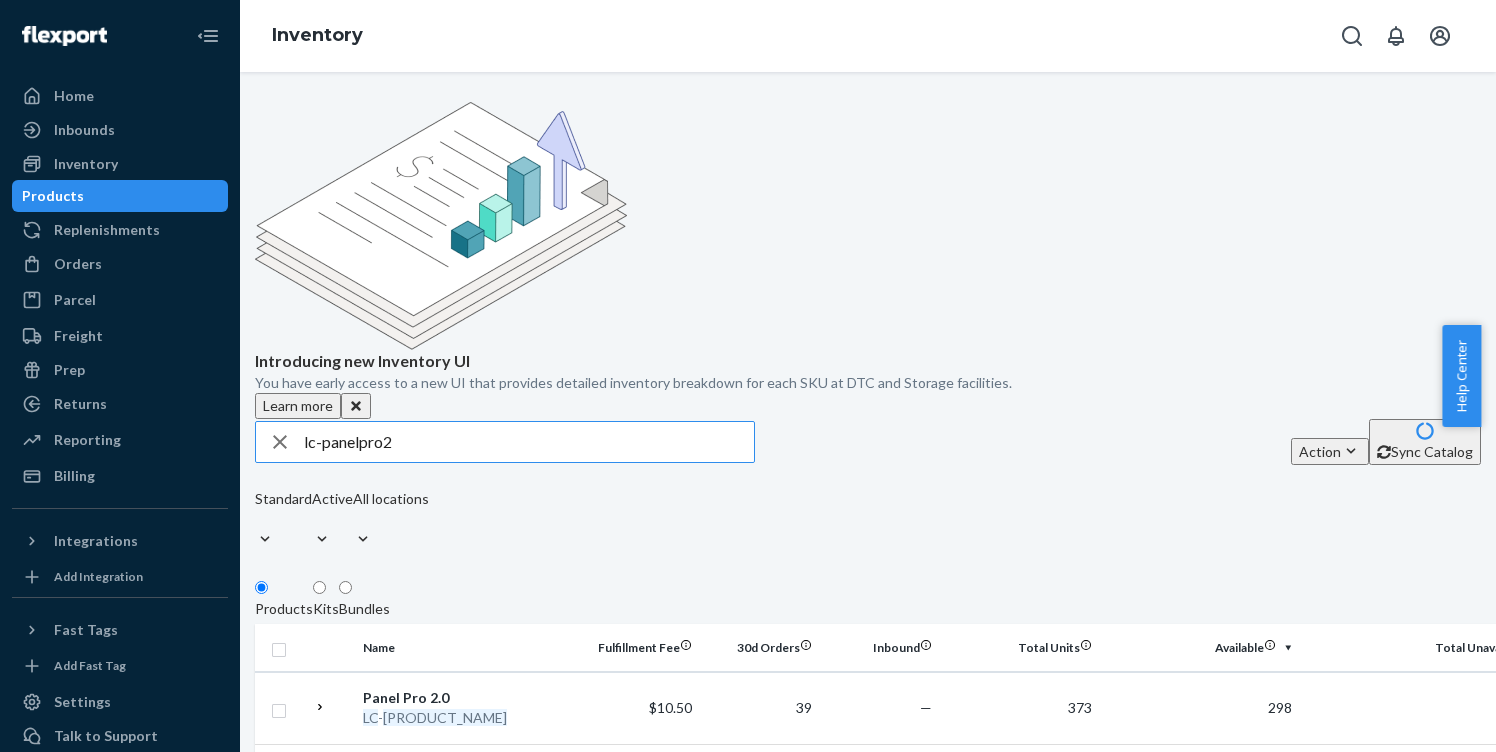 click on "lc-panelpro2" at bounding box center (529, 442) 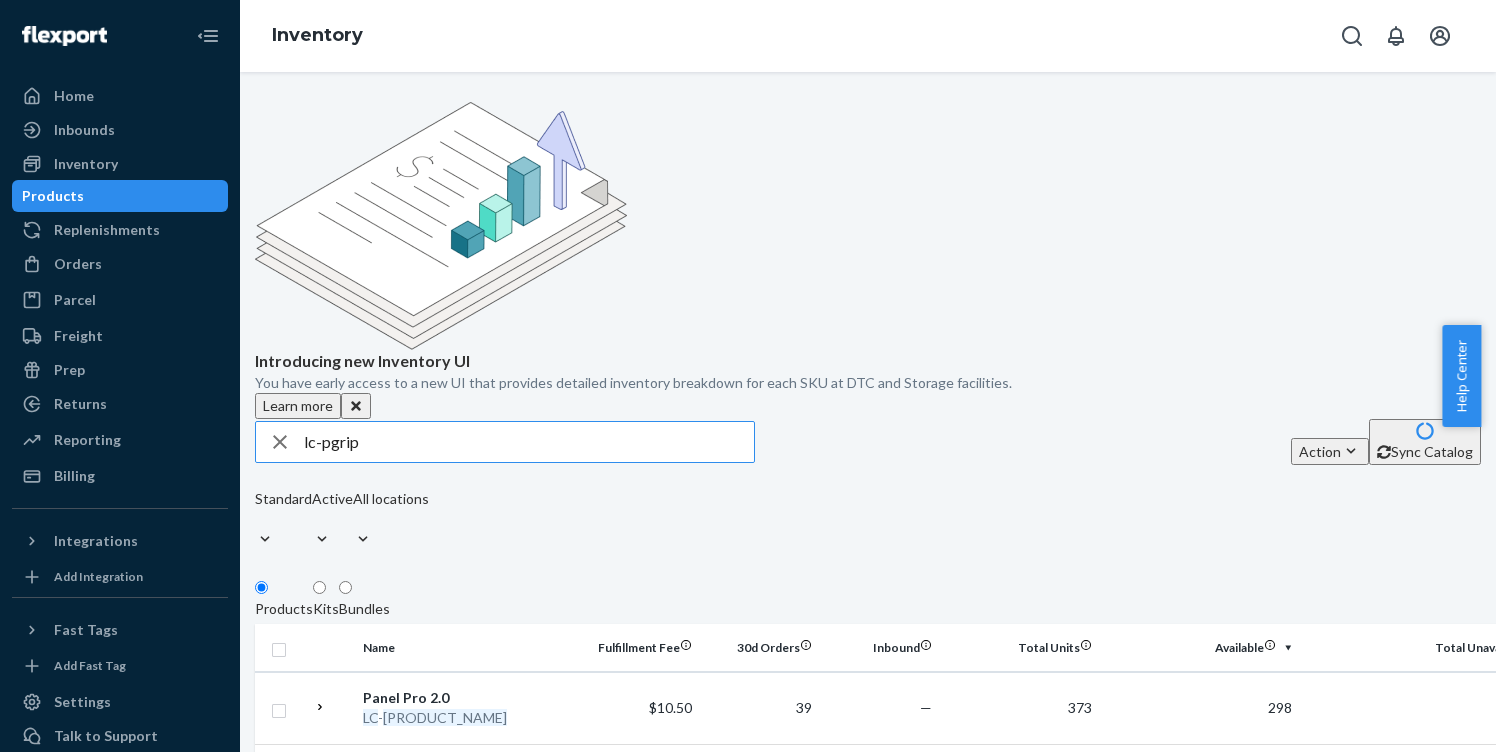 type on "lc-pgrip" 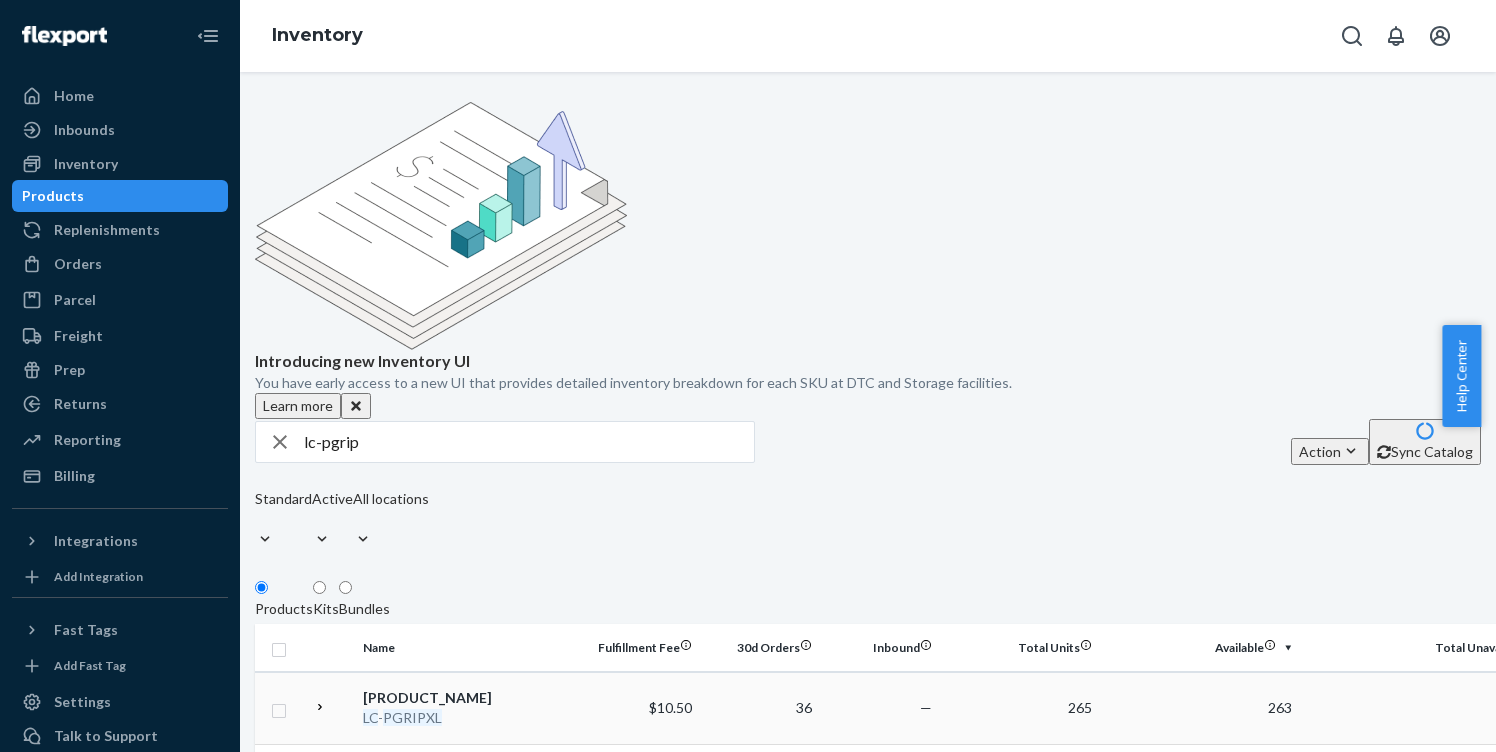 click on "PGRIPXL" at bounding box center [412, 717] 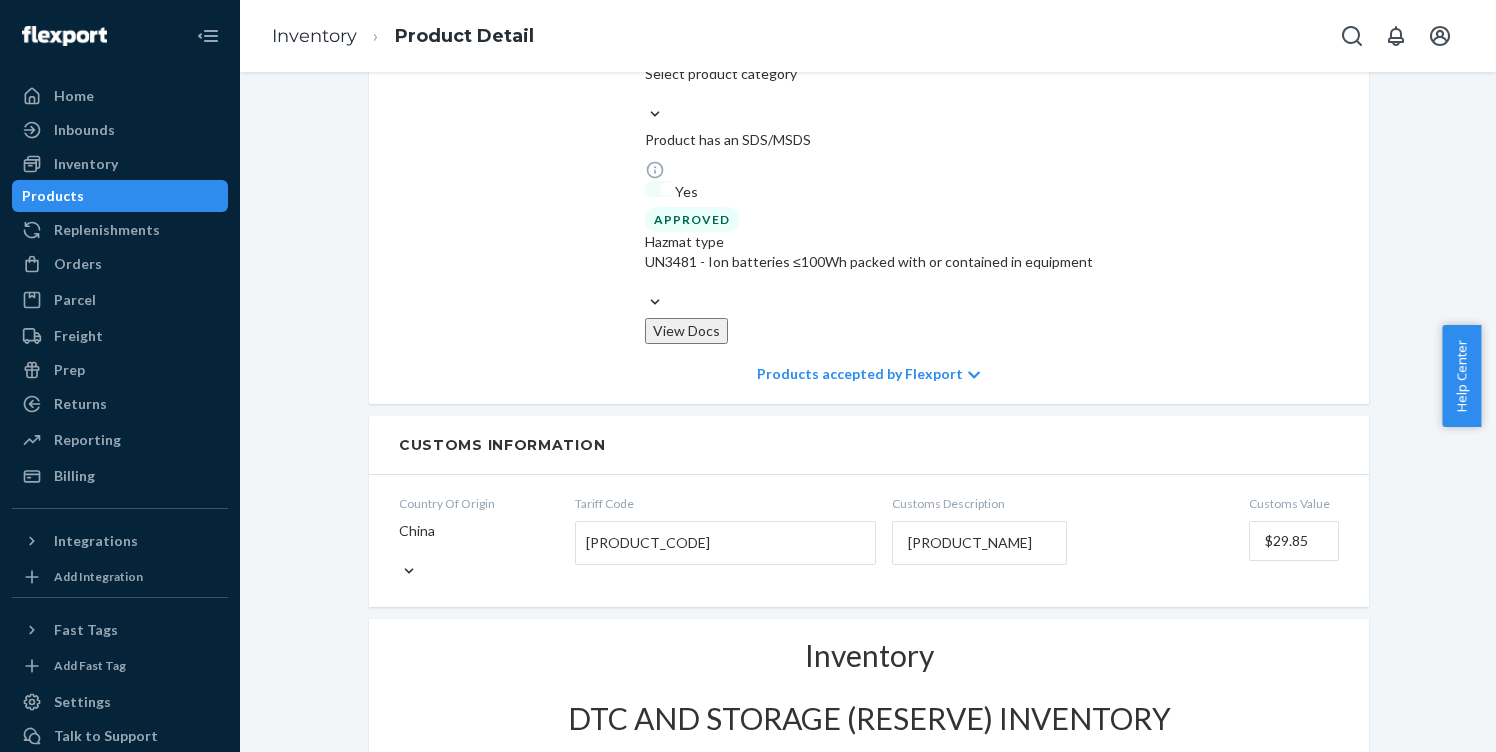 scroll, scrollTop: 1721, scrollLeft: 0, axis: vertical 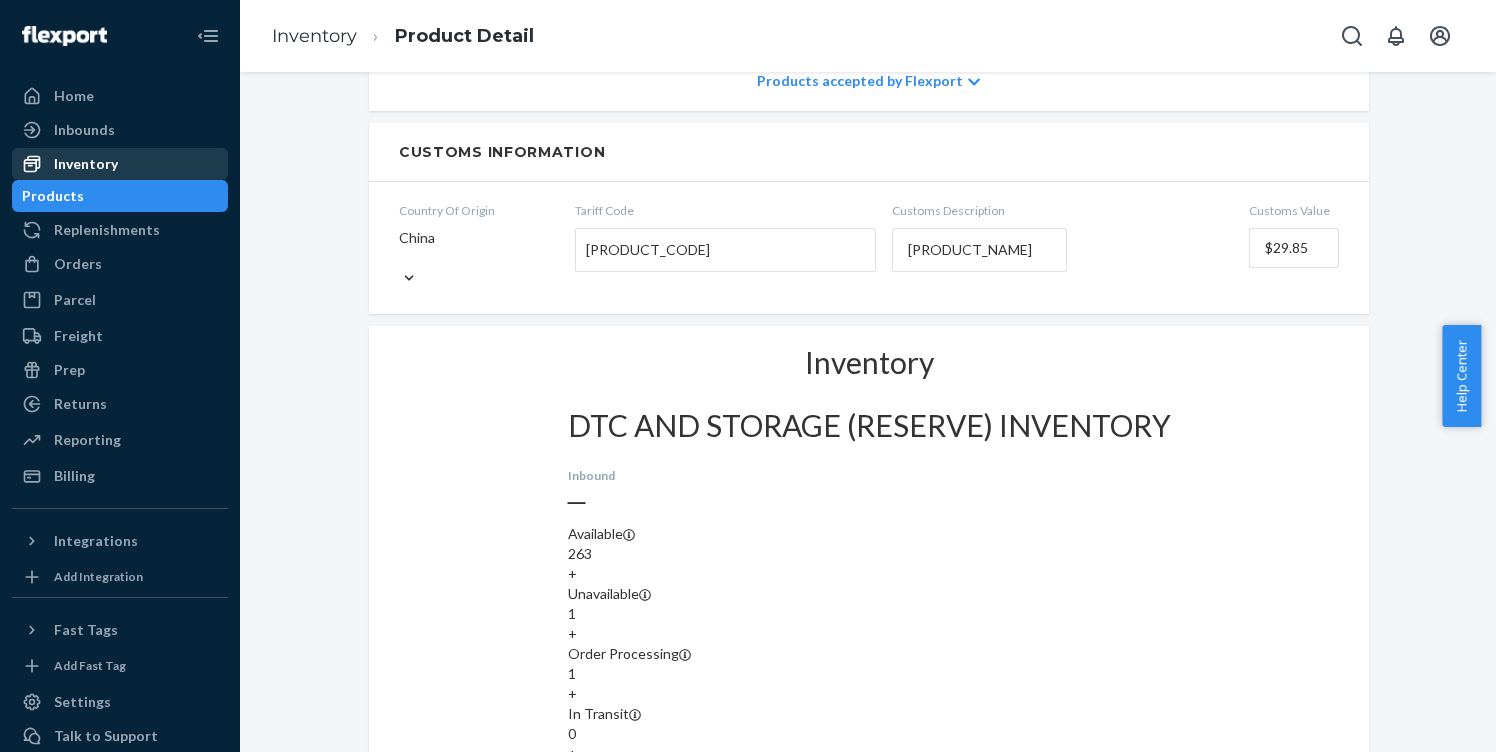 click on "Inventory" at bounding box center [86, 164] 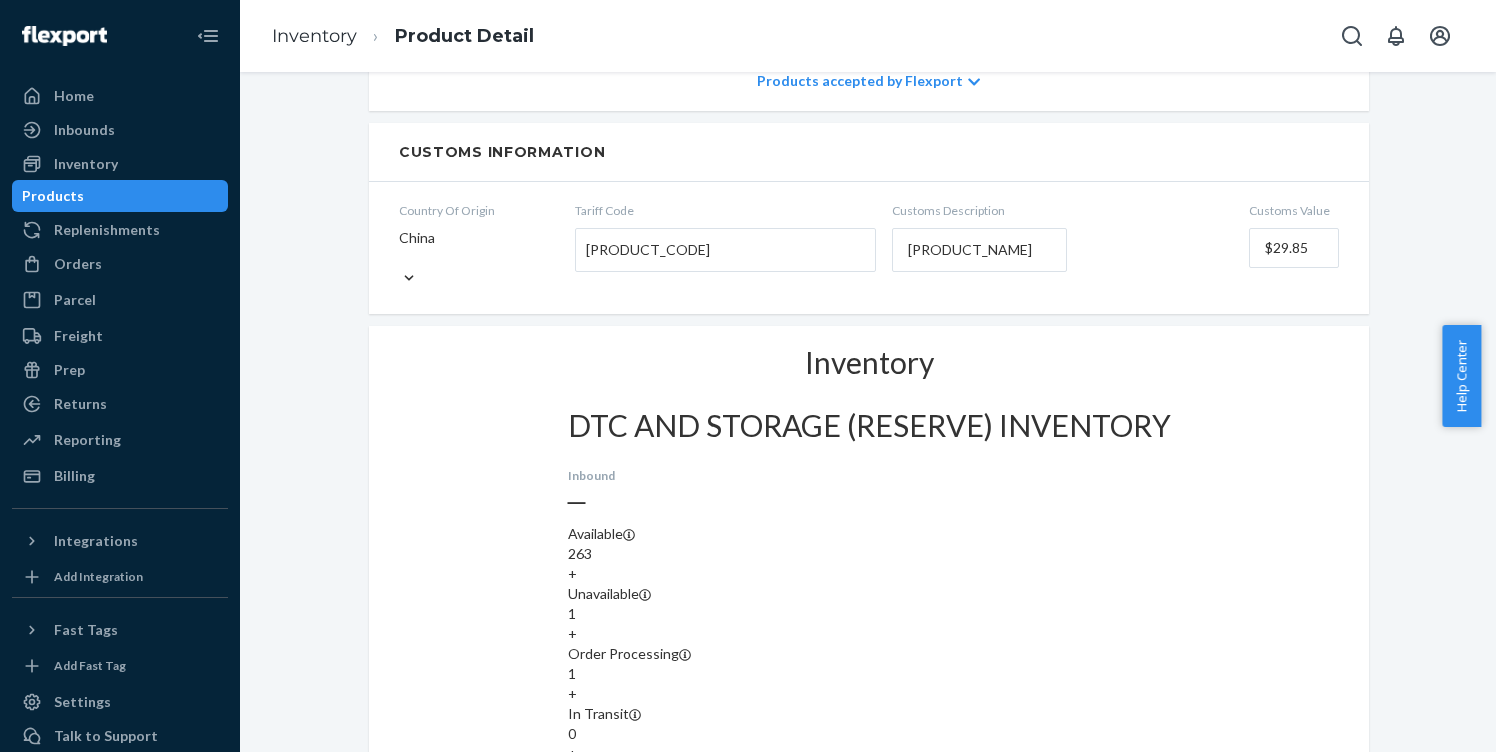 scroll, scrollTop: 0, scrollLeft: 0, axis: both 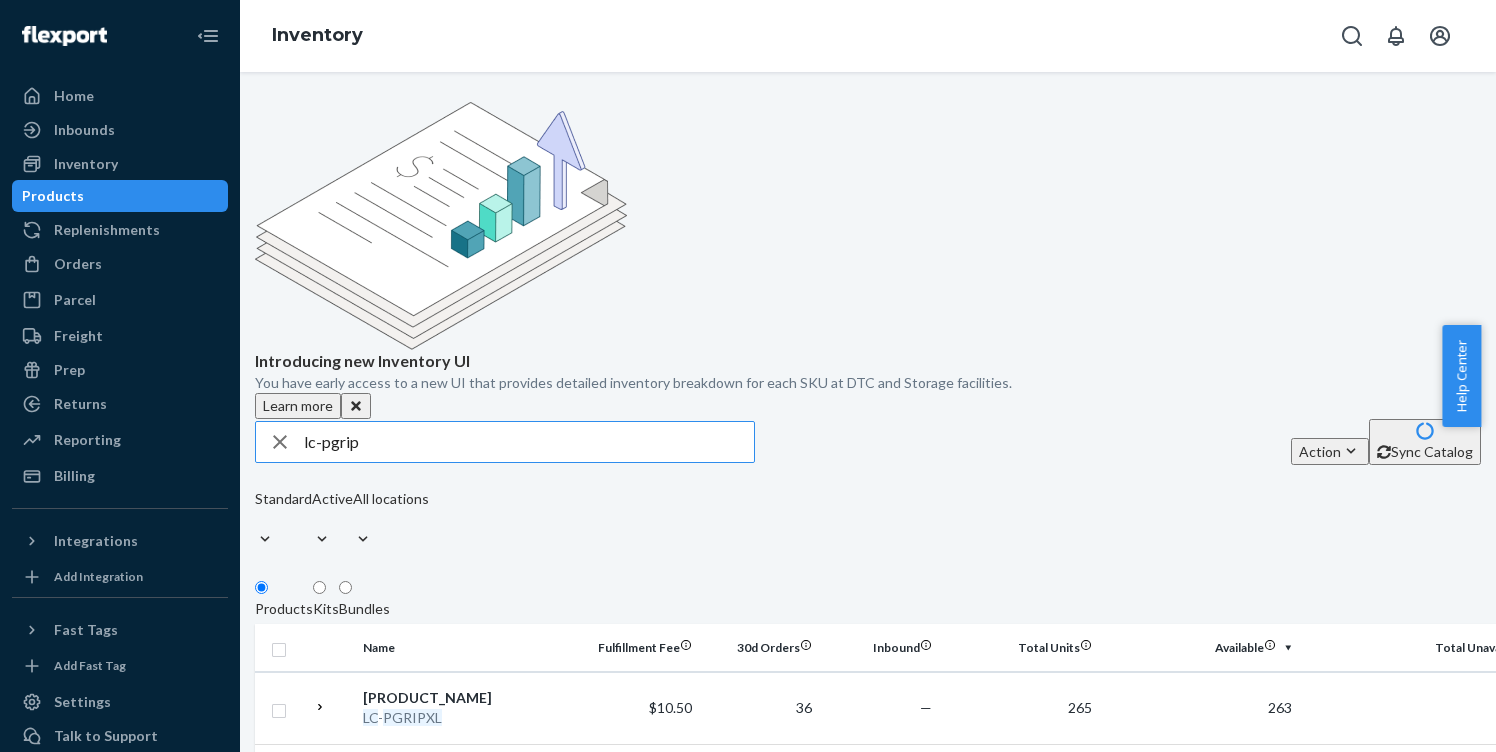 click on "lc-pgrip" at bounding box center [529, 442] 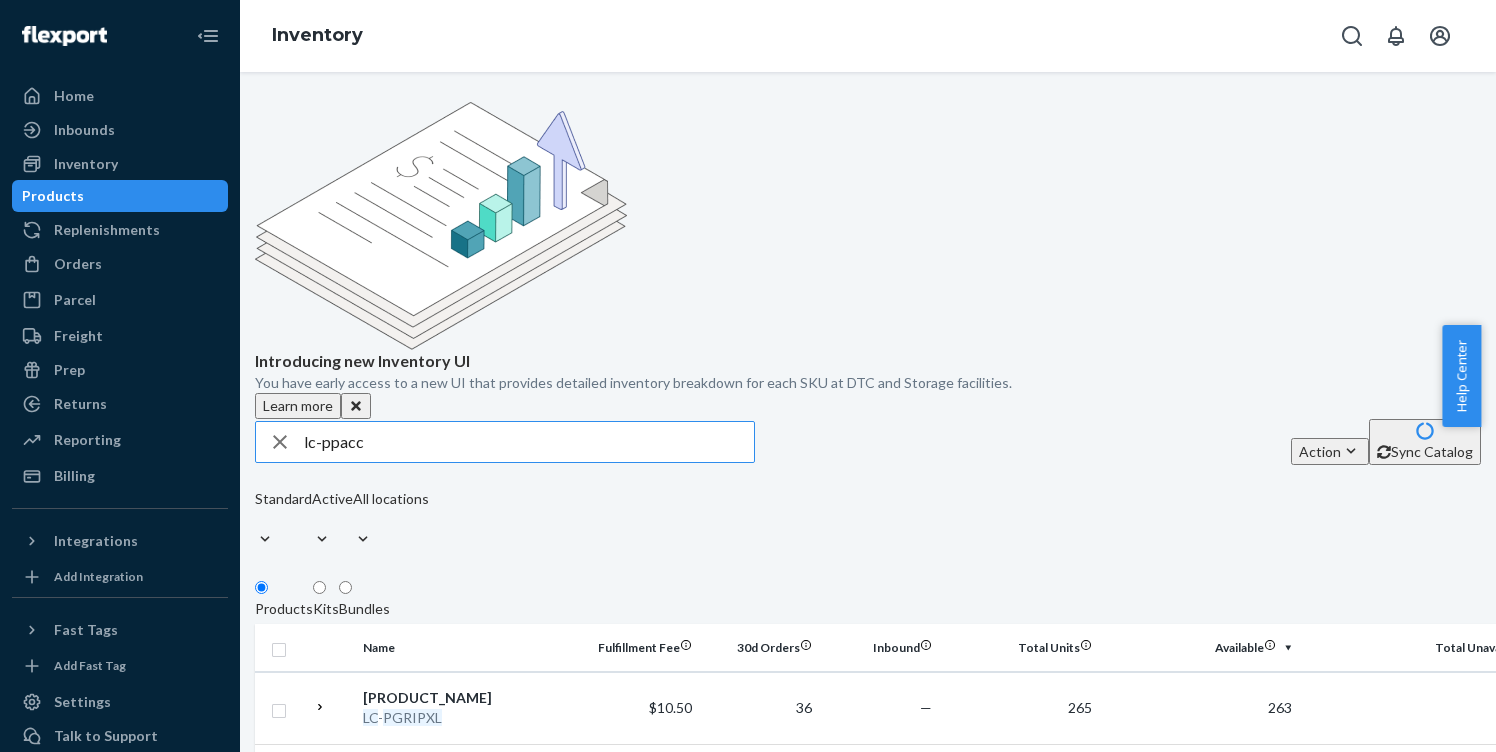 type on "lc-ppacc" 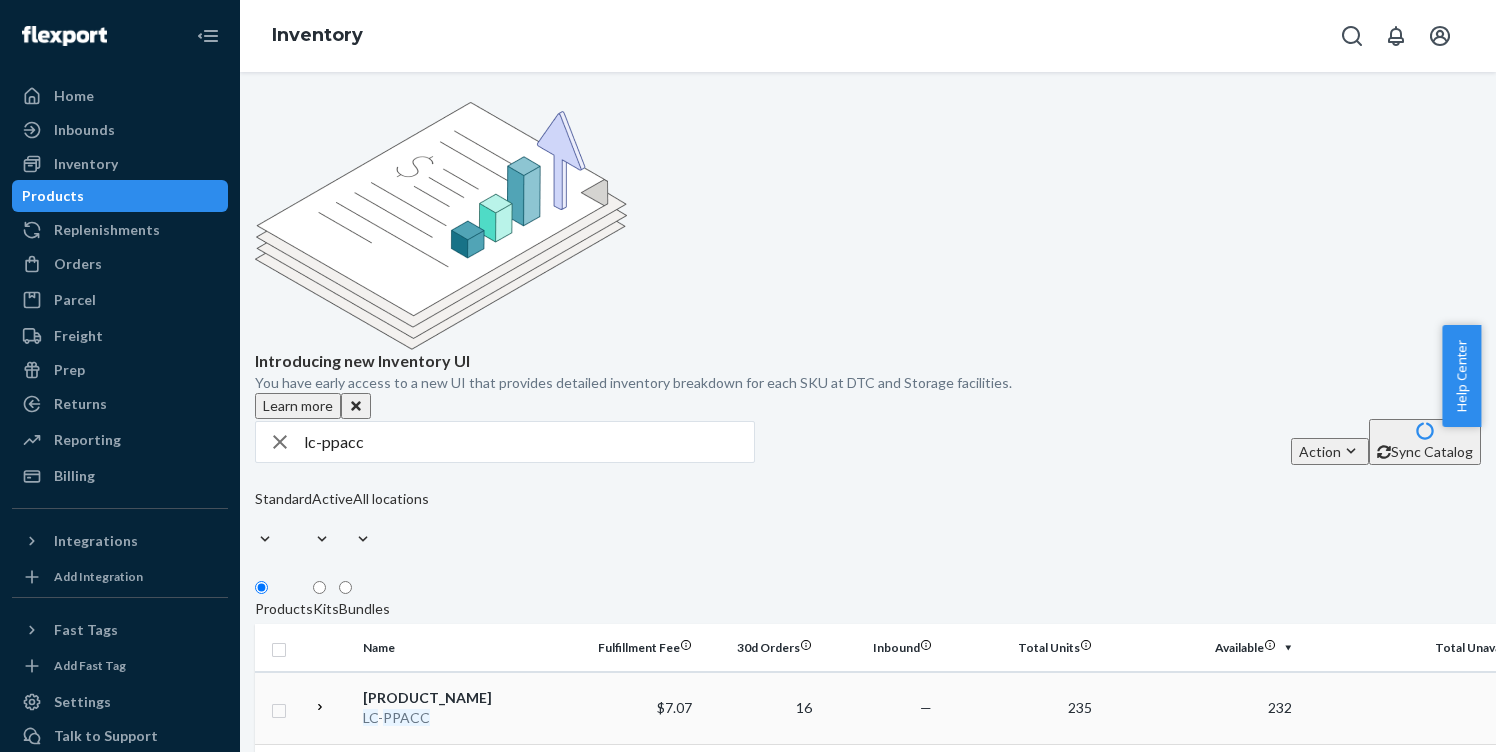 click on "PPACC" at bounding box center [406, 717] 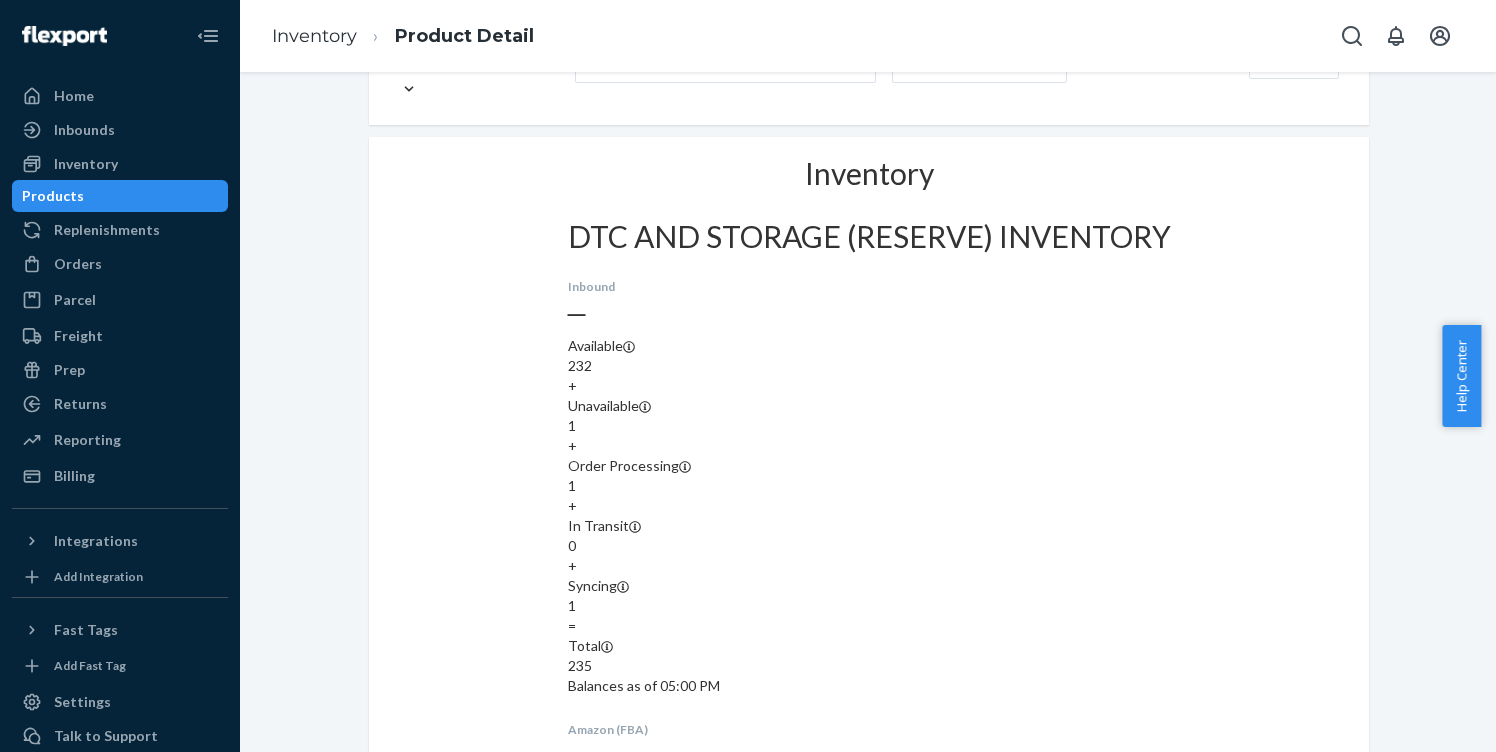 scroll, scrollTop: 1648, scrollLeft: 0, axis: vertical 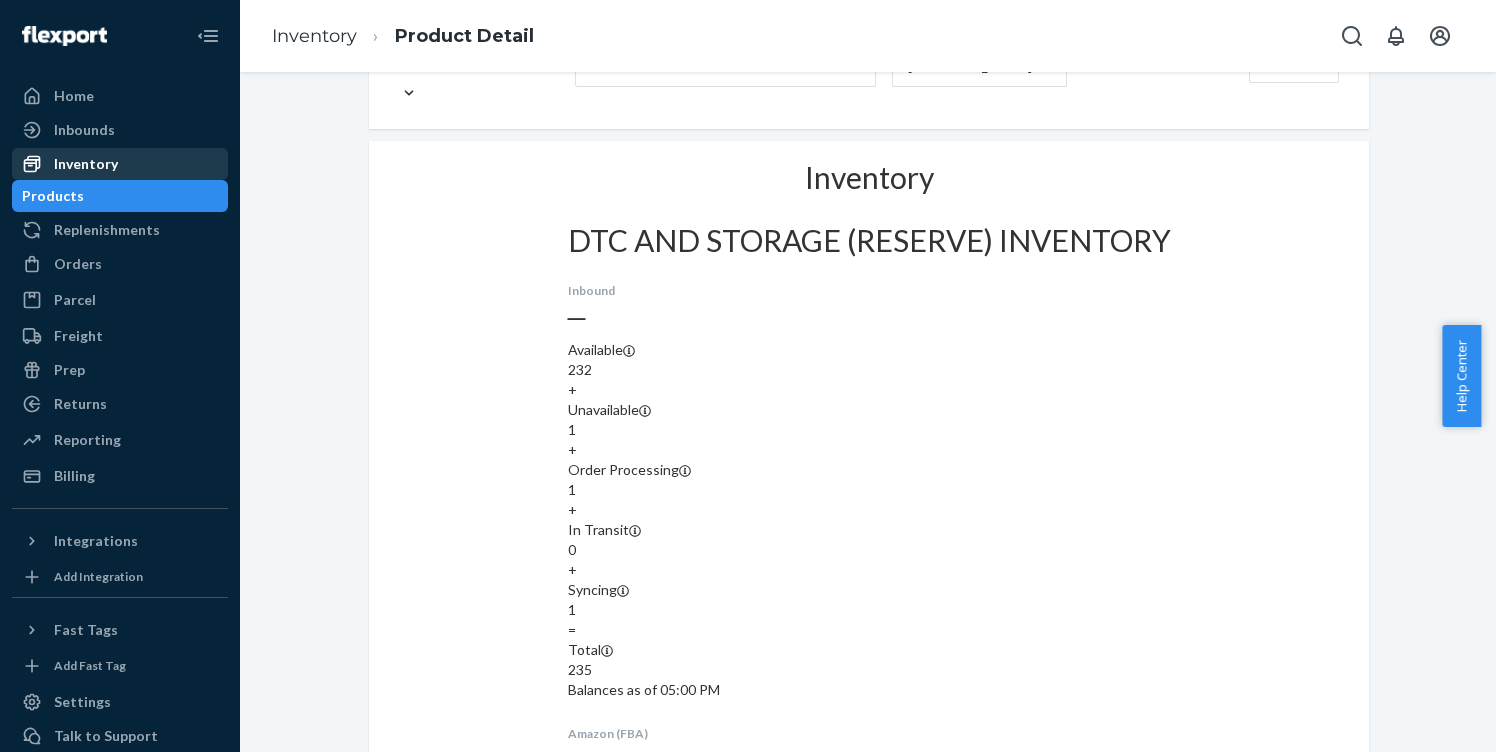 click on "Inventory" at bounding box center (86, 164) 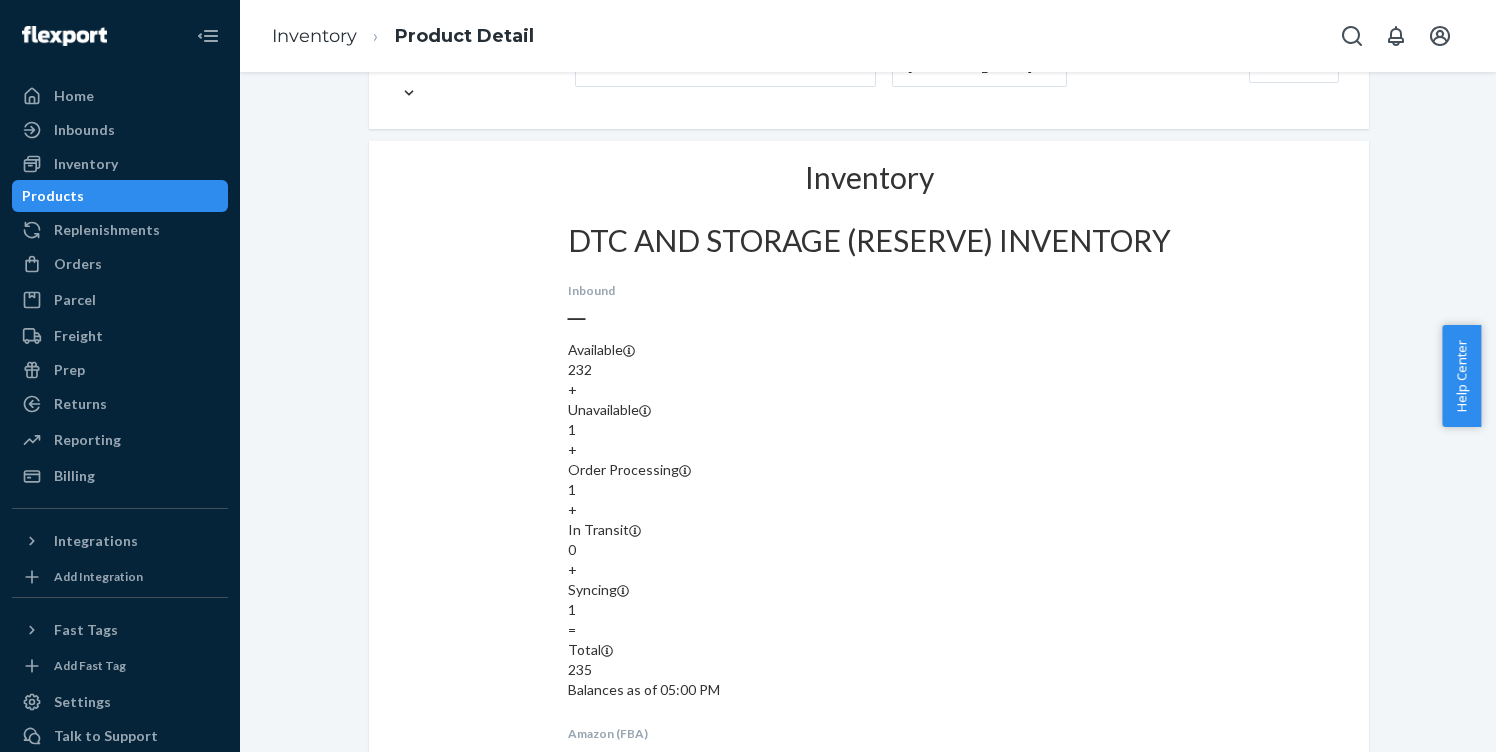 scroll, scrollTop: 0, scrollLeft: 0, axis: both 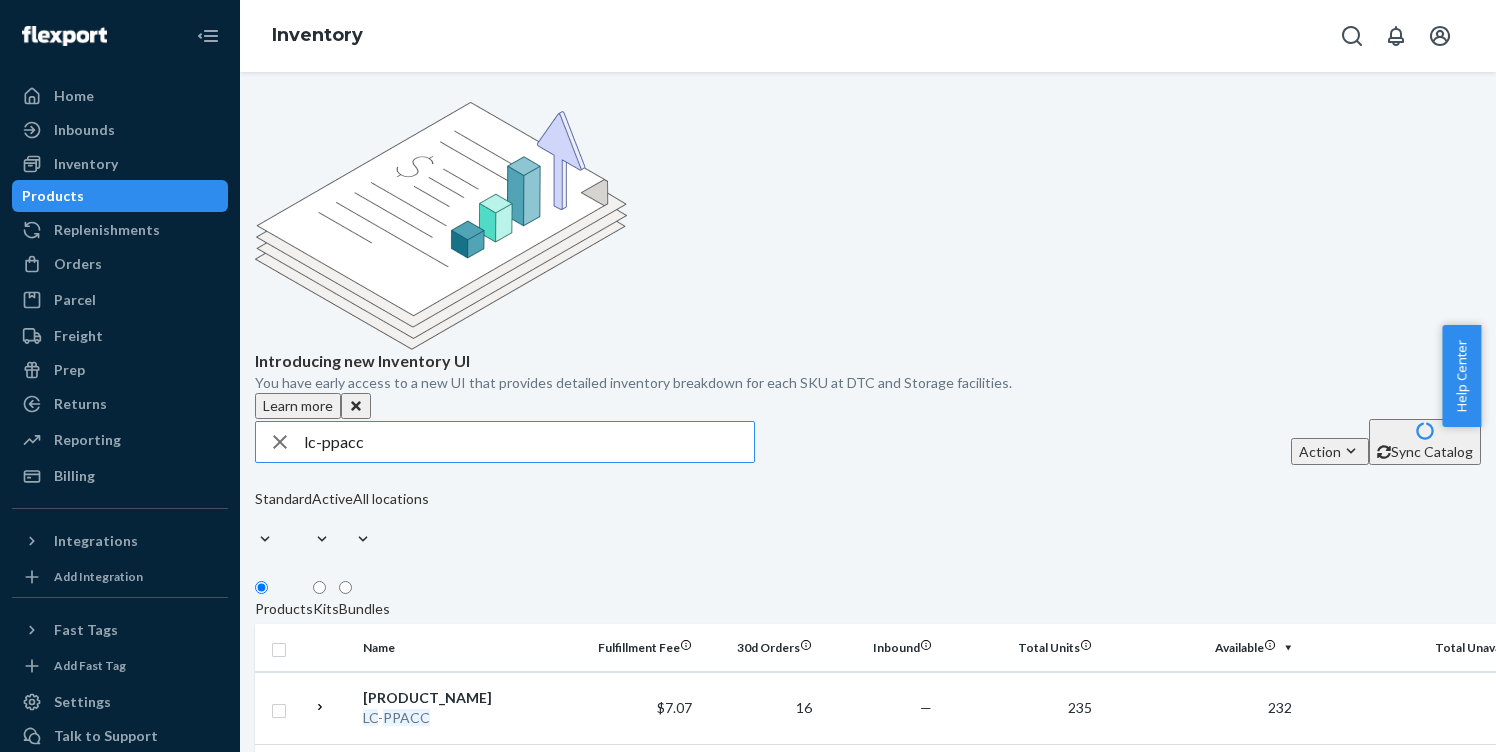 click on "lc-ppacc" at bounding box center (529, 442) 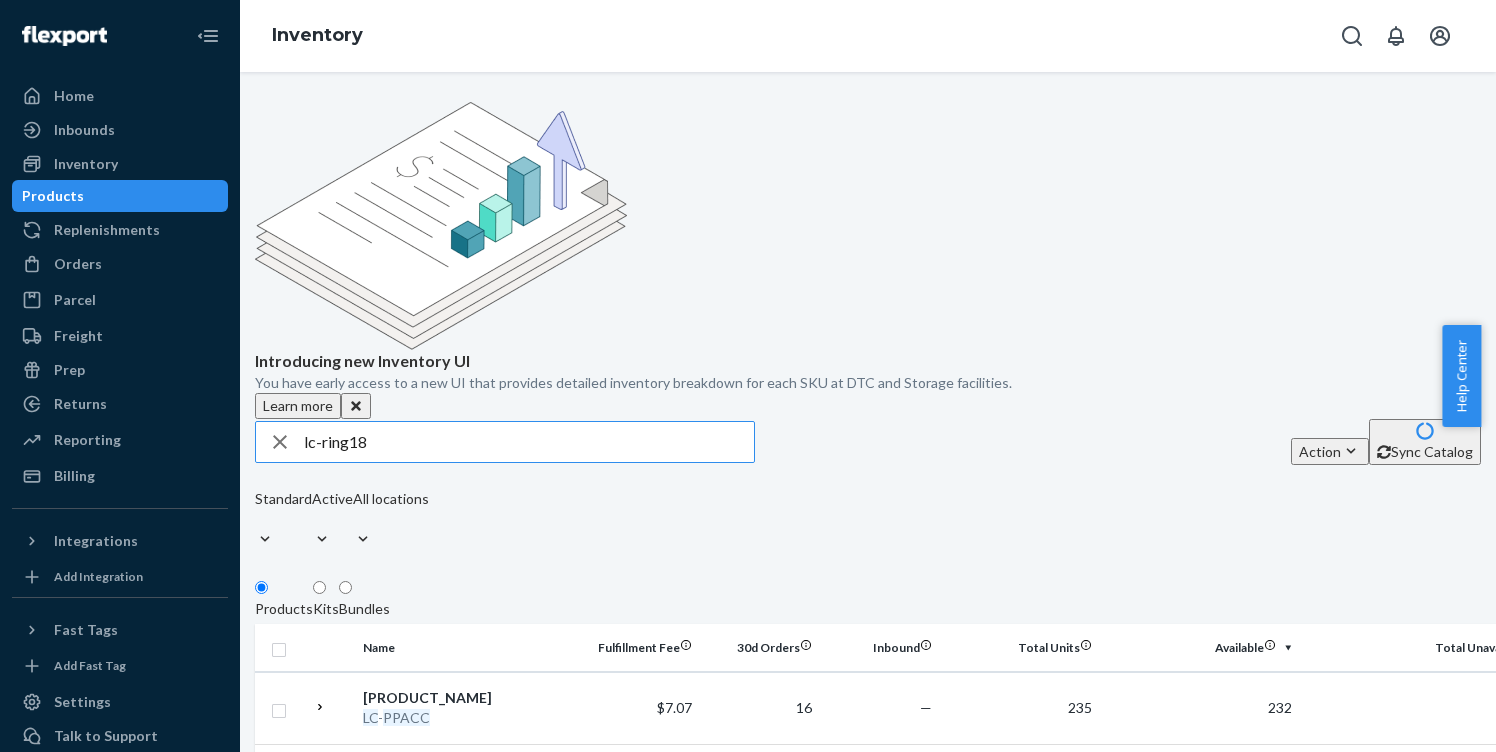 type on "lc-ring18" 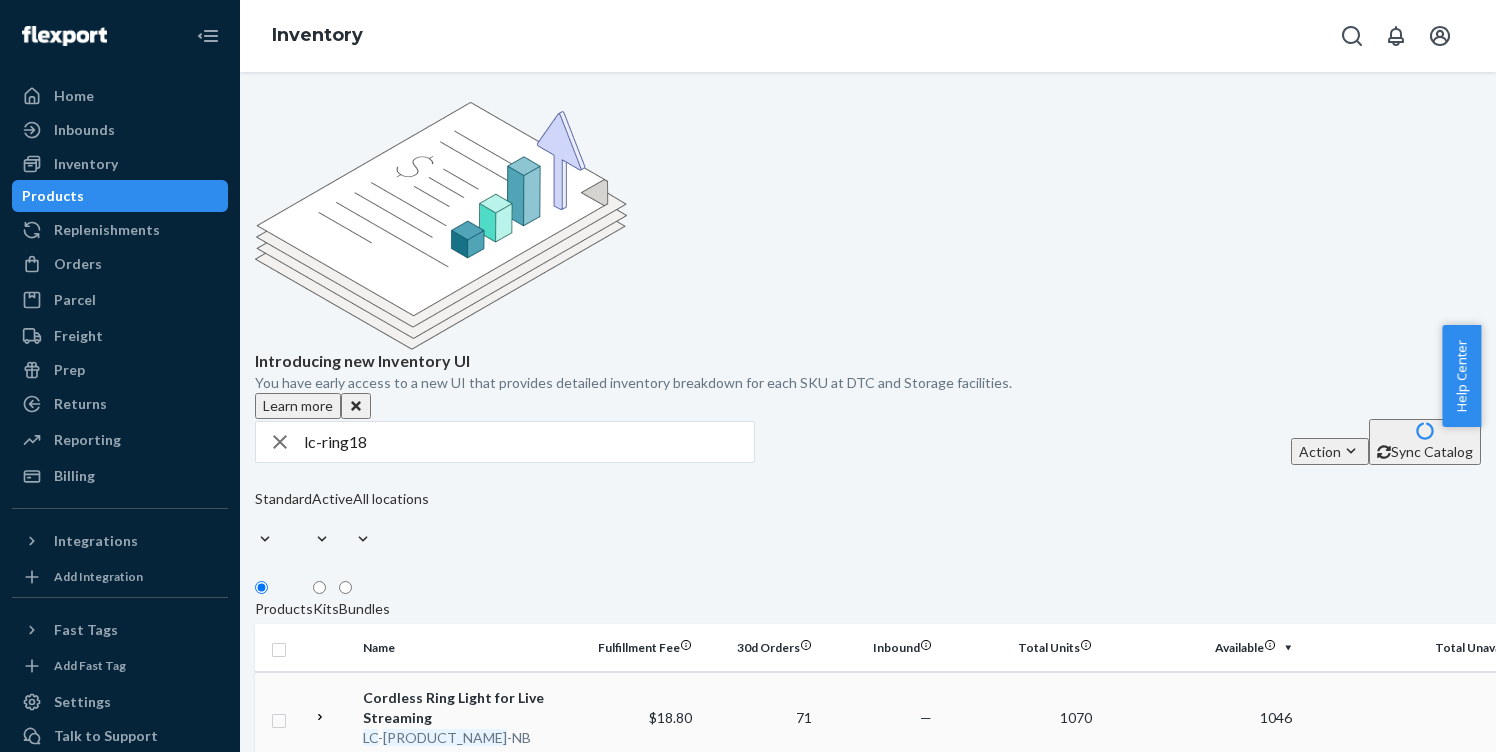 click on "[PRODUCT_CODE]" at bounding box center [467, 738] 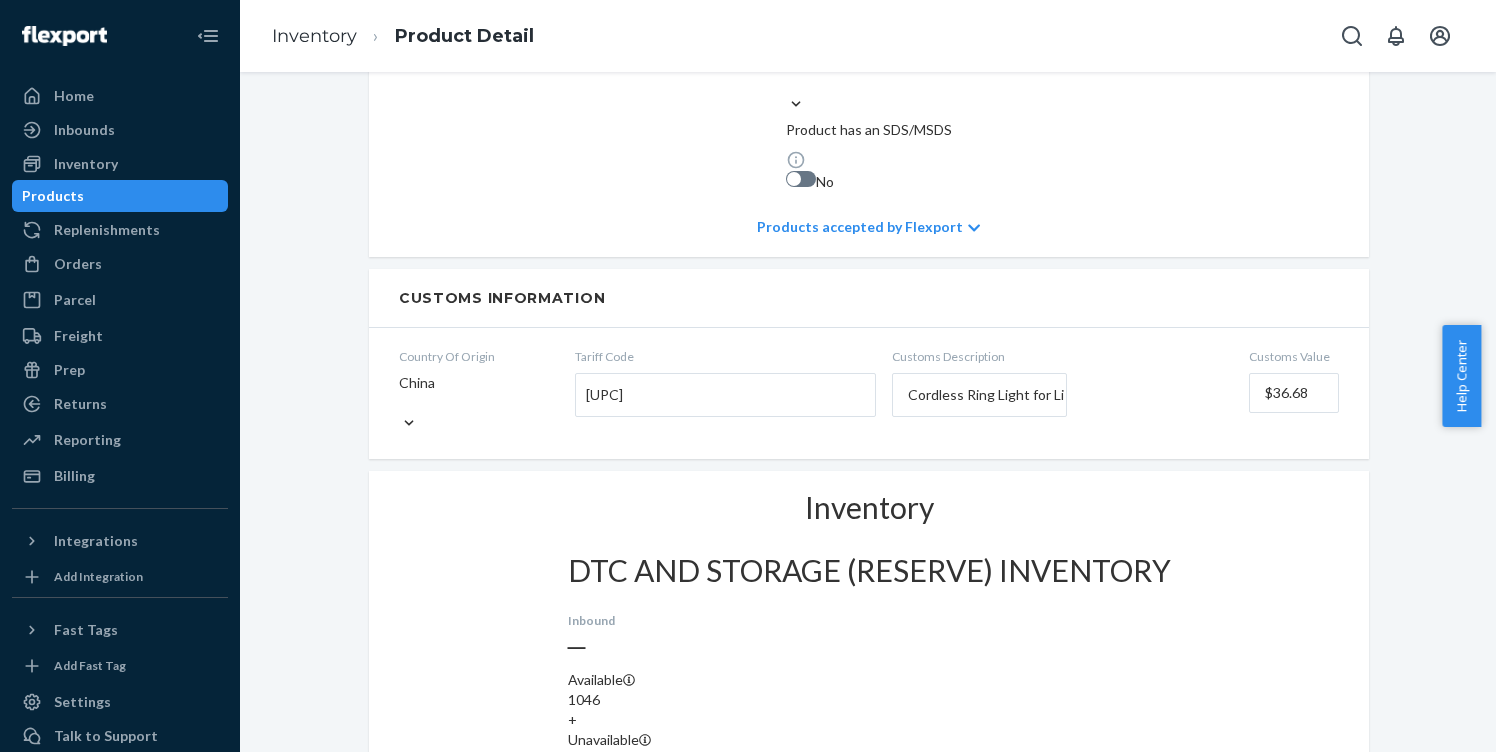 scroll, scrollTop: 1608, scrollLeft: 0, axis: vertical 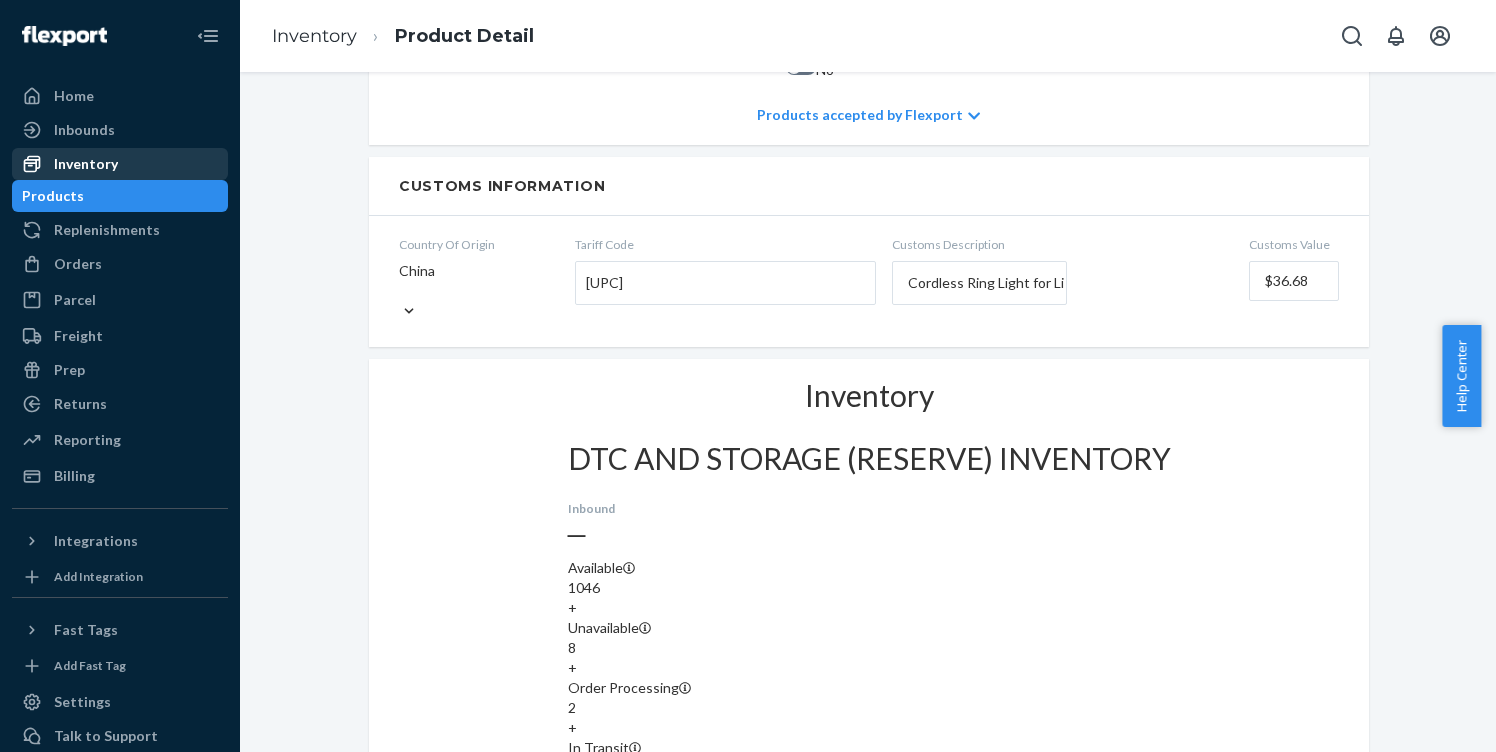 click on "Inventory" at bounding box center [86, 164] 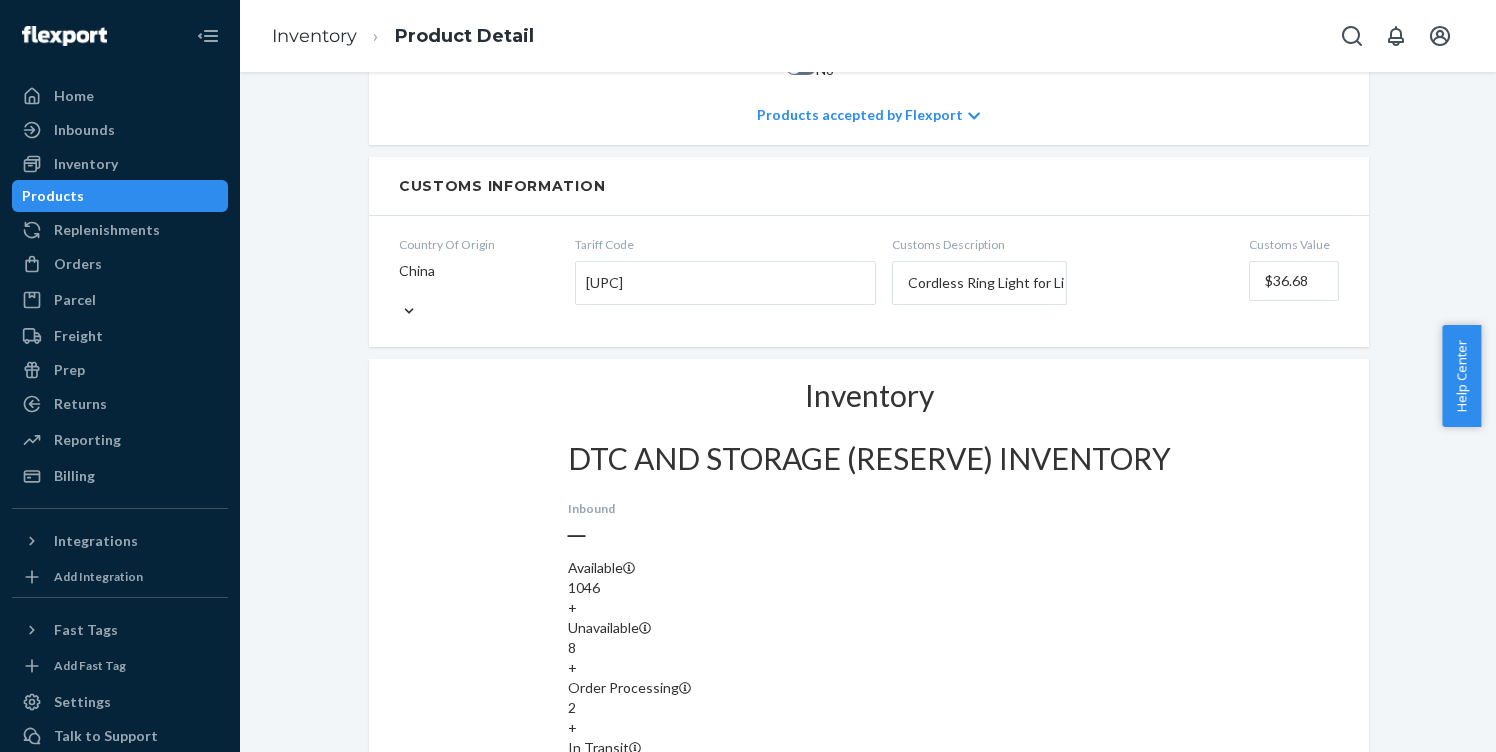 scroll, scrollTop: 0, scrollLeft: 0, axis: both 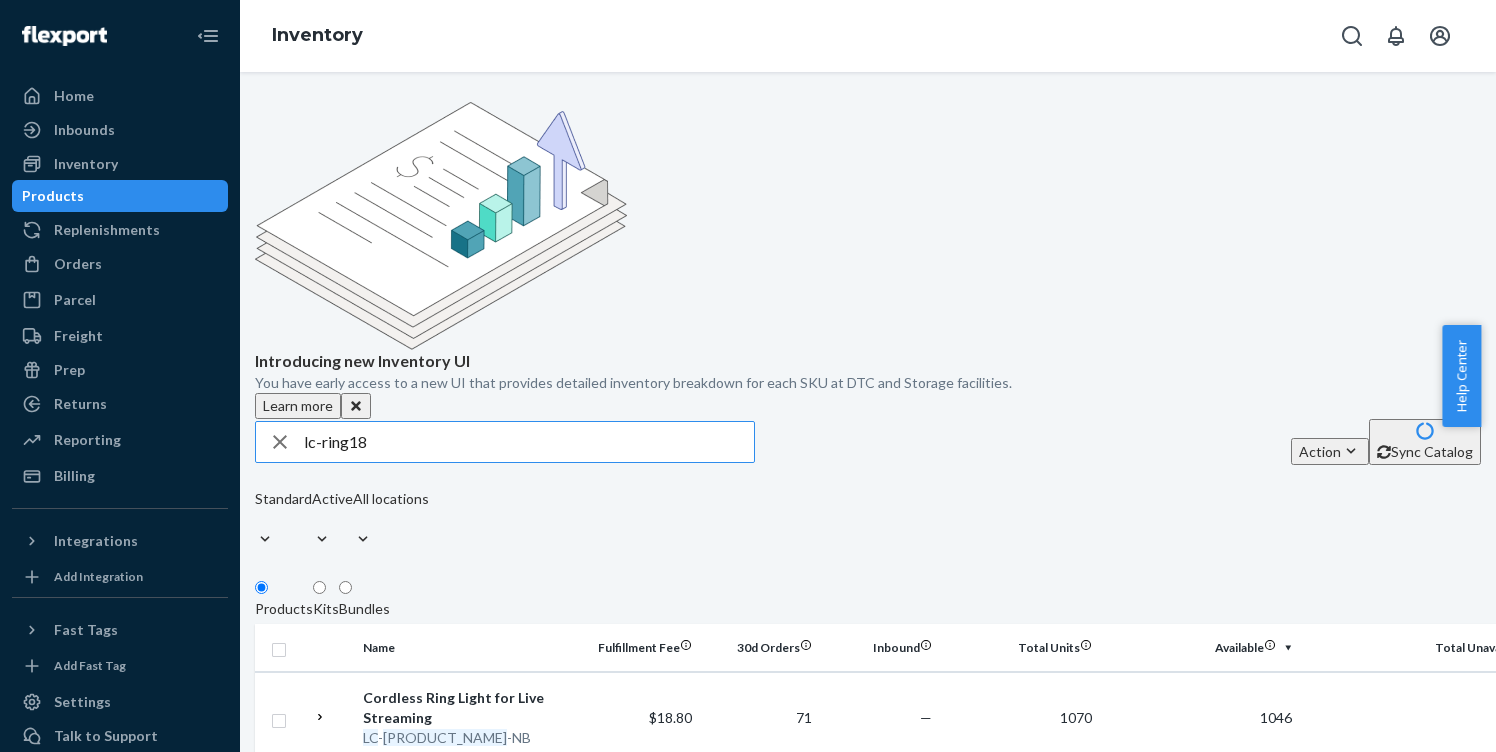 click on "lc-ring18" at bounding box center [529, 442] 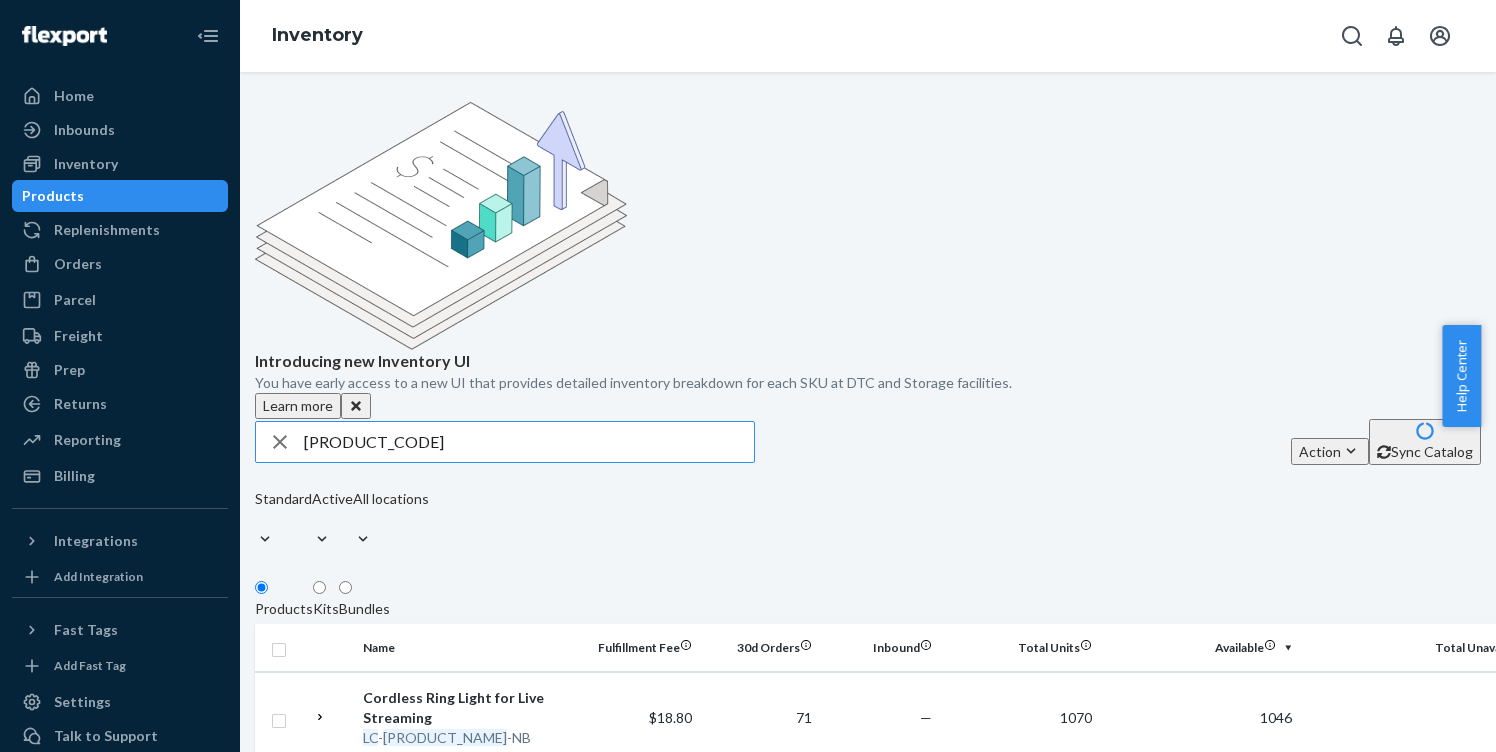 type on "[PRODUCT_CODE]" 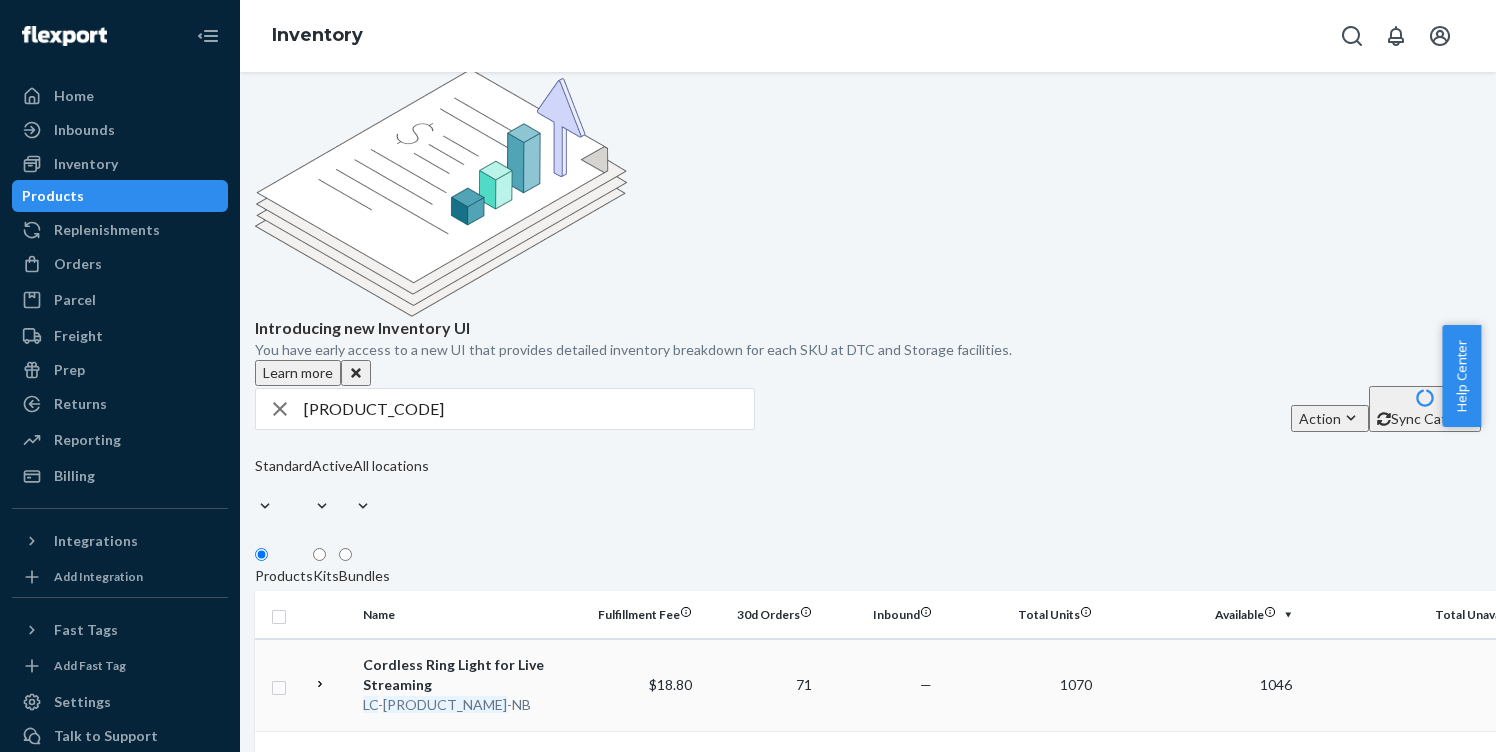 scroll, scrollTop: 284, scrollLeft: 0, axis: vertical 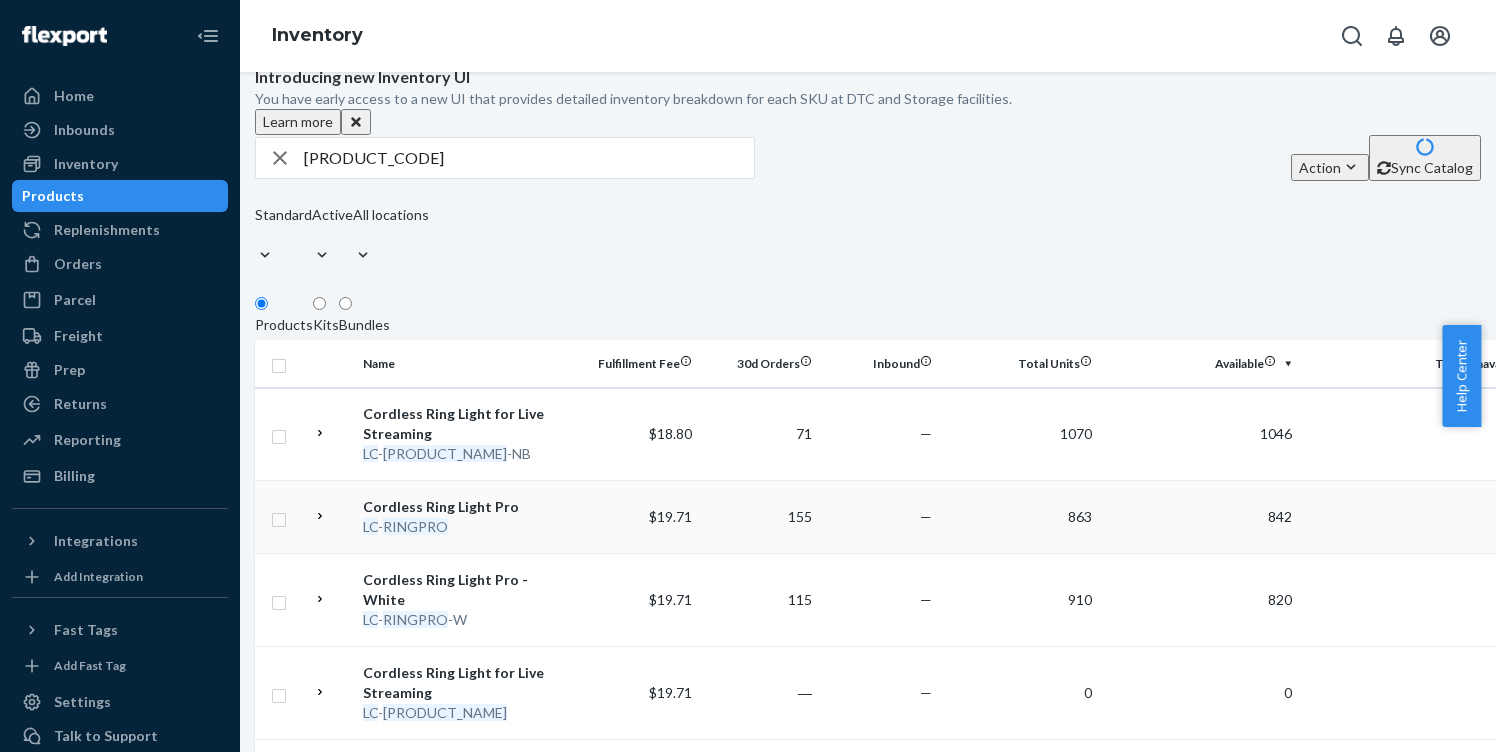 click on "RINGPRO" at bounding box center [415, 526] 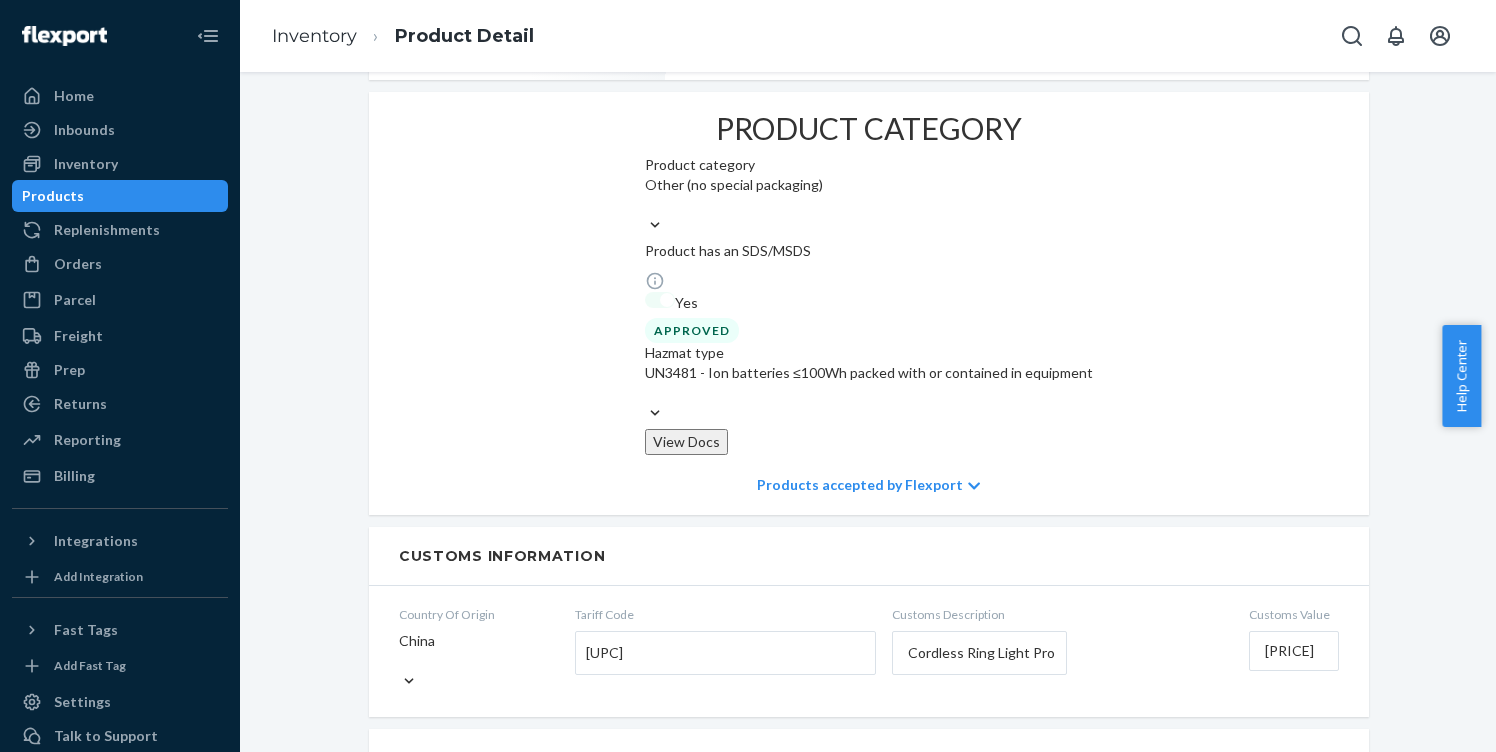 scroll, scrollTop: 1809, scrollLeft: 0, axis: vertical 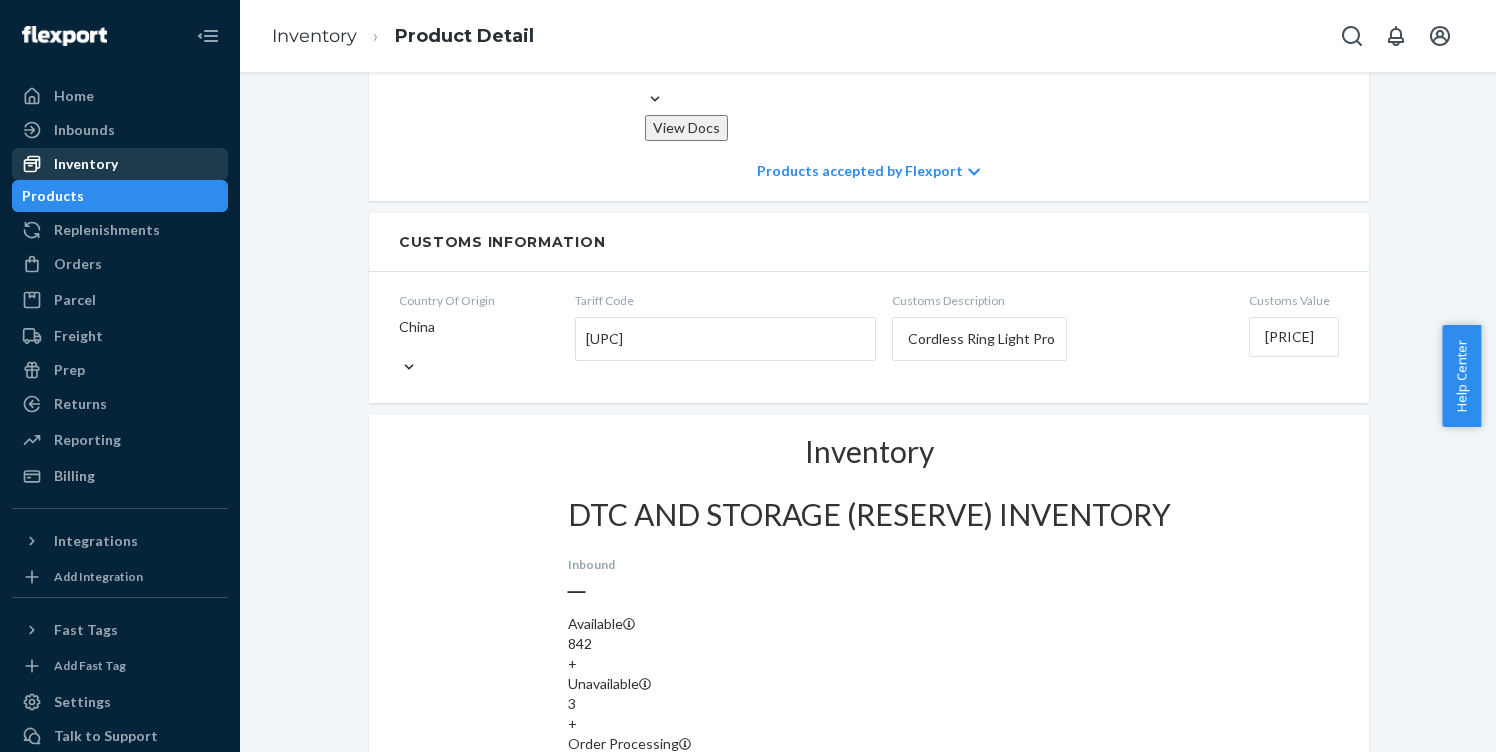 click on "Inventory" at bounding box center [86, 164] 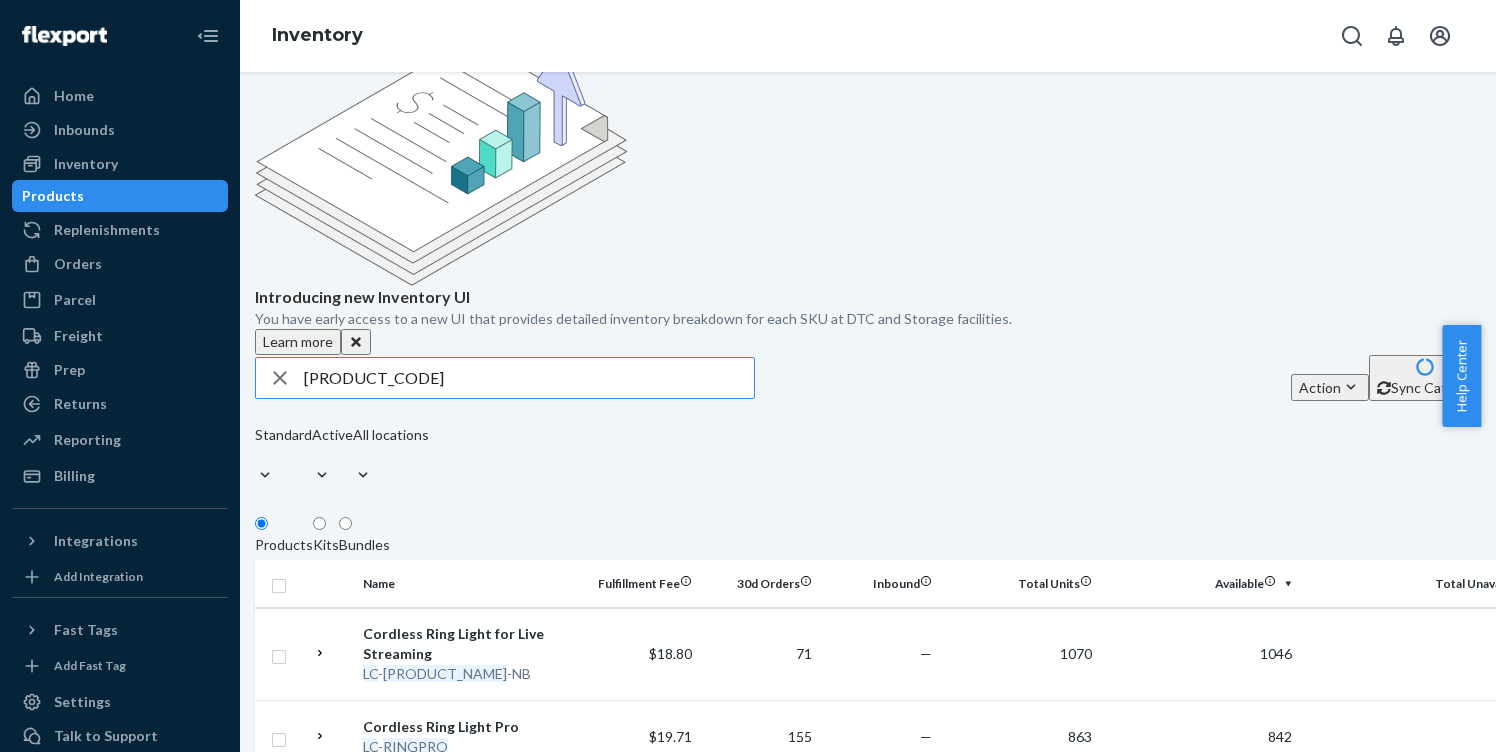 scroll, scrollTop: 284, scrollLeft: 0, axis: vertical 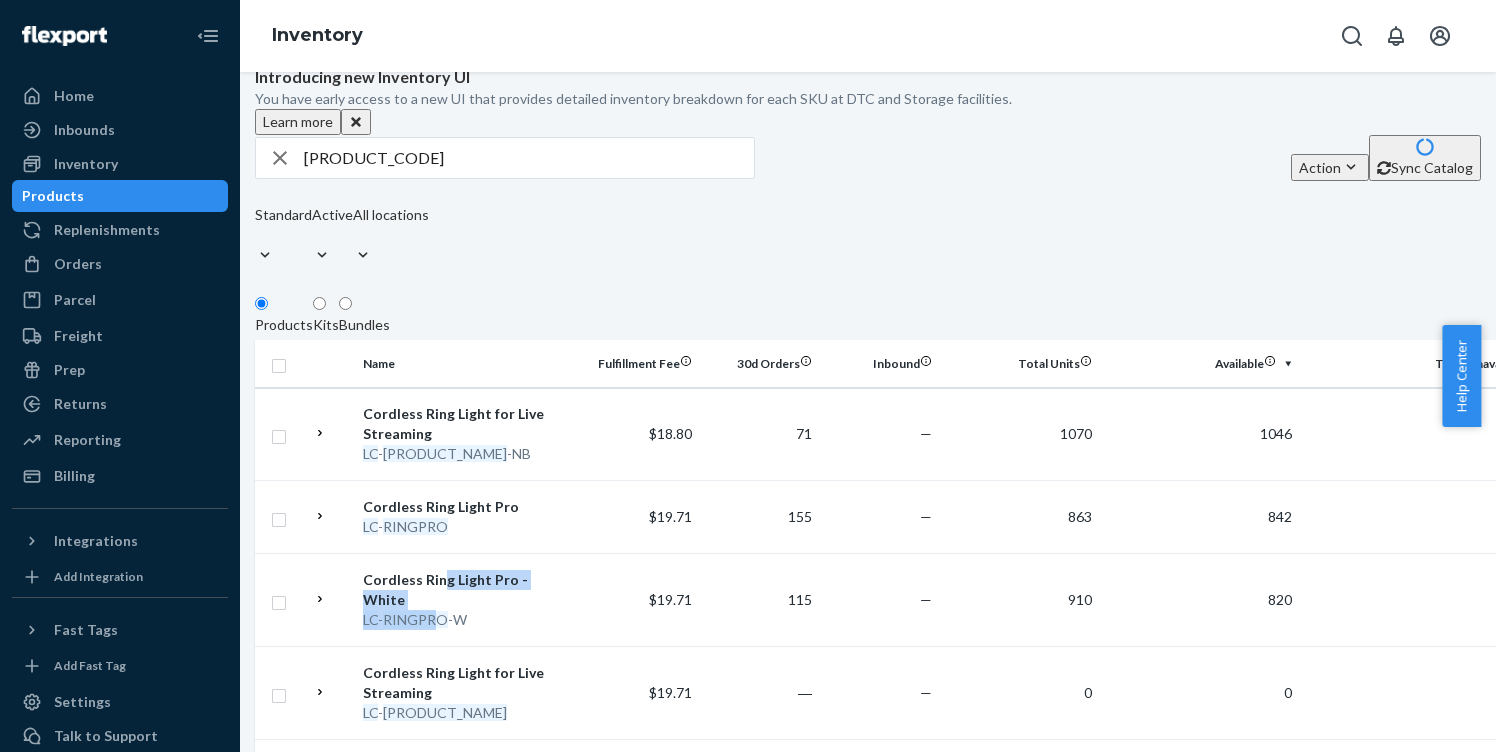 click on "Cordless Ring Light Pro - White LC - RINGPRO -W" at bounding box center [467, 600] 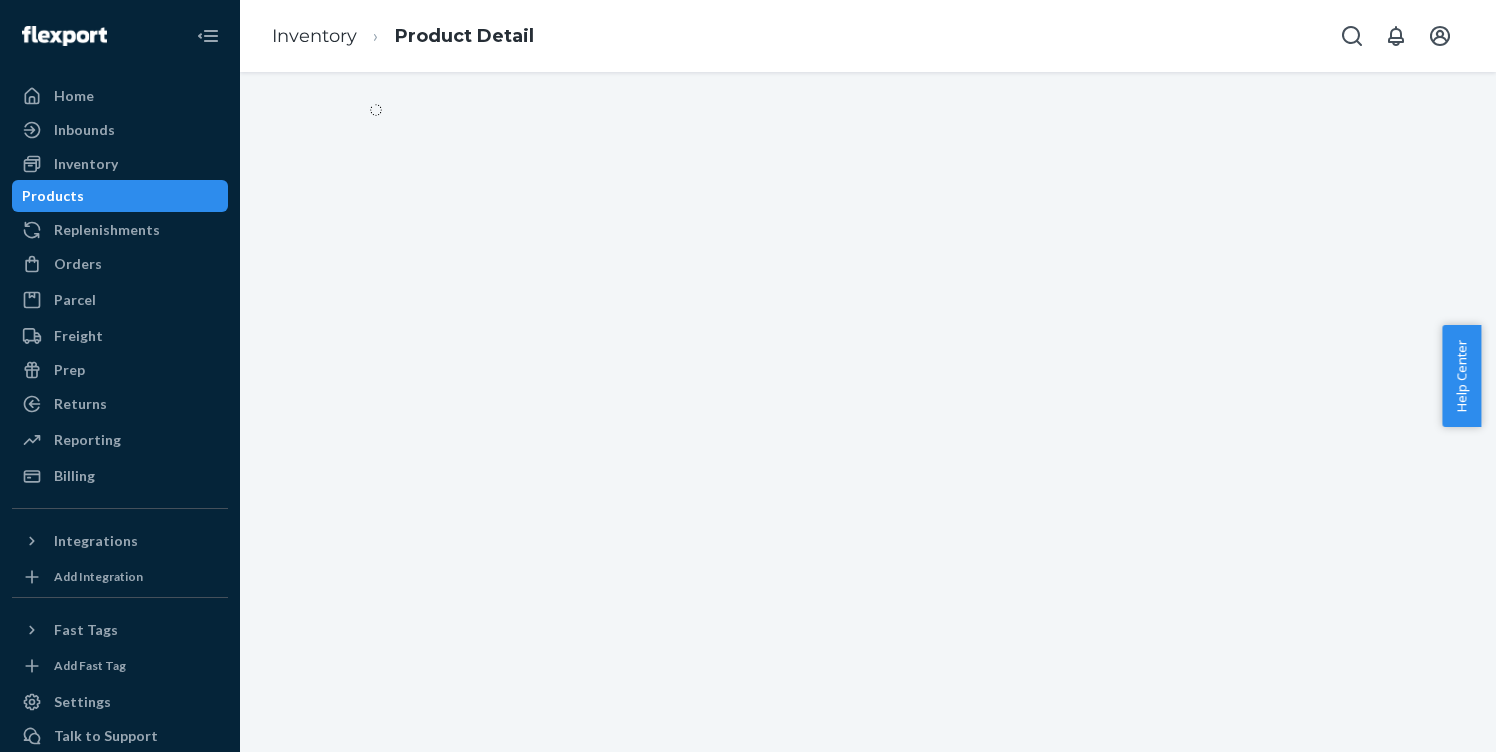 click at bounding box center [868, 412] 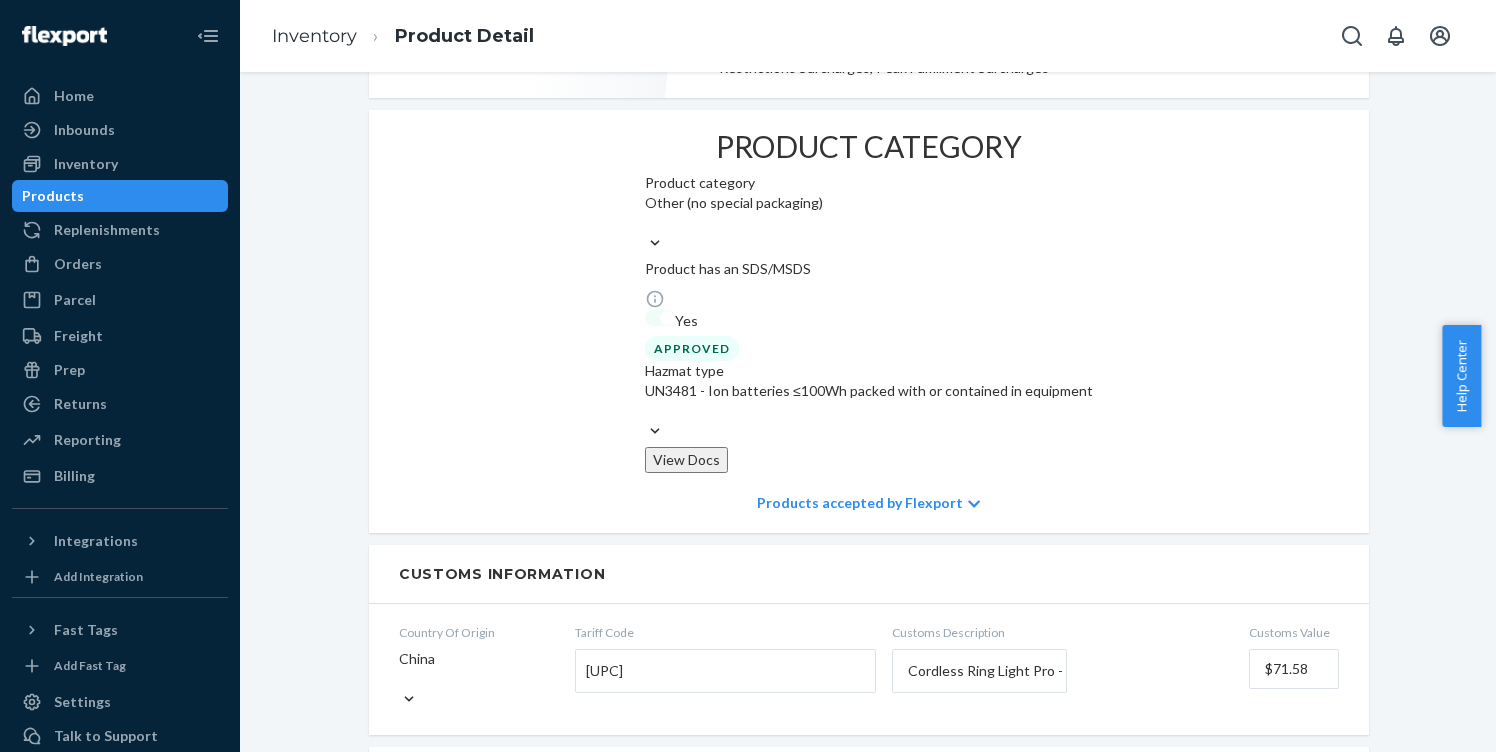 scroll, scrollTop: 1761, scrollLeft: 0, axis: vertical 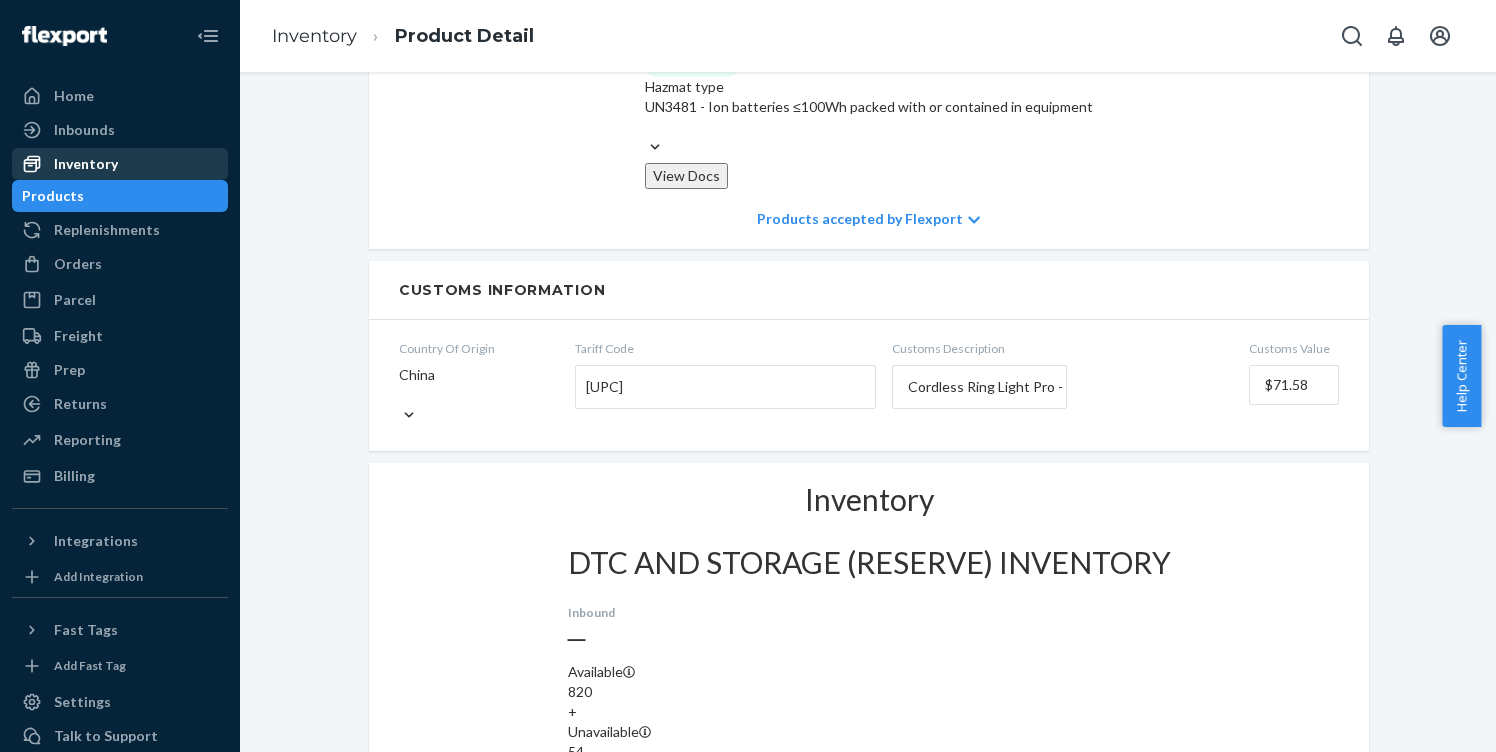 click on "Inventory" at bounding box center (86, 164) 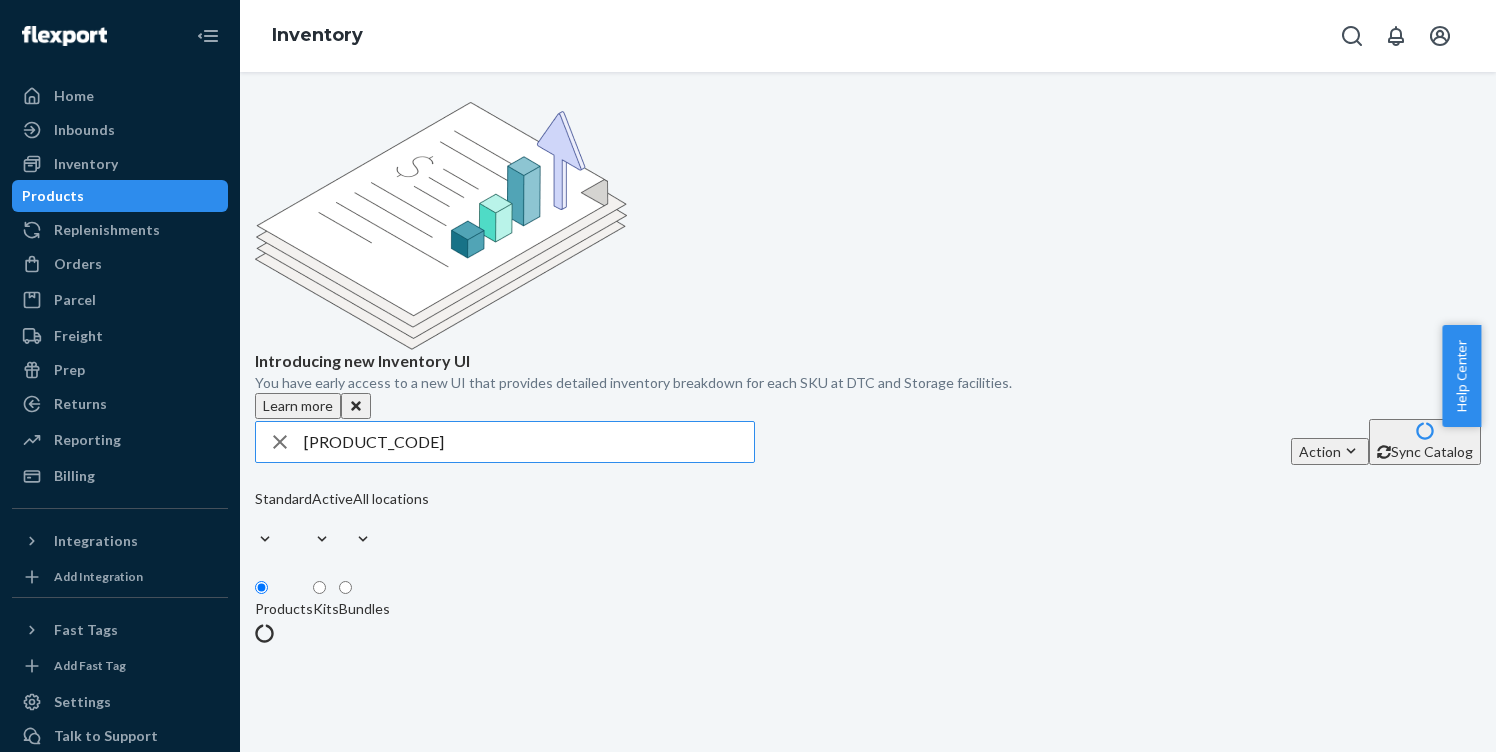 scroll, scrollTop: 0, scrollLeft: 0, axis: both 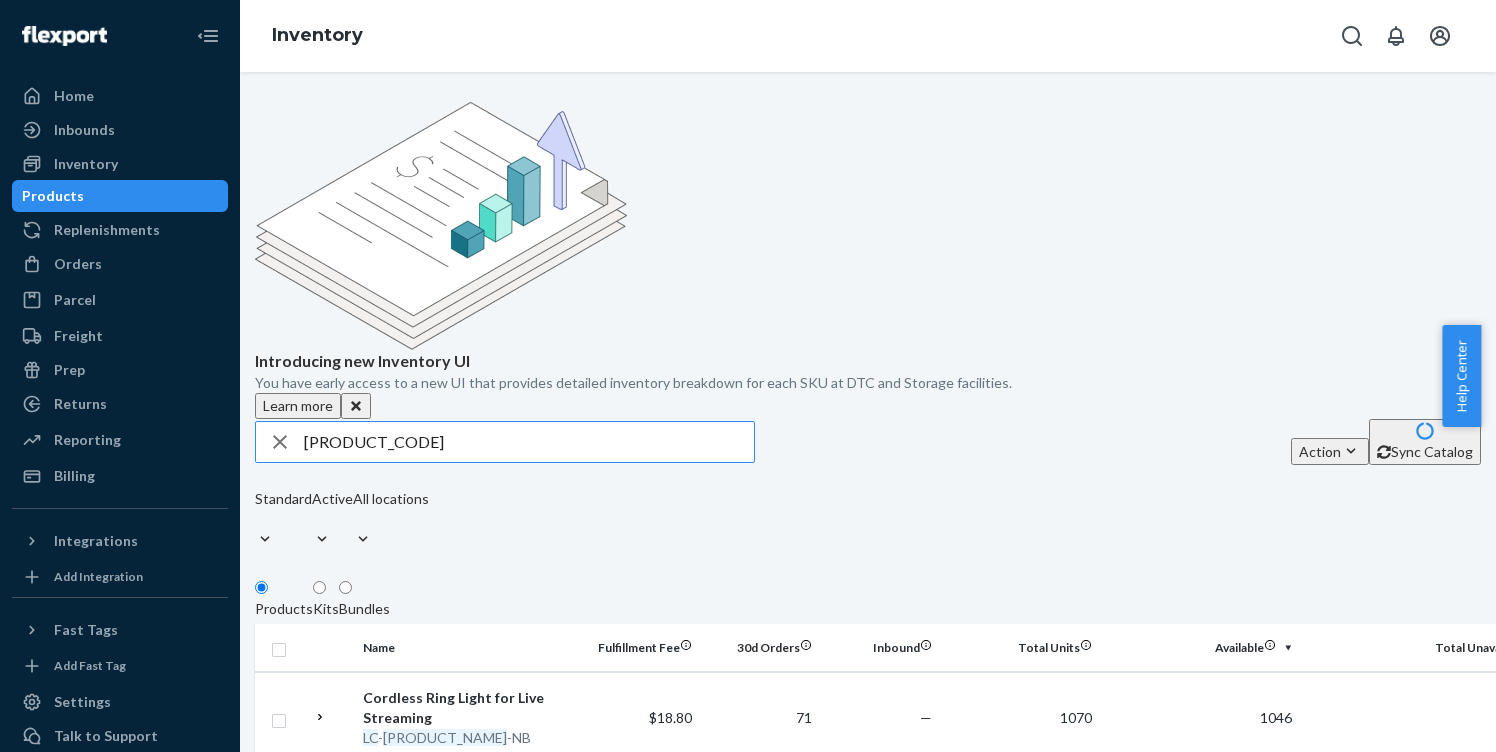 click on "[PRODUCT_CODE]" at bounding box center [529, 442] 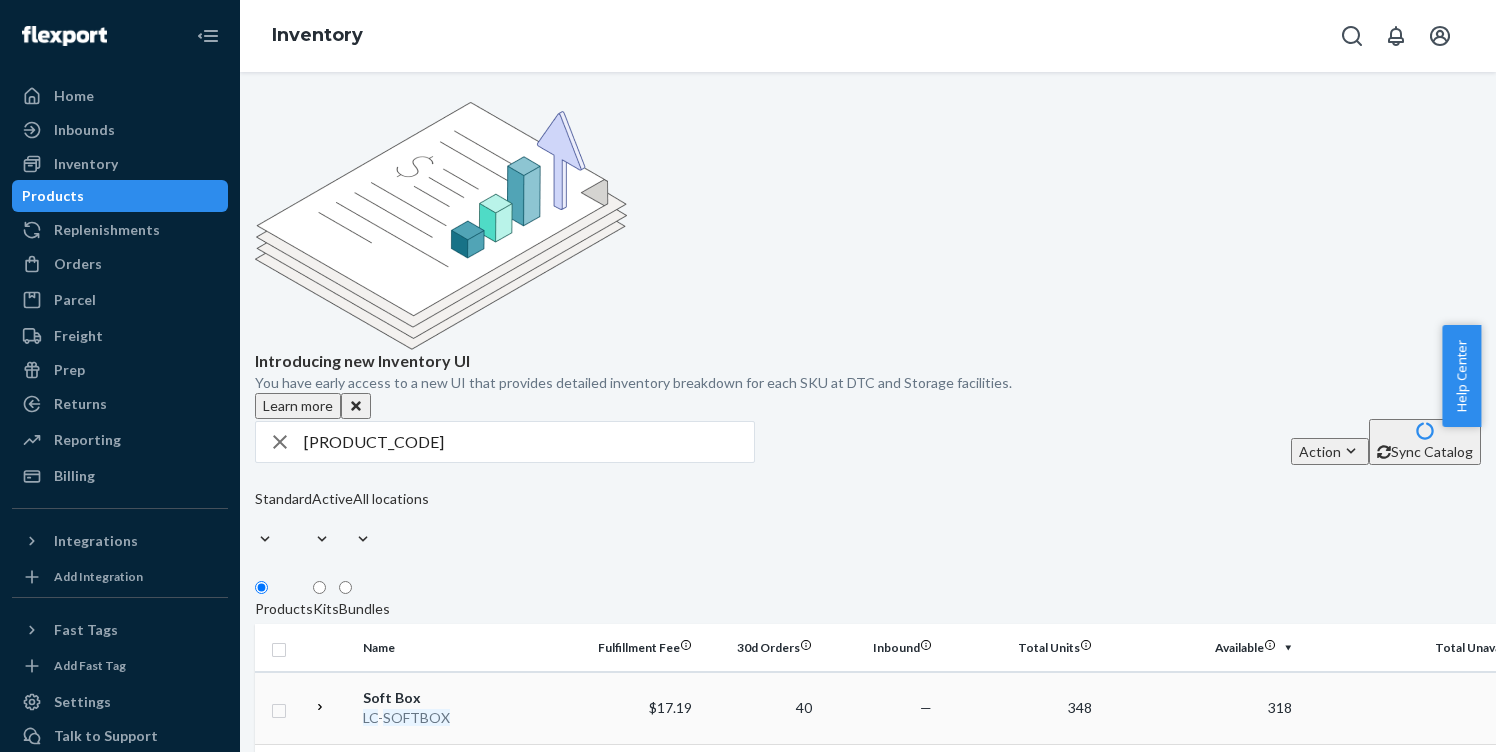 click on "SOFTBOX" at bounding box center (416, 717) 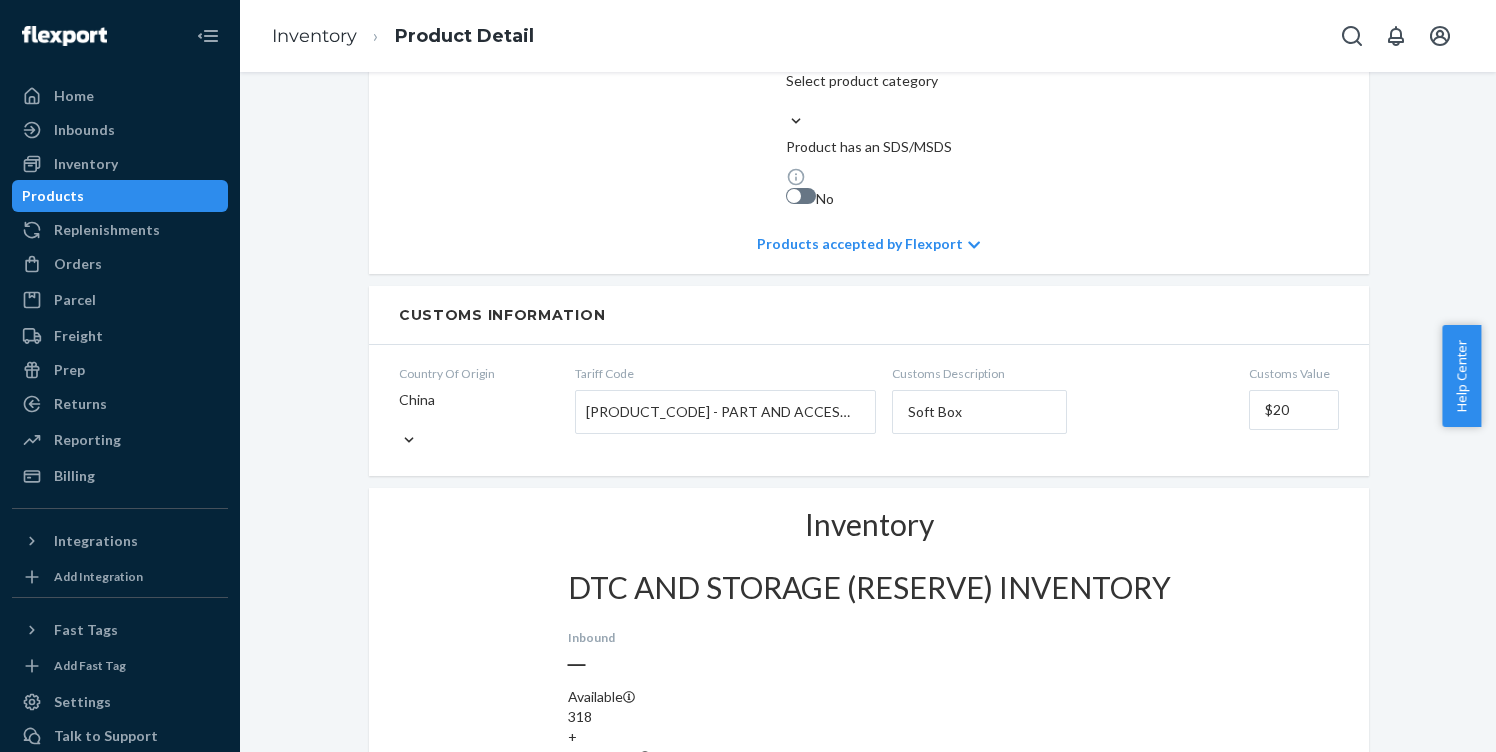 scroll, scrollTop: 1697, scrollLeft: 0, axis: vertical 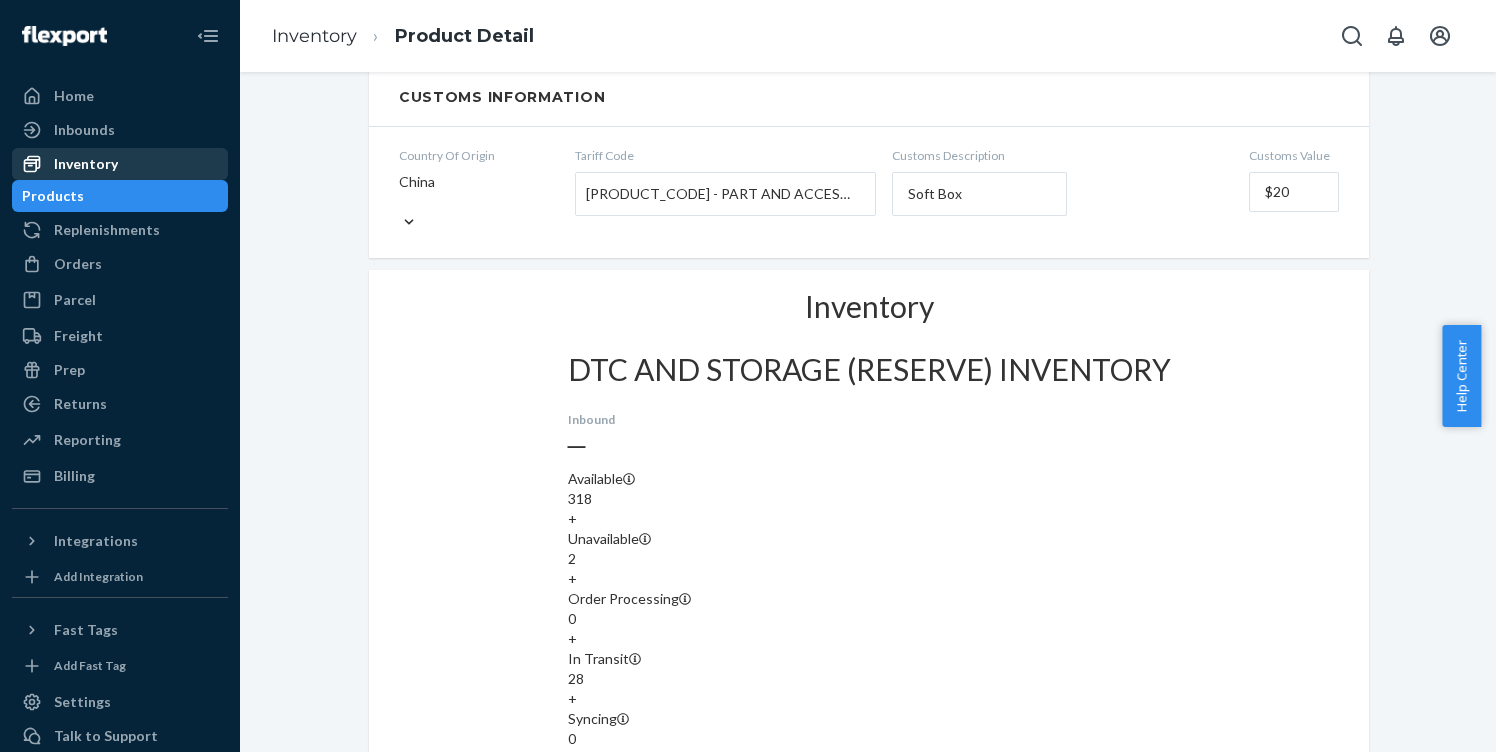 click on "Inventory" at bounding box center [86, 164] 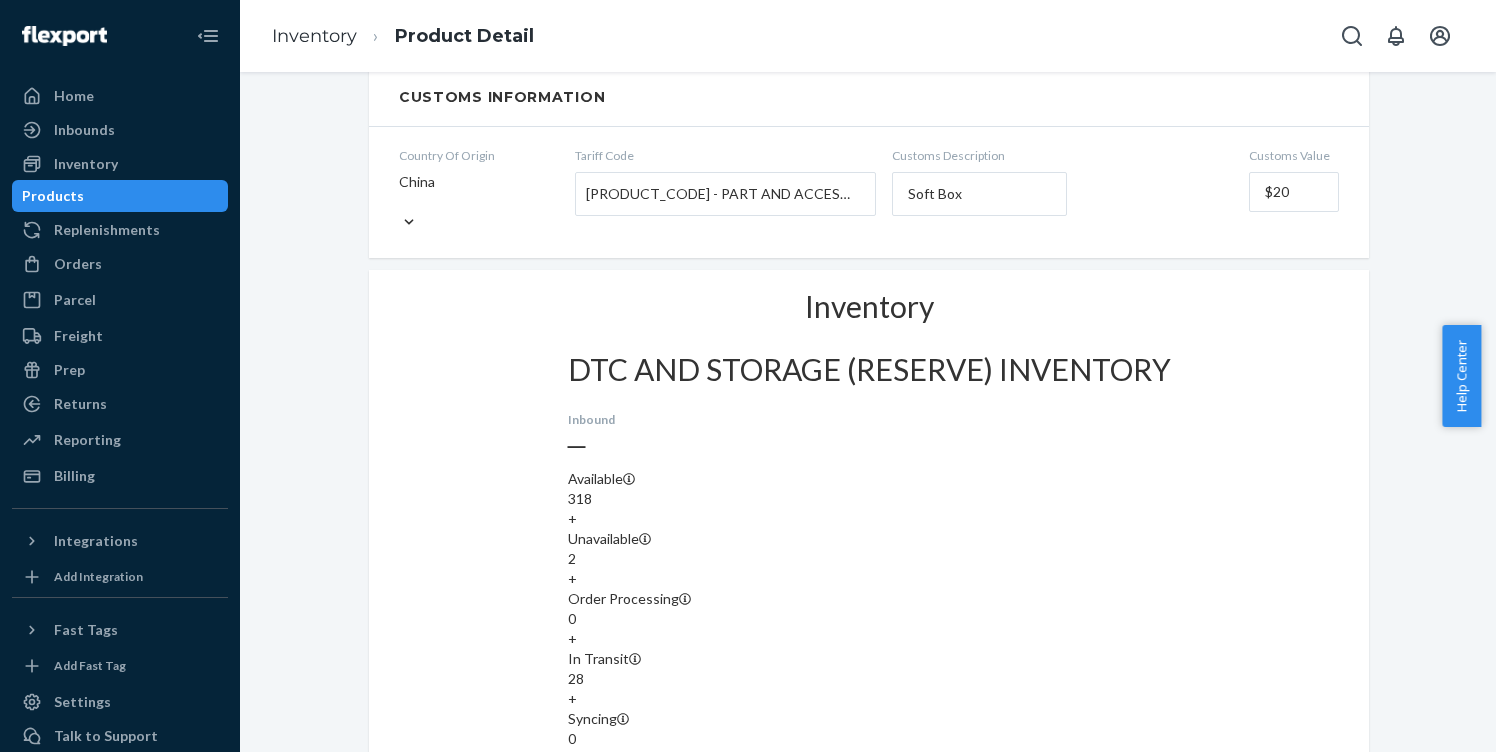 scroll, scrollTop: 0, scrollLeft: 0, axis: both 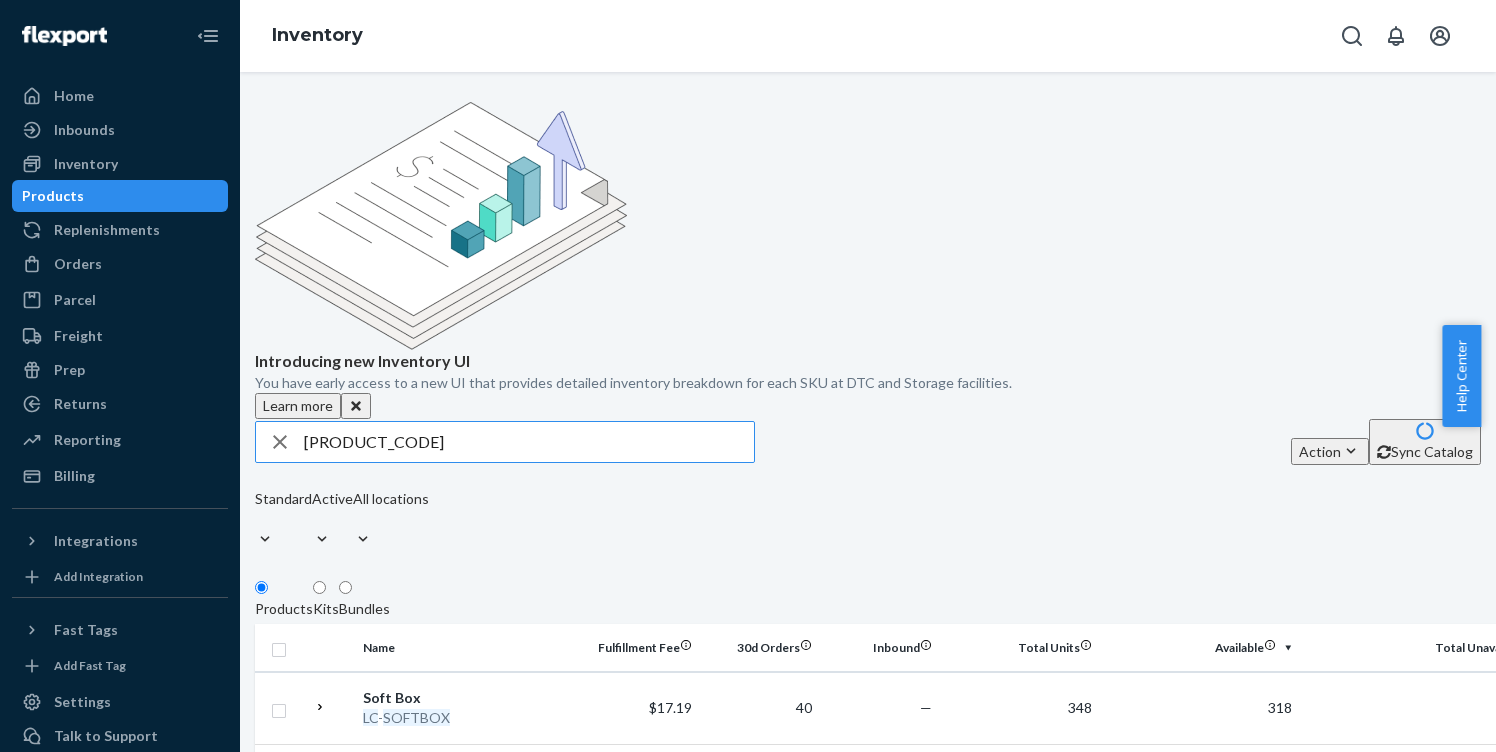 click on "[PRODUCT_CODE]" at bounding box center [529, 442] 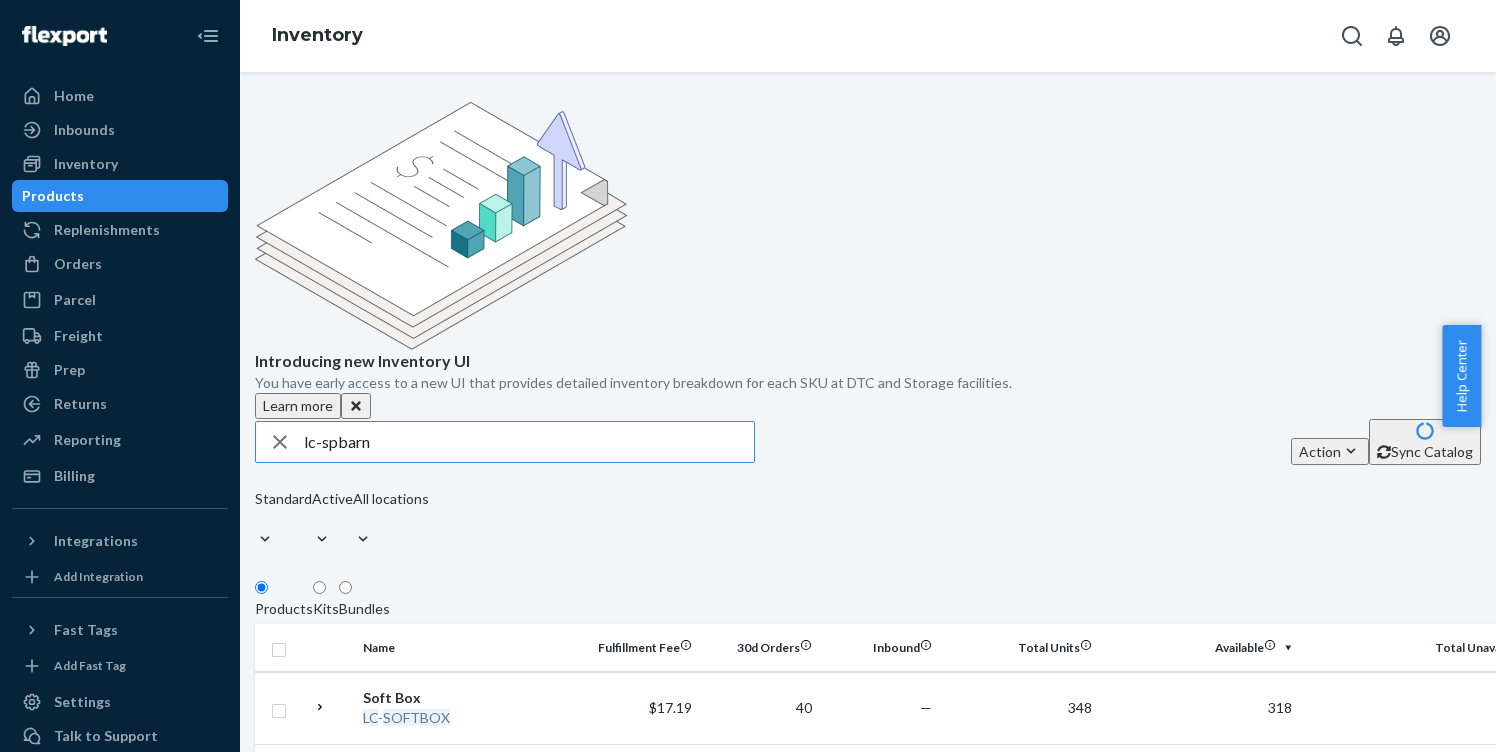 type on "lc-spbarn" 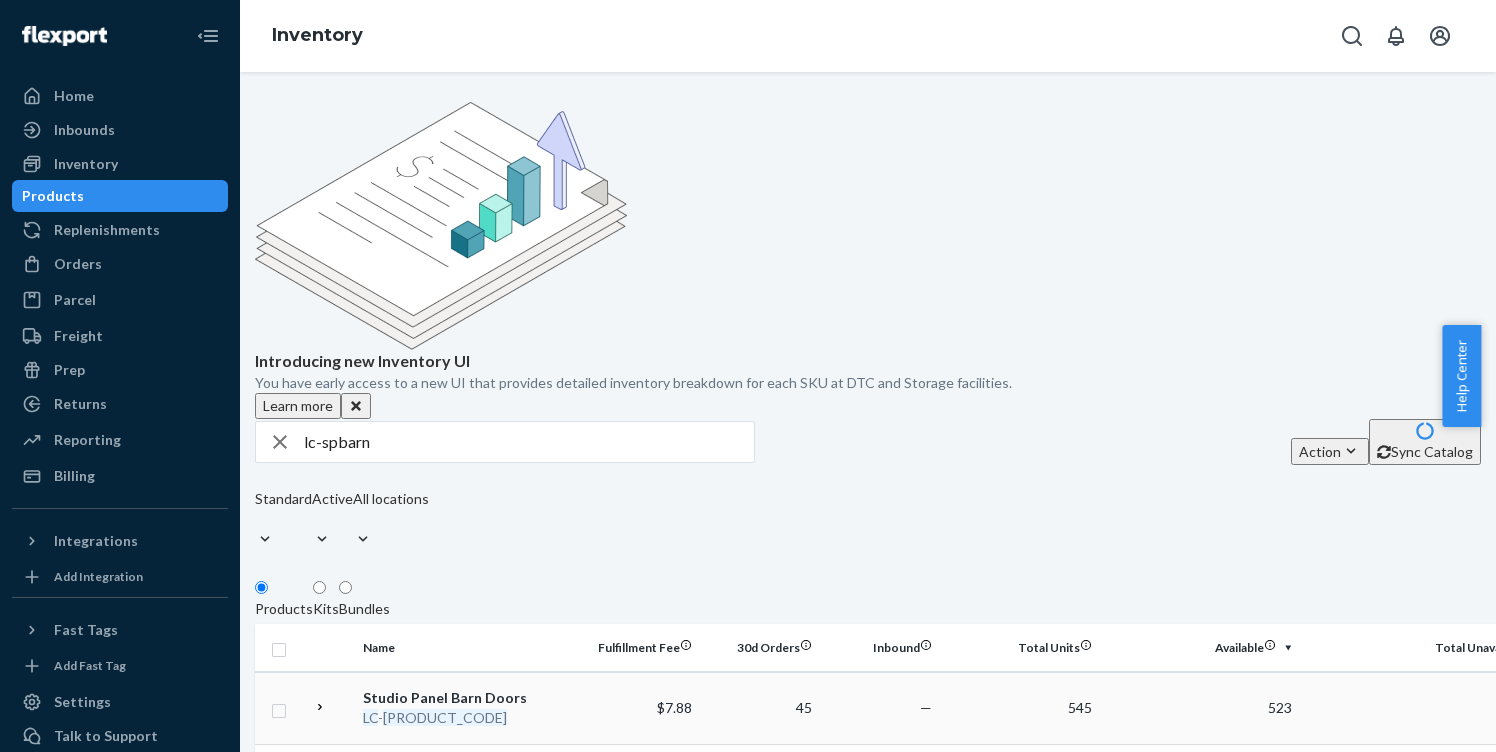 click on "[PRODUCT_CODE]" at bounding box center [445, 717] 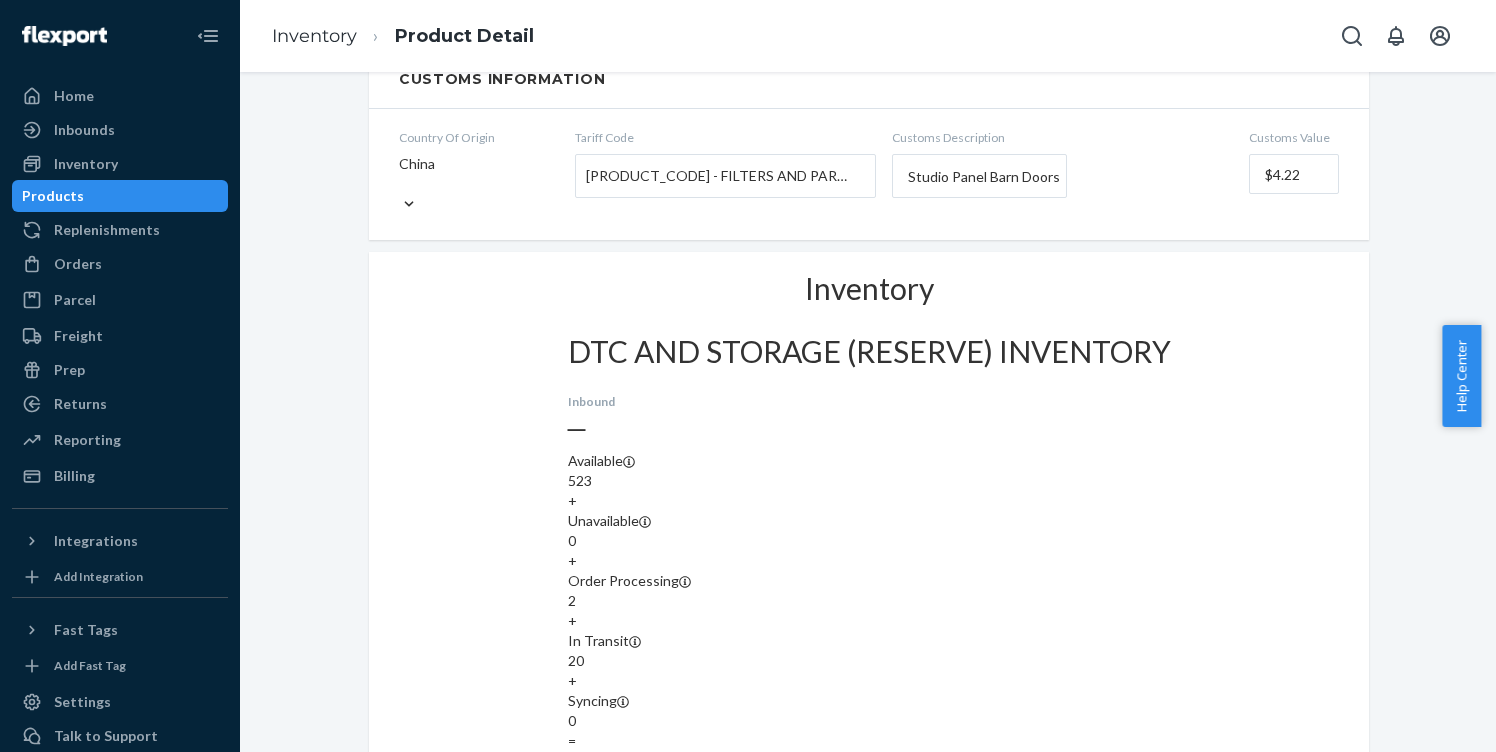scroll, scrollTop: 1527, scrollLeft: 0, axis: vertical 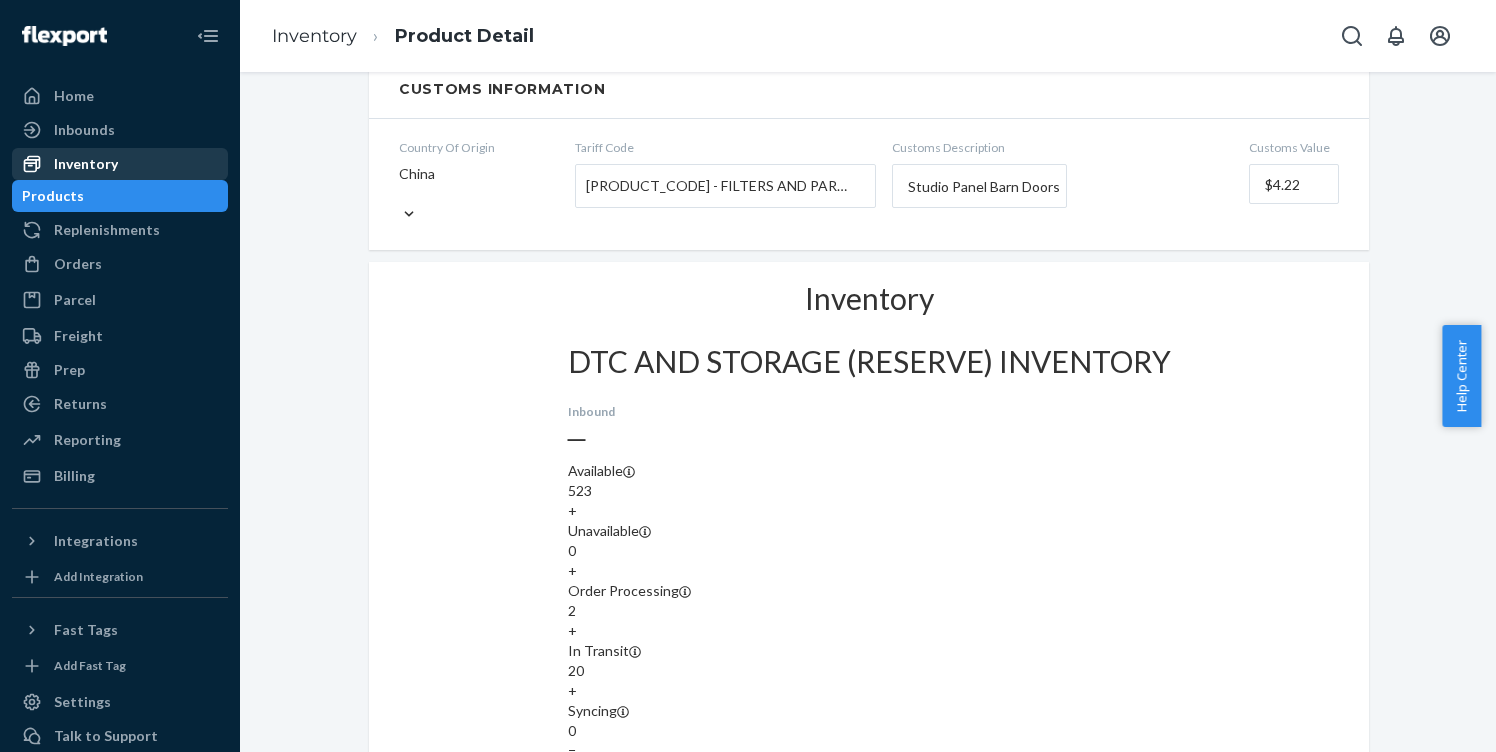 click on "Inventory" at bounding box center (120, 164) 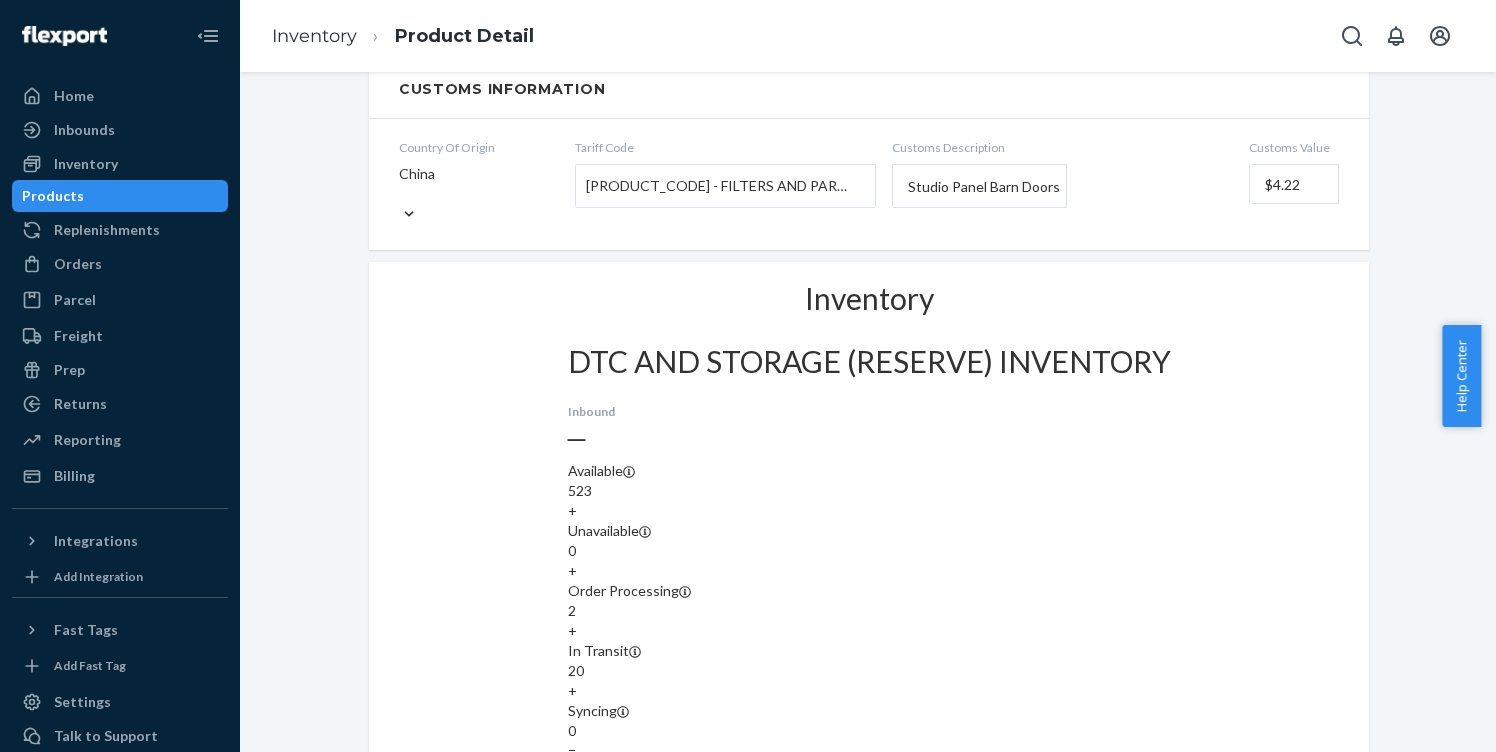 scroll, scrollTop: 0, scrollLeft: 0, axis: both 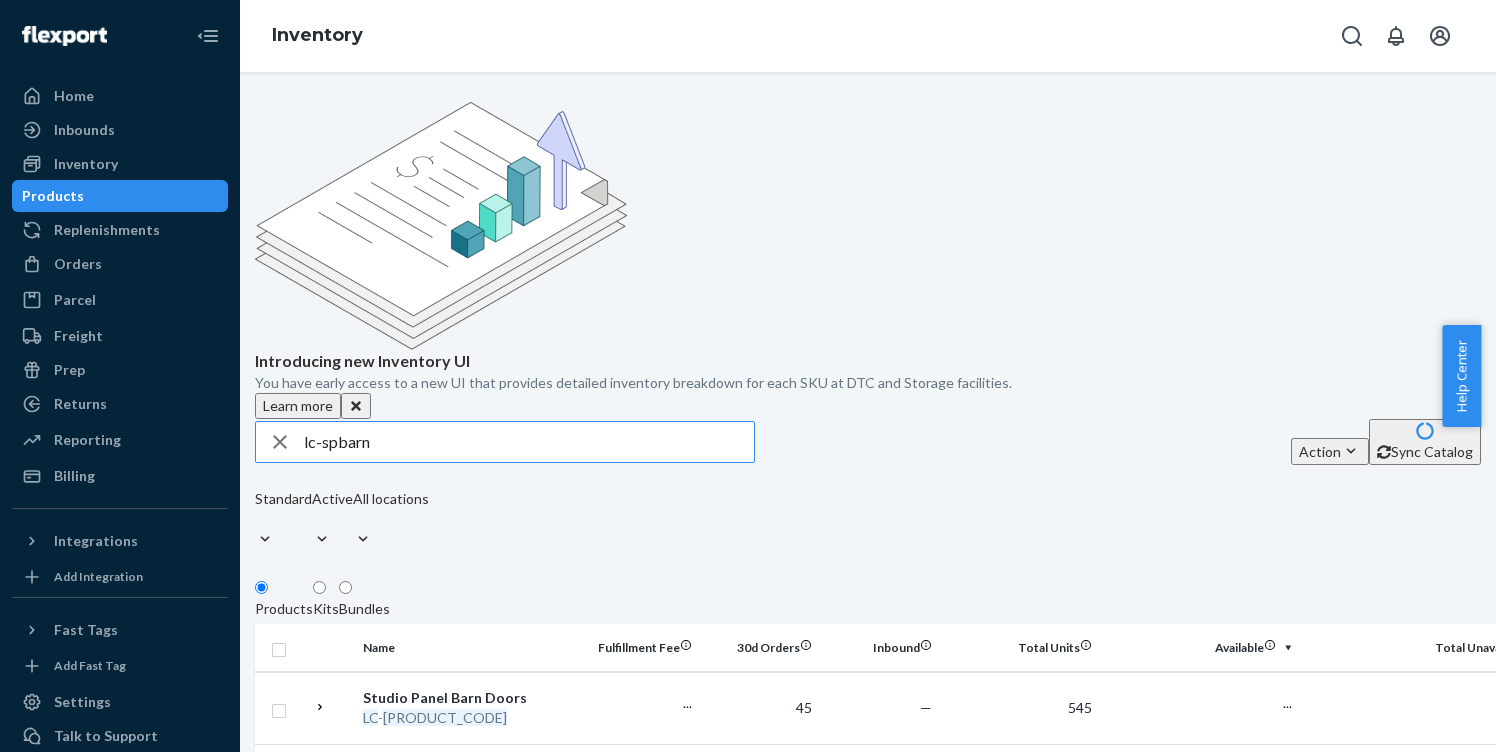click on "lc-spbarn" at bounding box center (529, 442) 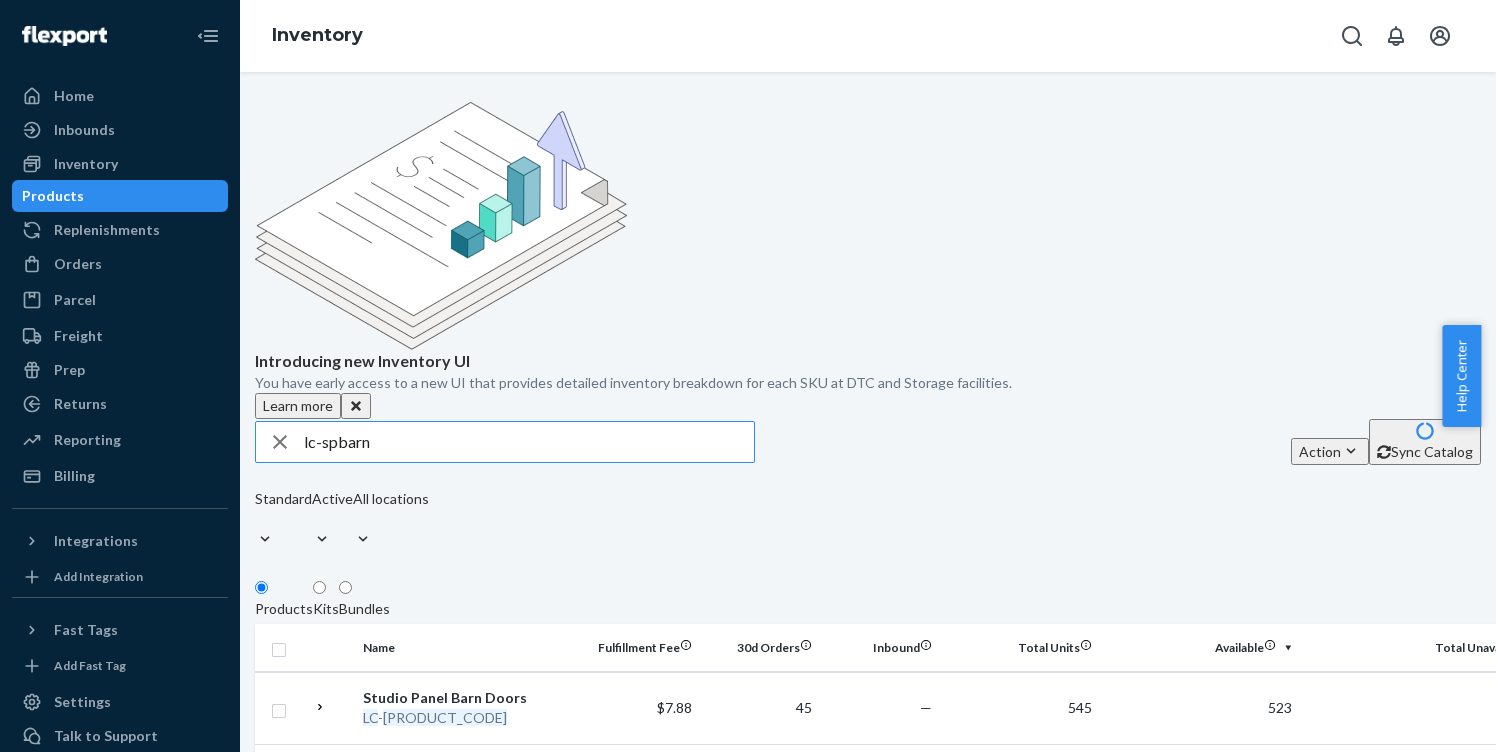 click on "lc-spbarn" at bounding box center [529, 442] 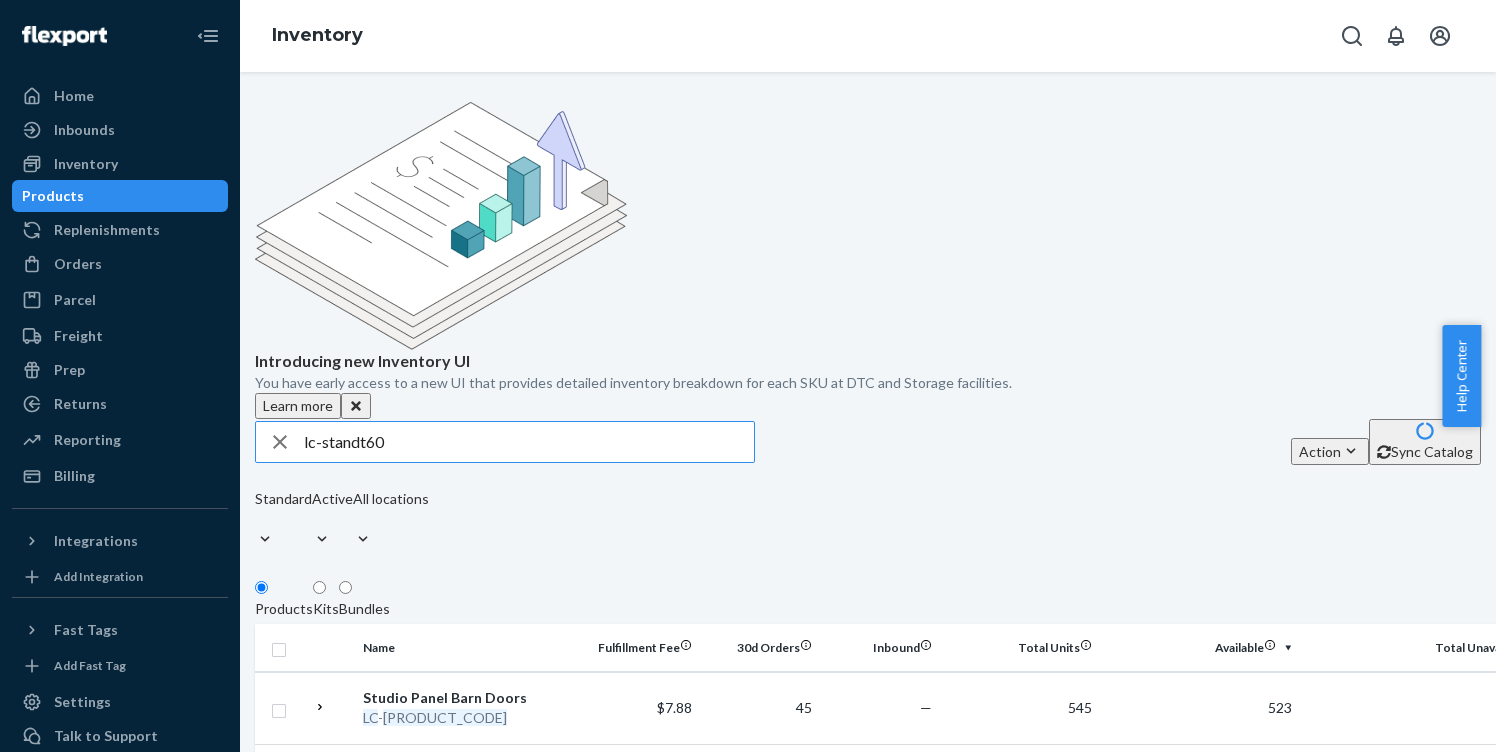type on "lc-standt60" 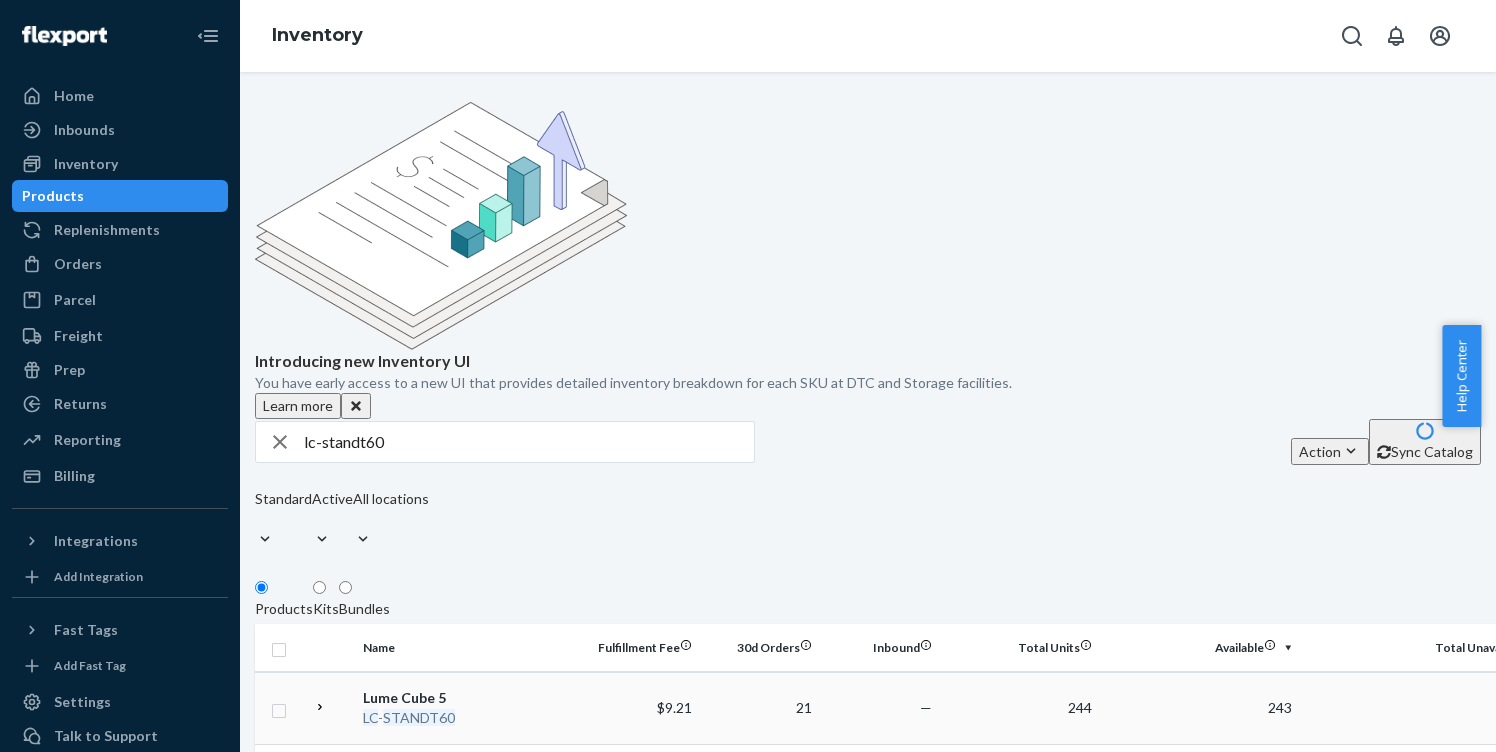 click on "STANDT60" at bounding box center [419, 717] 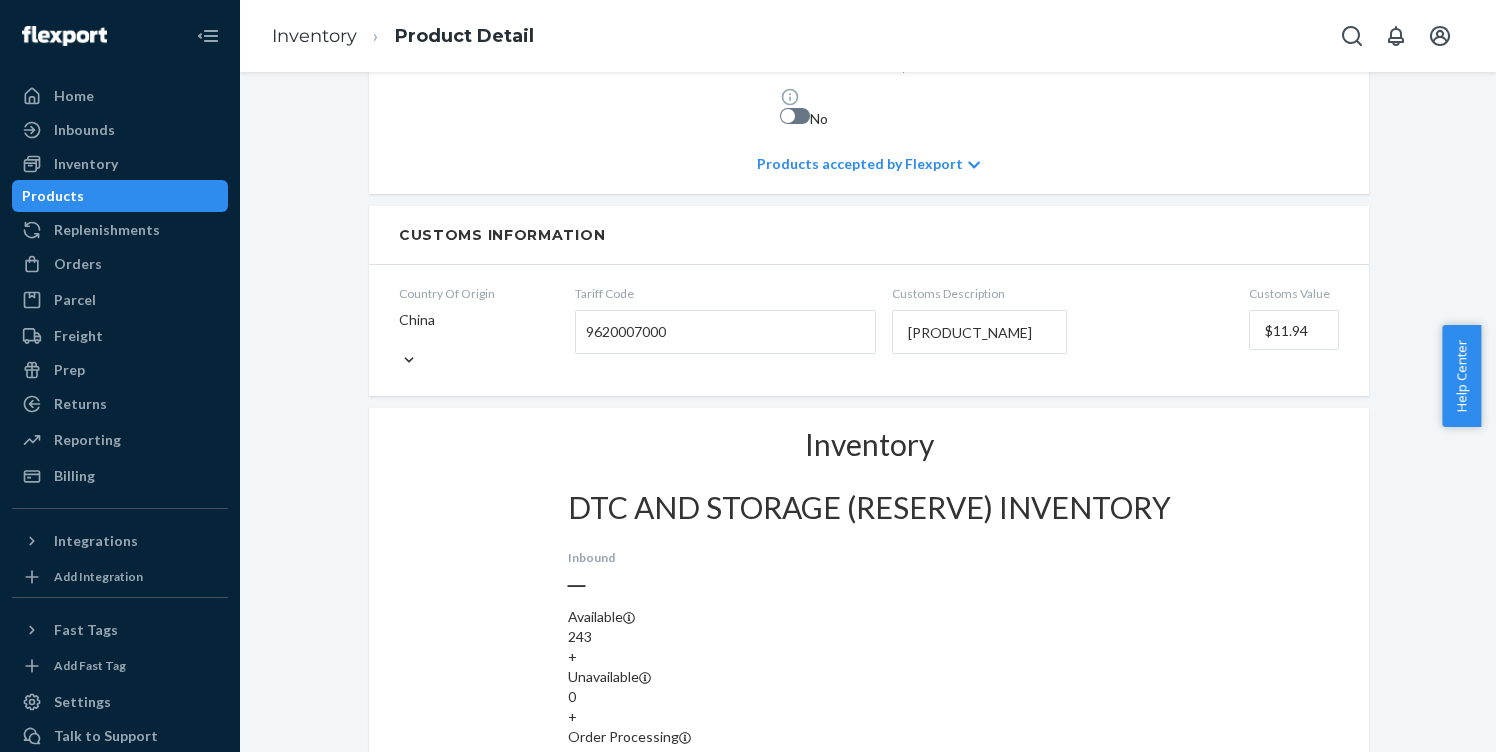 scroll, scrollTop: 1369, scrollLeft: 0, axis: vertical 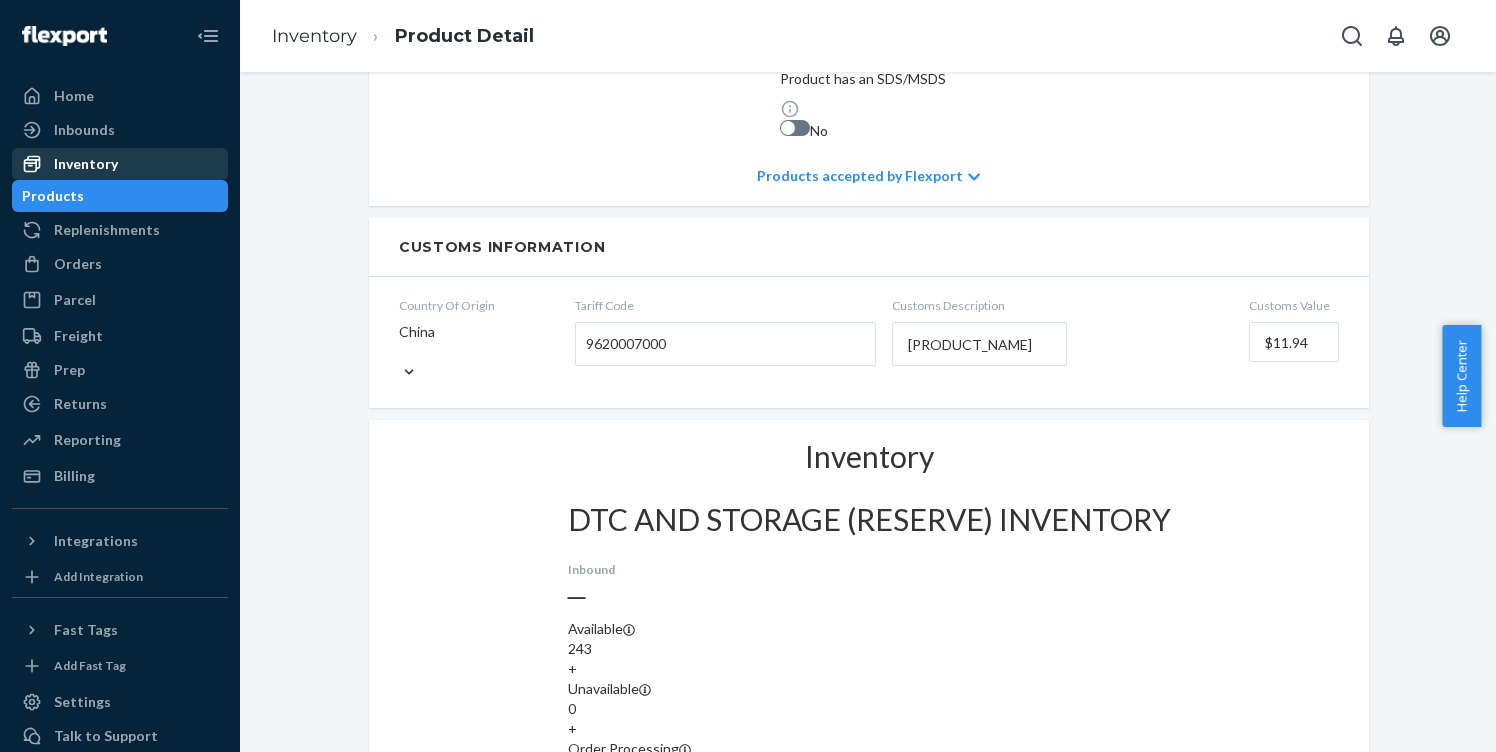 click on "Inventory" at bounding box center (86, 164) 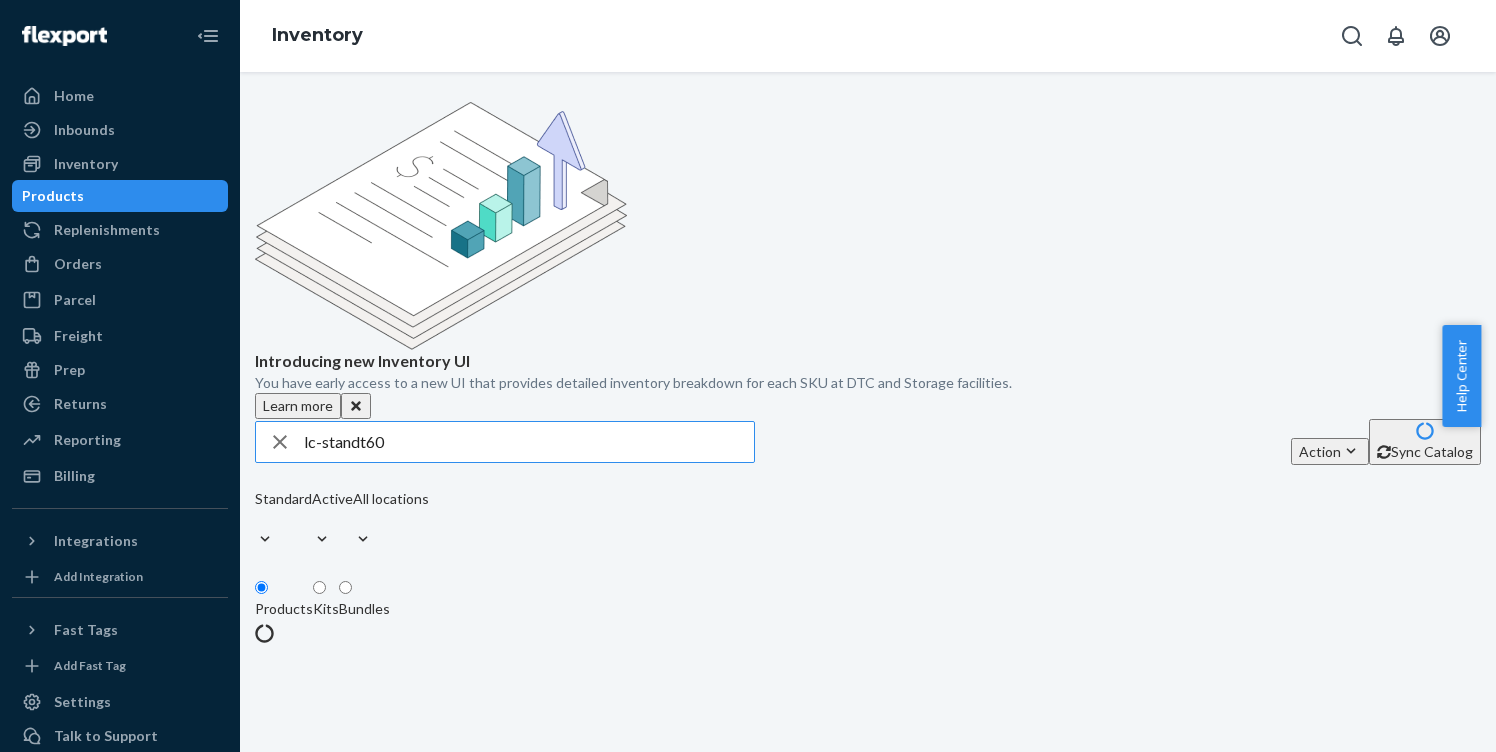 scroll, scrollTop: 0, scrollLeft: 0, axis: both 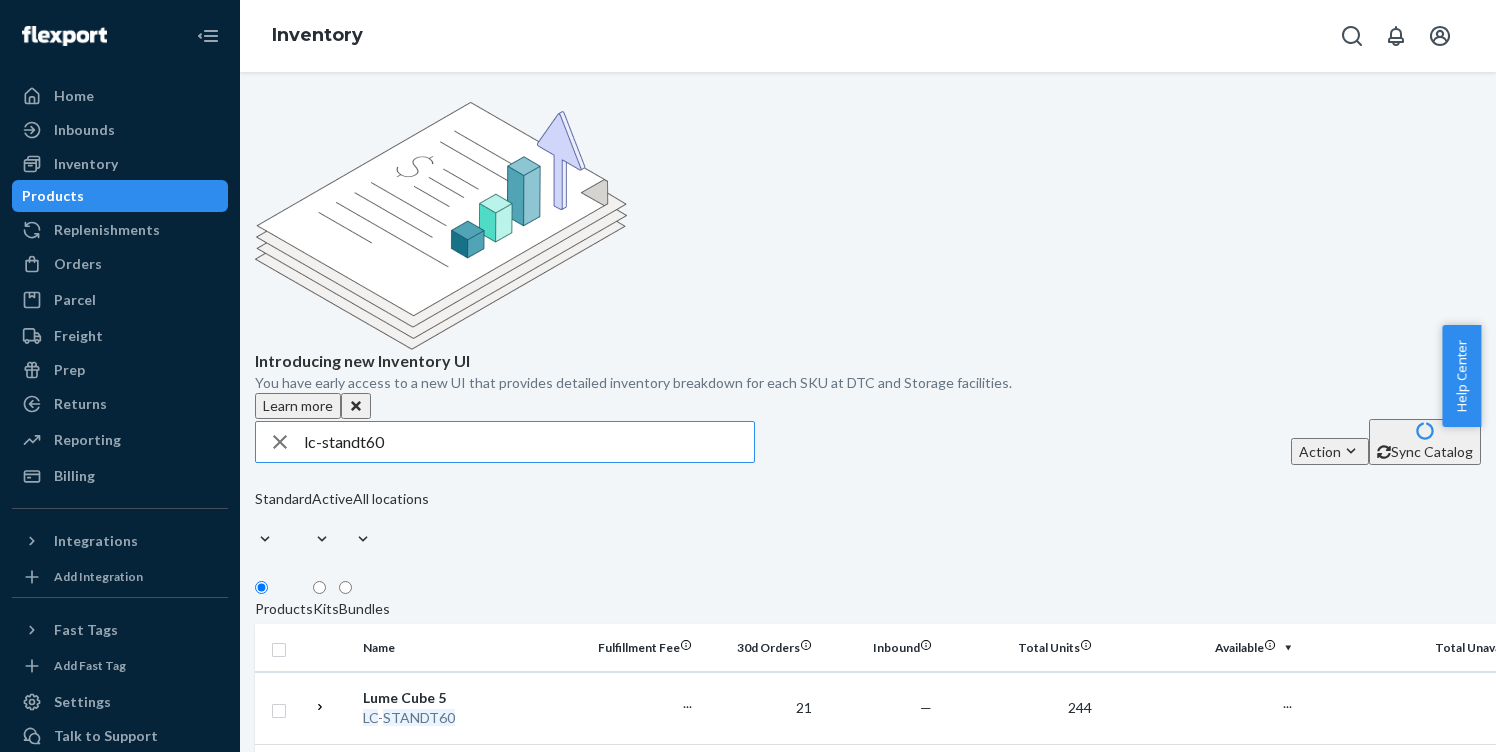 click on "lc-standt60" at bounding box center [529, 442] 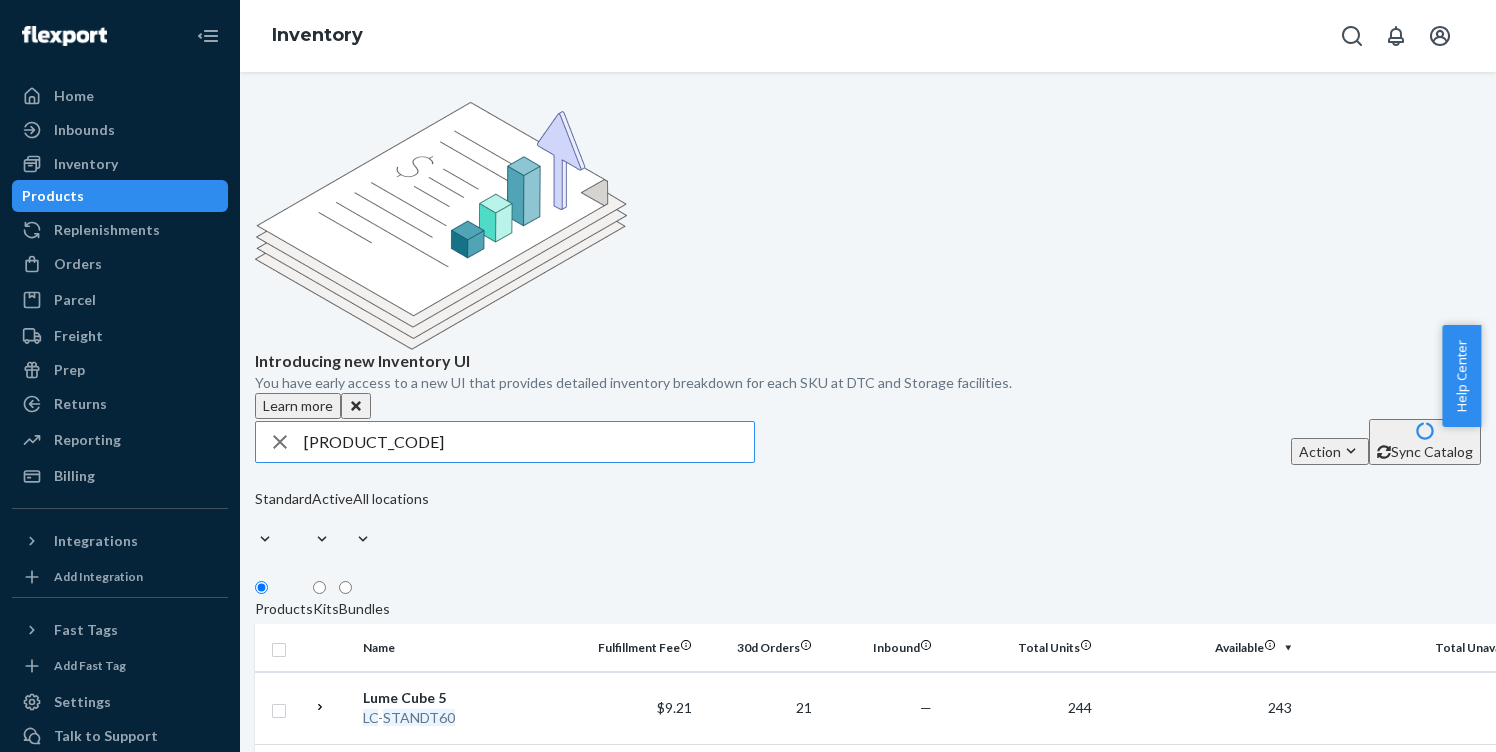 type on "[PRODUCT_CODE]" 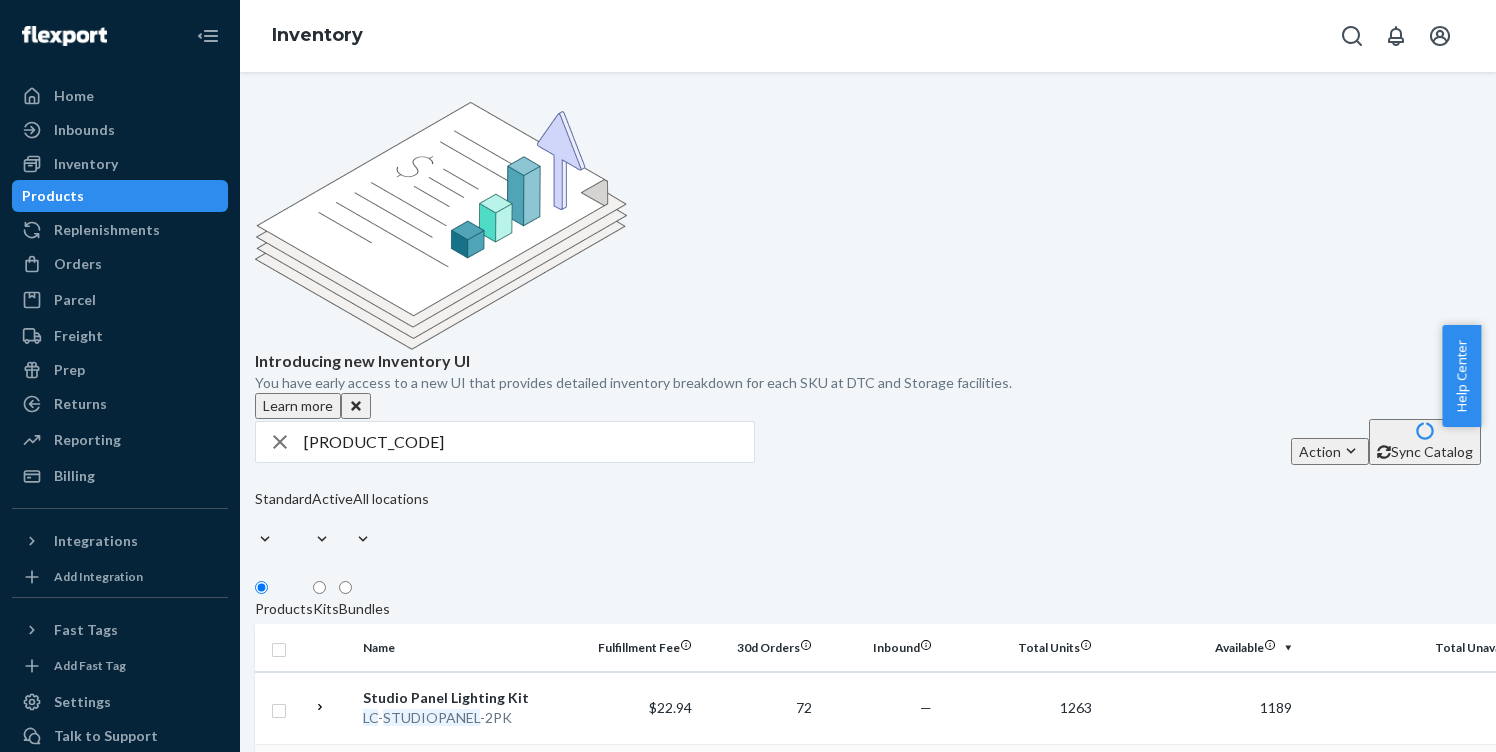 click on "STUDIOPANEL" at bounding box center [432, 790] 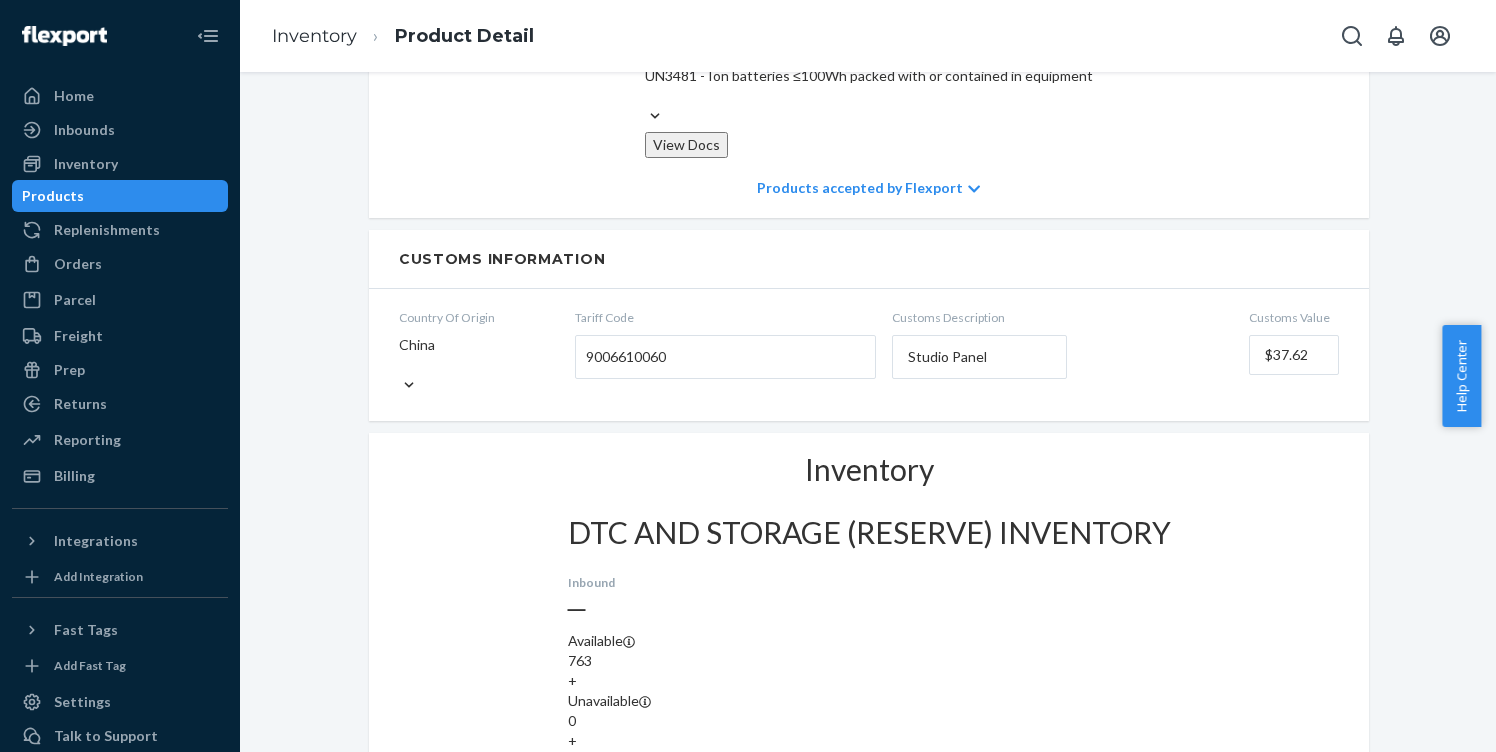scroll, scrollTop: 1615, scrollLeft: 0, axis: vertical 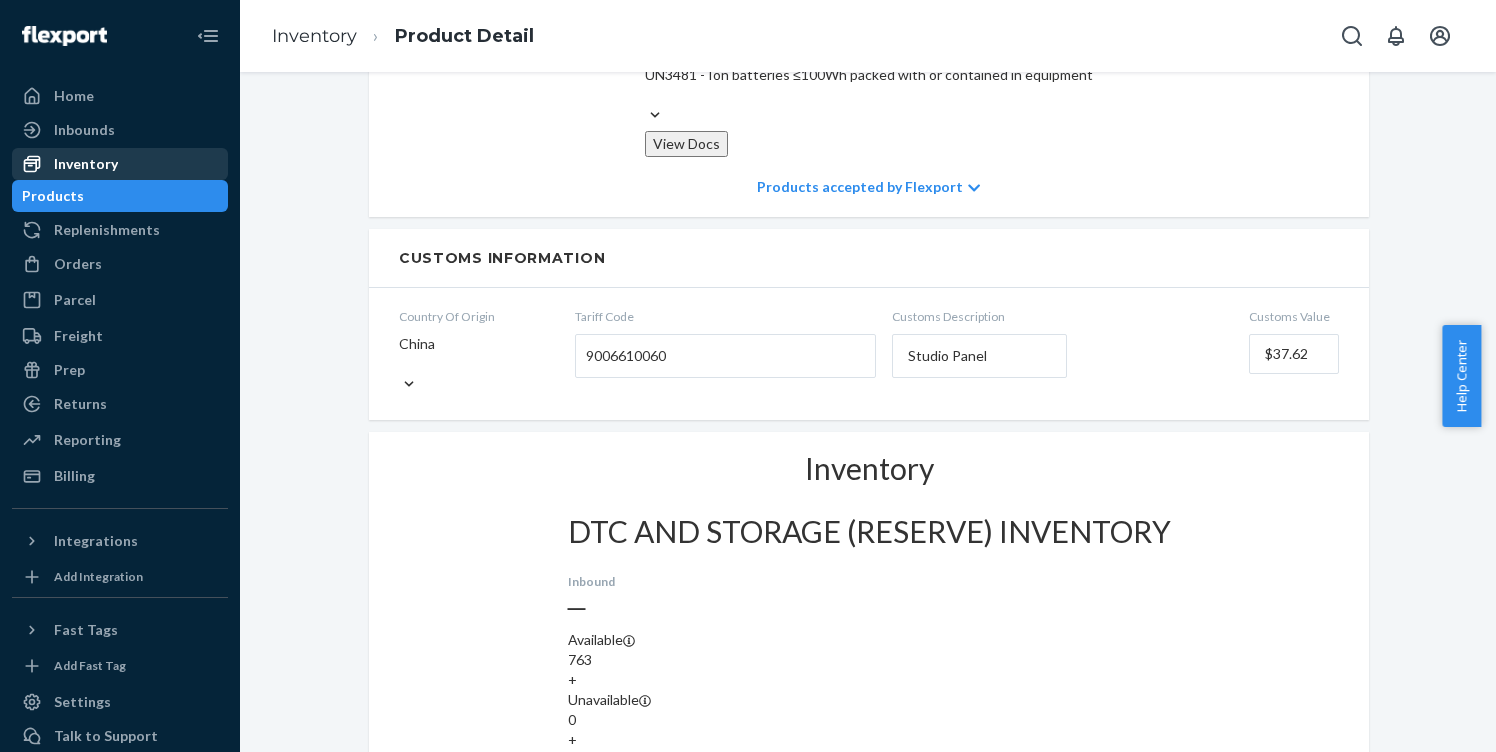 click on "Inventory" at bounding box center (86, 164) 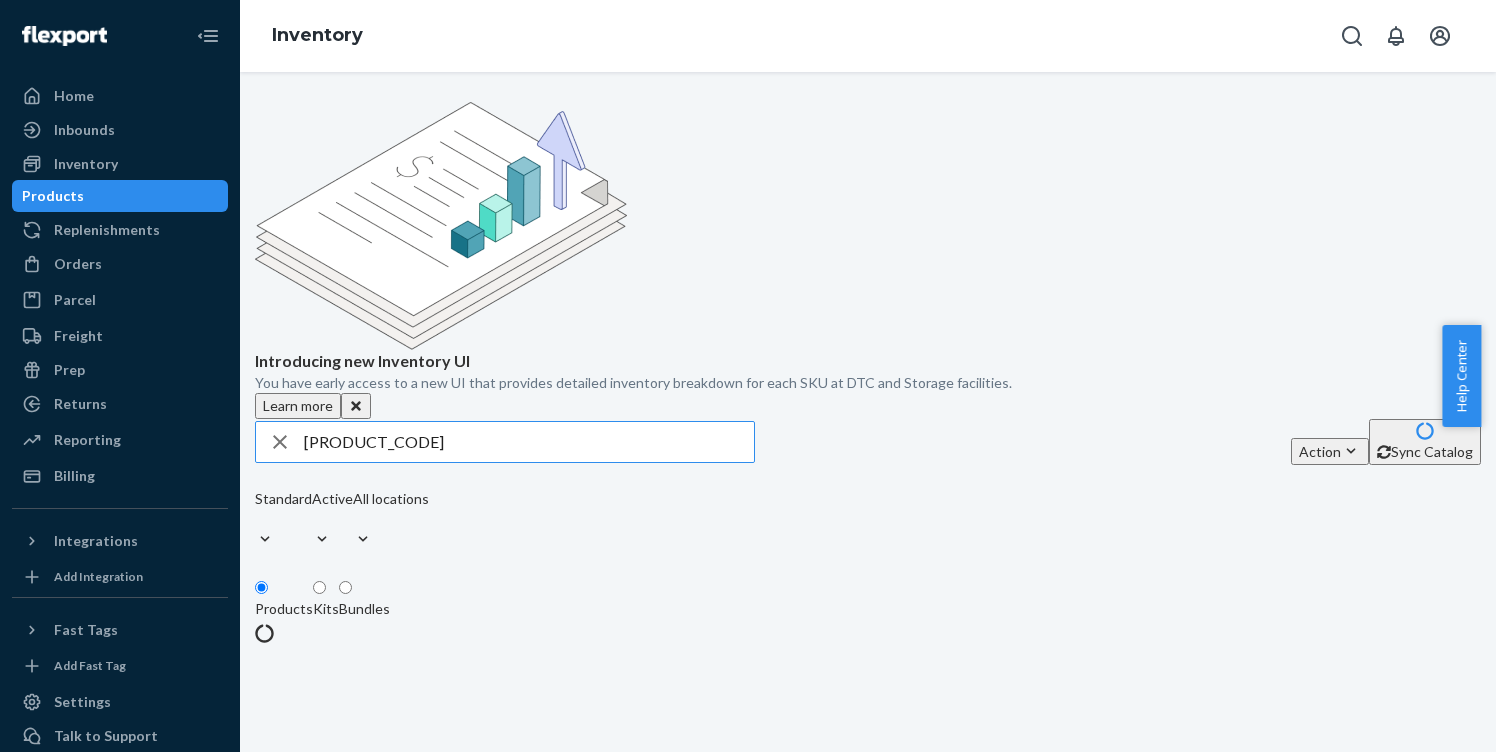 scroll, scrollTop: 0, scrollLeft: 0, axis: both 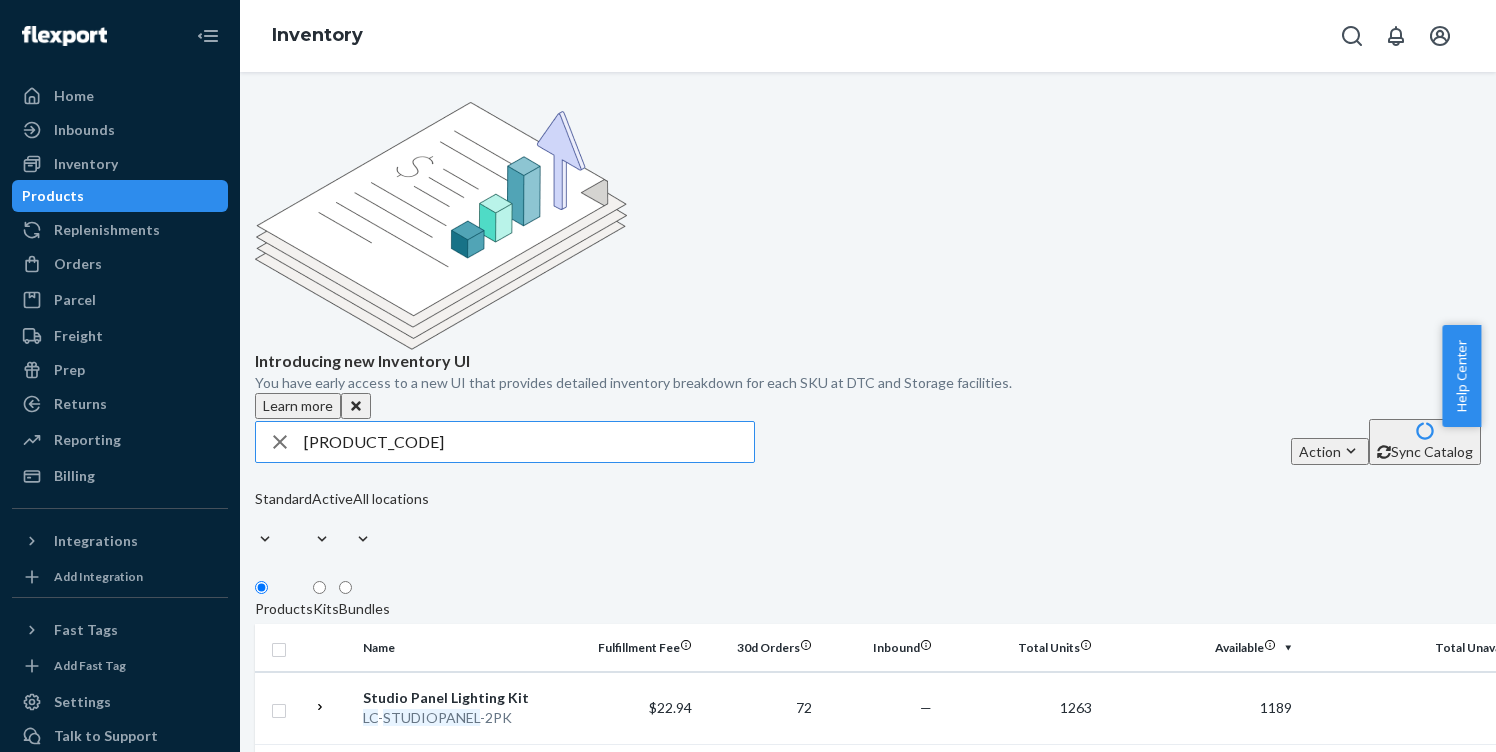 click on "[PRODUCT_CODE]" at bounding box center [529, 442] 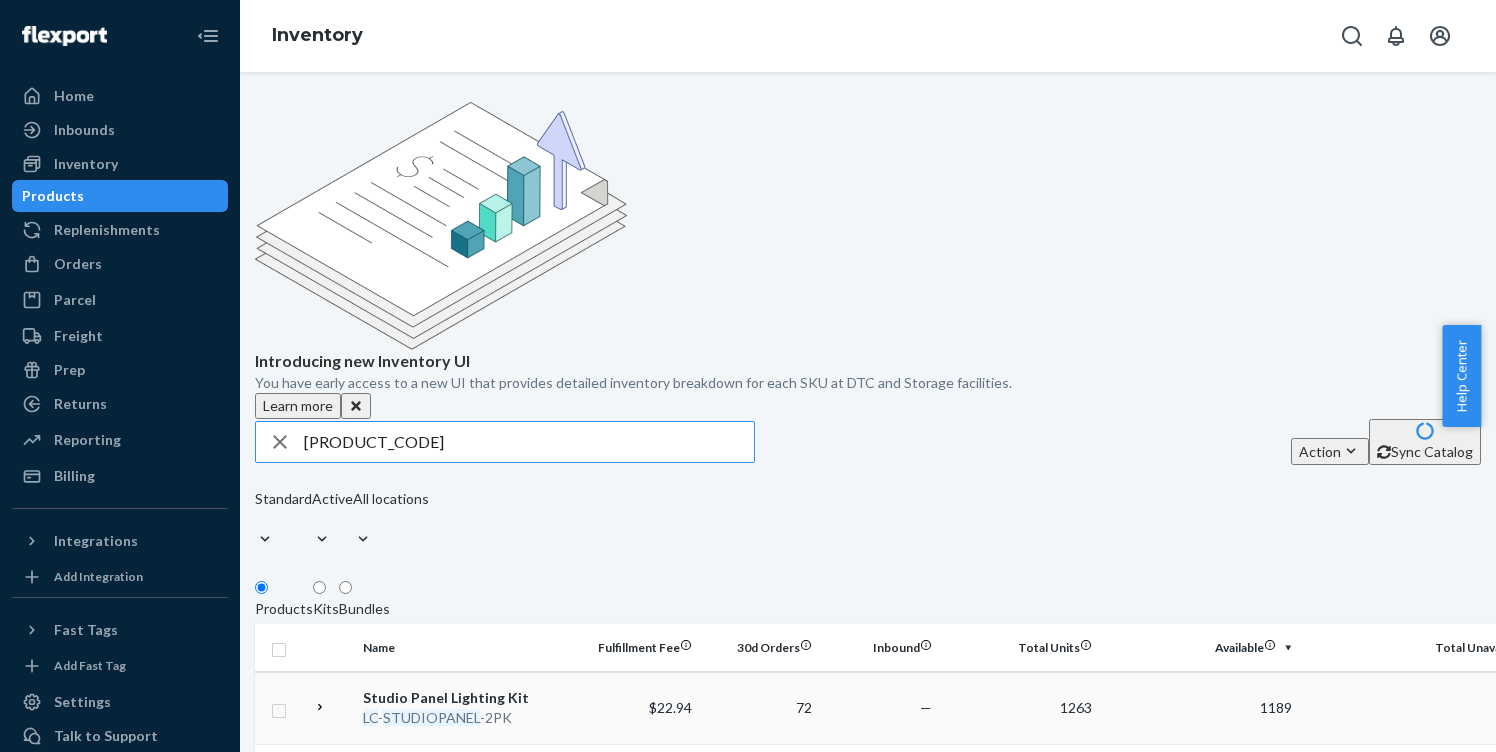 click on "STUDIOPANEL" at bounding box center (431, 717) 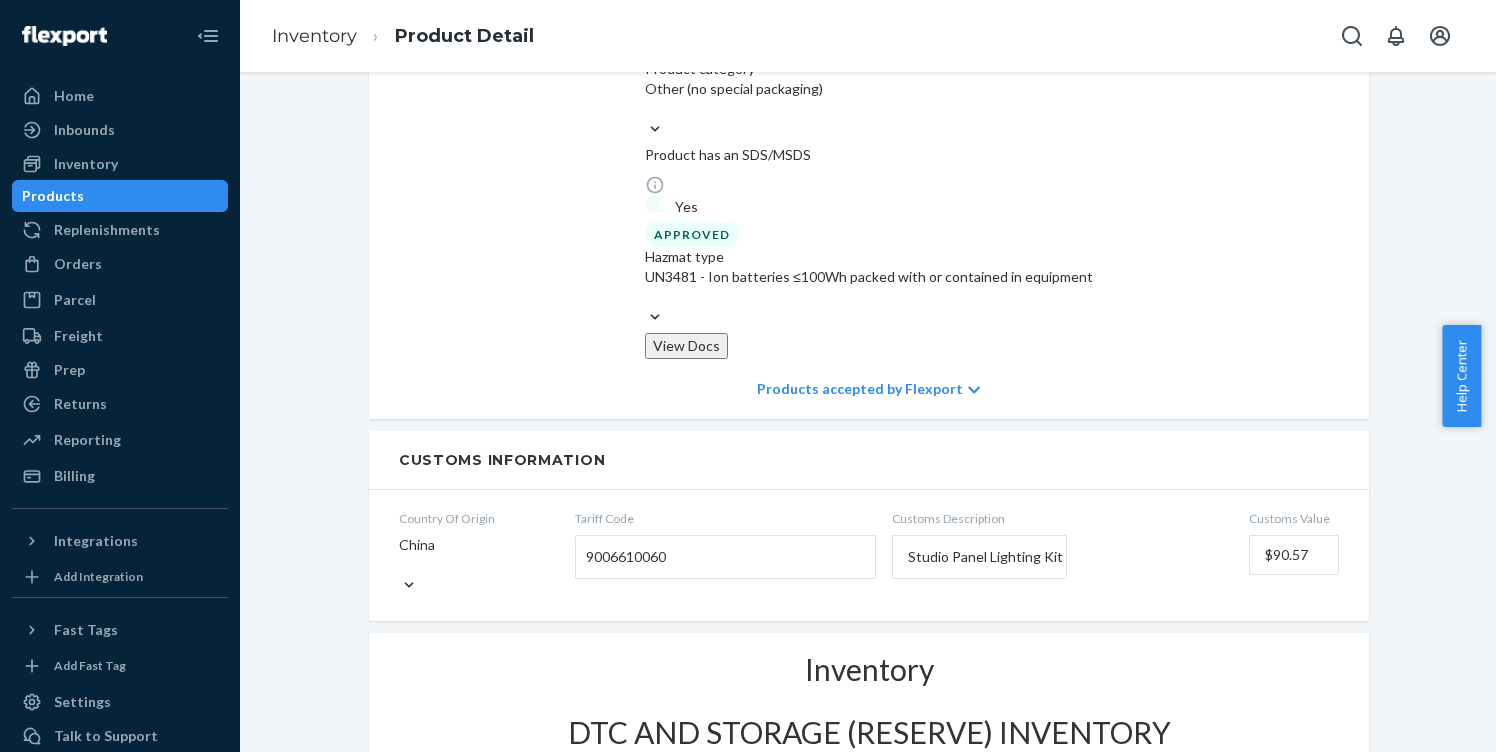 scroll, scrollTop: 1598, scrollLeft: 0, axis: vertical 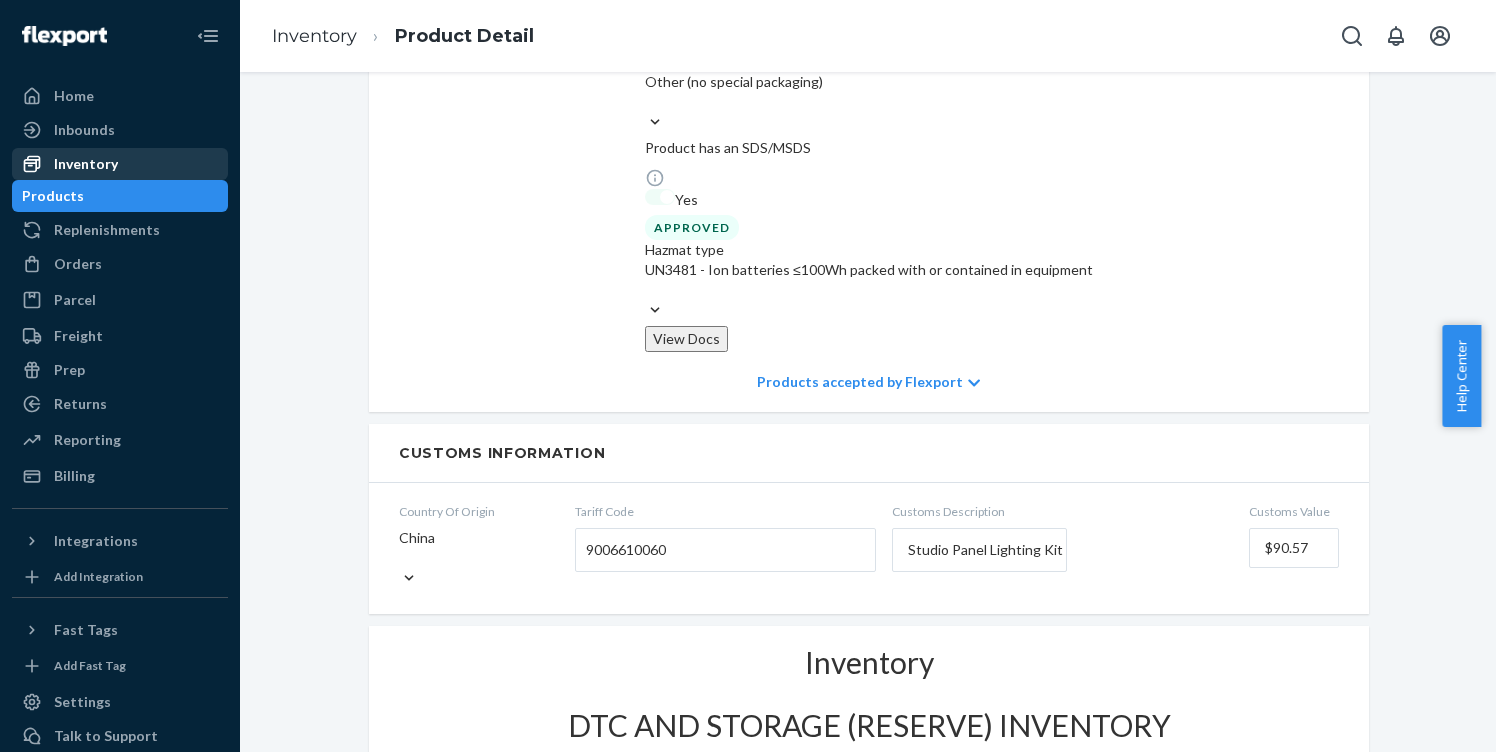 click on "Inventory" at bounding box center [86, 164] 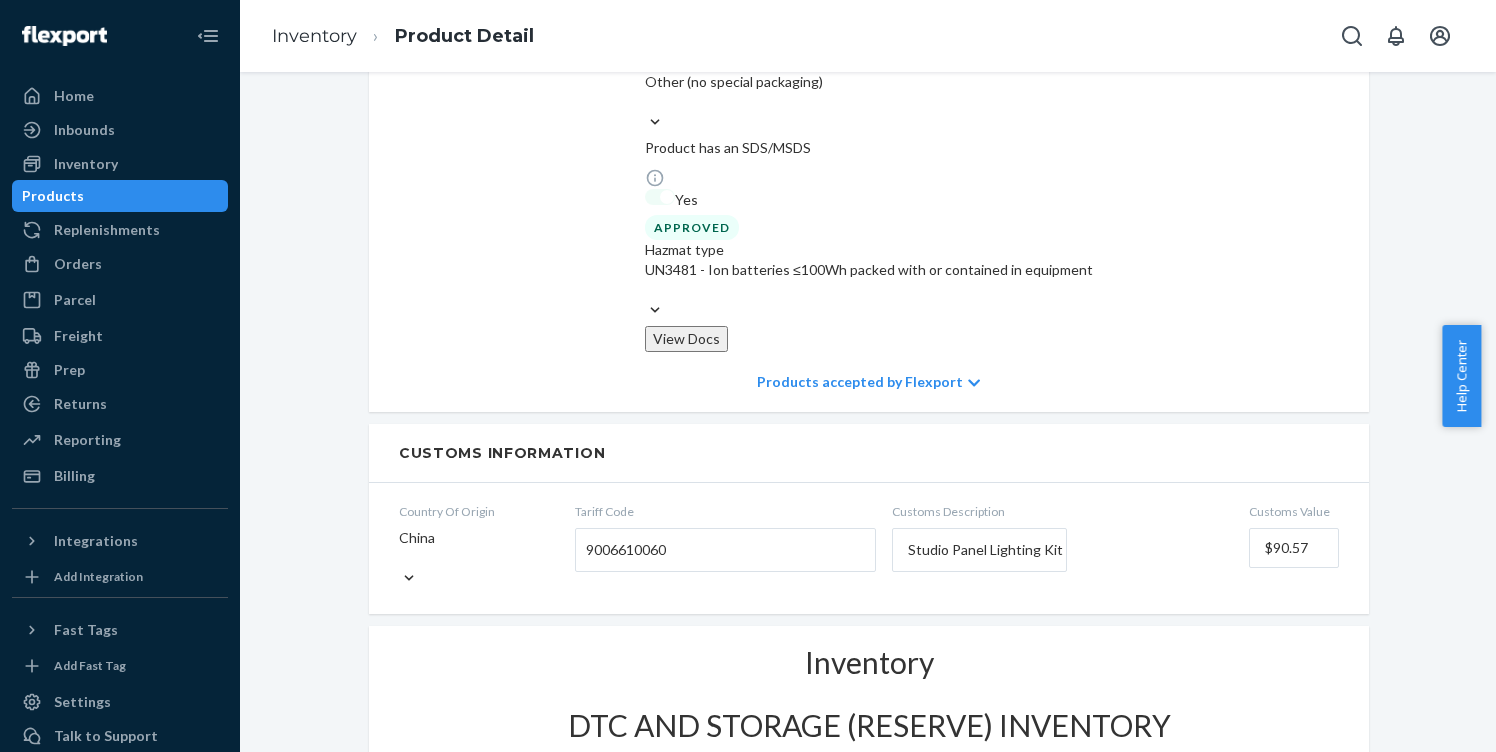 scroll, scrollTop: 0, scrollLeft: 0, axis: both 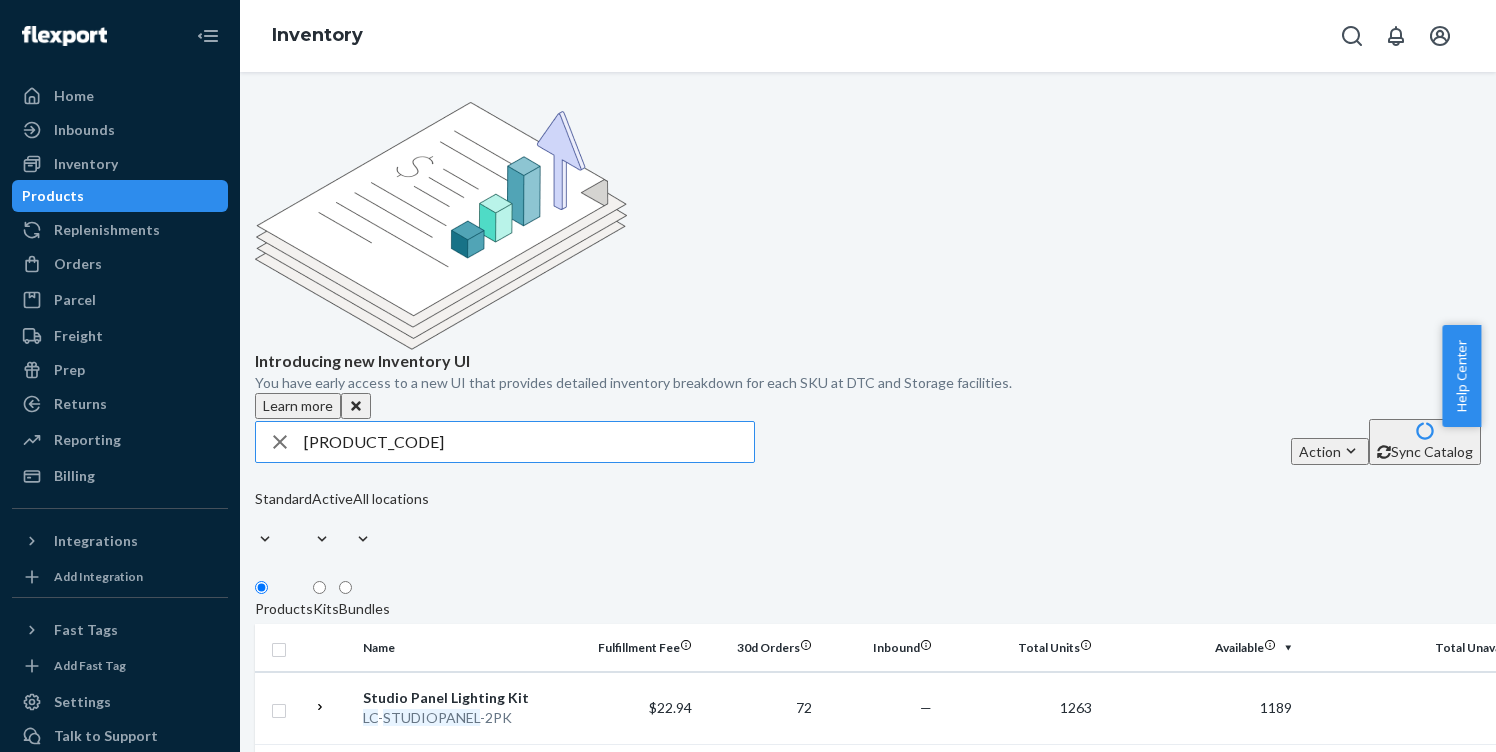 click on "[PRODUCT_CODE]" at bounding box center [529, 442] 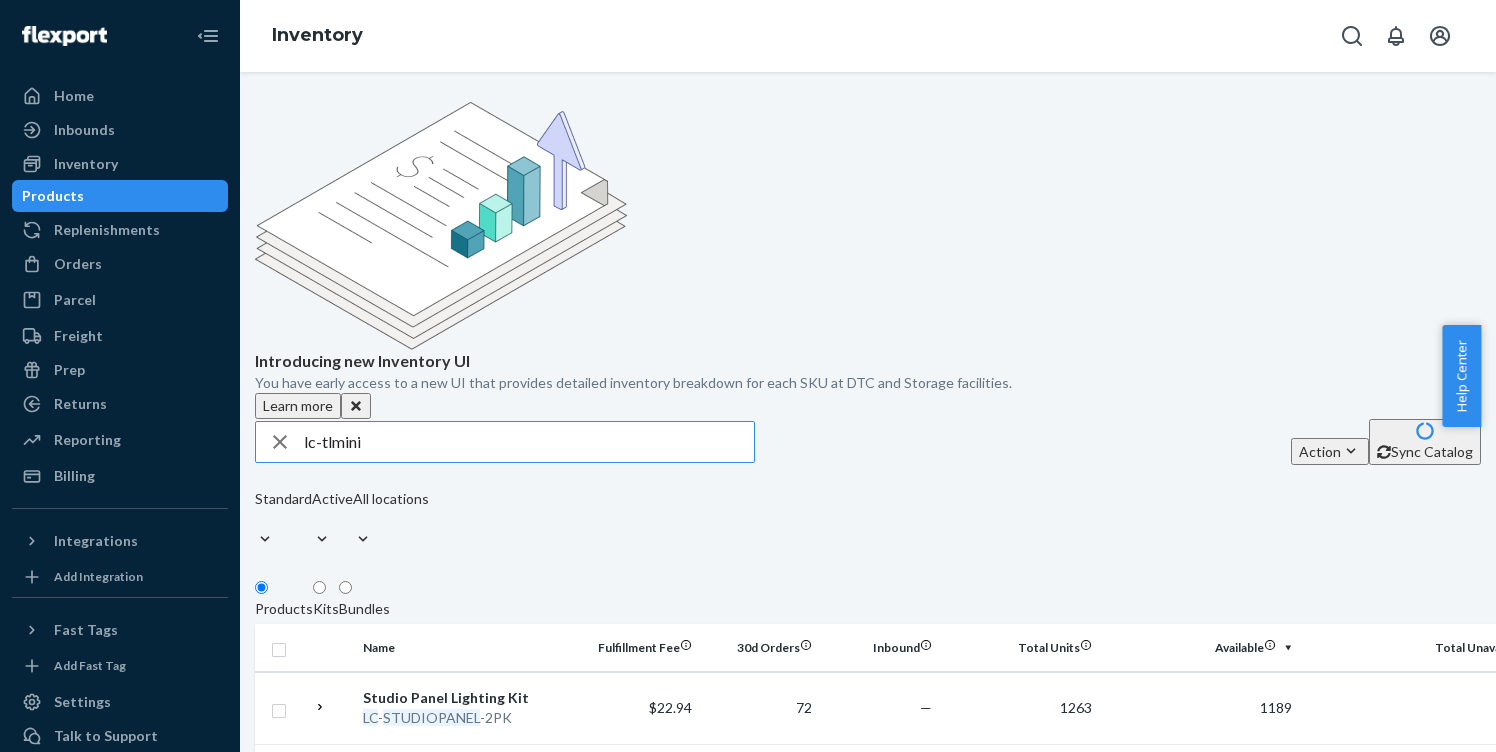 type on "lc-tlmini" 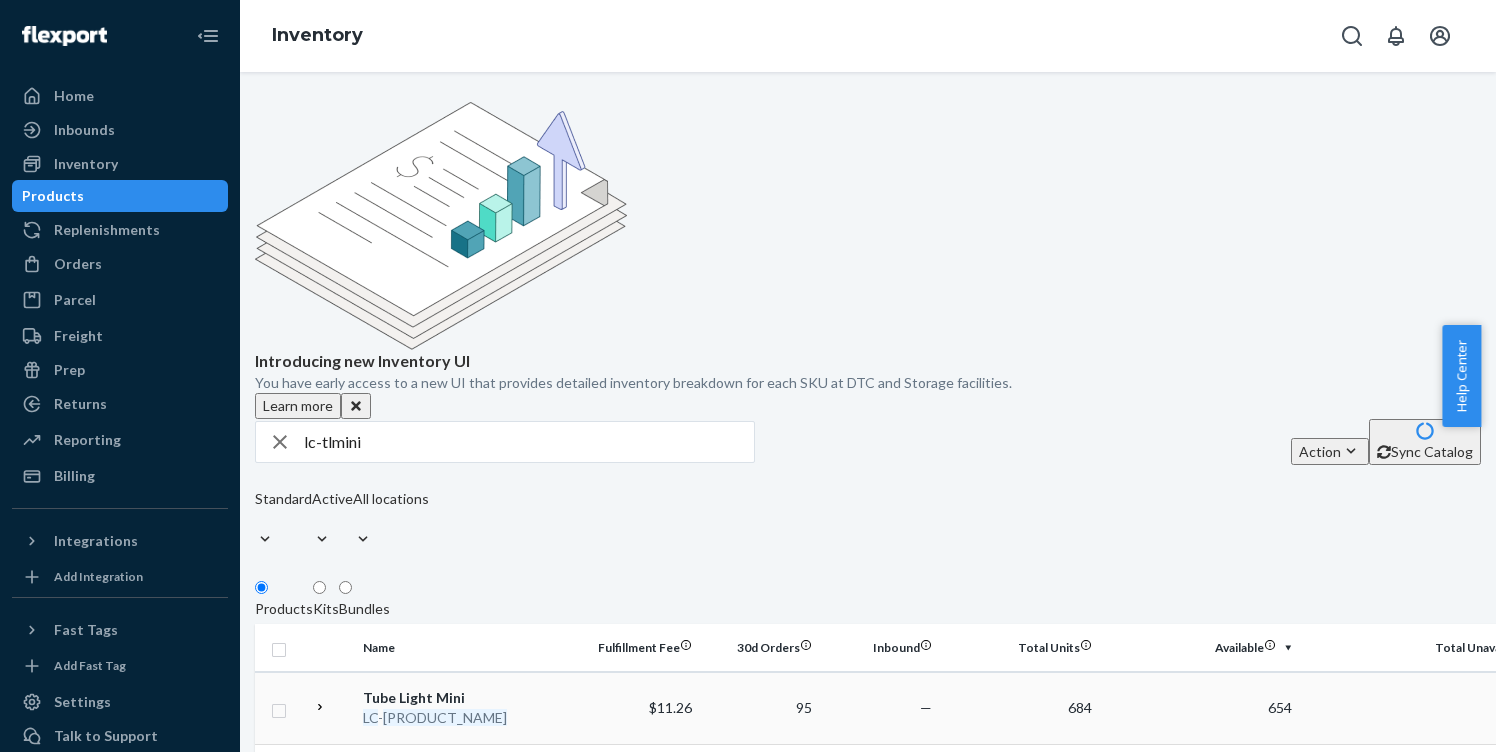 click on "[PRODUCT_NAME]" at bounding box center (445, 717) 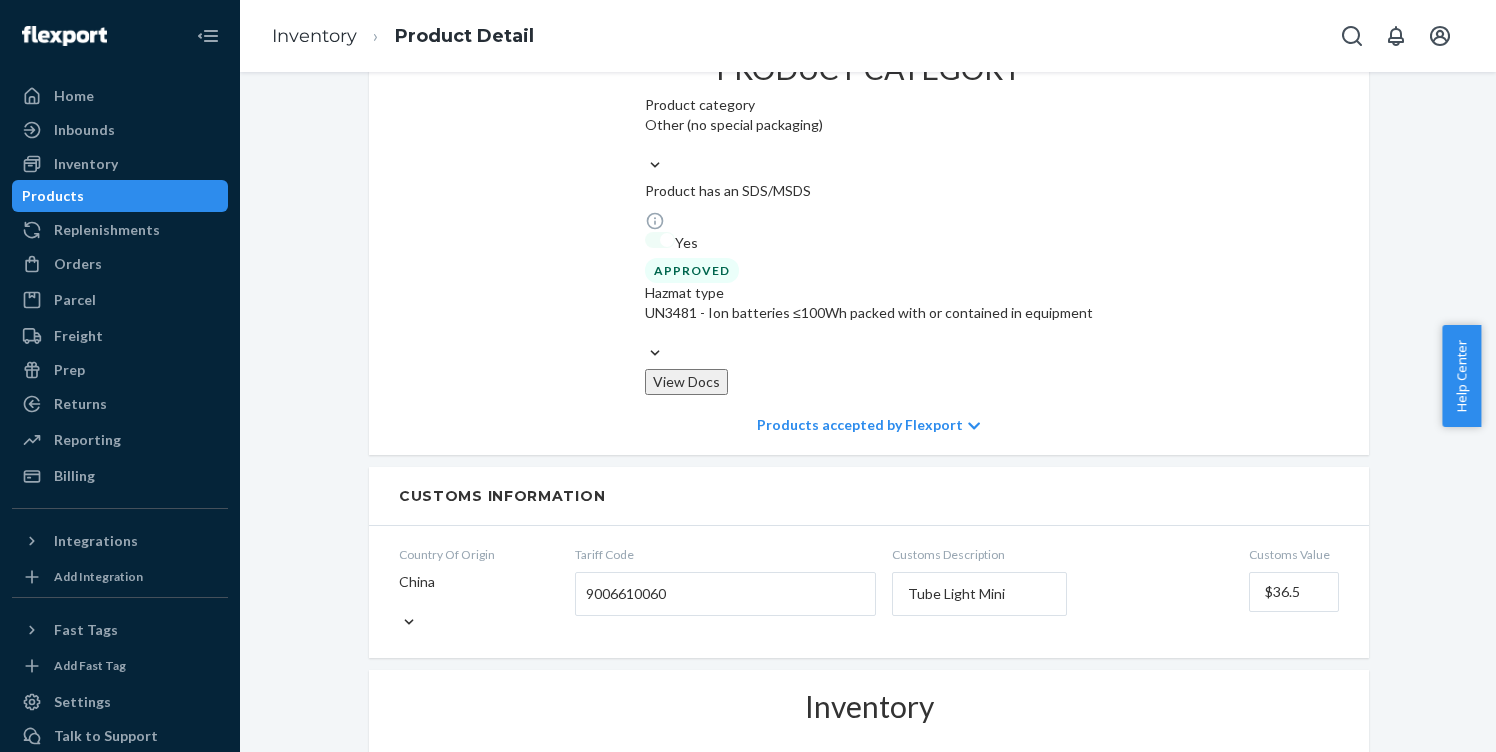 scroll, scrollTop: 1552, scrollLeft: 0, axis: vertical 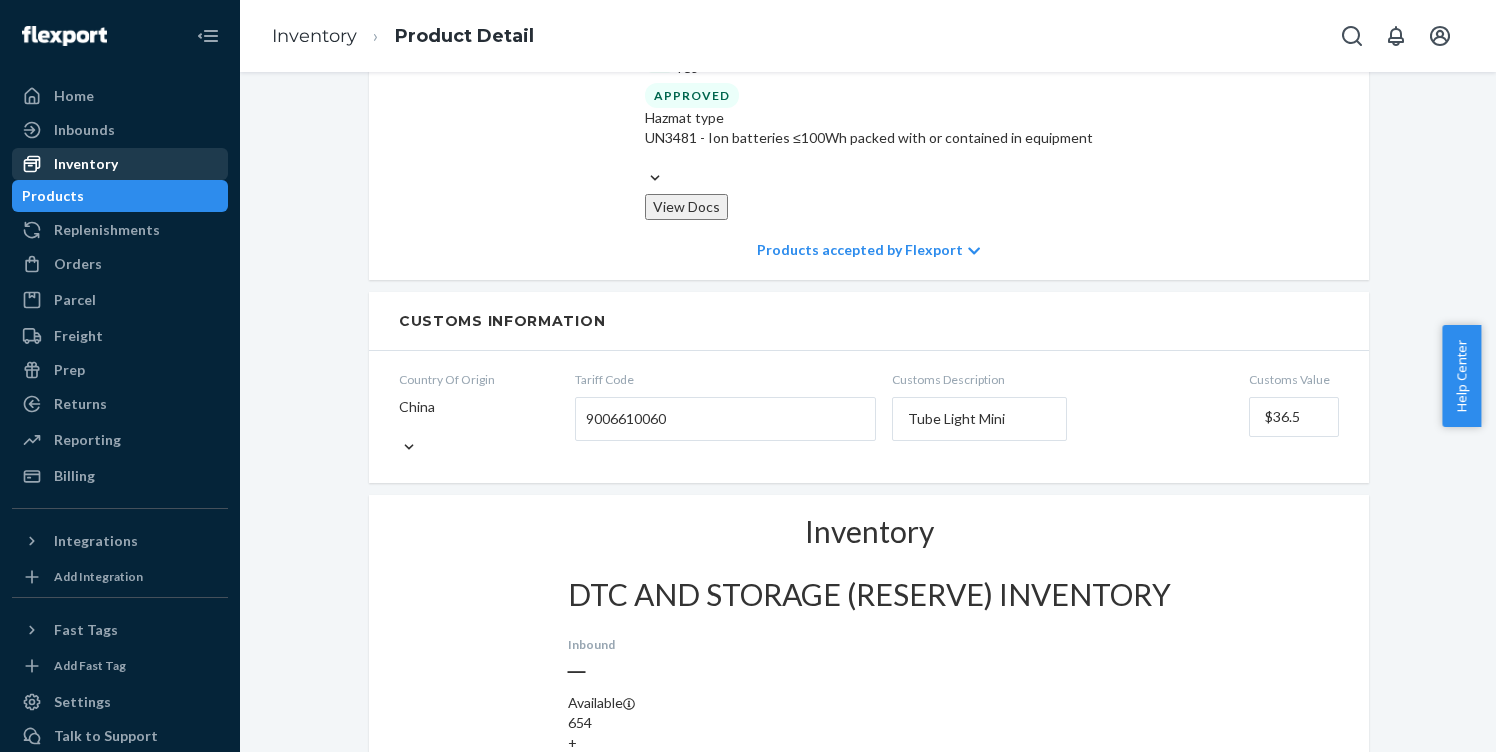 click on "Inventory" at bounding box center [86, 164] 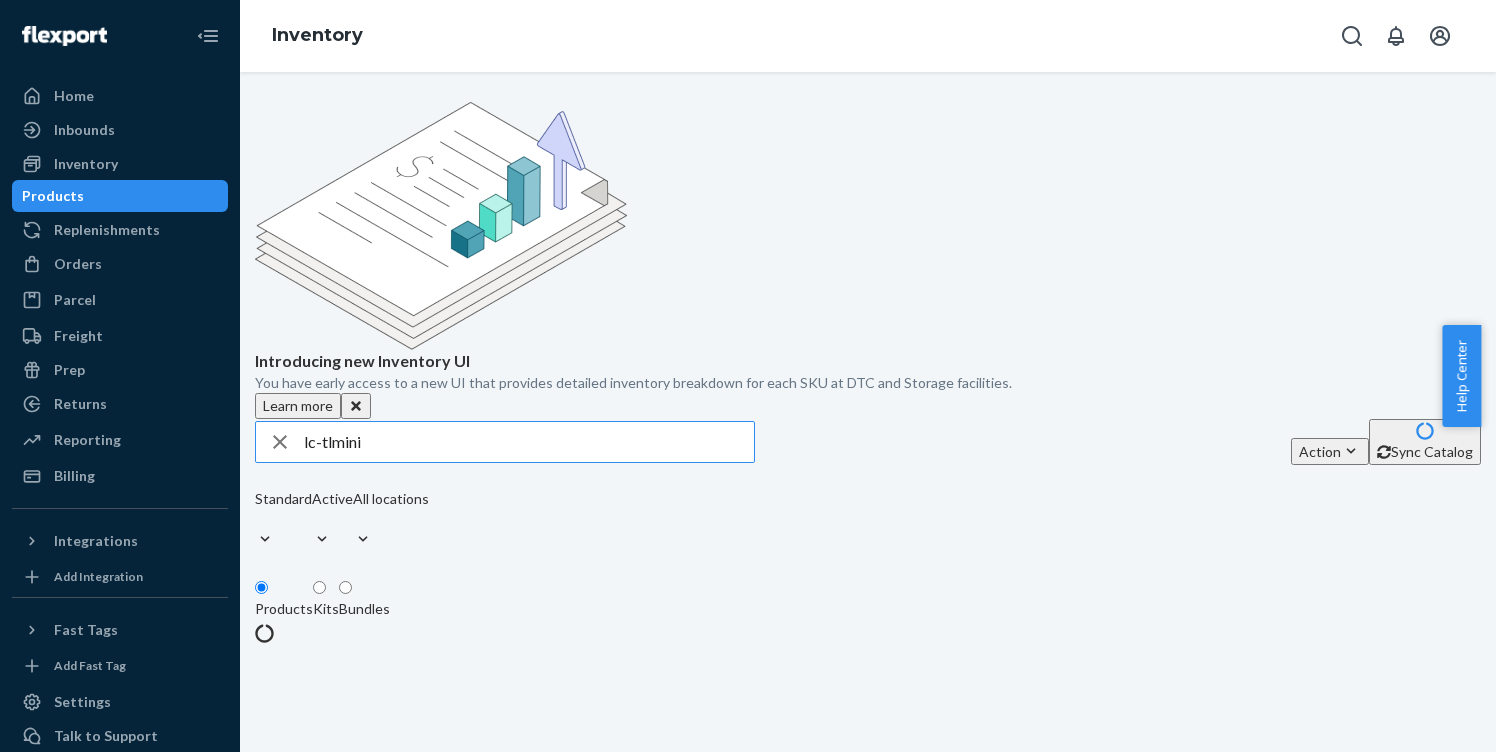 scroll, scrollTop: 0, scrollLeft: 0, axis: both 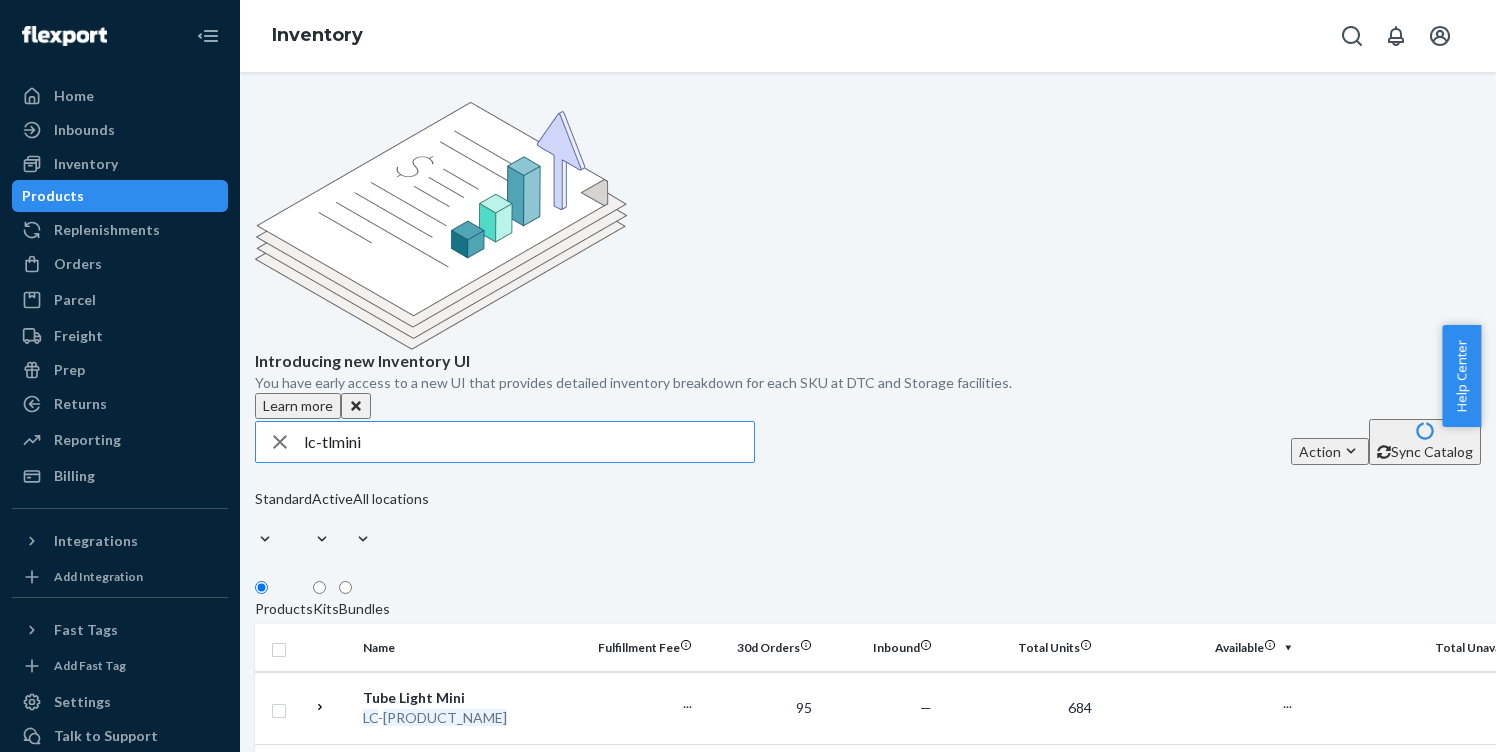 click on "lc-tlmini" at bounding box center [529, 442] 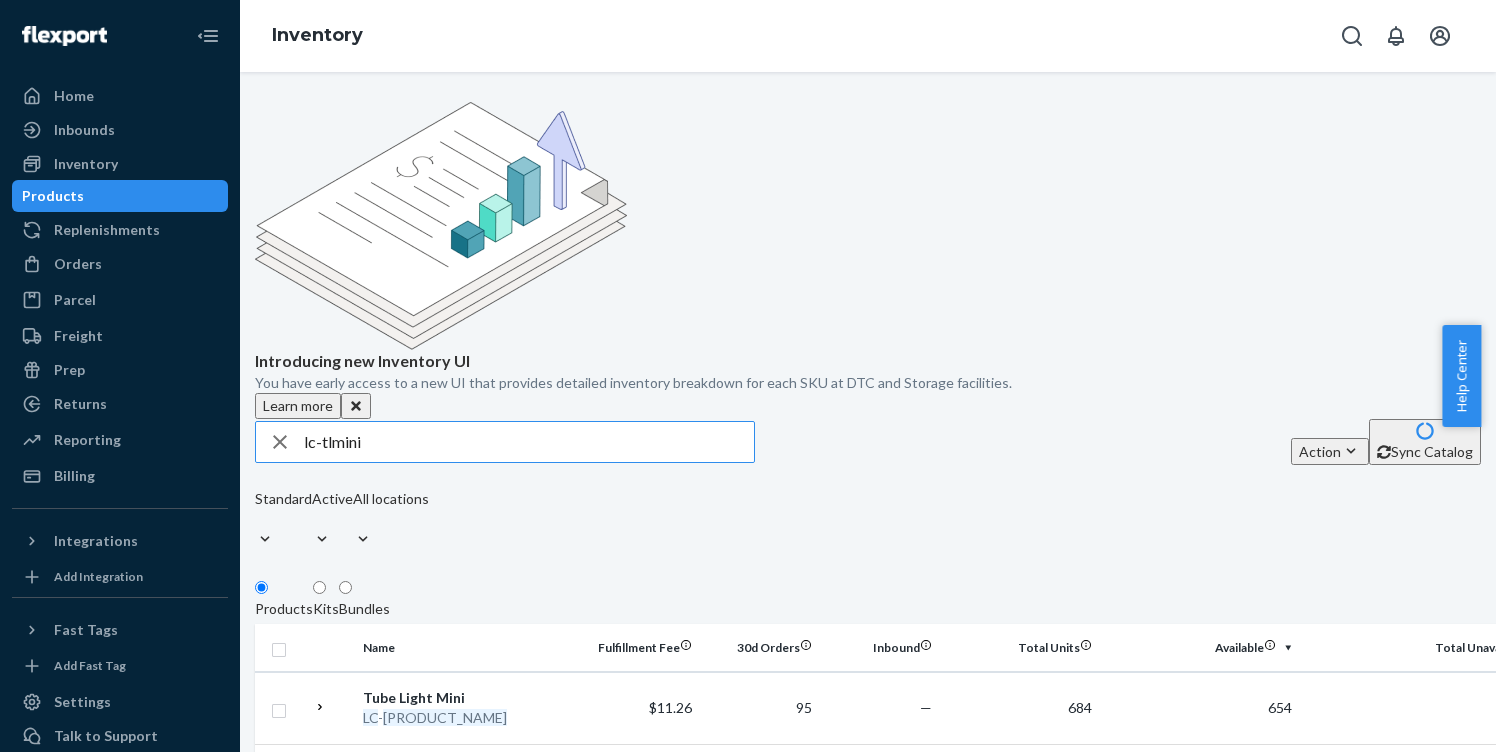 click on "lc-tlmini" at bounding box center [529, 442] 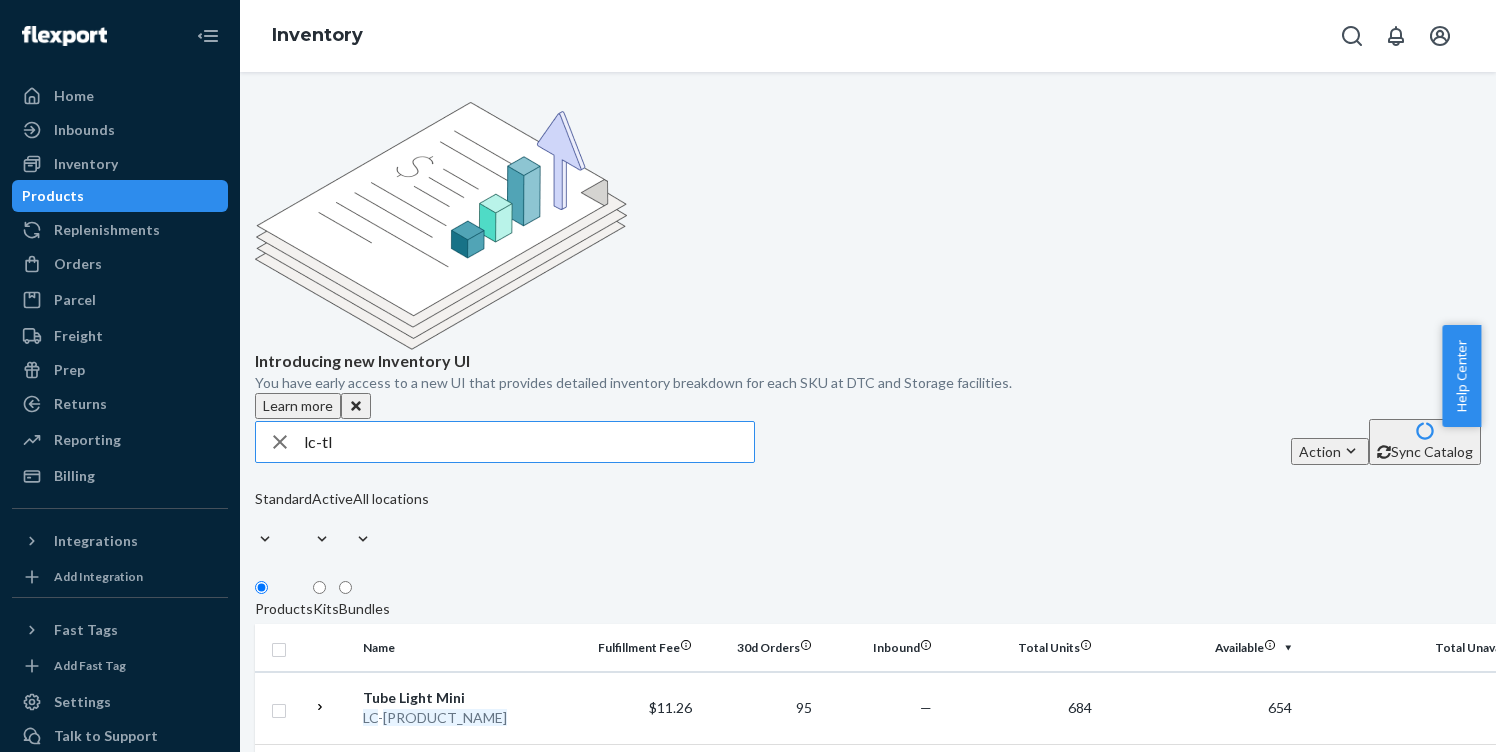 type on "lc-tl" 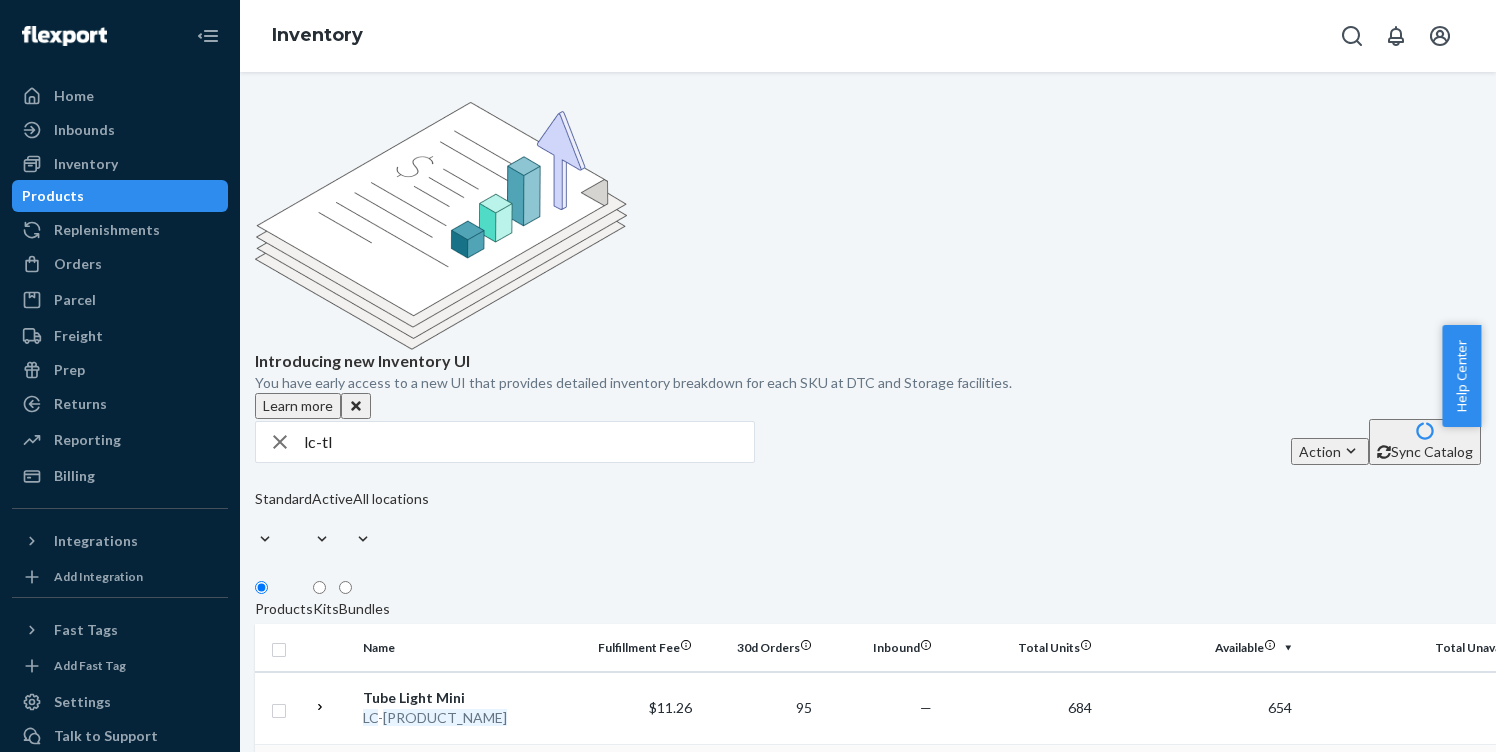 click on "TLXL" at bounding box center (398, 790) 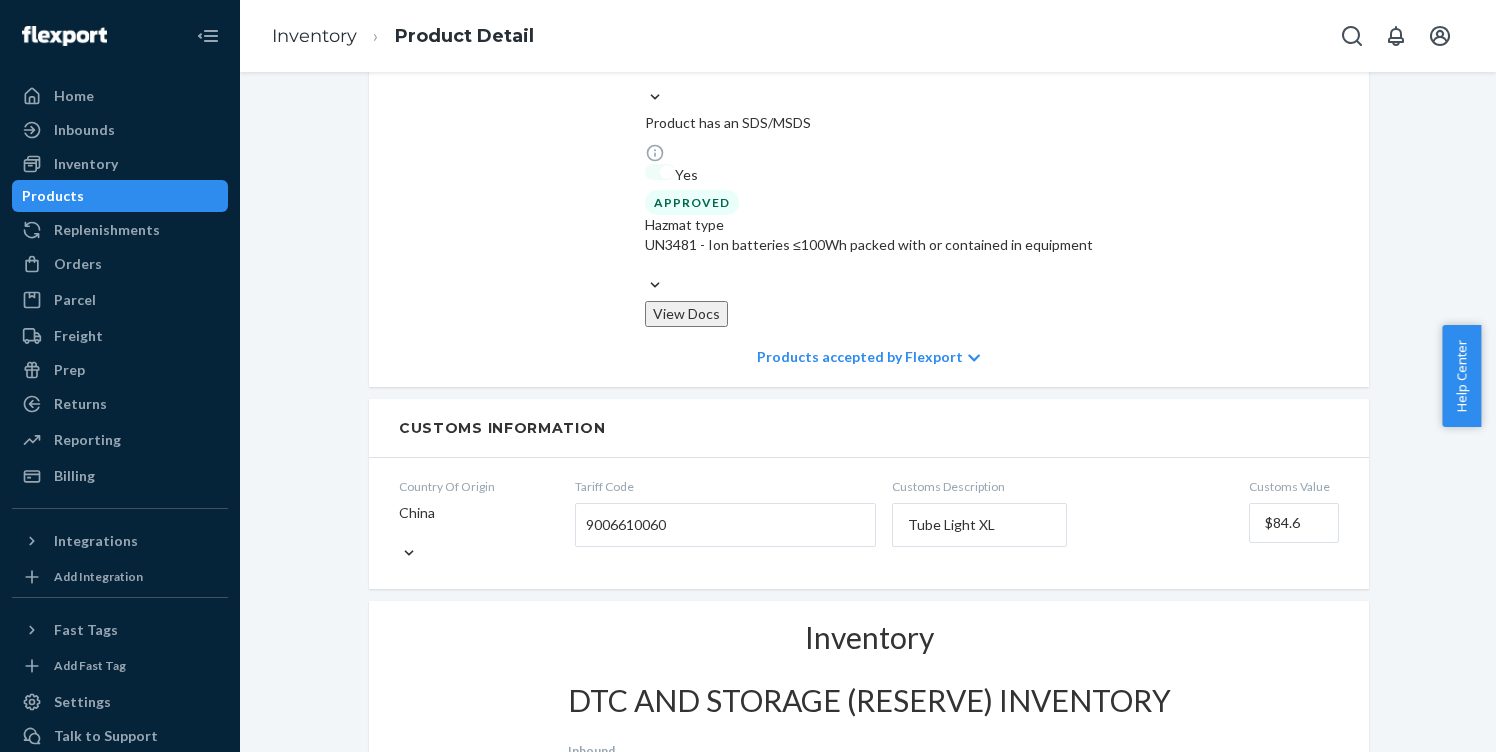 scroll, scrollTop: 1632, scrollLeft: 0, axis: vertical 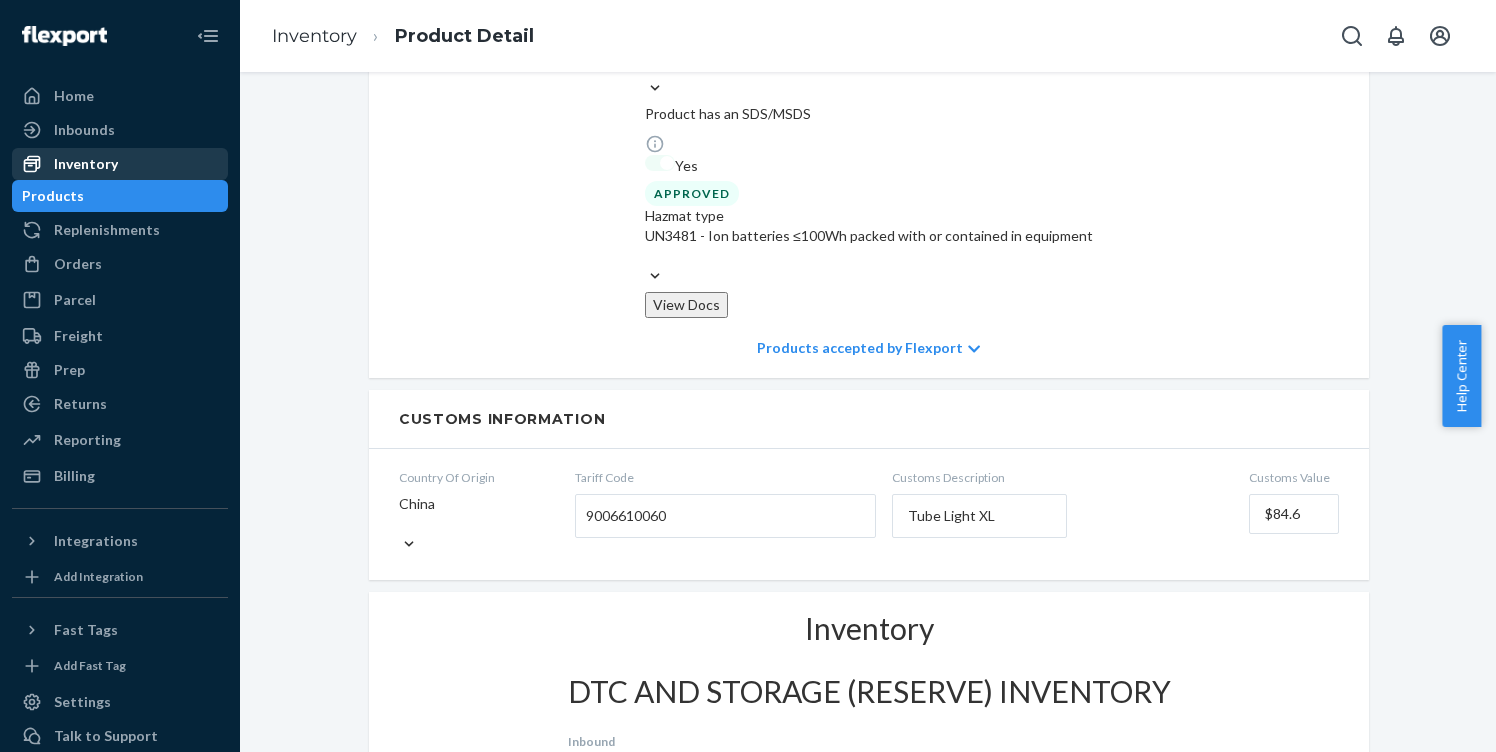 click on "Inventory" at bounding box center [86, 164] 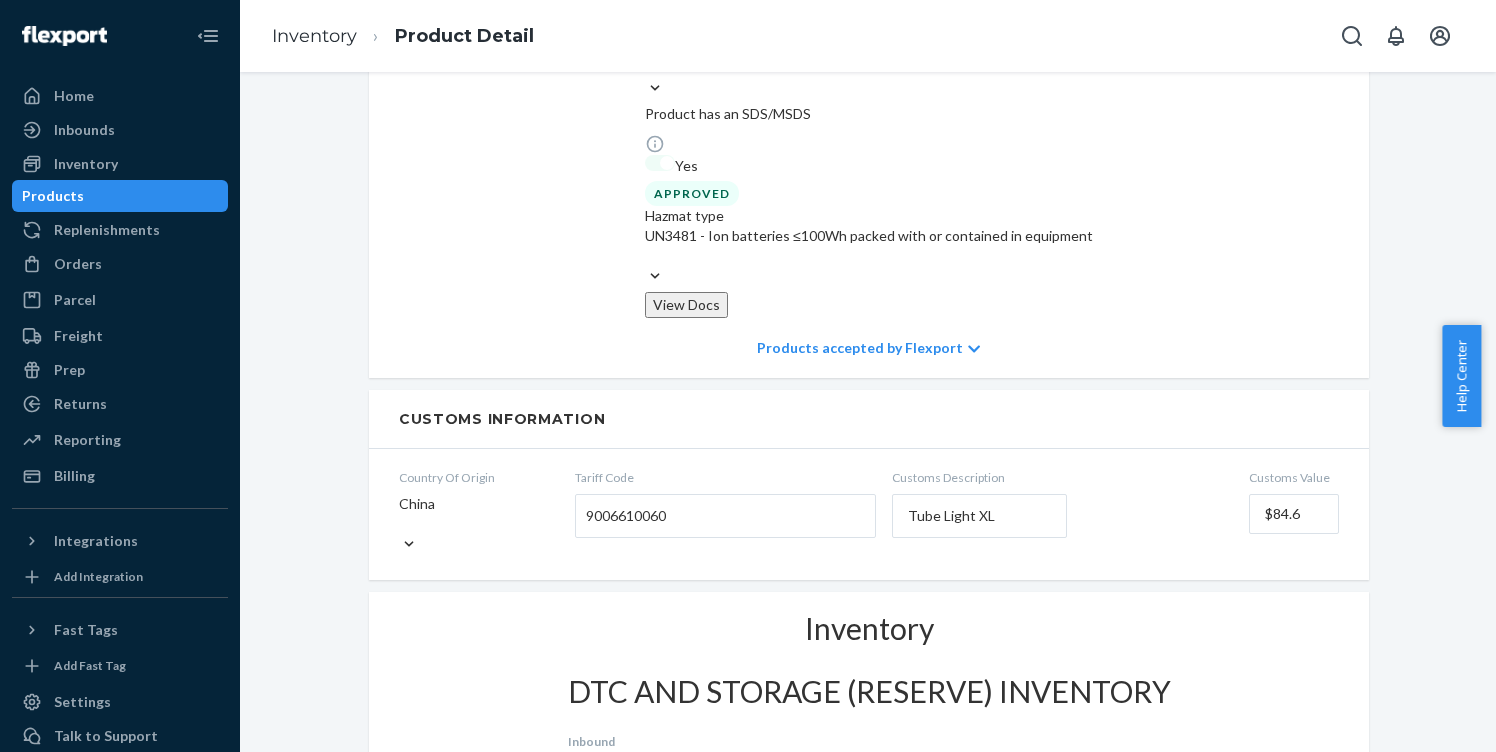scroll, scrollTop: 0, scrollLeft: 0, axis: both 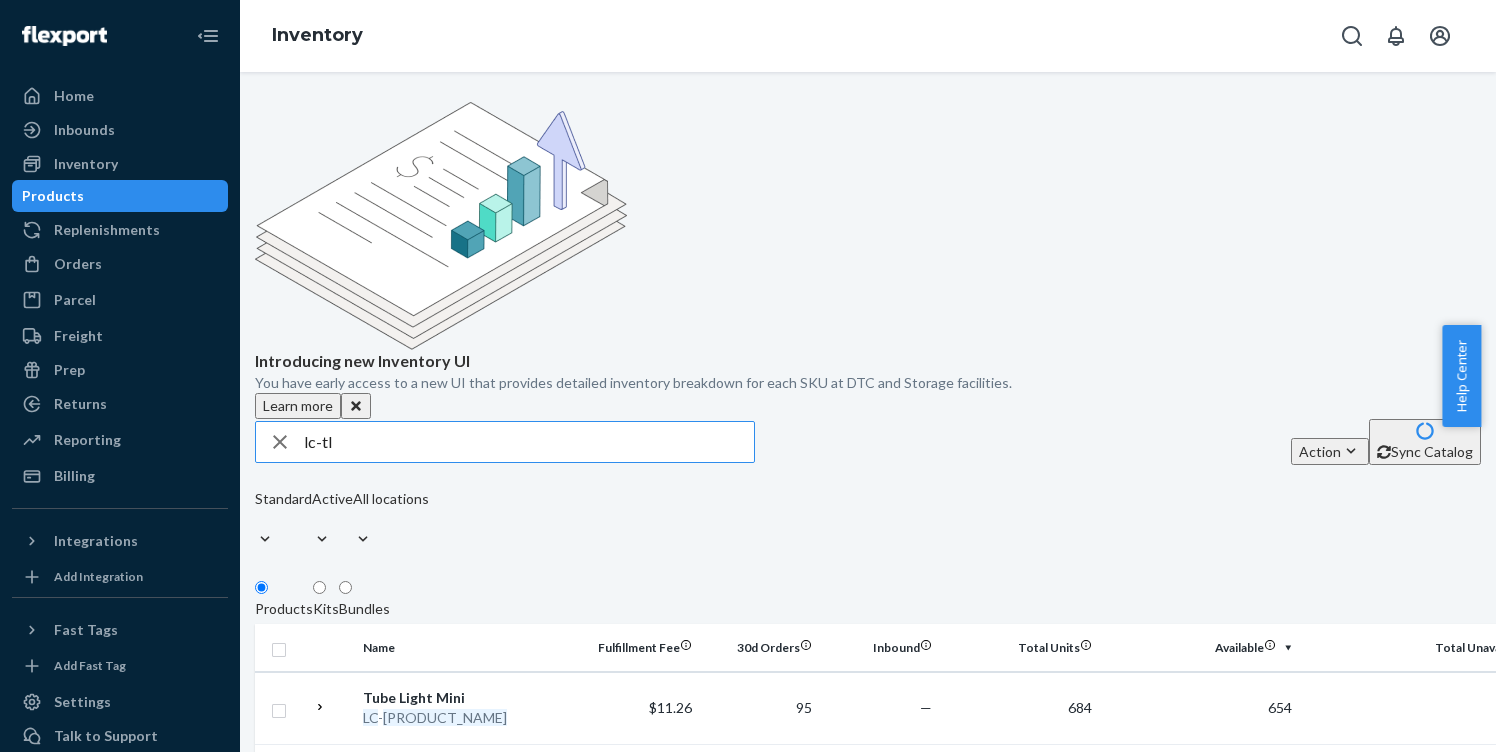 drag, startPoint x: 419, startPoint y: 703, endPoint x: 464, endPoint y: 676, distance: 52.478565 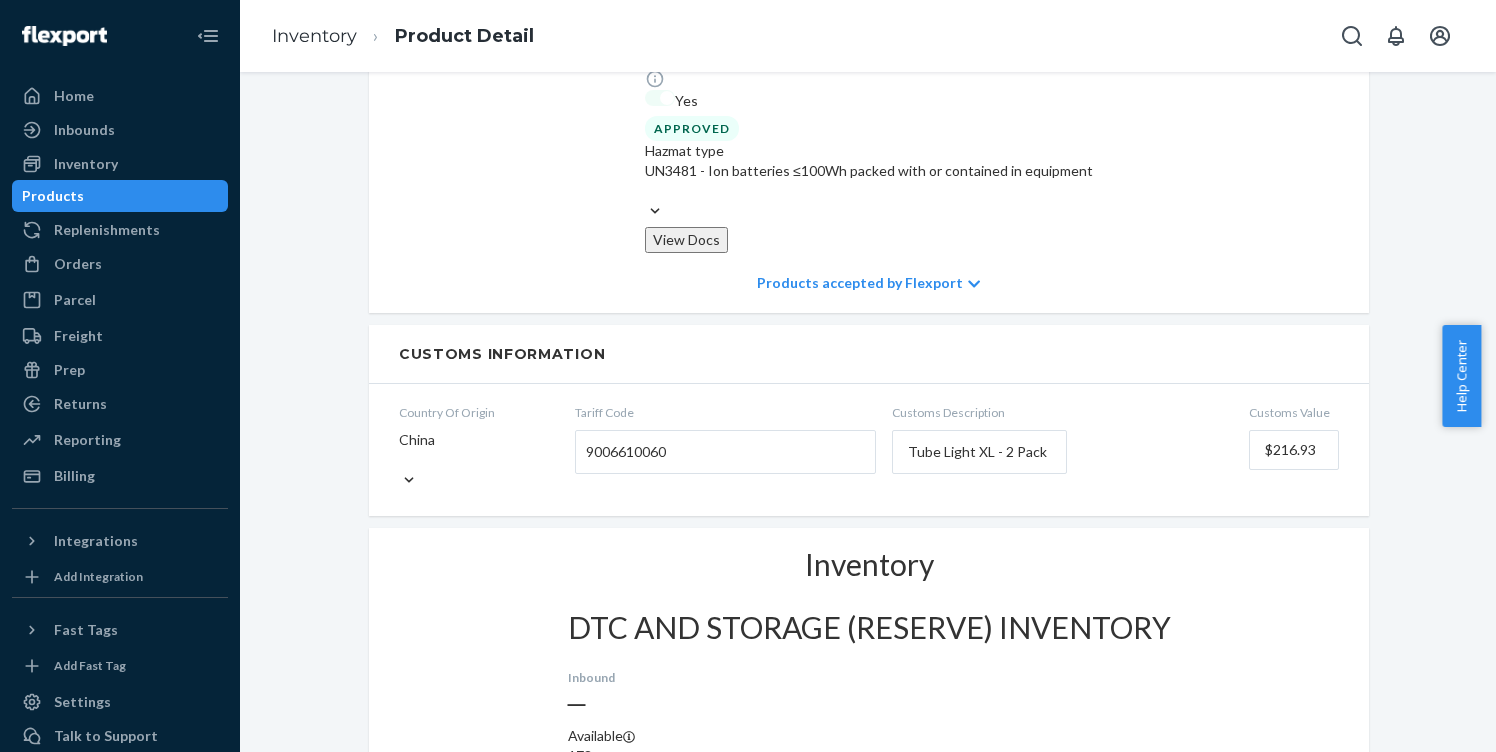 scroll, scrollTop: 1642, scrollLeft: 0, axis: vertical 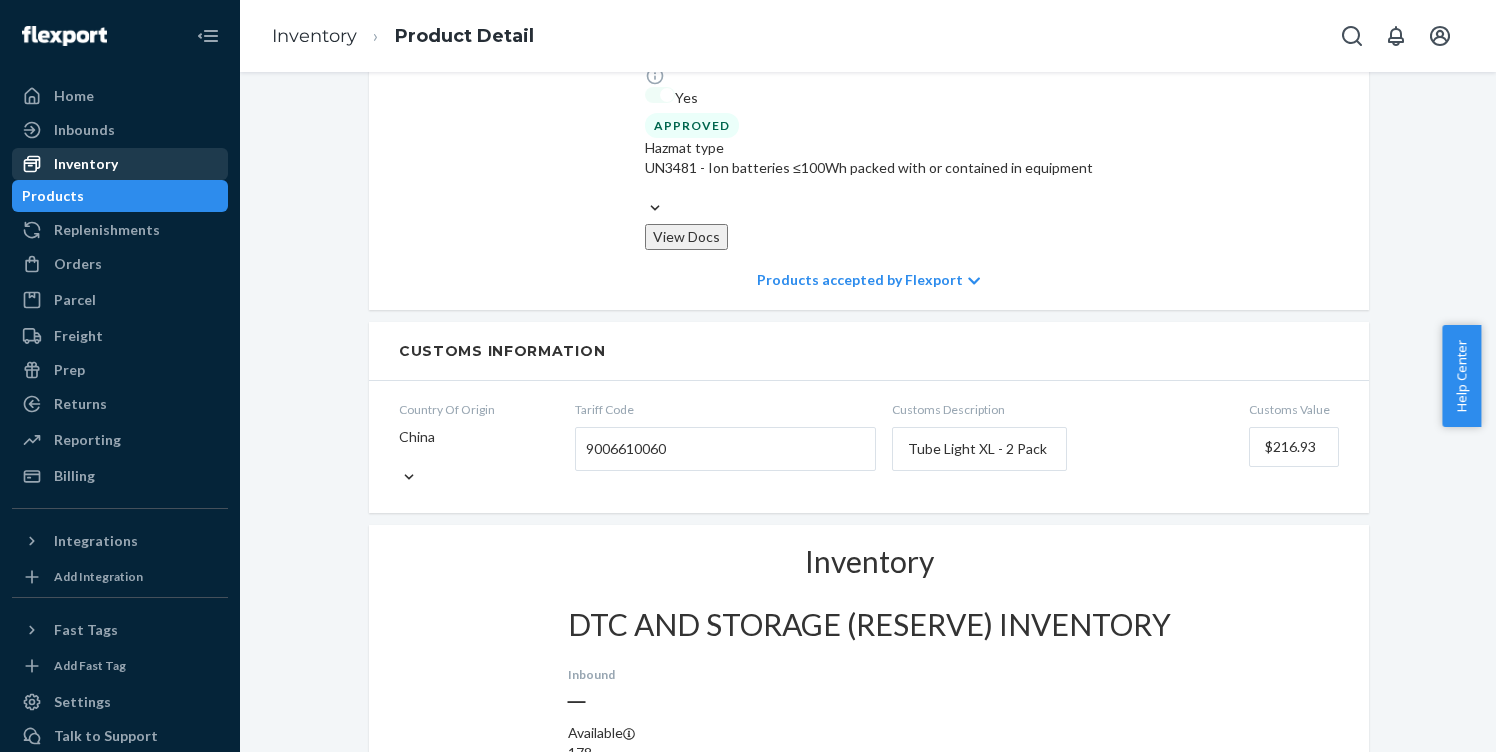 click on "Inventory" at bounding box center (86, 164) 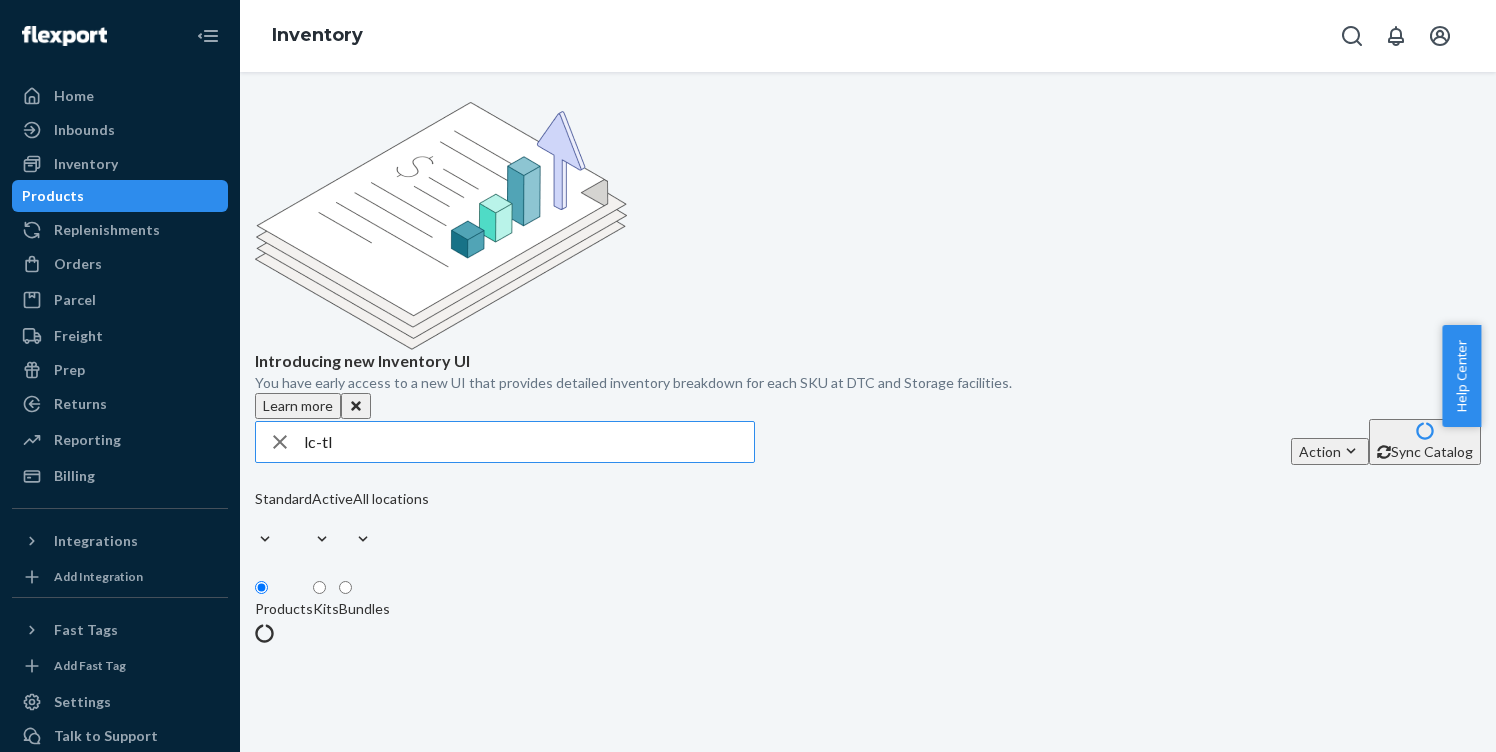 scroll, scrollTop: 0, scrollLeft: 0, axis: both 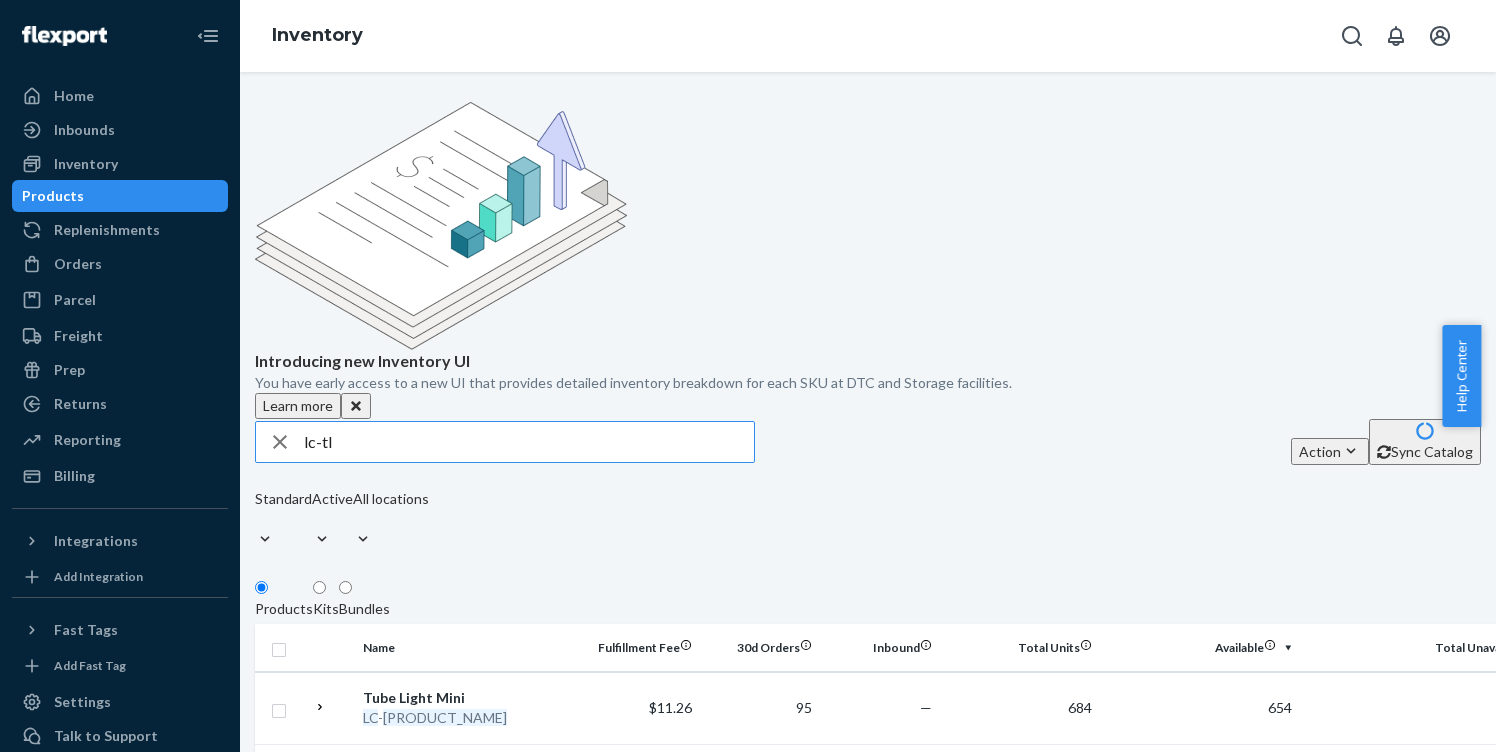 click on "lc-tl" at bounding box center [529, 442] 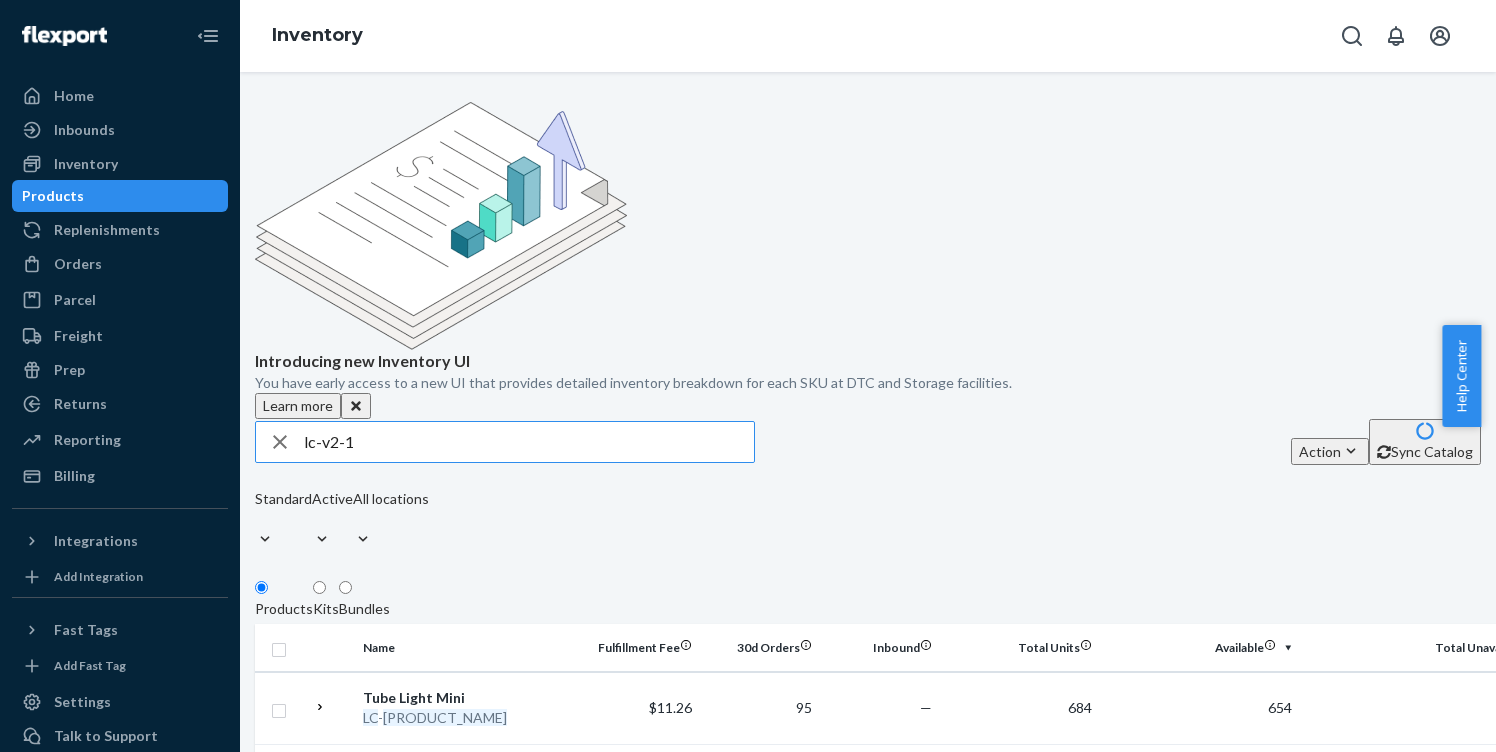 type on "lc-v2-1" 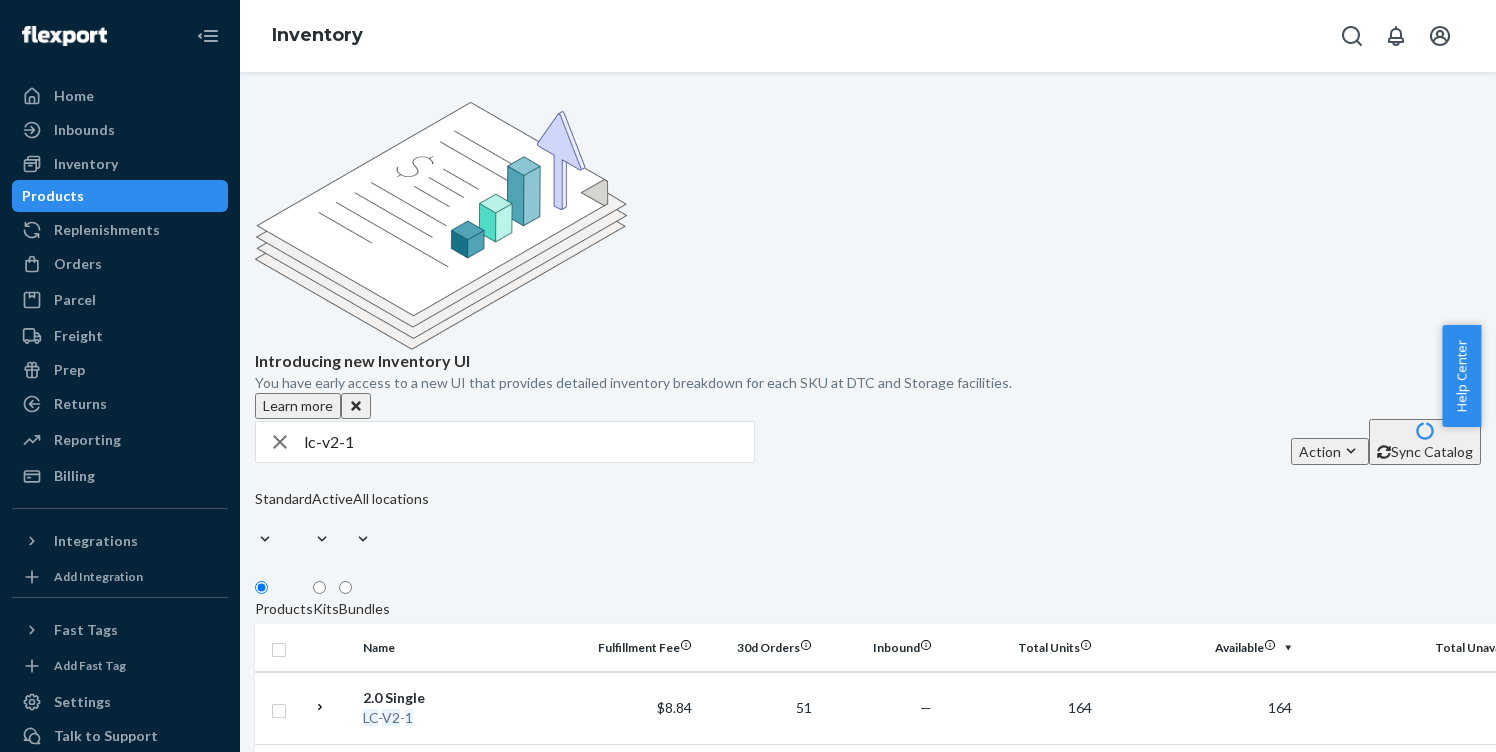 click on "V2" at bounding box center [391, 717] 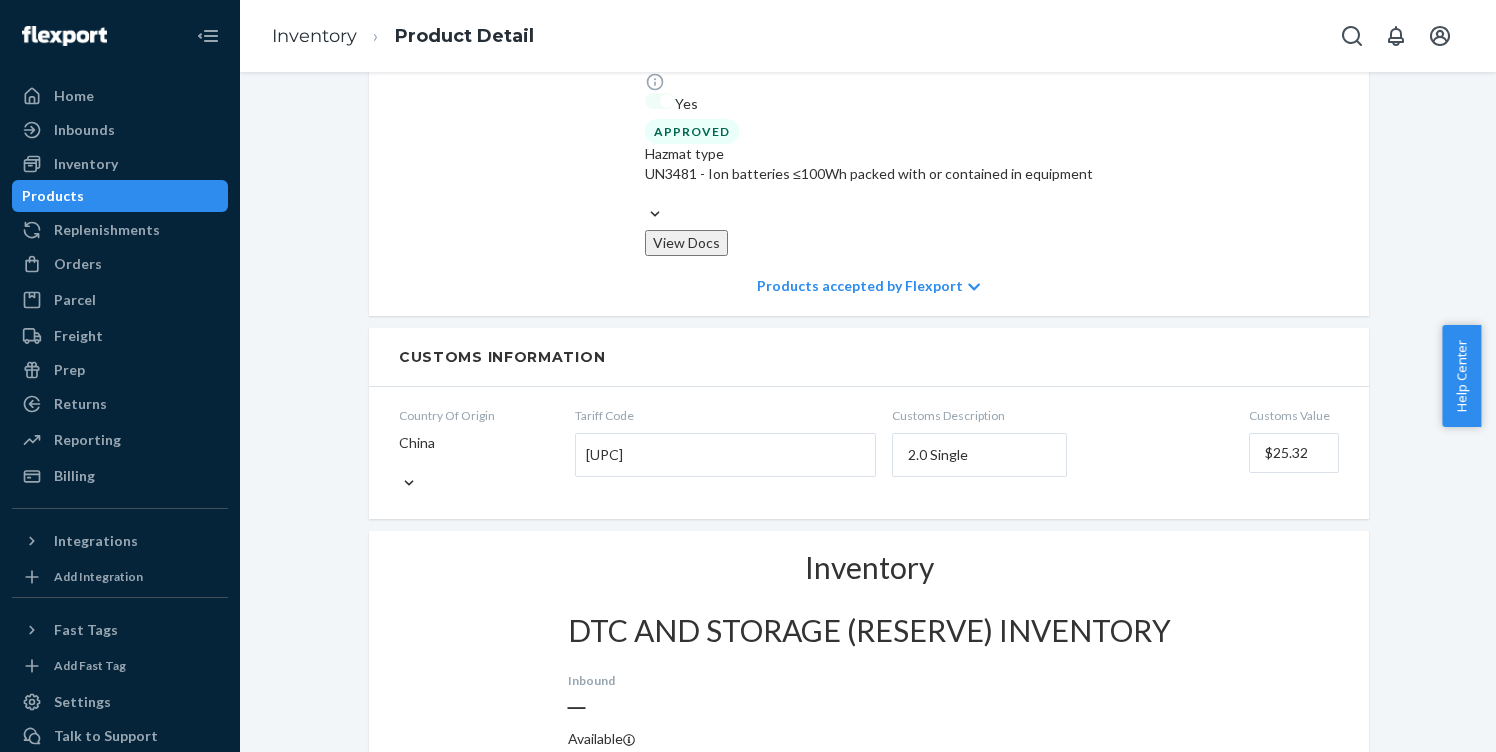 scroll, scrollTop: 1555, scrollLeft: 0, axis: vertical 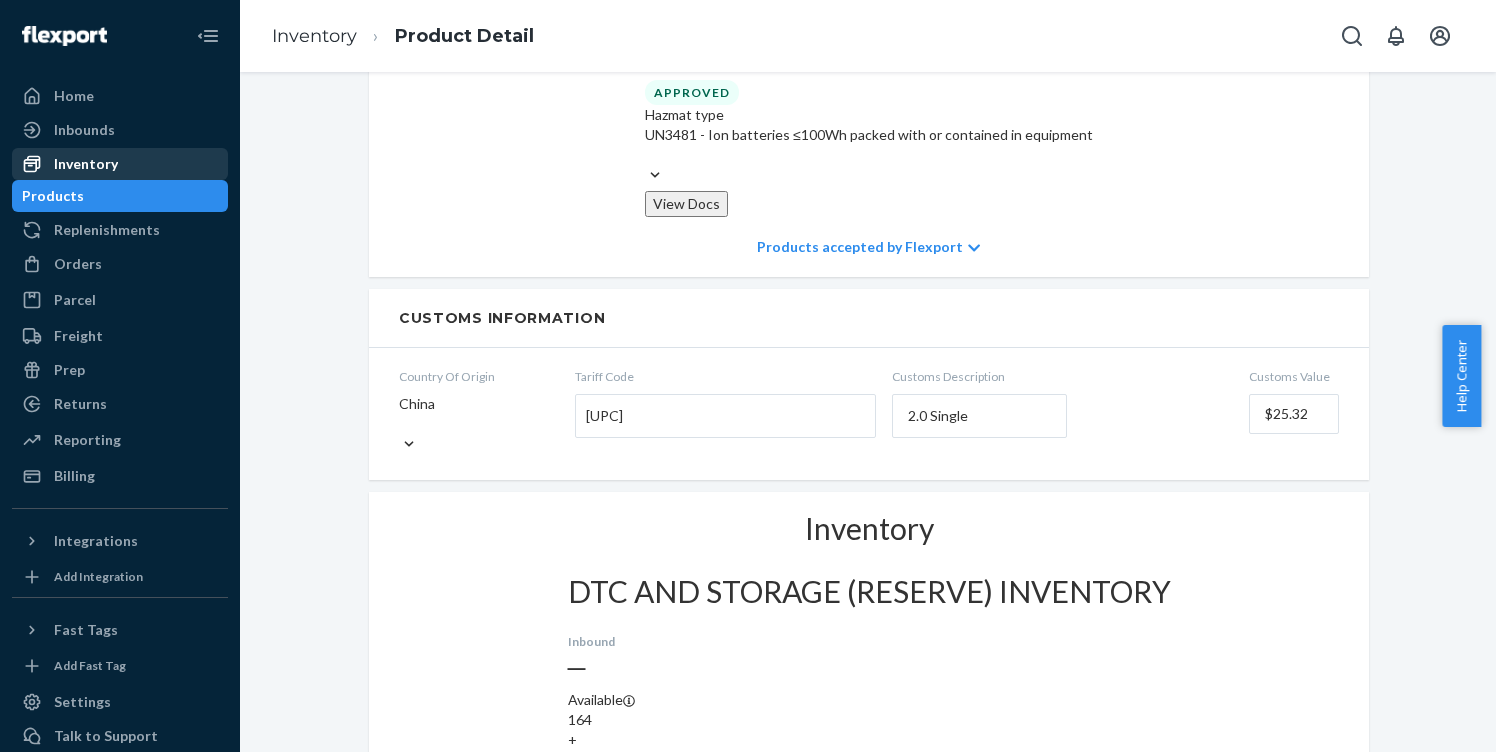 click on "Inventory" at bounding box center [86, 164] 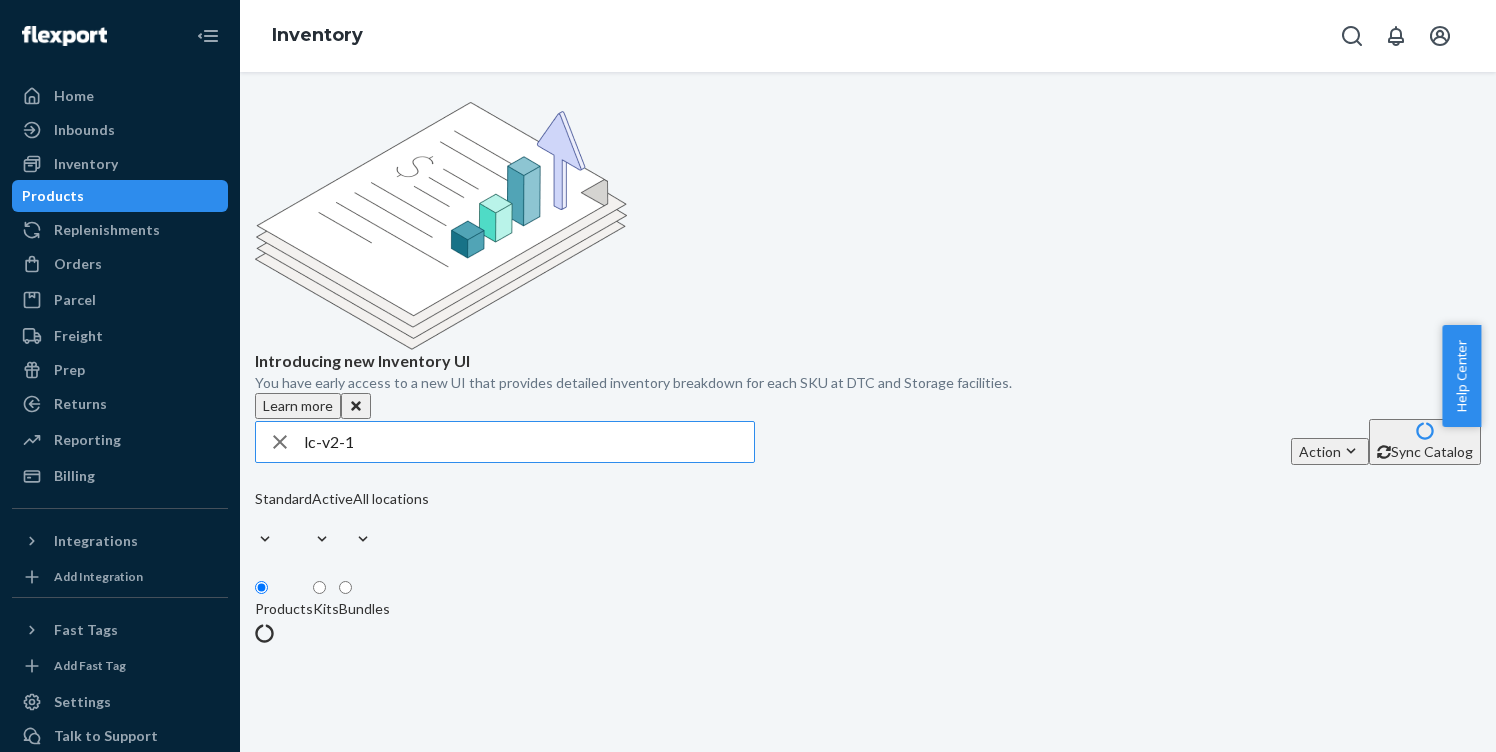 scroll, scrollTop: 0, scrollLeft: 0, axis: both 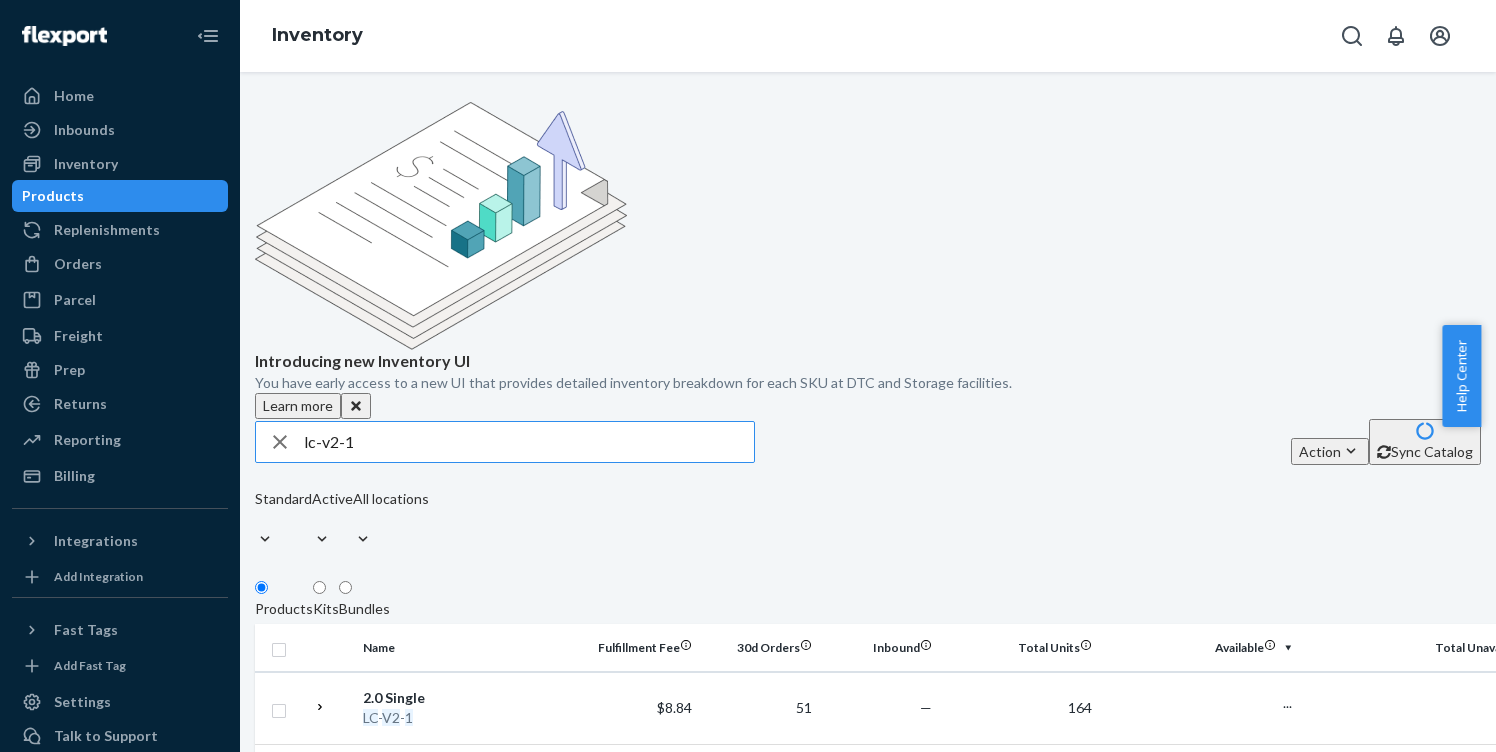 click on "lc-v2-1" at bounding box center [529, 442] 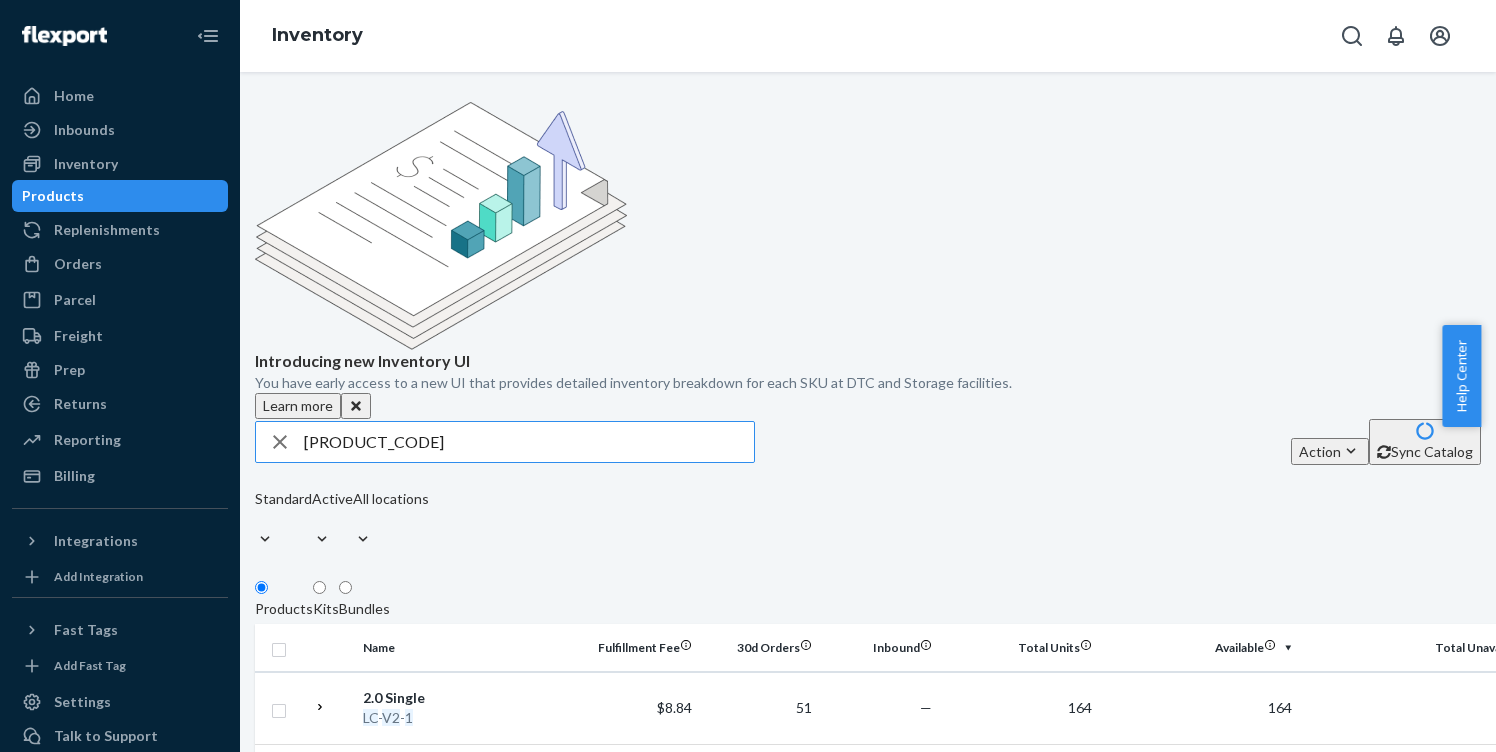 type on "[PRODUCT_CODE]" 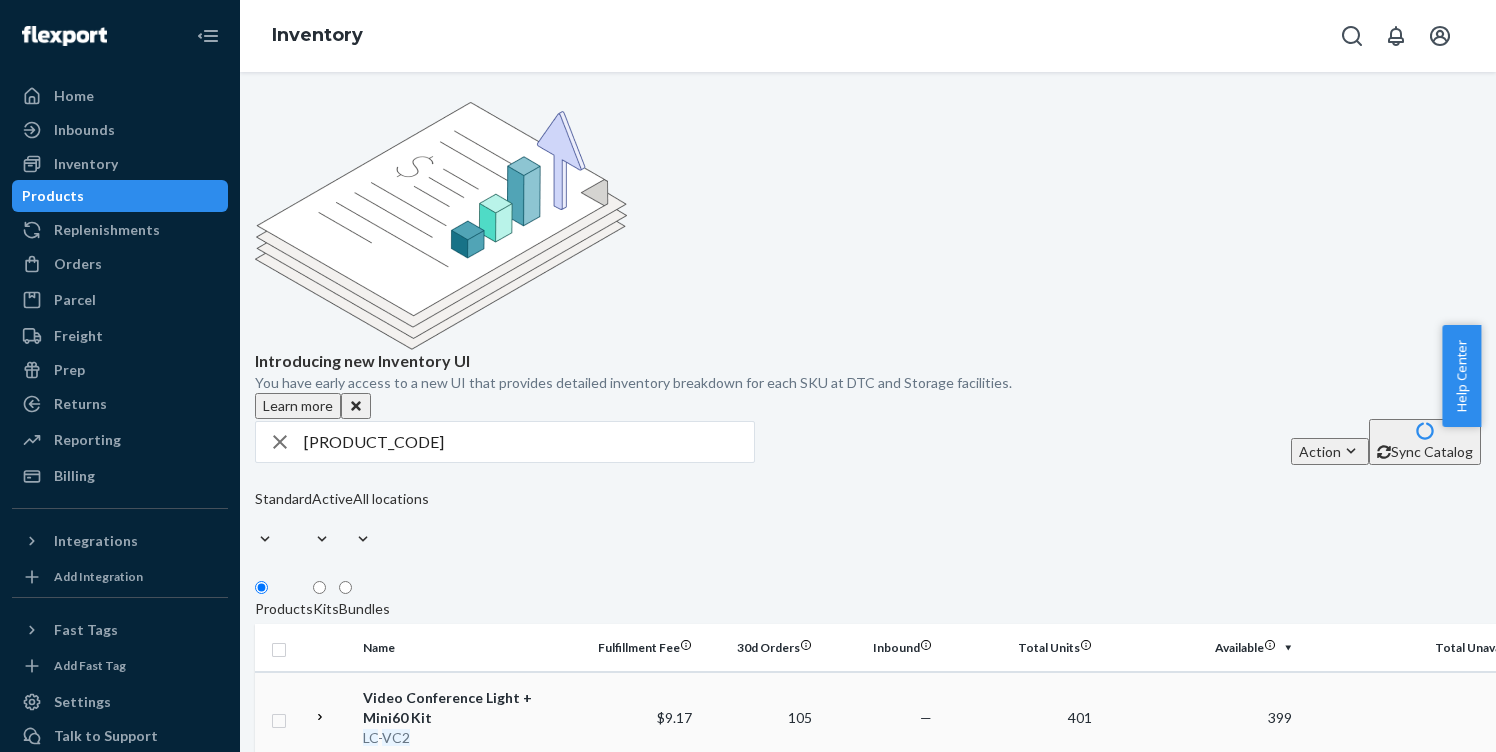 click on "VC2" at bounding box center (396, 737) 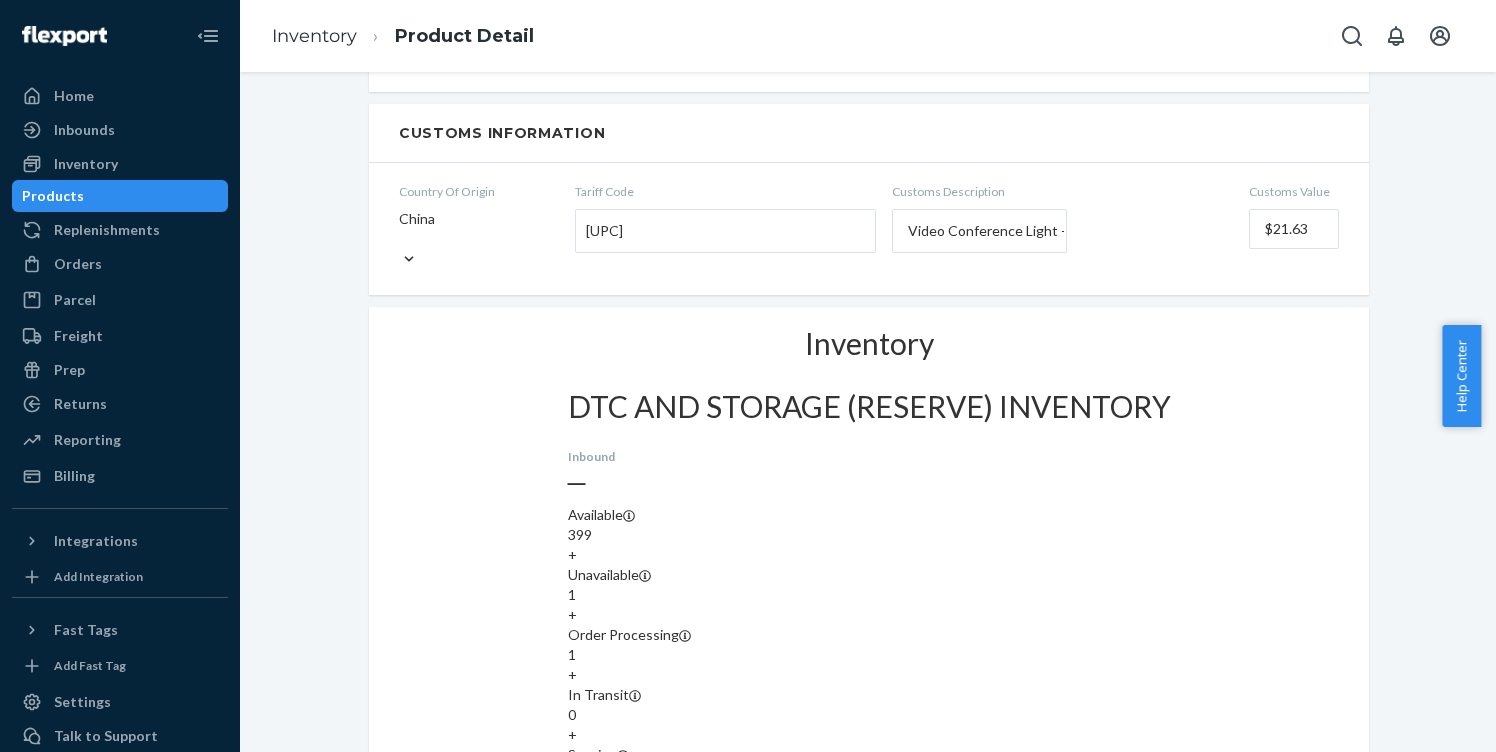 scroll, scrollTop: 1552, scrollLeft: 0, axis: vertical 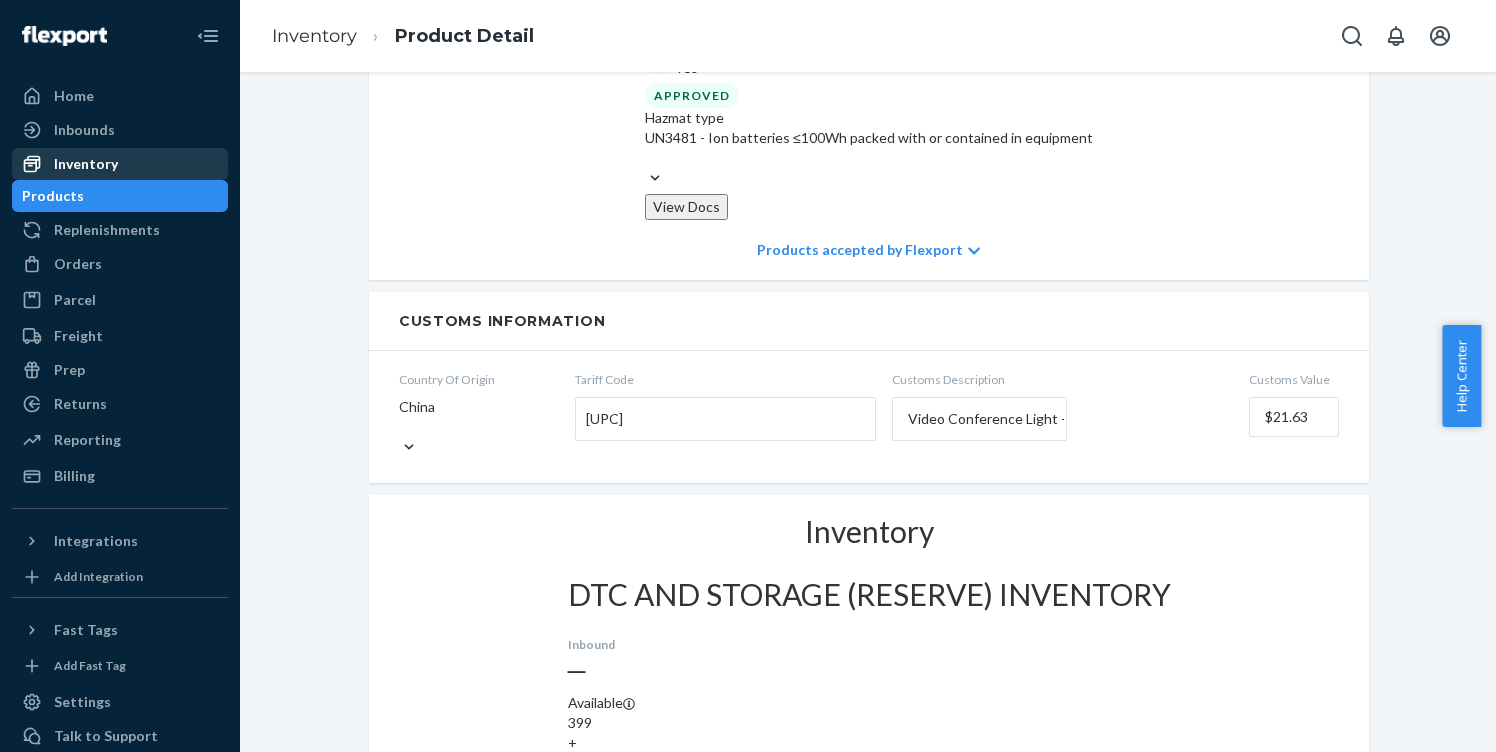 click on "Inventory" at bounding box center [86, 164] 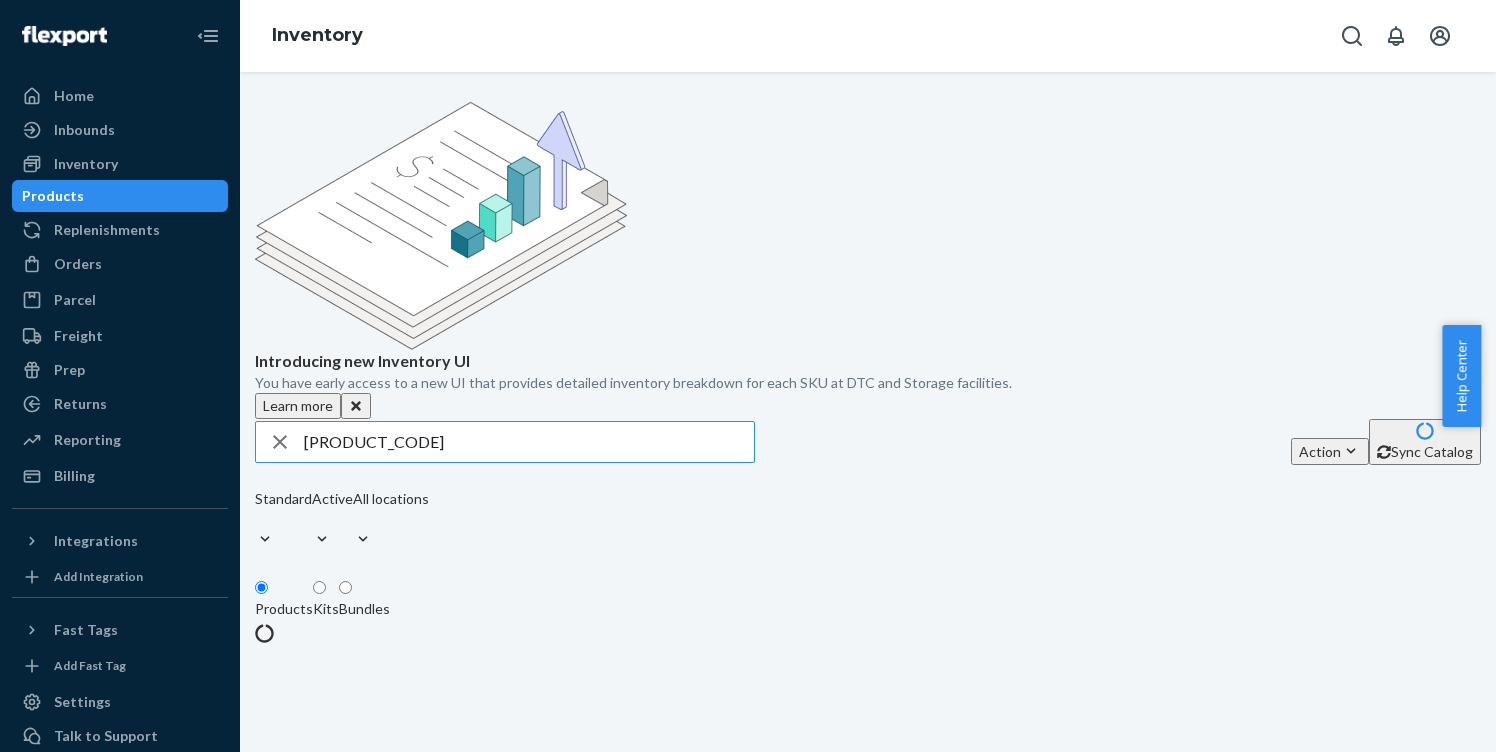 scroll, scrollTop: 0, scrollLeft: 0, axis: both 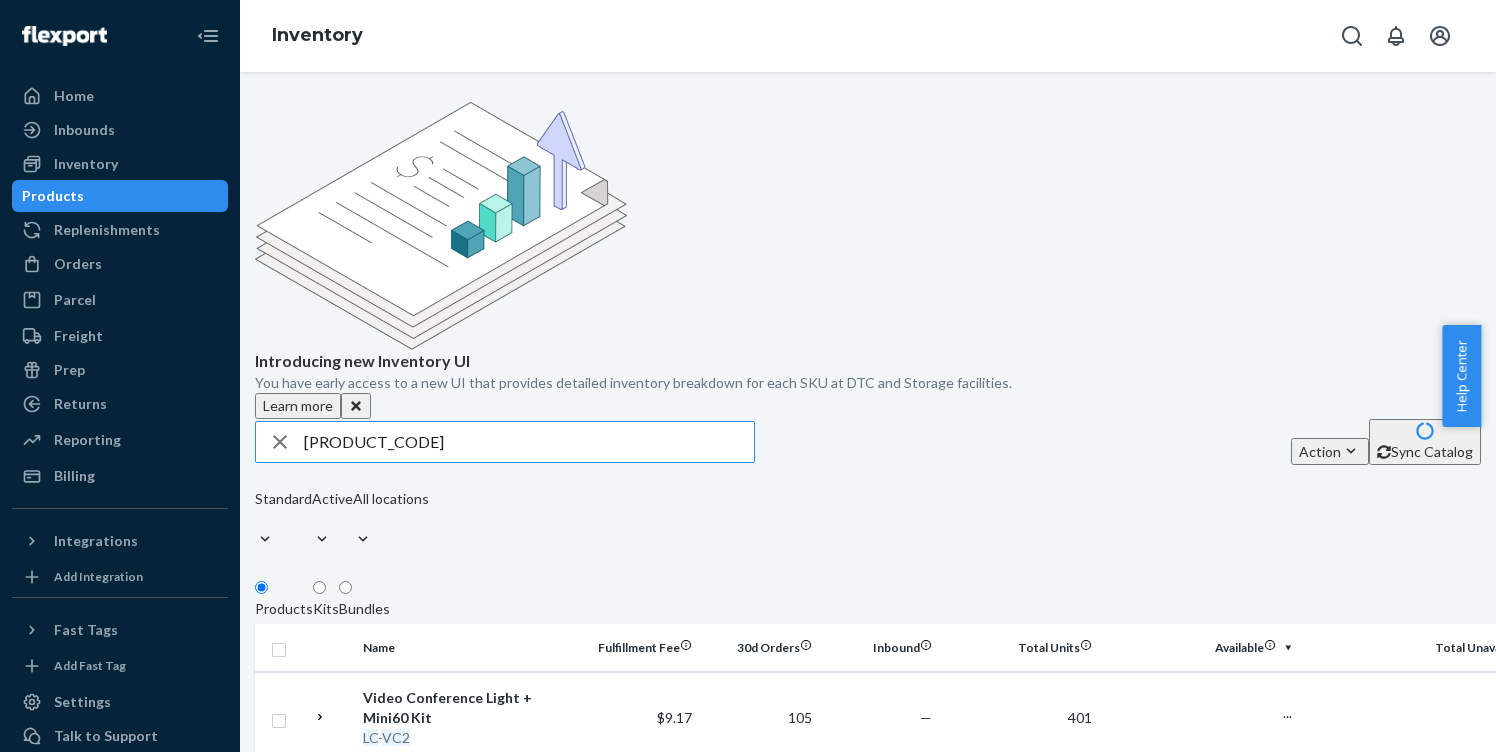 click on "[PRODUCT_CODE]" at bounding box center [529, 442] 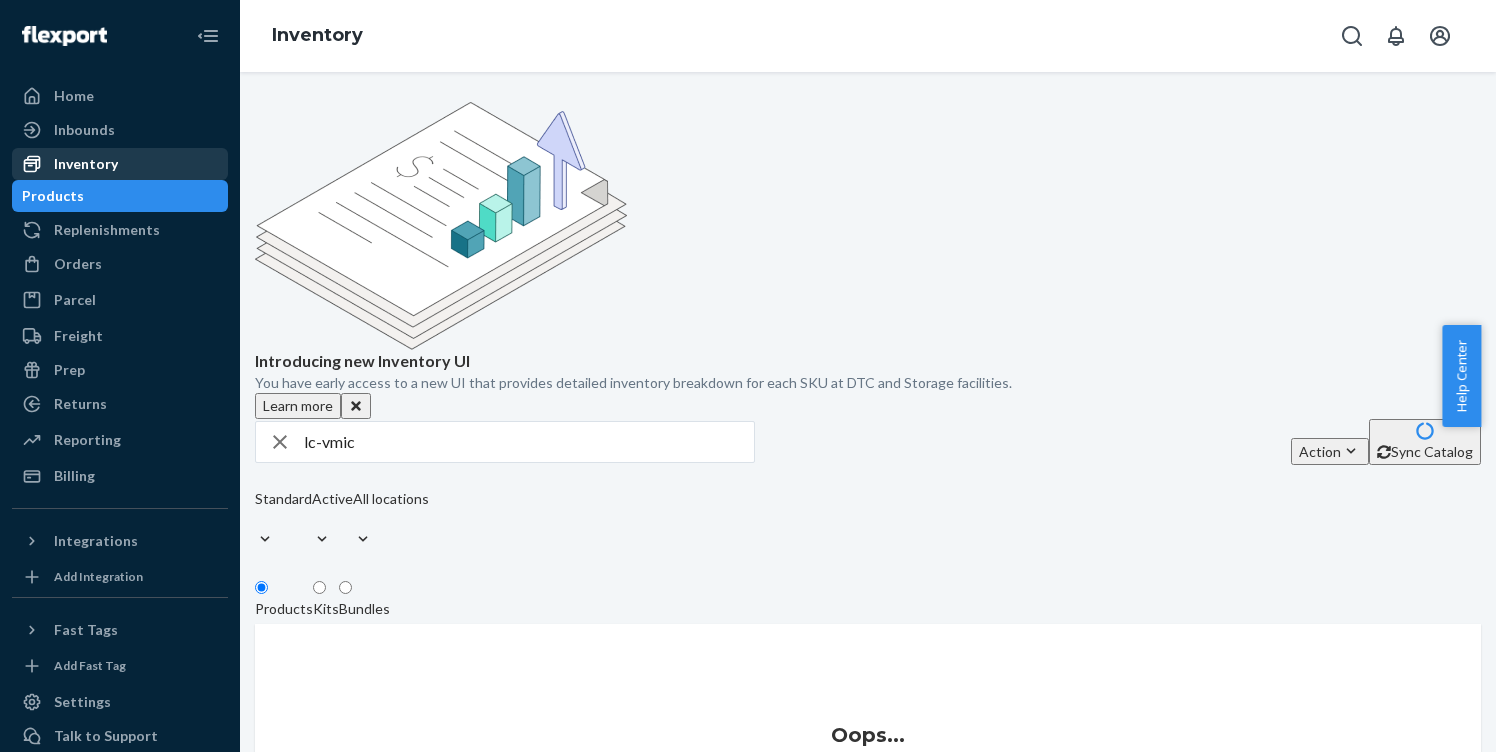 click on "Inventory" at bounding box center [86, 164] 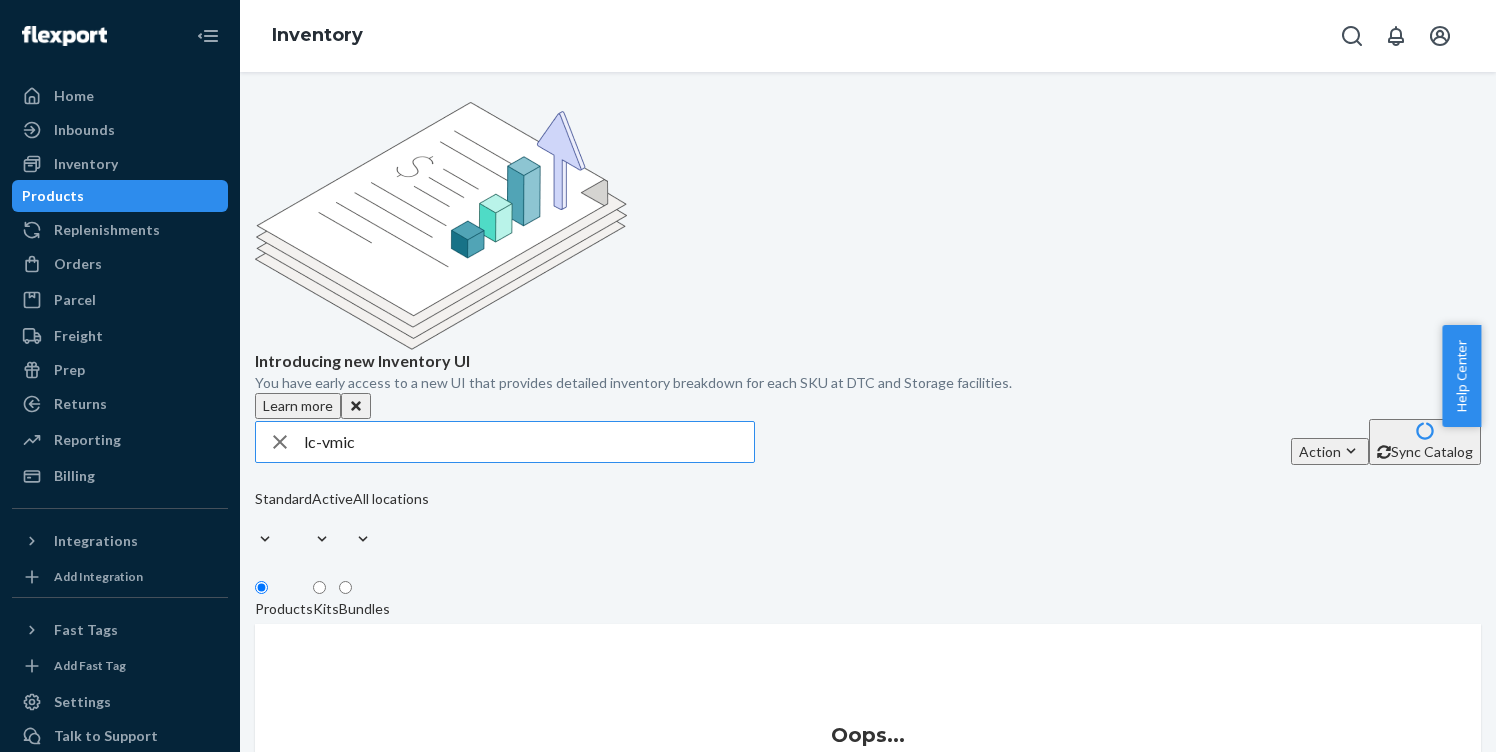 click on "lc-vmic" at bounding box center [529, 442] 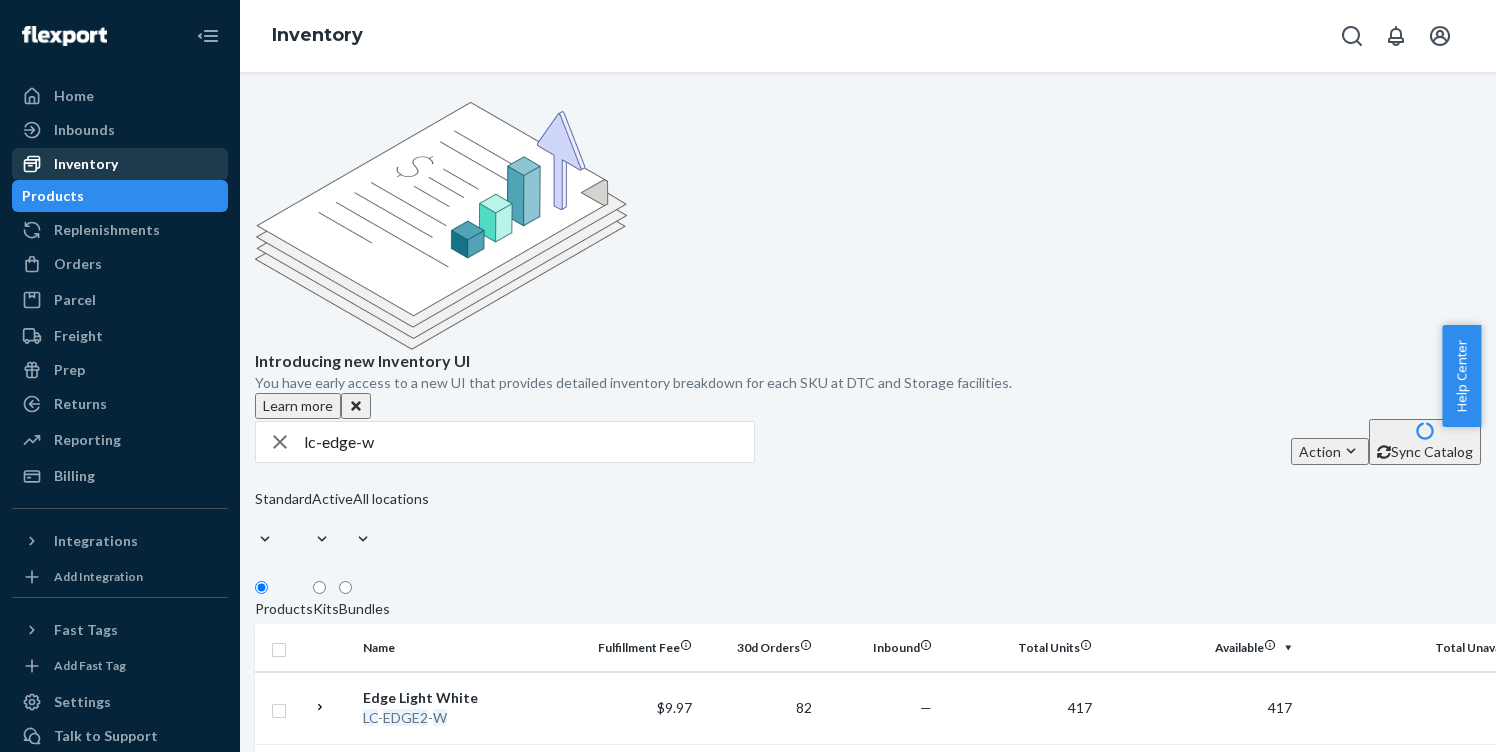 click on "Inventory" at bounding box center [86, 164] 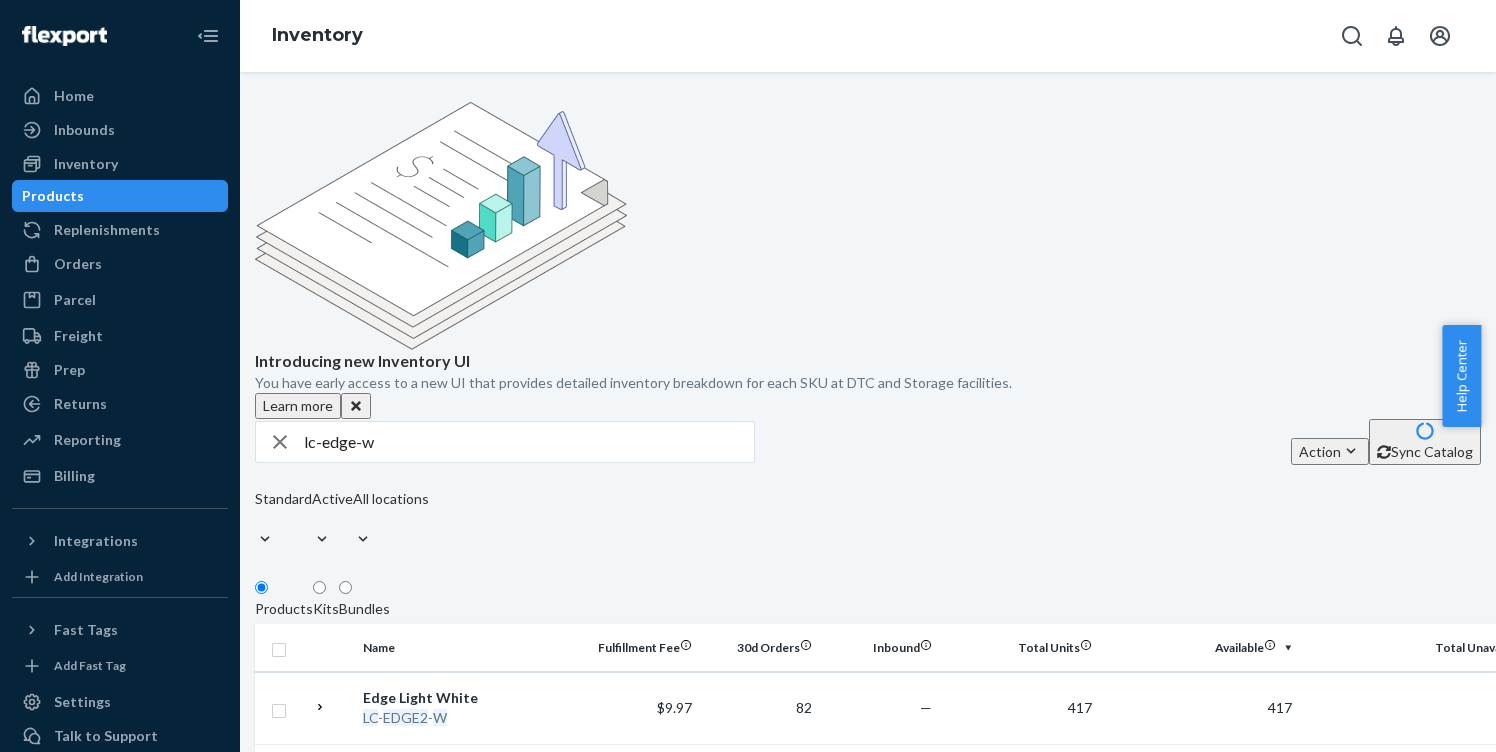 click on "lc-edge-w" at bounding box center [529, 442] 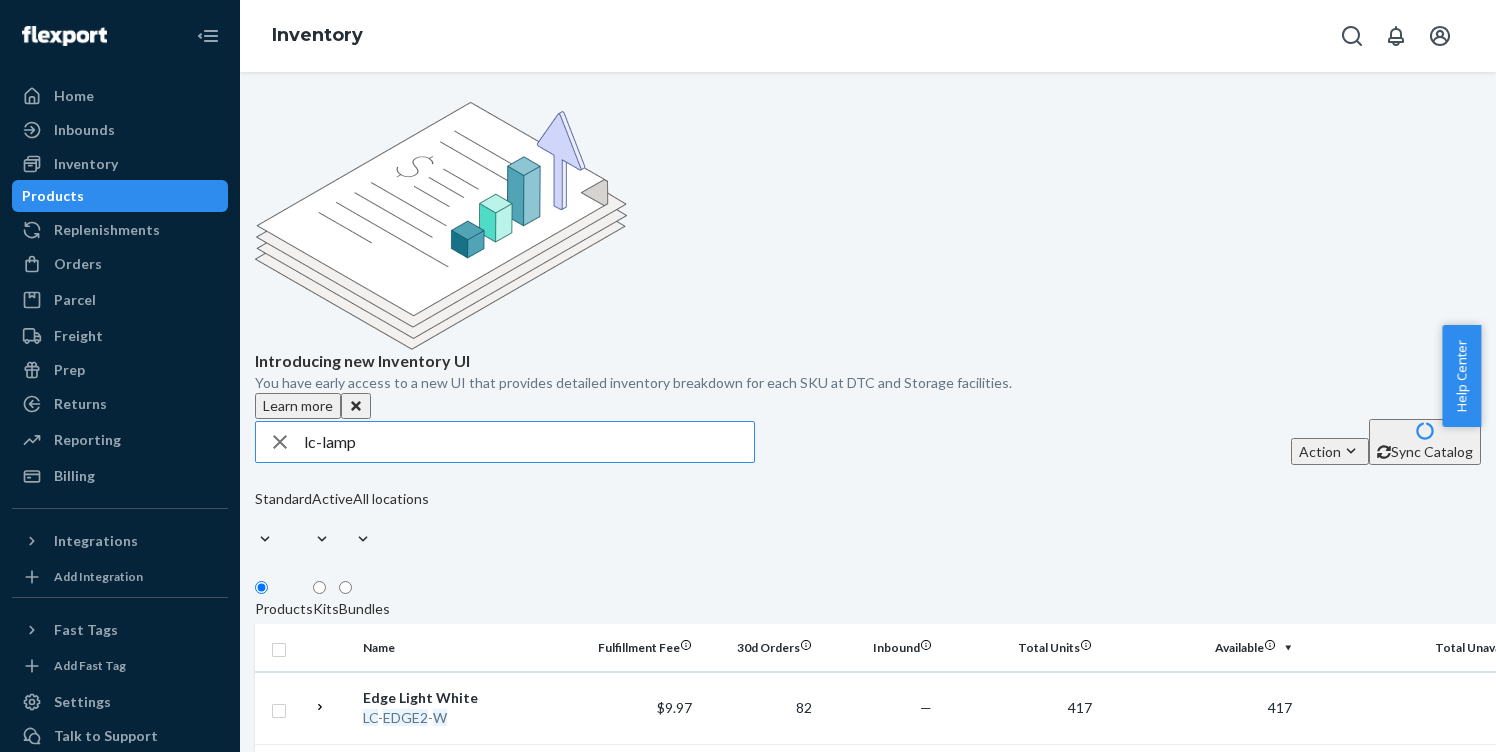 type on "lc-lamp" 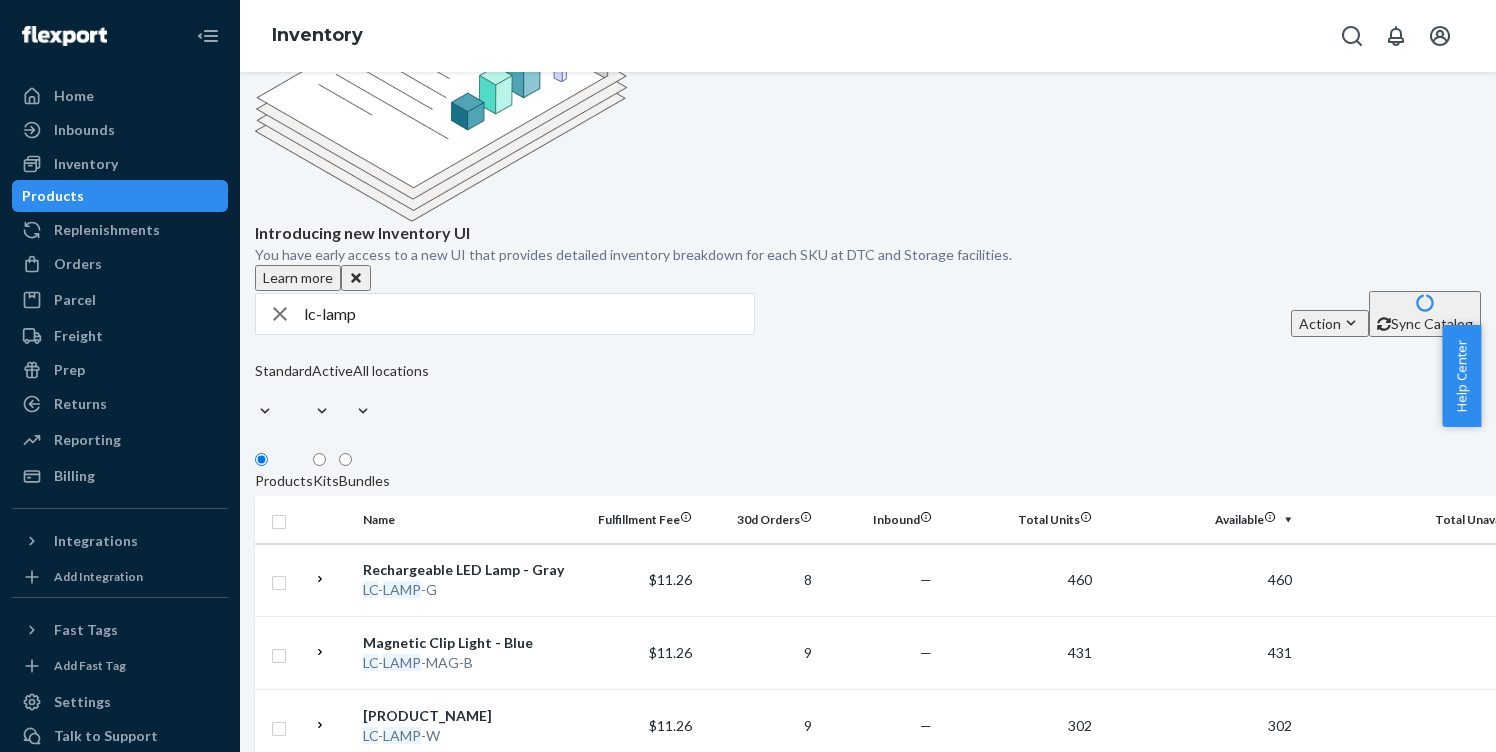 scroll, scrollTop: 390, scrollLeft: 0, axis: vertical 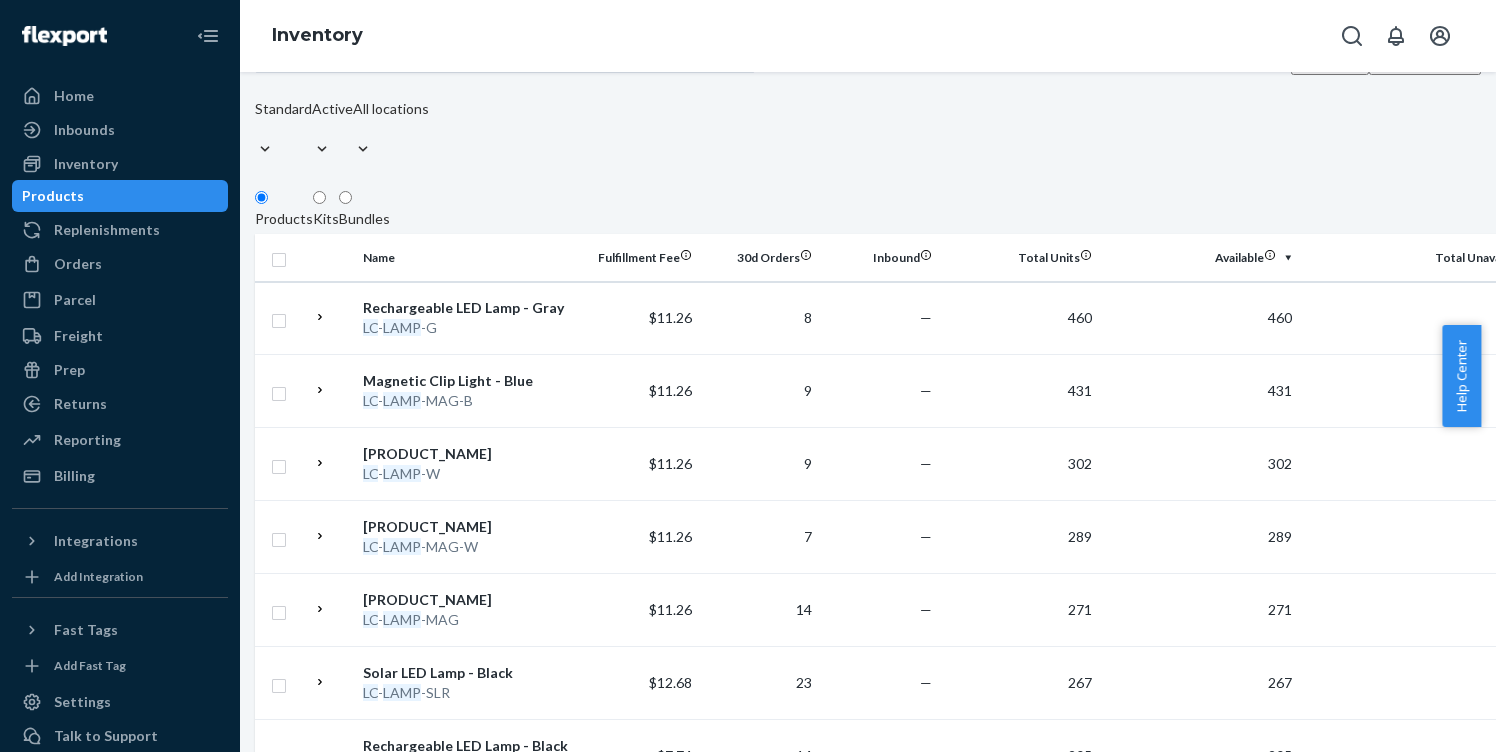 click on "LAMP" at bounding box center (402, 765) 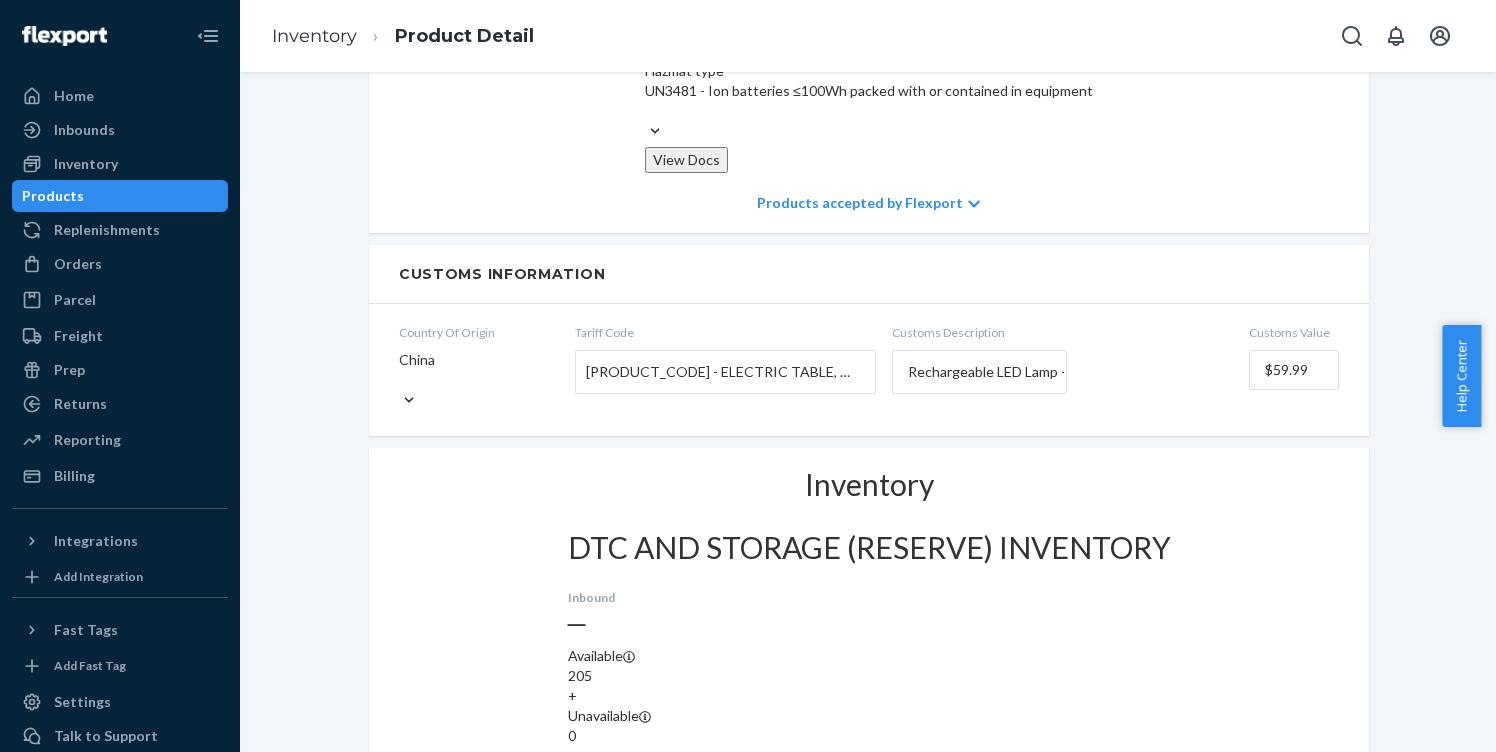 scroll, scrollTop: 1607, scrollLeft: 0, axis: vertical 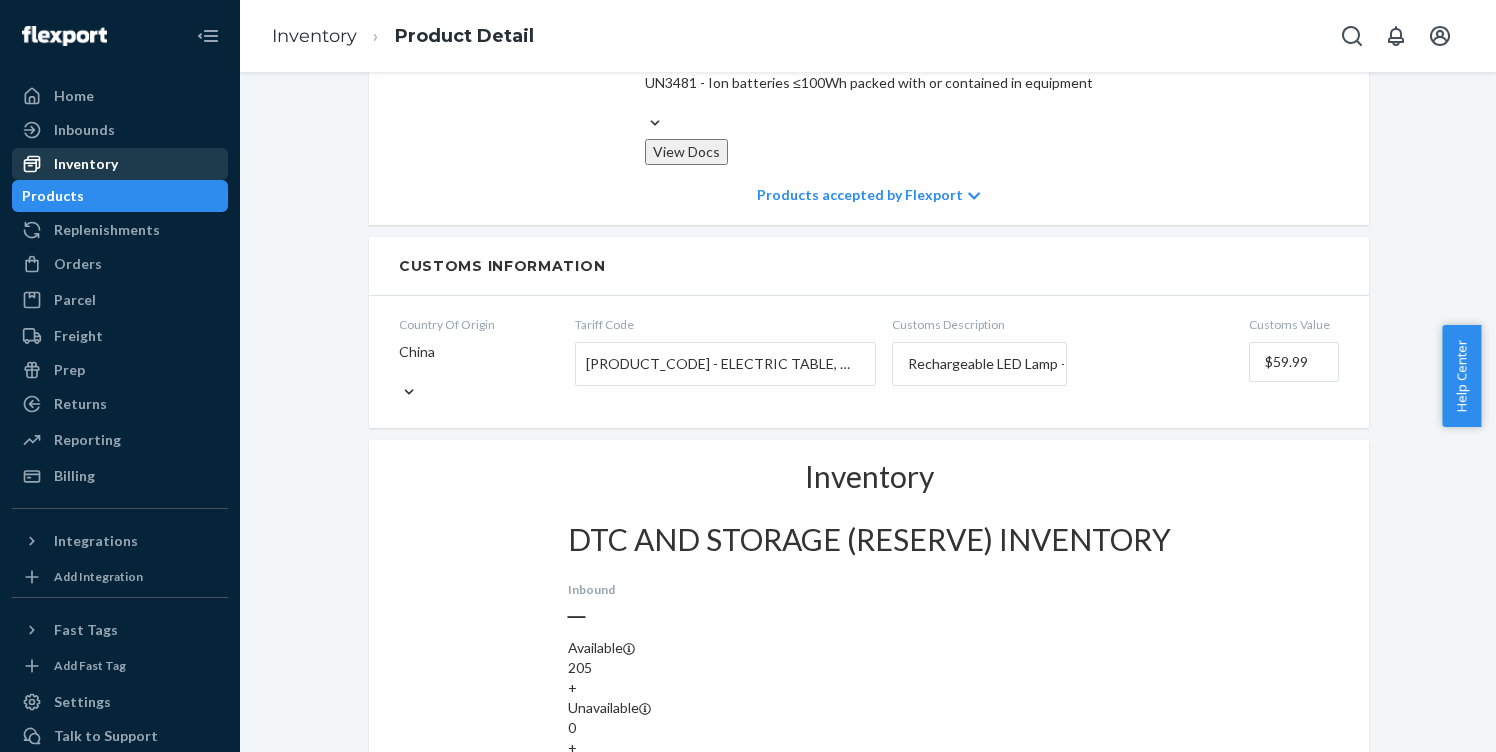 click on "Inventory" at bounding box center [86, 164] 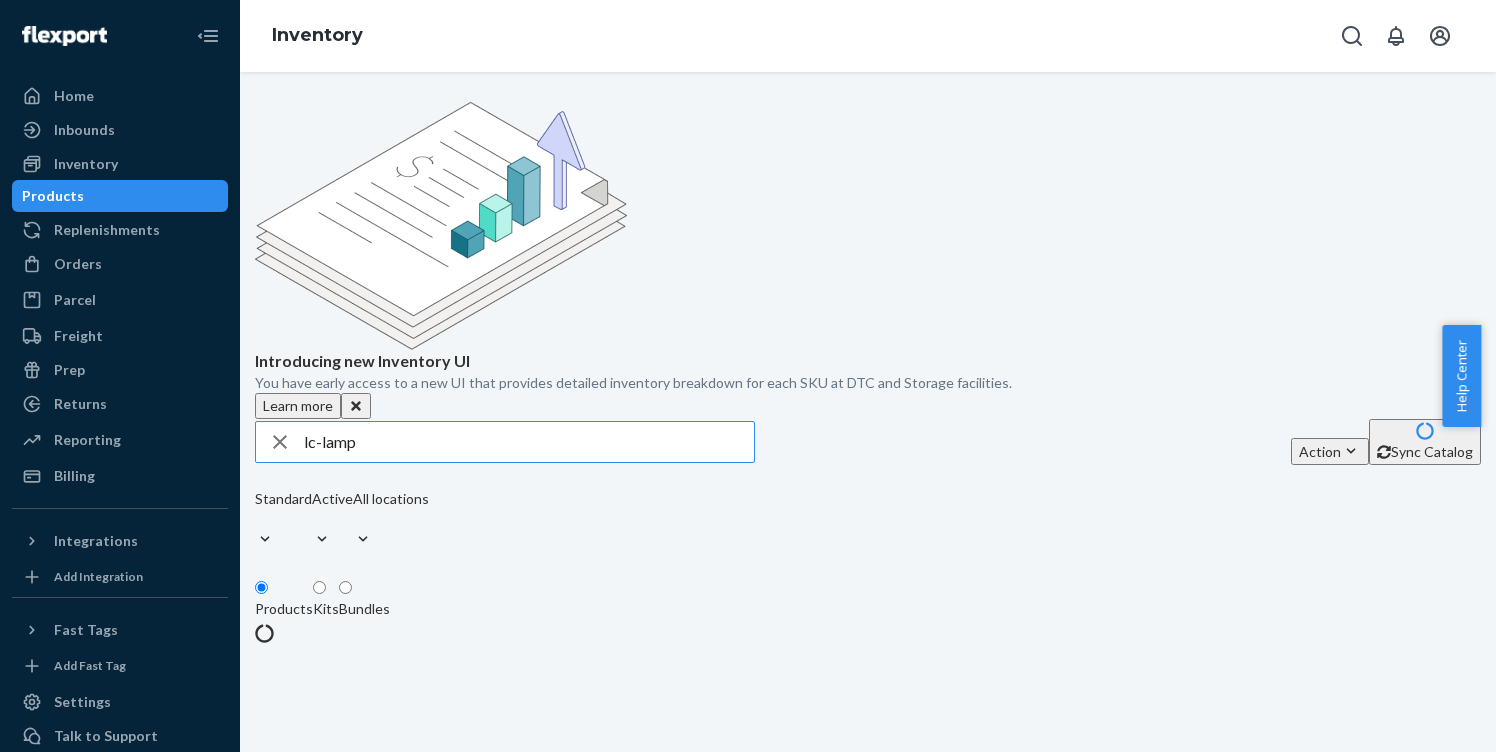 scroll, scrollTop: 0, scrollLeft: 0, axis: both 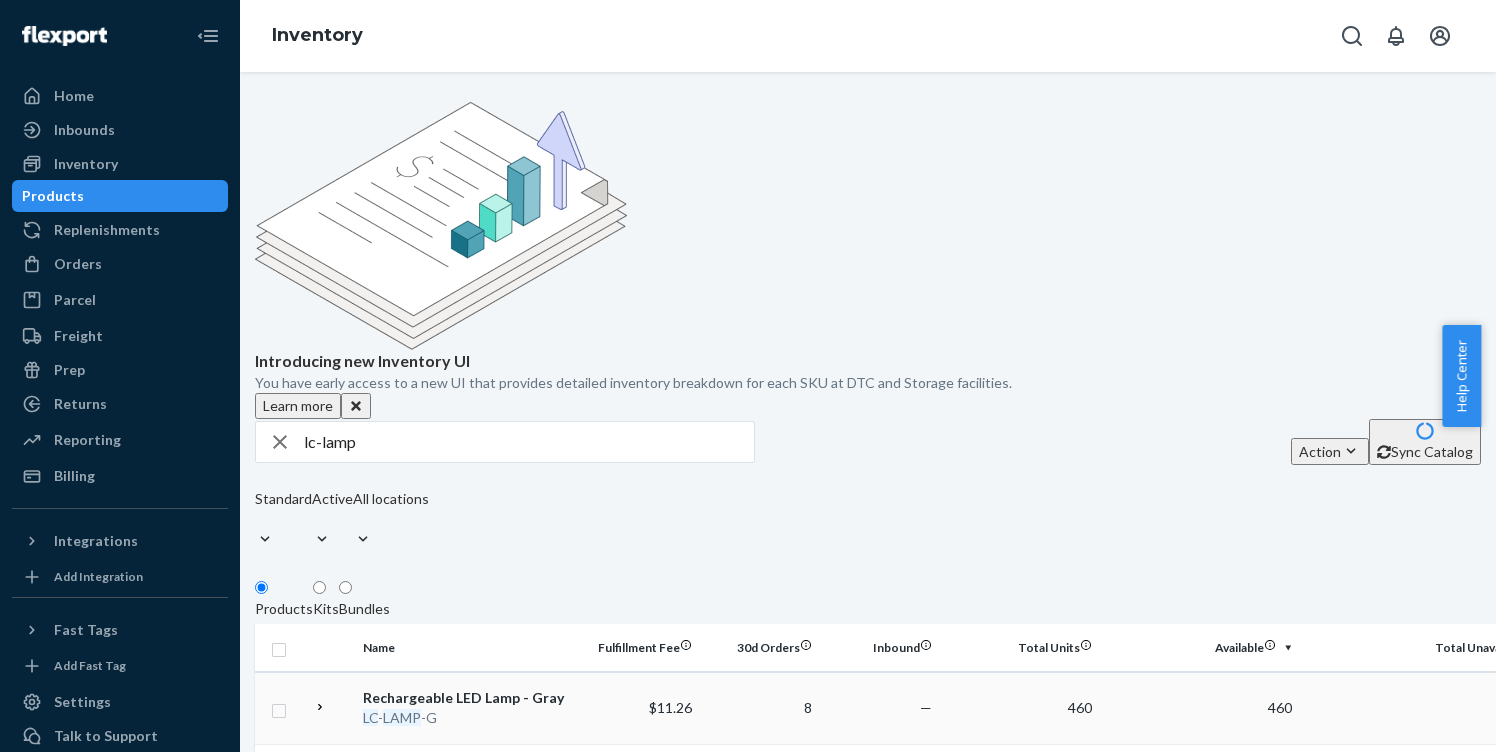 click on "LAMP" at bounding box center [402, 717] 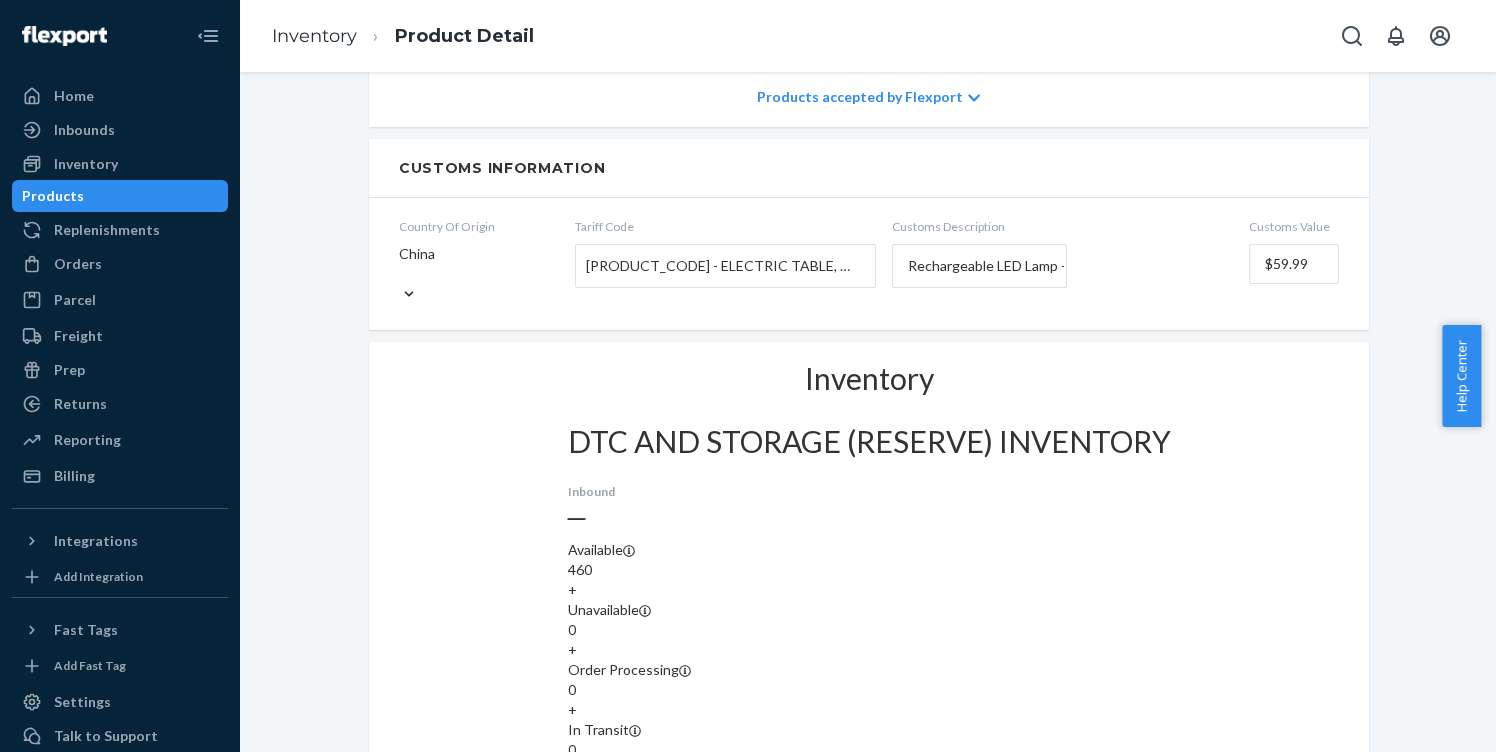 scroll, scrollTop: 1712, scrollLeft: 0, axis: vertical 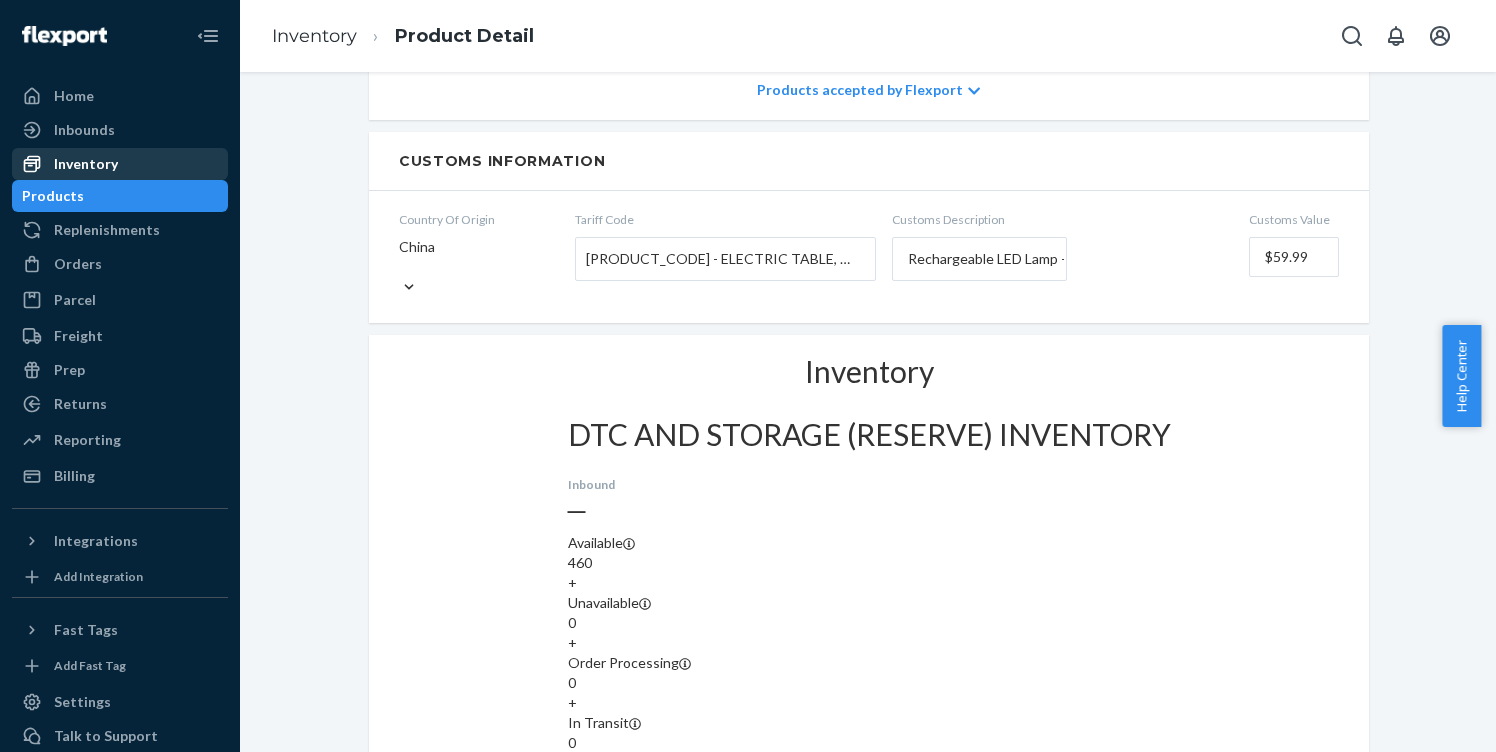 drag, startPoint x: 90, startPoint y: 170, endPoint x: 245, endPoint y: 190, distance: 156.285 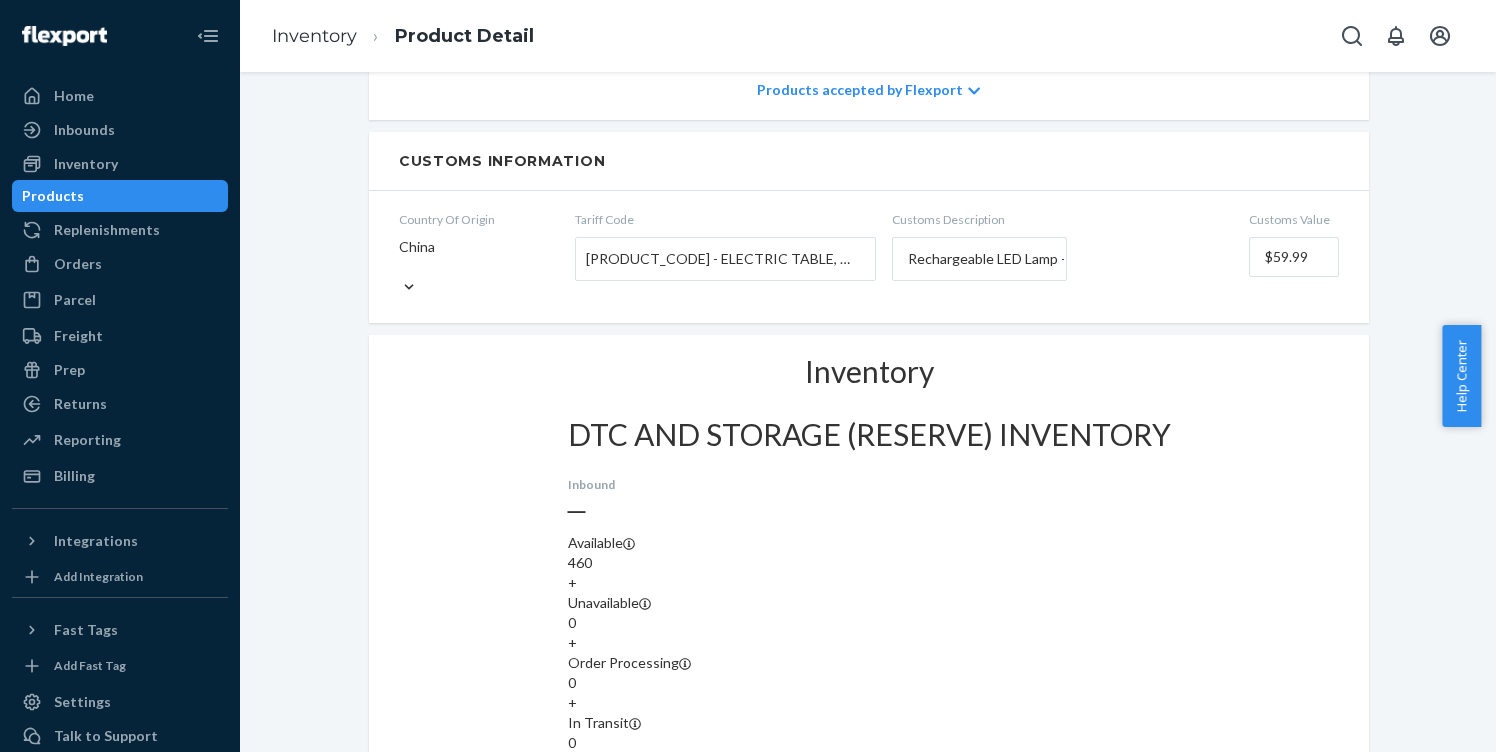 click on "Inventory" at bounding box center [86, 164] 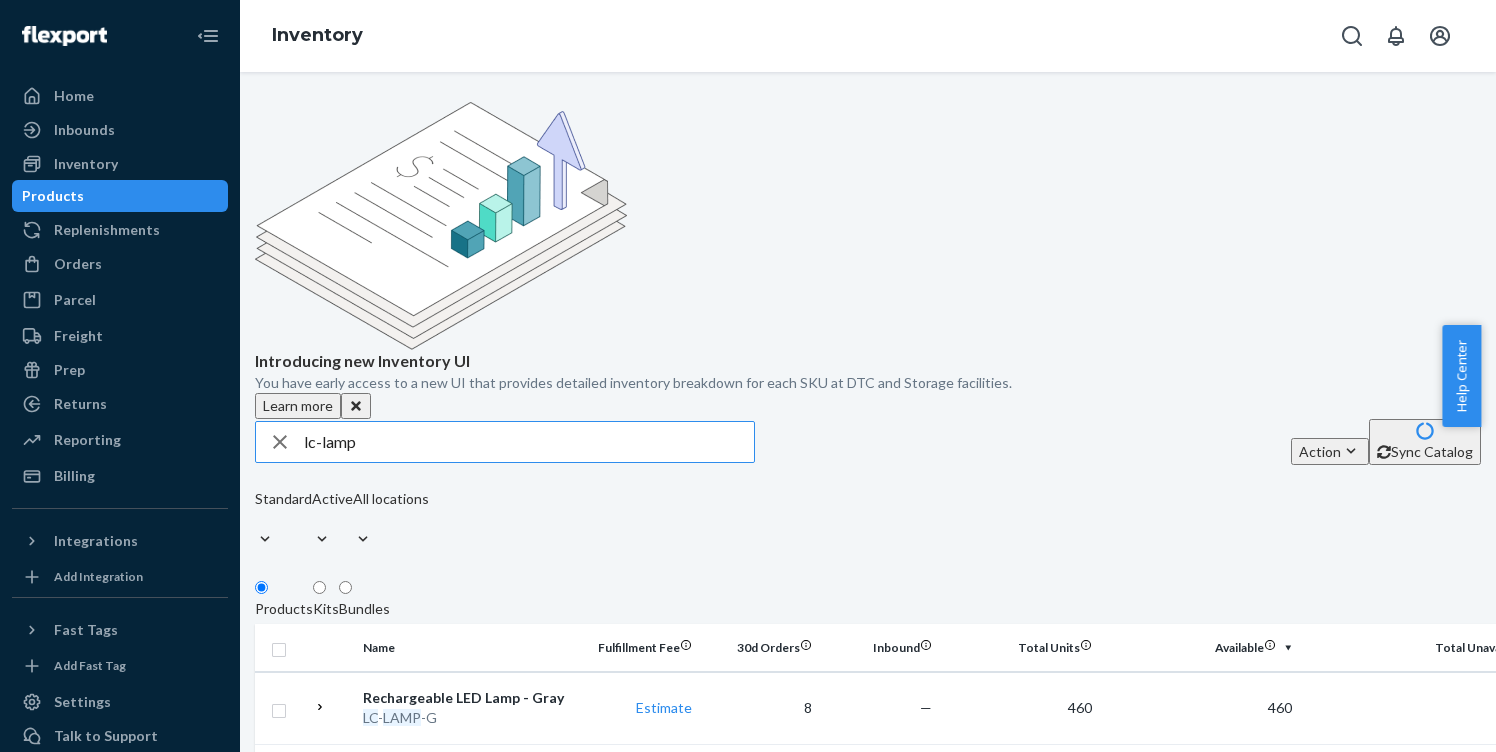 click on "lc-lamp" at bounding box center (529, 442) 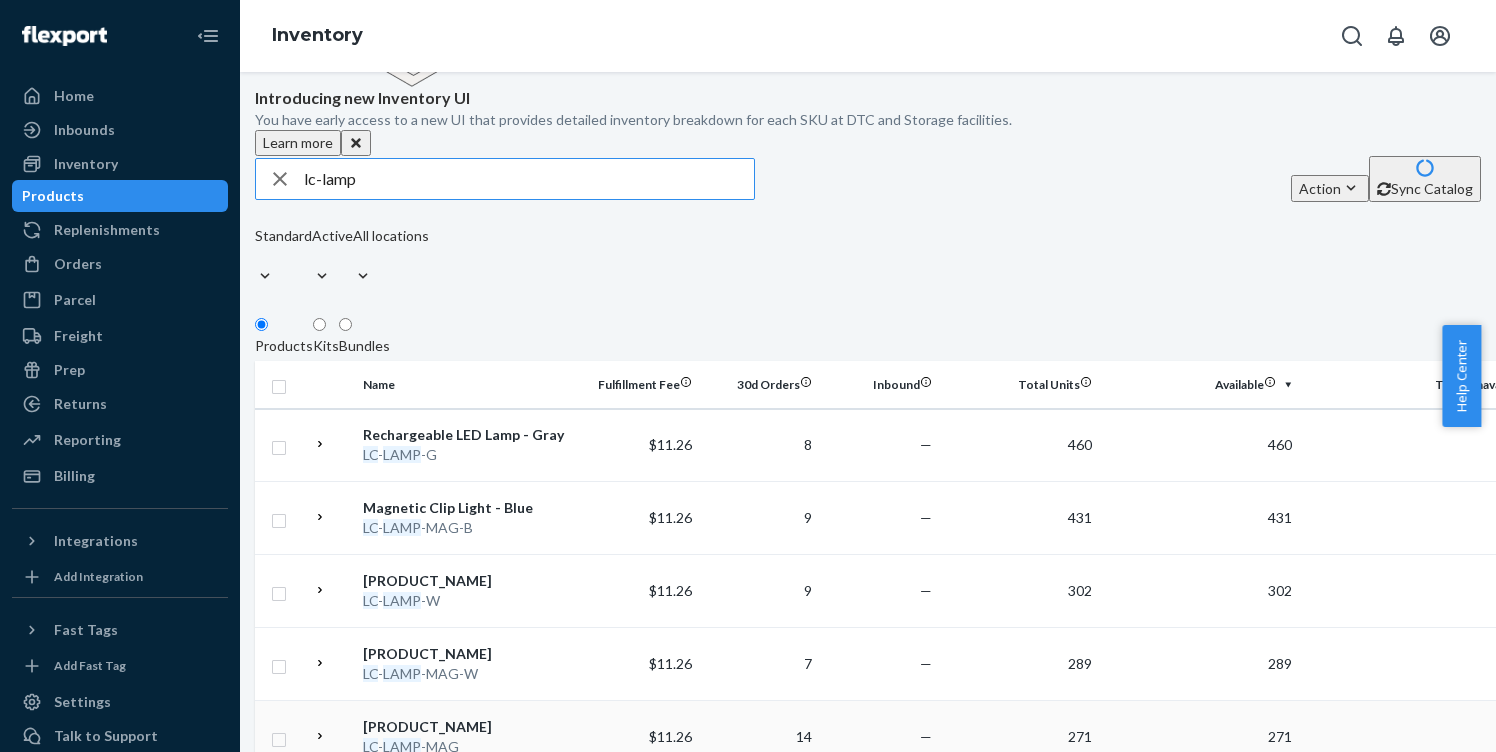 scroll, scrollTop: 390, scrollLeft: 0, axis: vertical 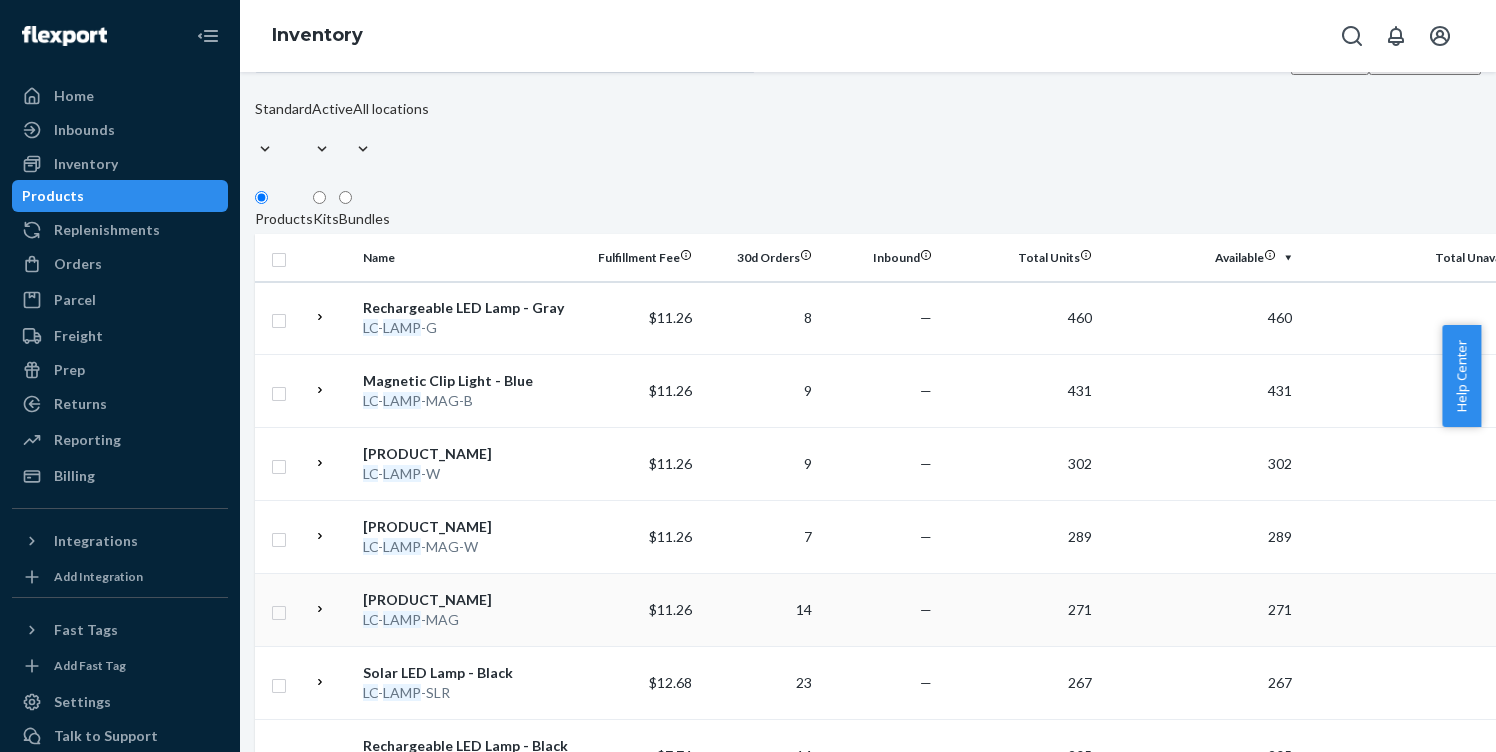 click on "LAMP" at bounding box center [402, 619] 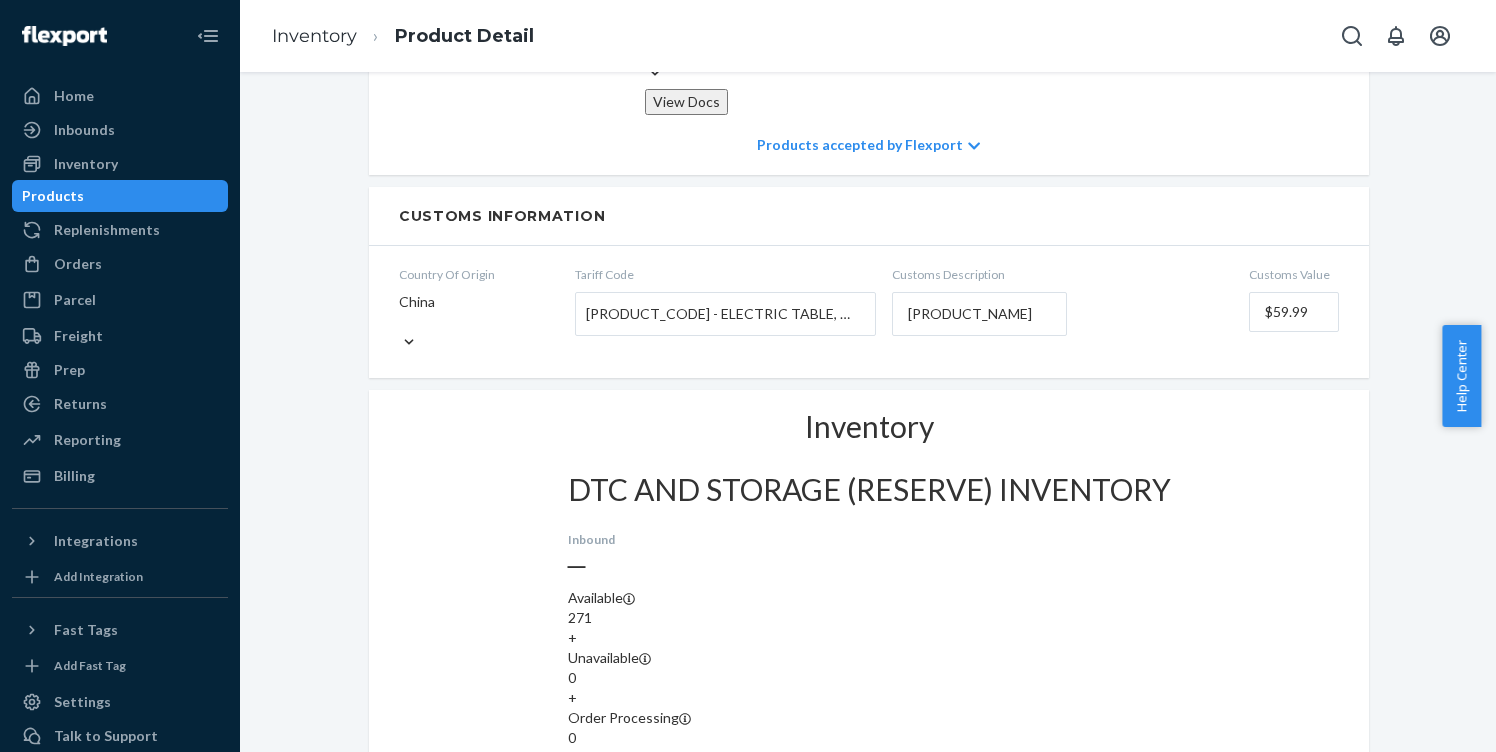 scroll, scrollTop: 1658, scrollLeft: 0, axis: vertical 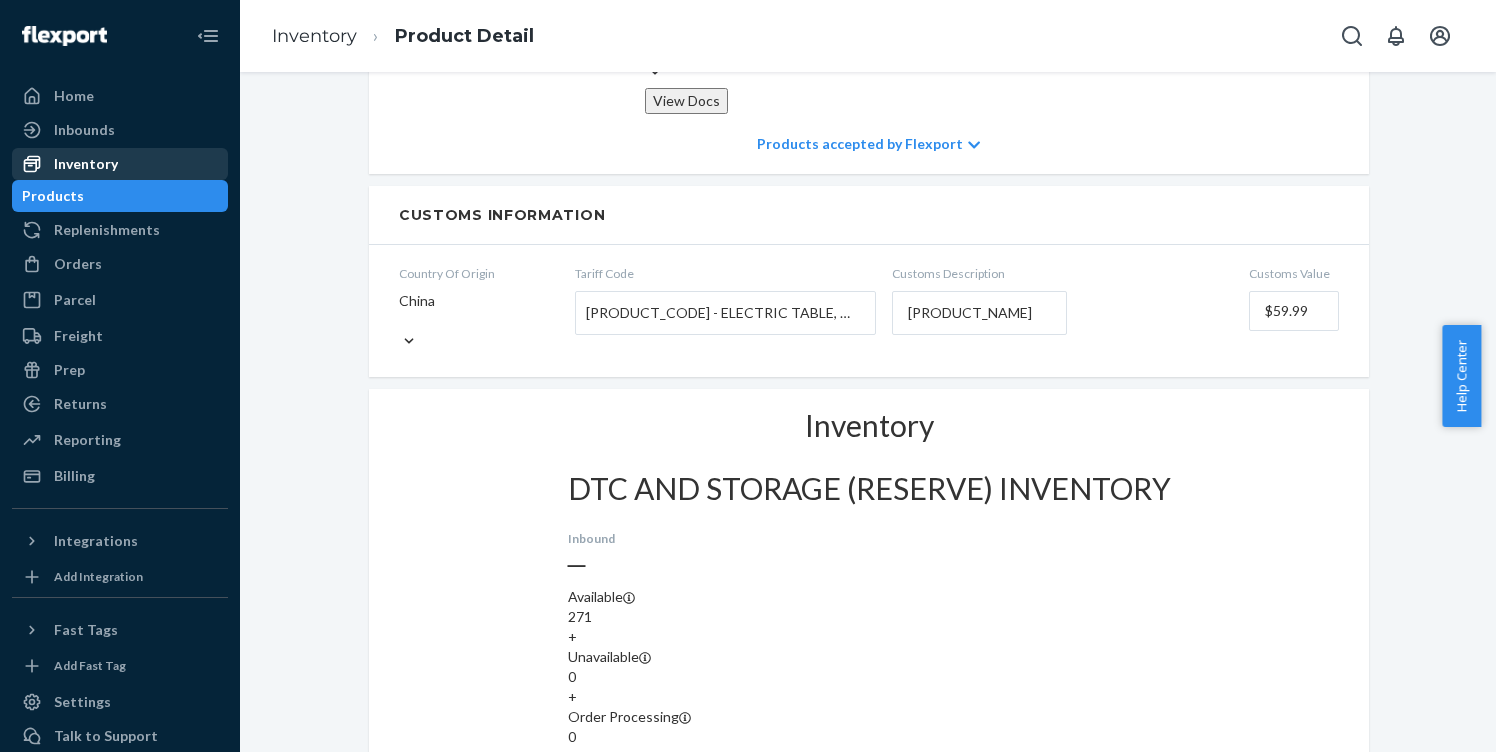 drag, startPoint x: 85, startPoint y: 164, endPoint x: 186, endPoint y: 176, distance: 101.71037 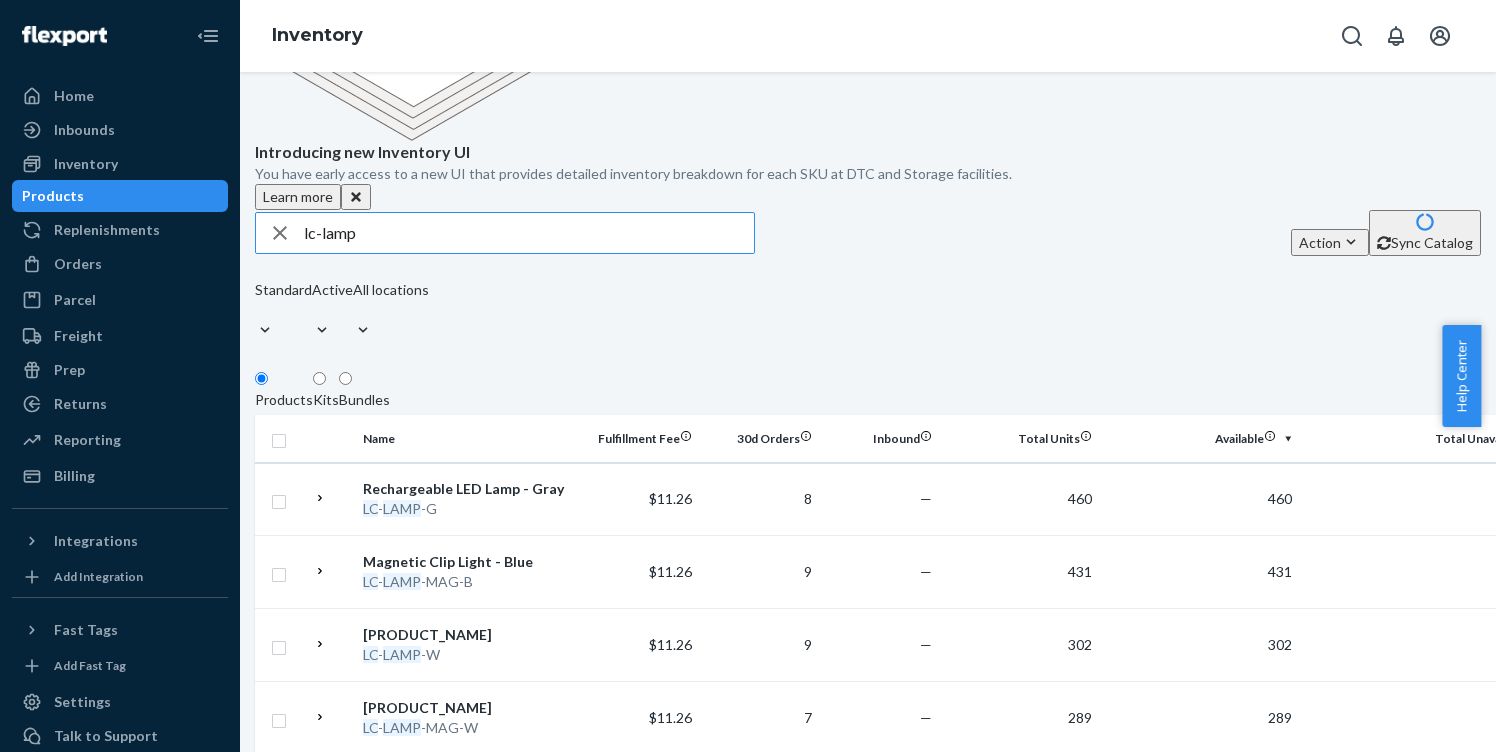 scroll, scrollTop: 222, scrollLeft: 0, axis: vertical 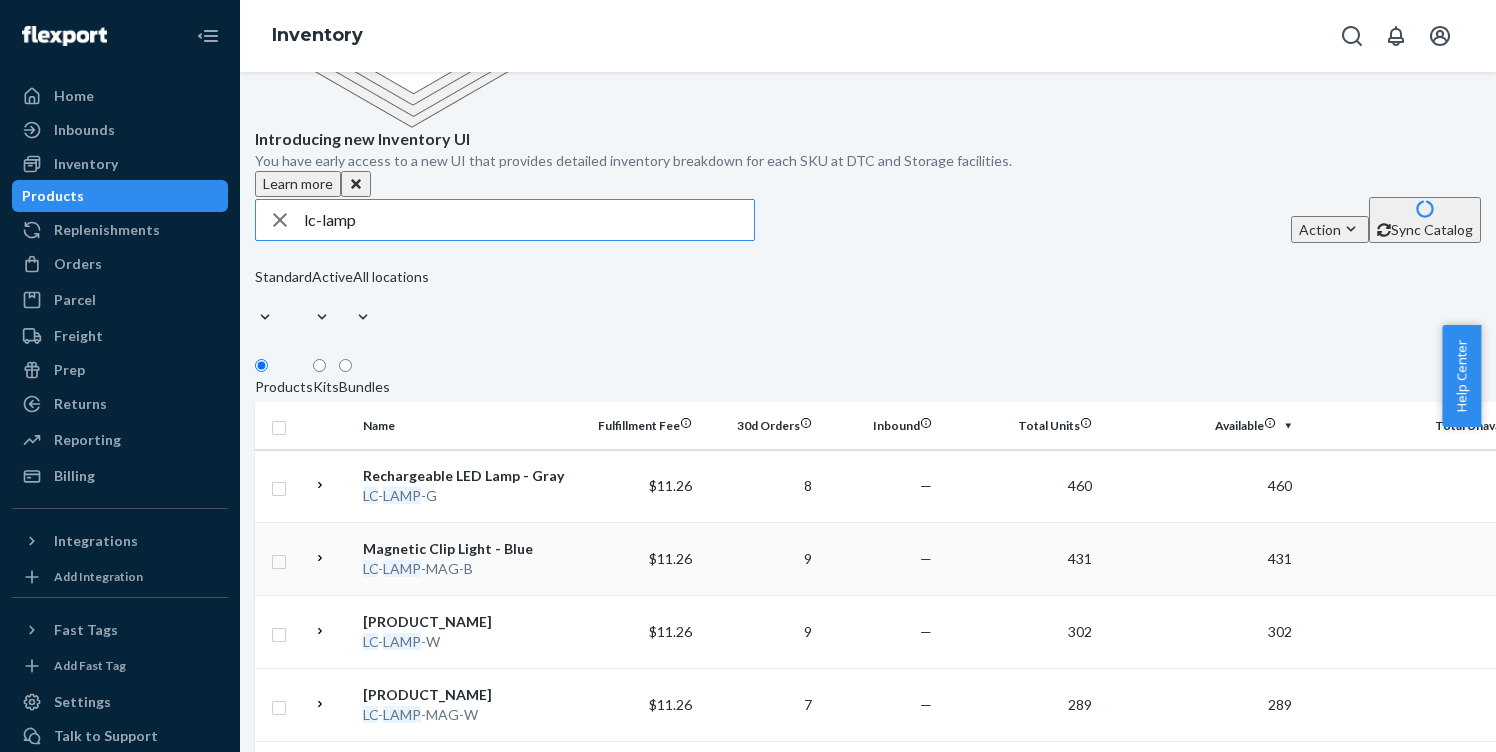 click on "[PRODUCT_CODE]" at bounding box center [467, 569] 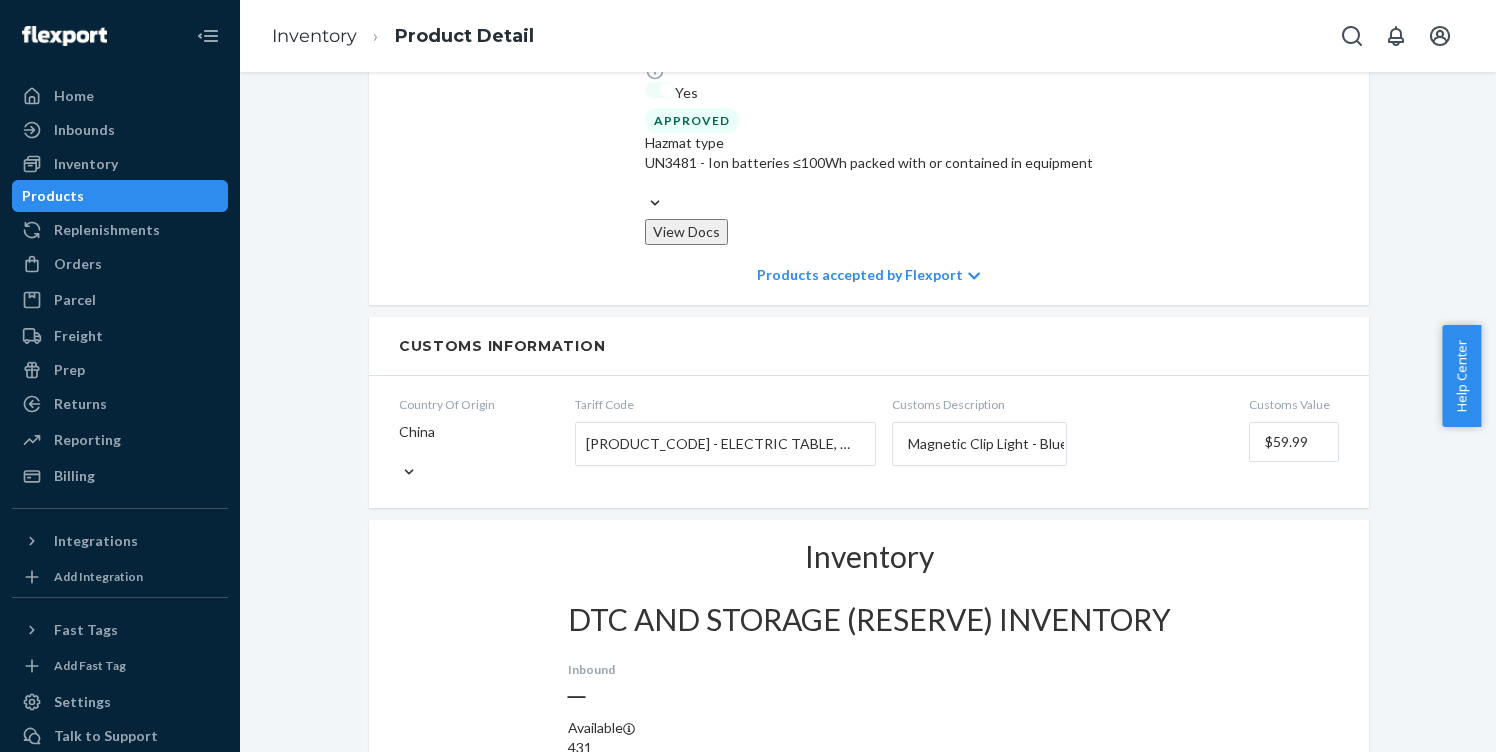 scroll, scrollTop: 1589, scrollLeft: 0, axis: vertical 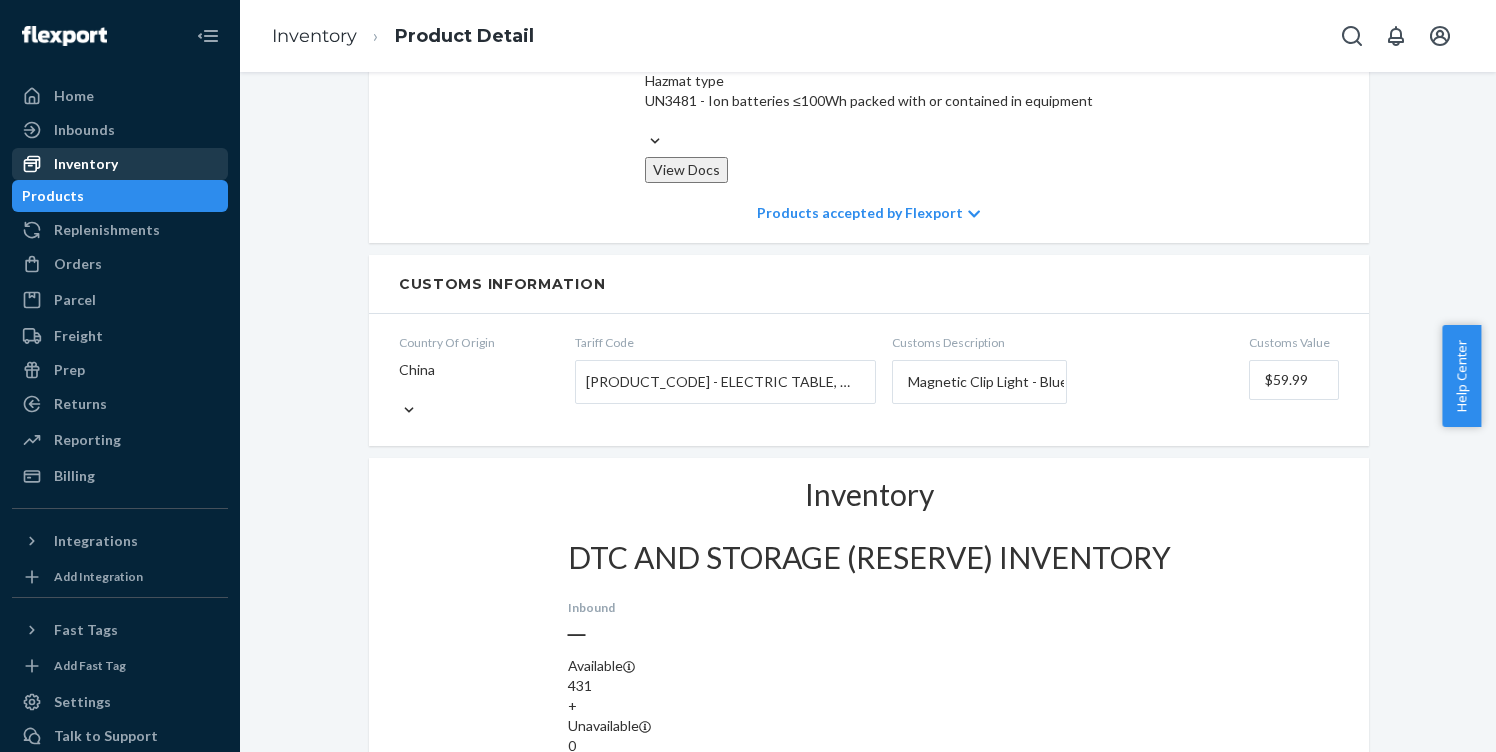 drag, startPoint x: 63, startPoint y: 166, endPoint x: 88, endPoint y: 168, distance: 25.079872 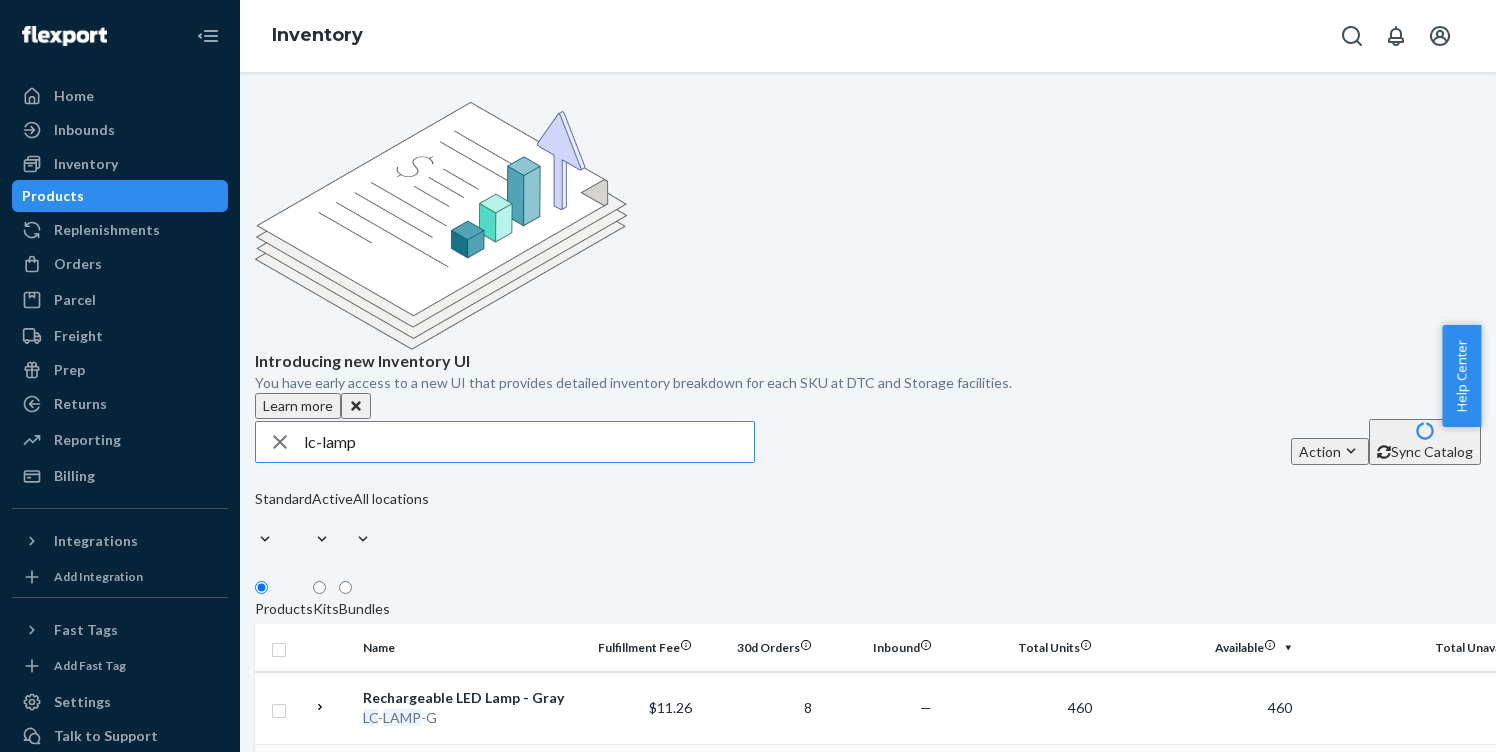 scroll, scrollTop: 390, scrollLeft: 0, axis: vertical 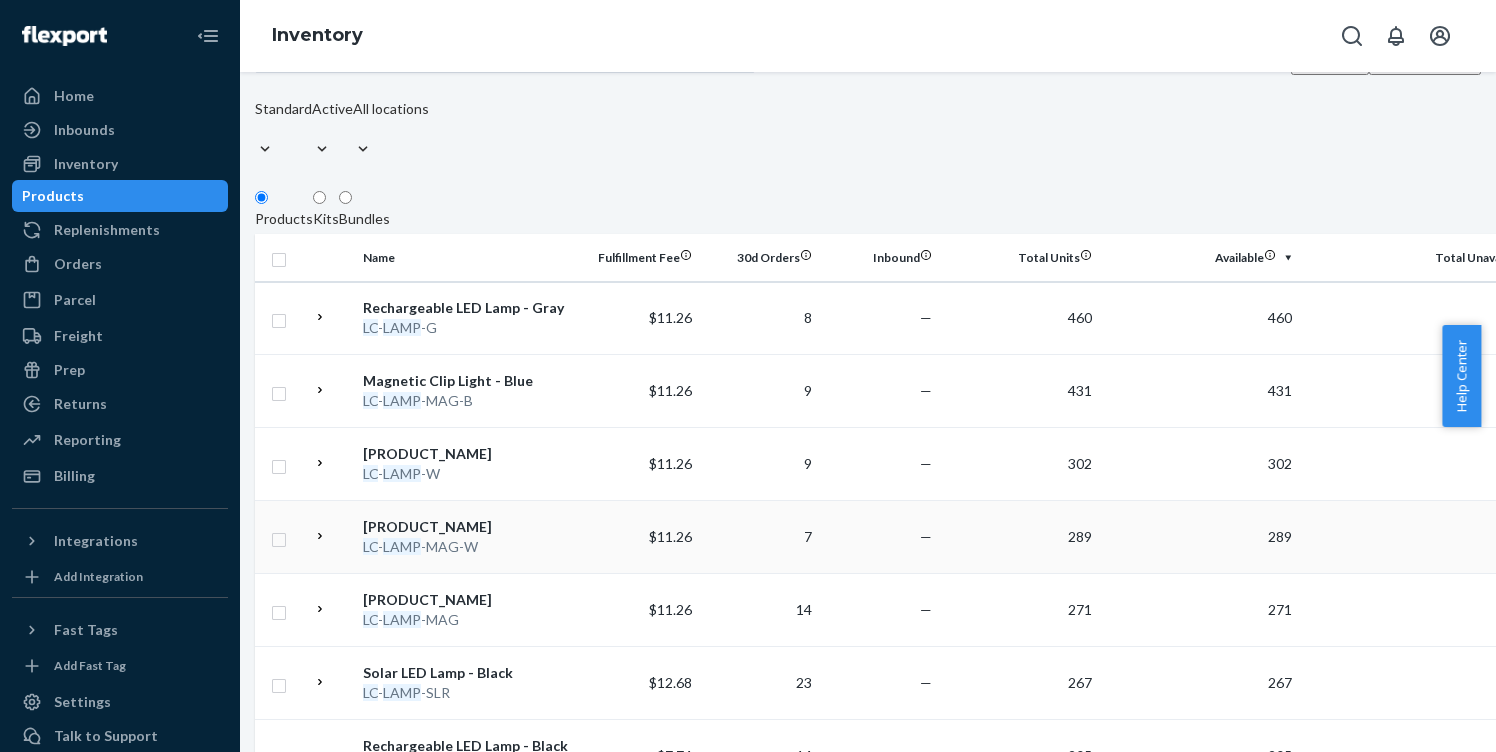 click on "[PRODUCT_CODE]" at bounding box center (467, 547) 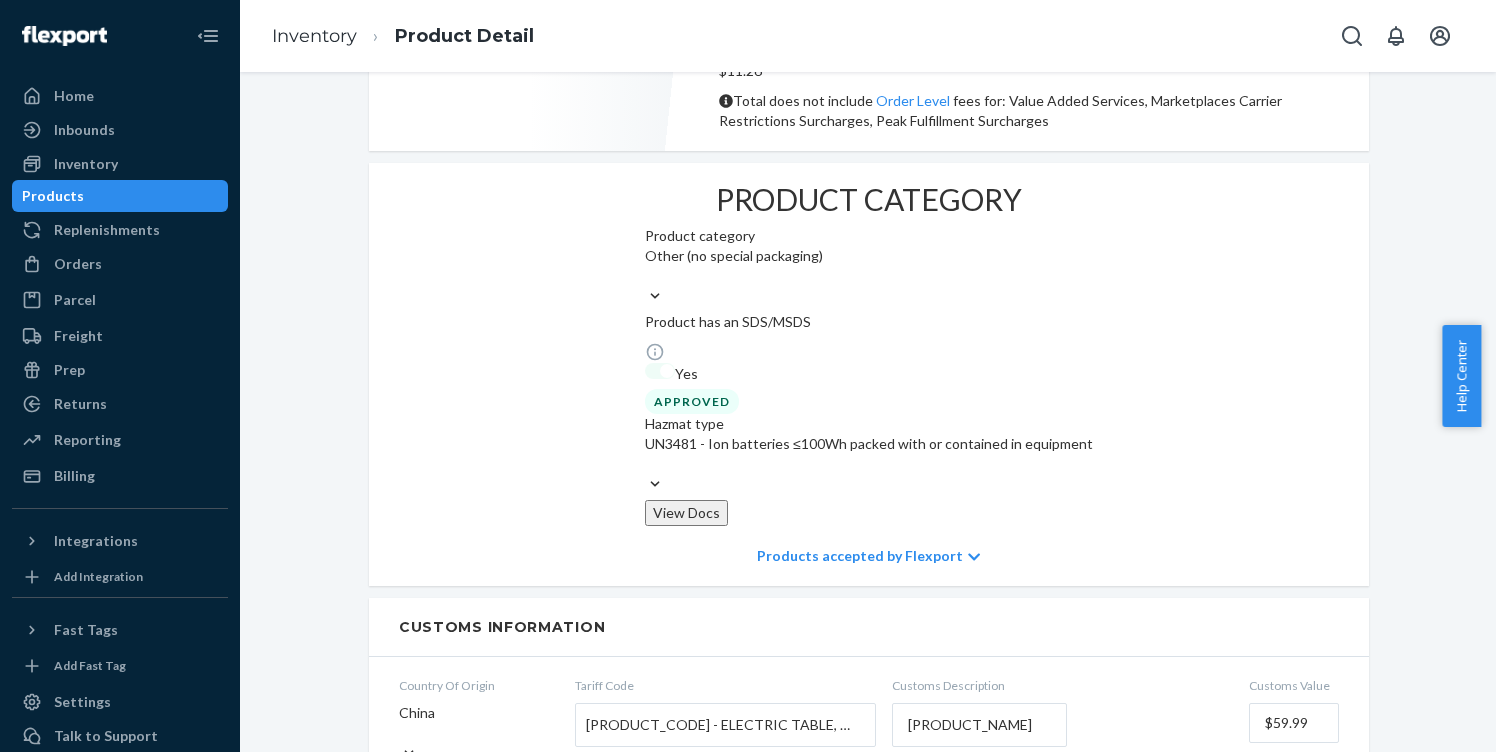 scroll, scrollTop: 1639, scrollLeft: 0, axis: vertical 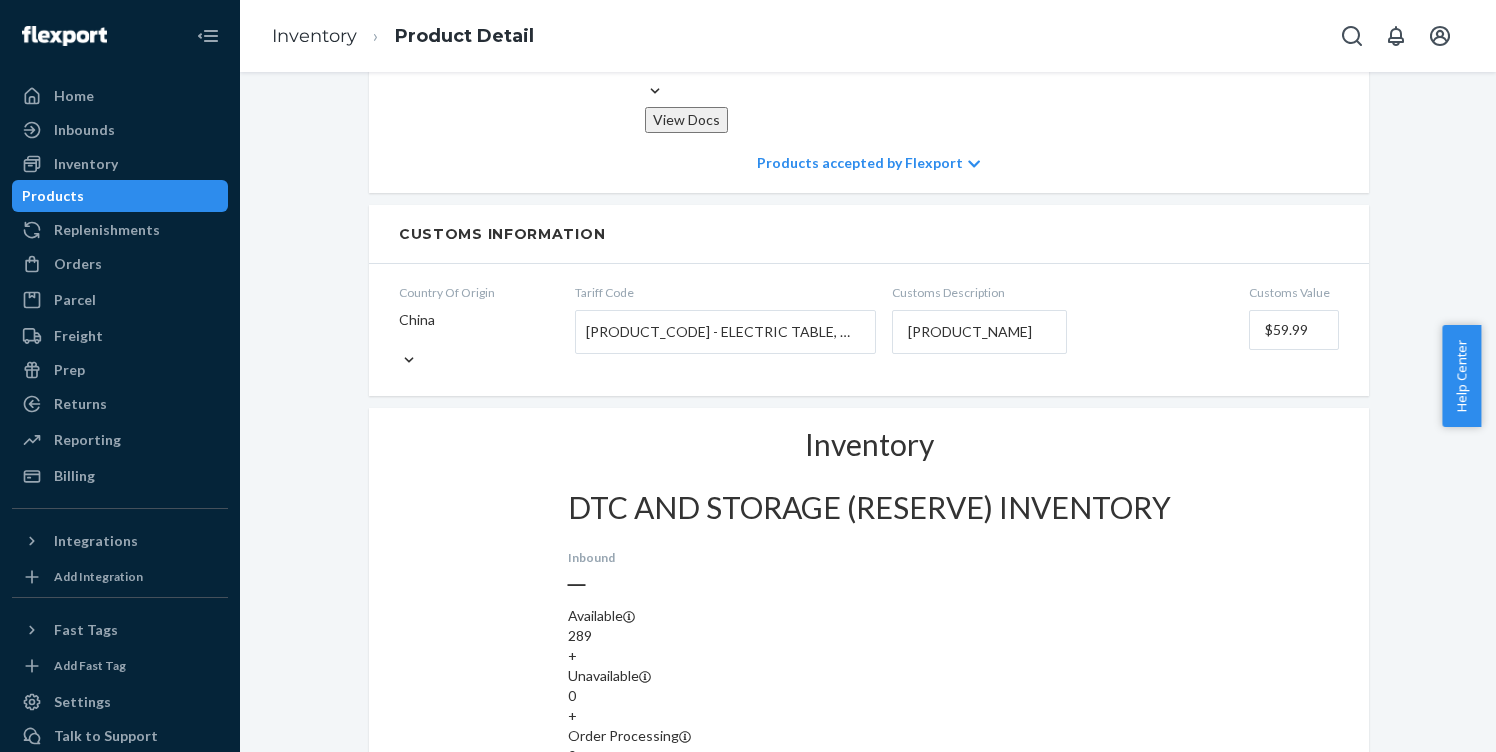 drag, startPoint x: 94, startPoint y: 172, endPoint x: 247, endPoint y: 177, distance: 153.08168 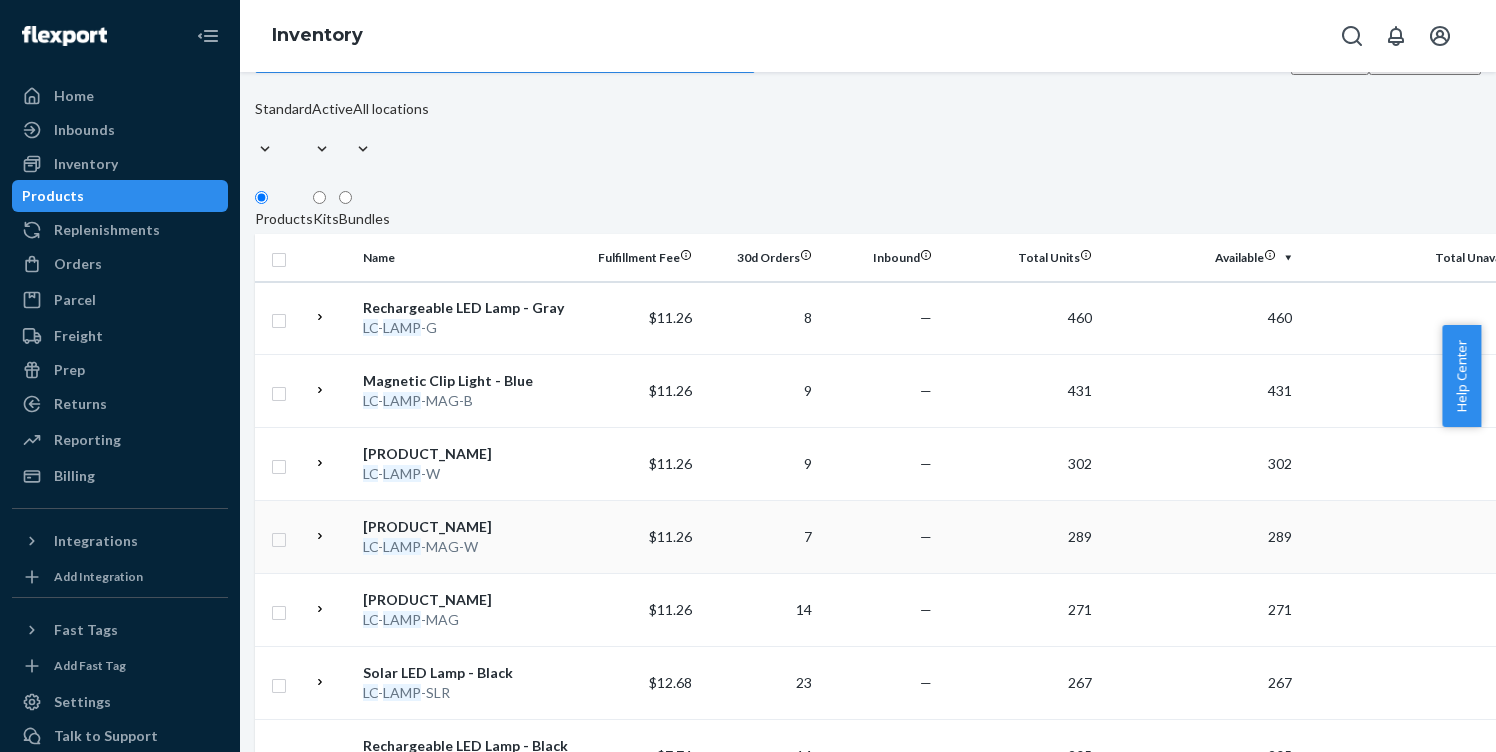 scroll, scrollTop: 390, scrollLeft: 0, axis: vertical 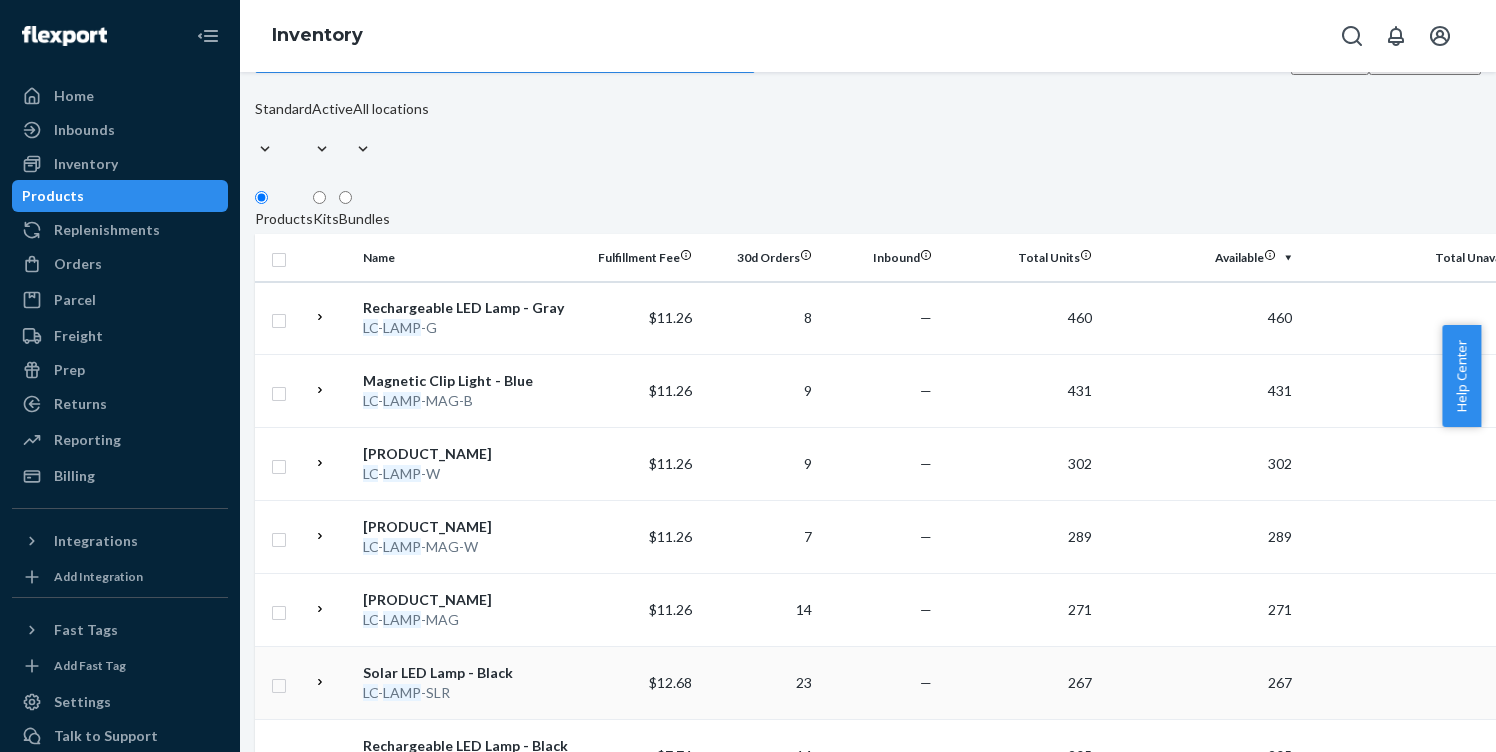 click on "LAMP" at bounding box center [402, 692] 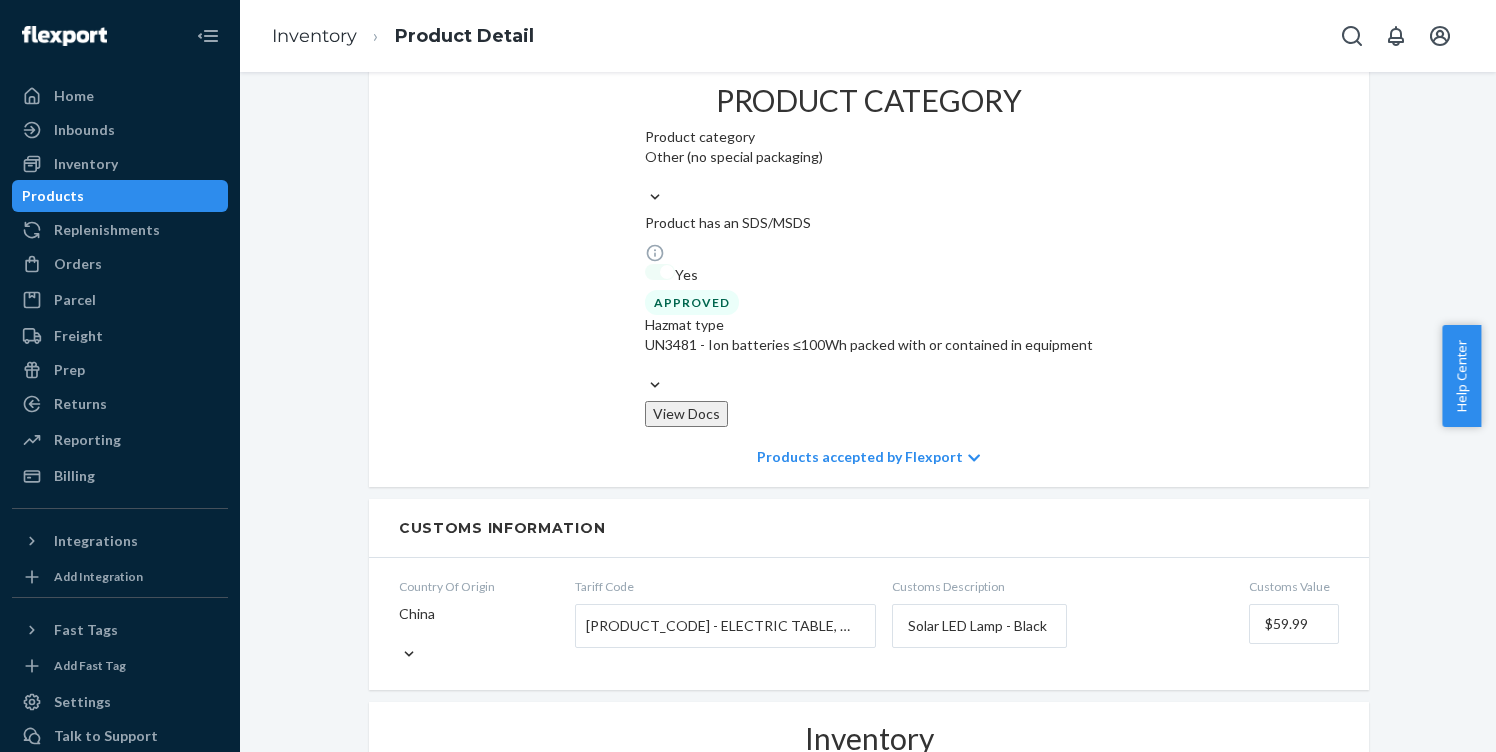 scroll, scrollTop: 1587, scrollLeft: 0, axis: vertical 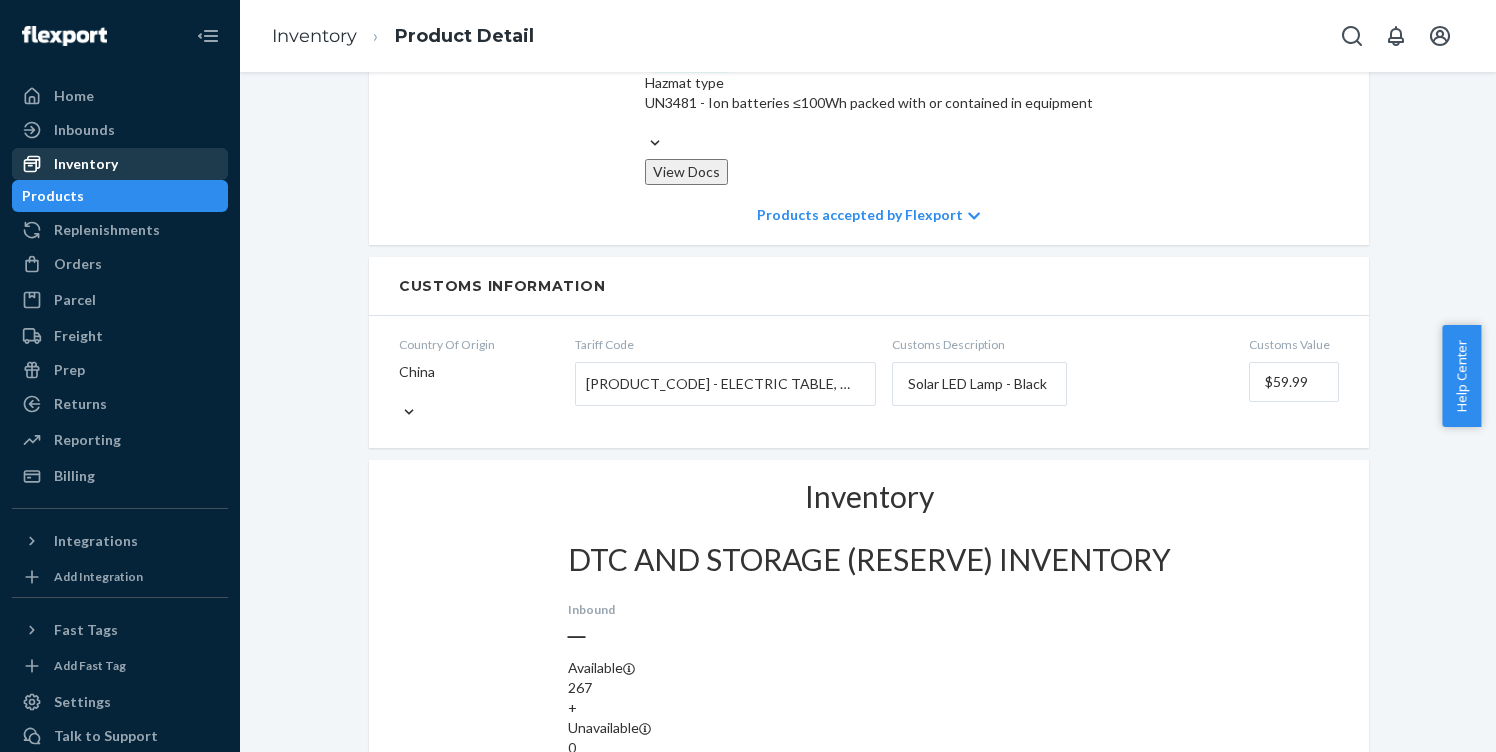 click on "Inventory" at bounding box center (86, 164) 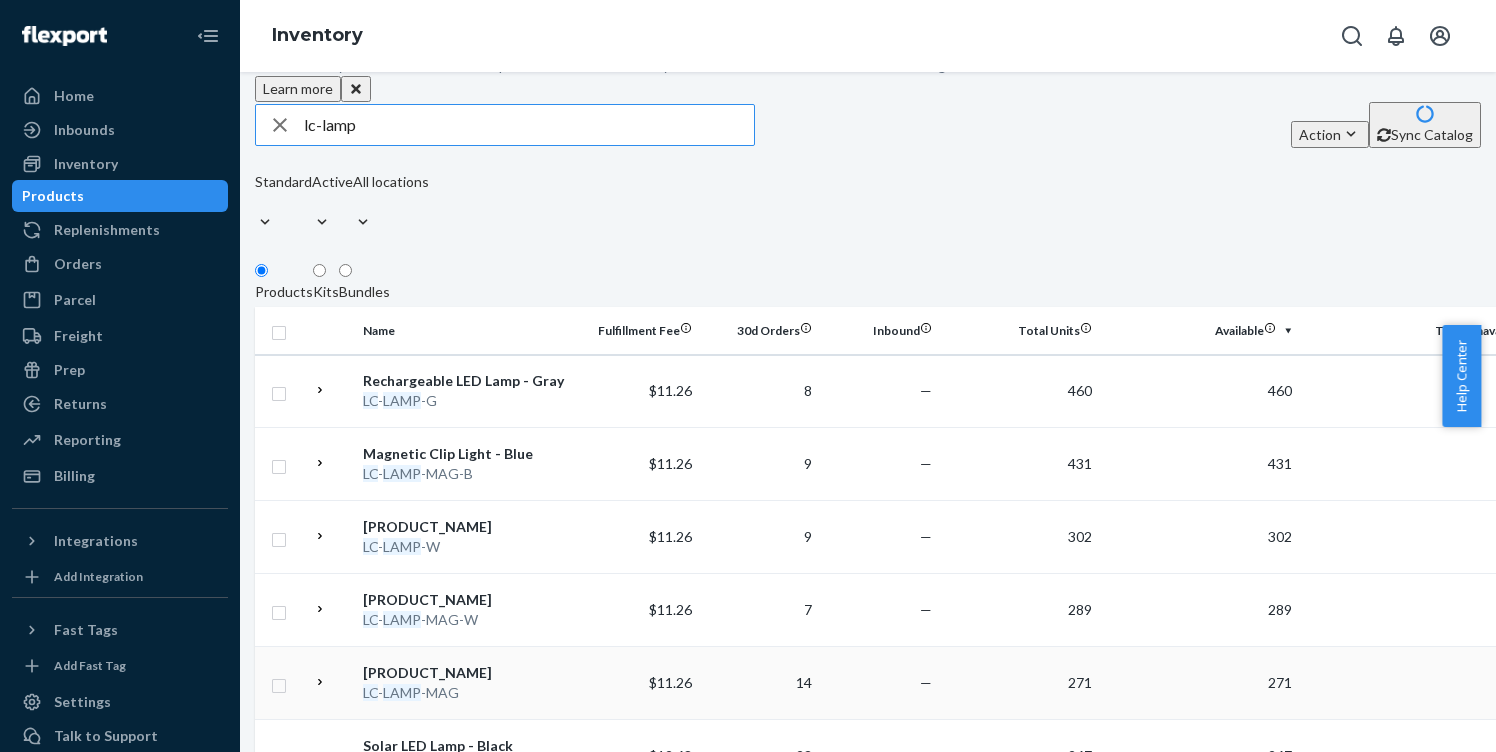scroll, scrollTop: 337, scrollLeft: 0, axis: vertical 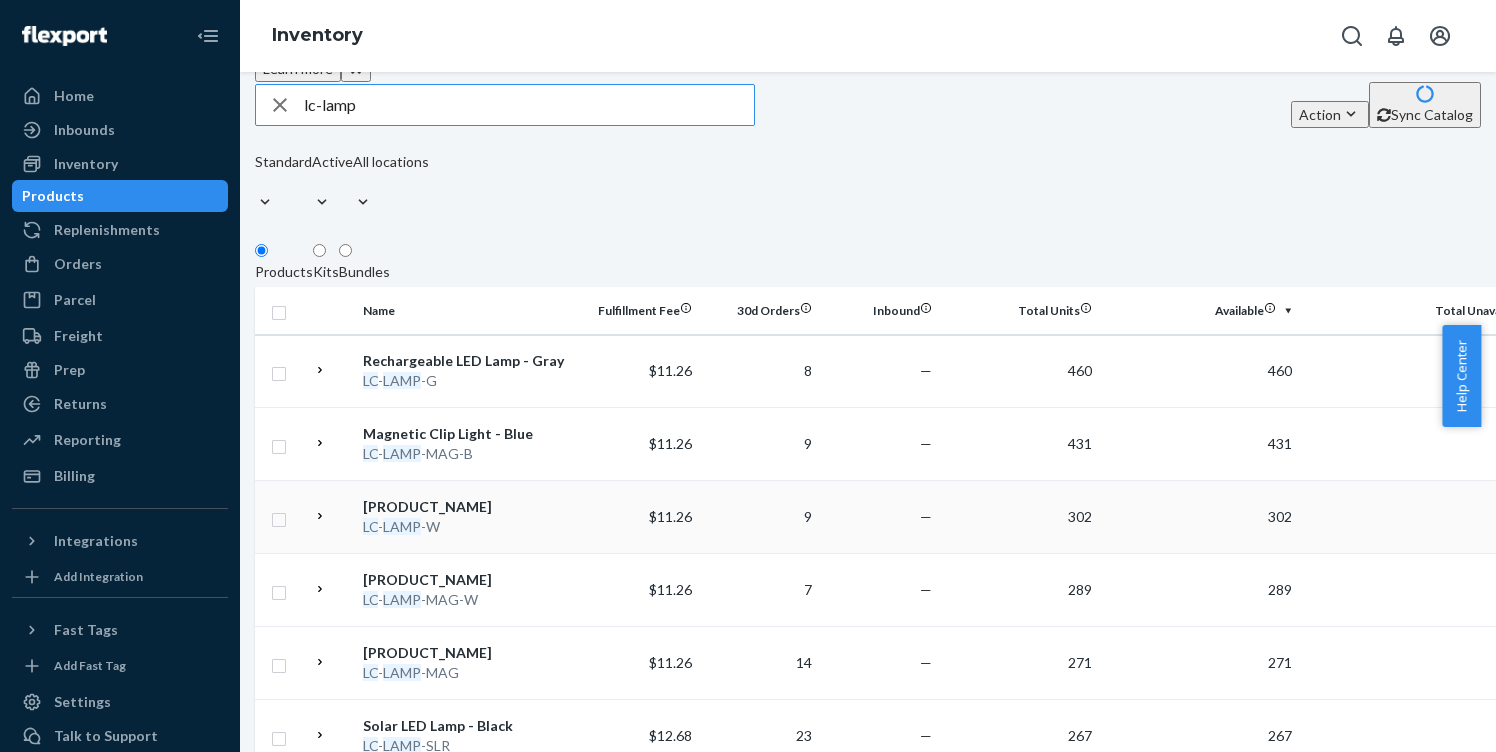 click on "LAMP" at bounding box center [402, 526] 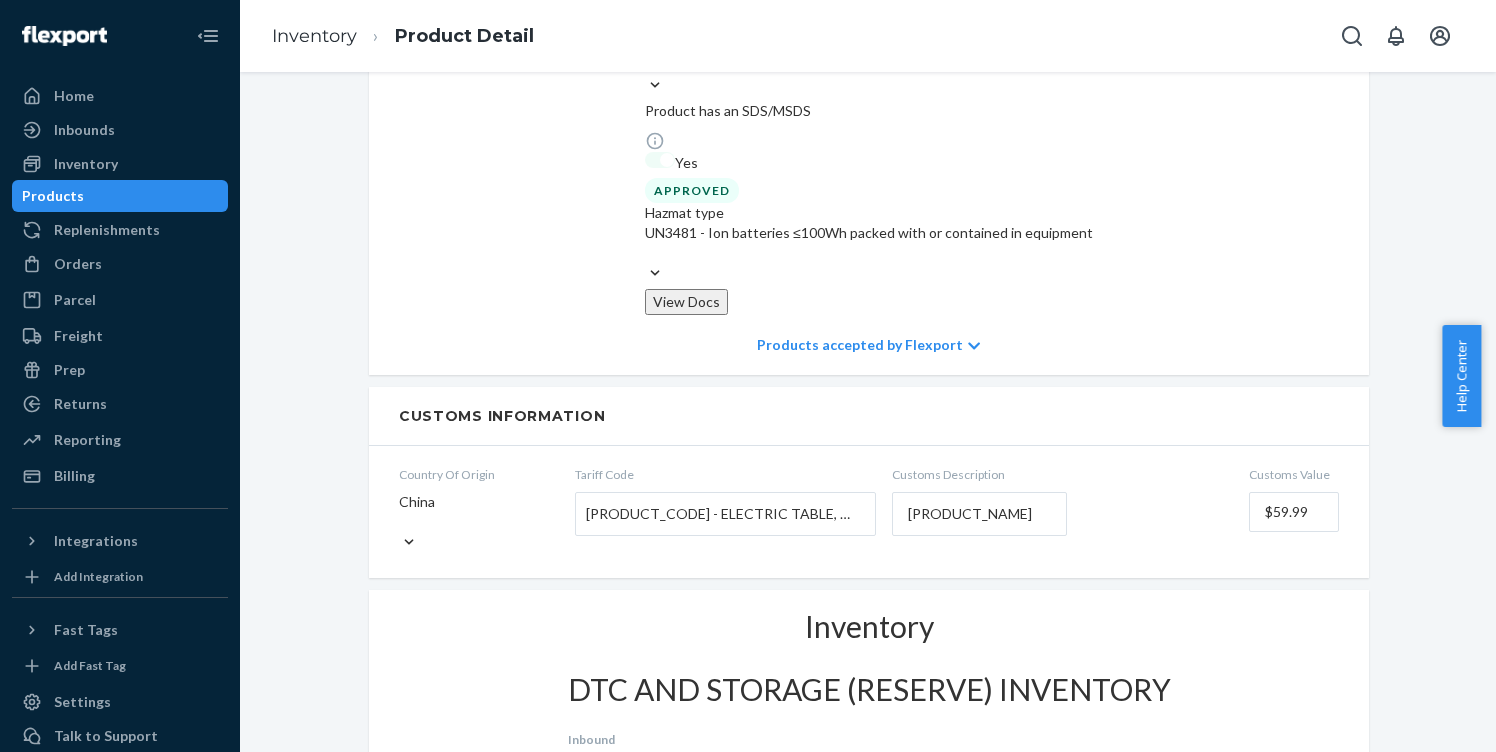 scroll, scrollTop: 1571, scrollLeft: 0, axis: vertical 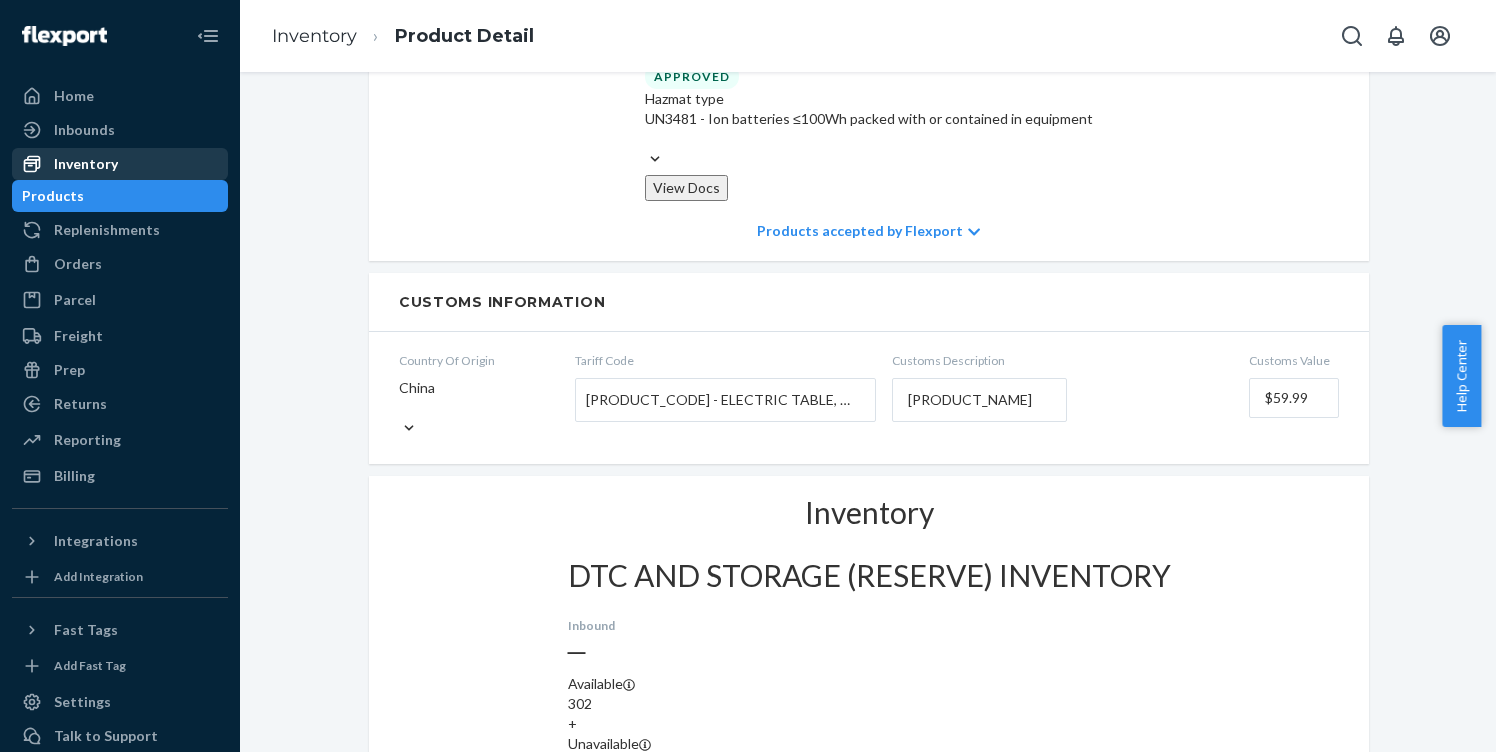 click at bounding box center [38, 164] 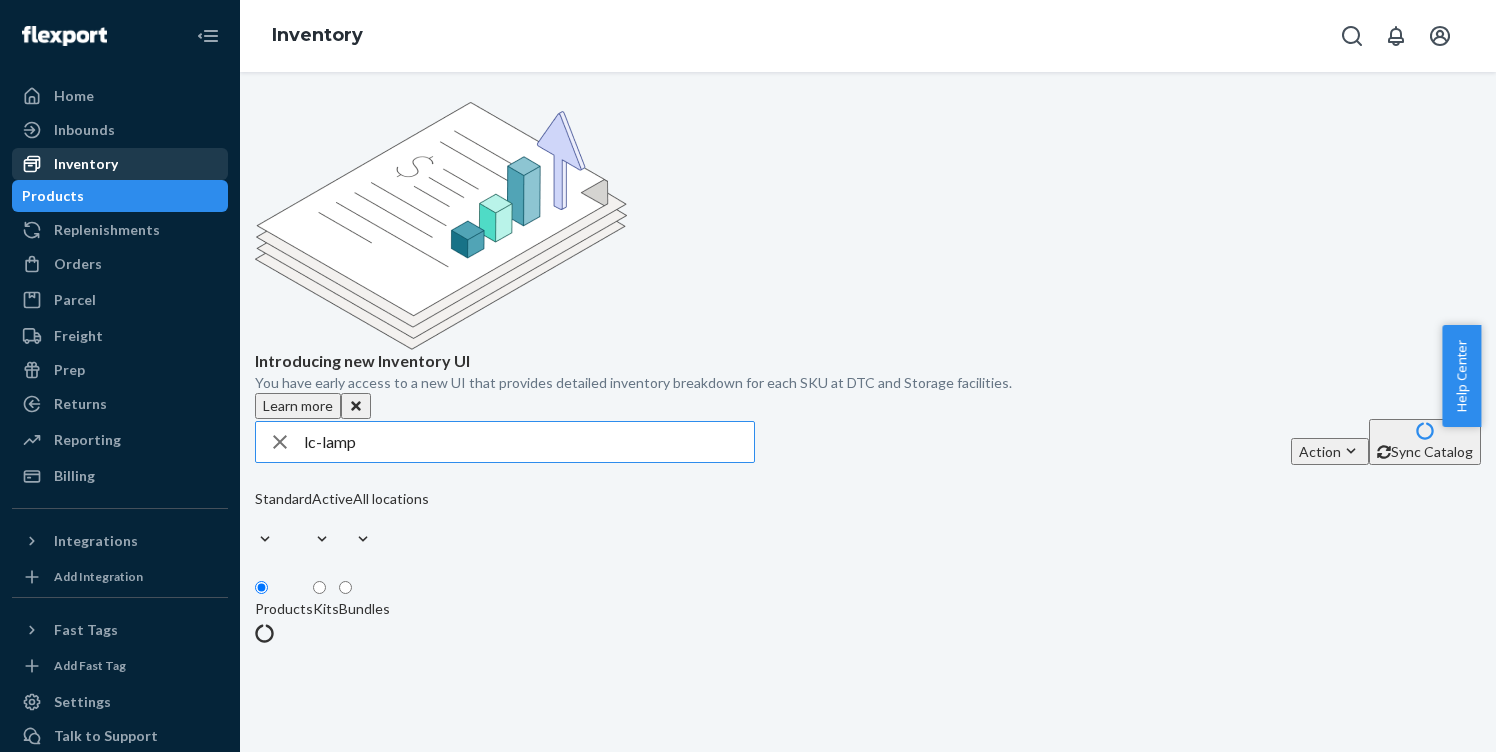 scroll, scrollTop: 0, scrollLeft: 0, axis: both 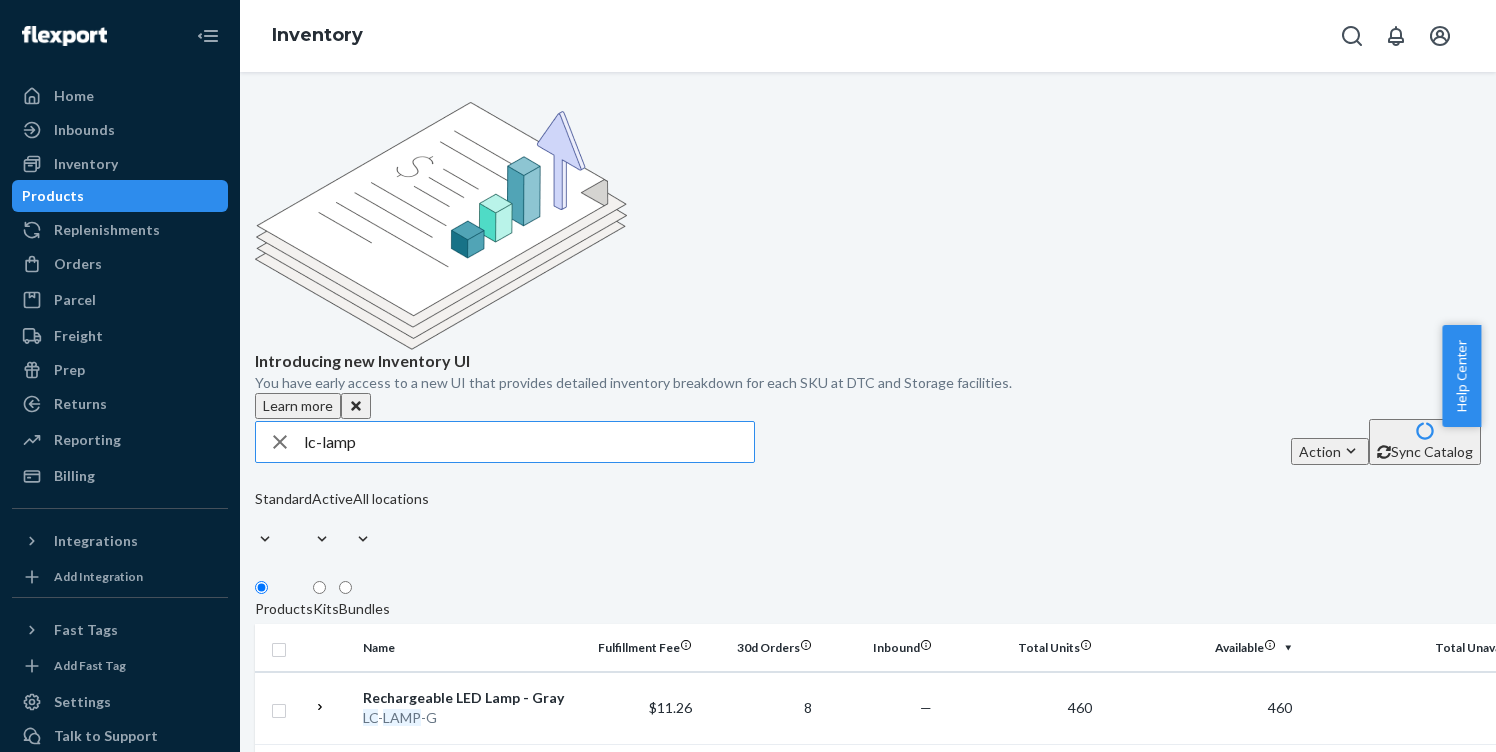 click on "lc-lamp" at bounding box center (529, 442) 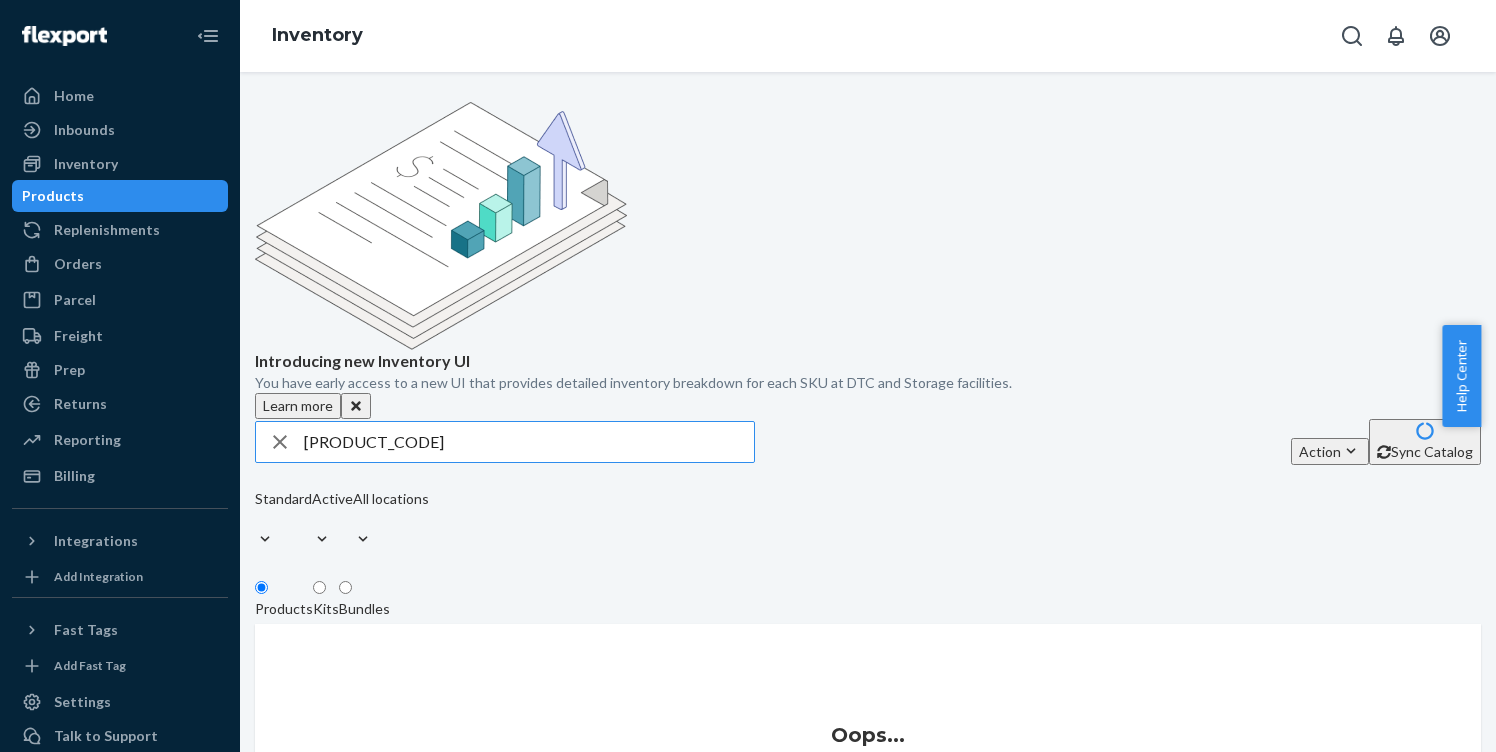 click on "[PRODUCT_CODE]" at bounding box center (529, 442) 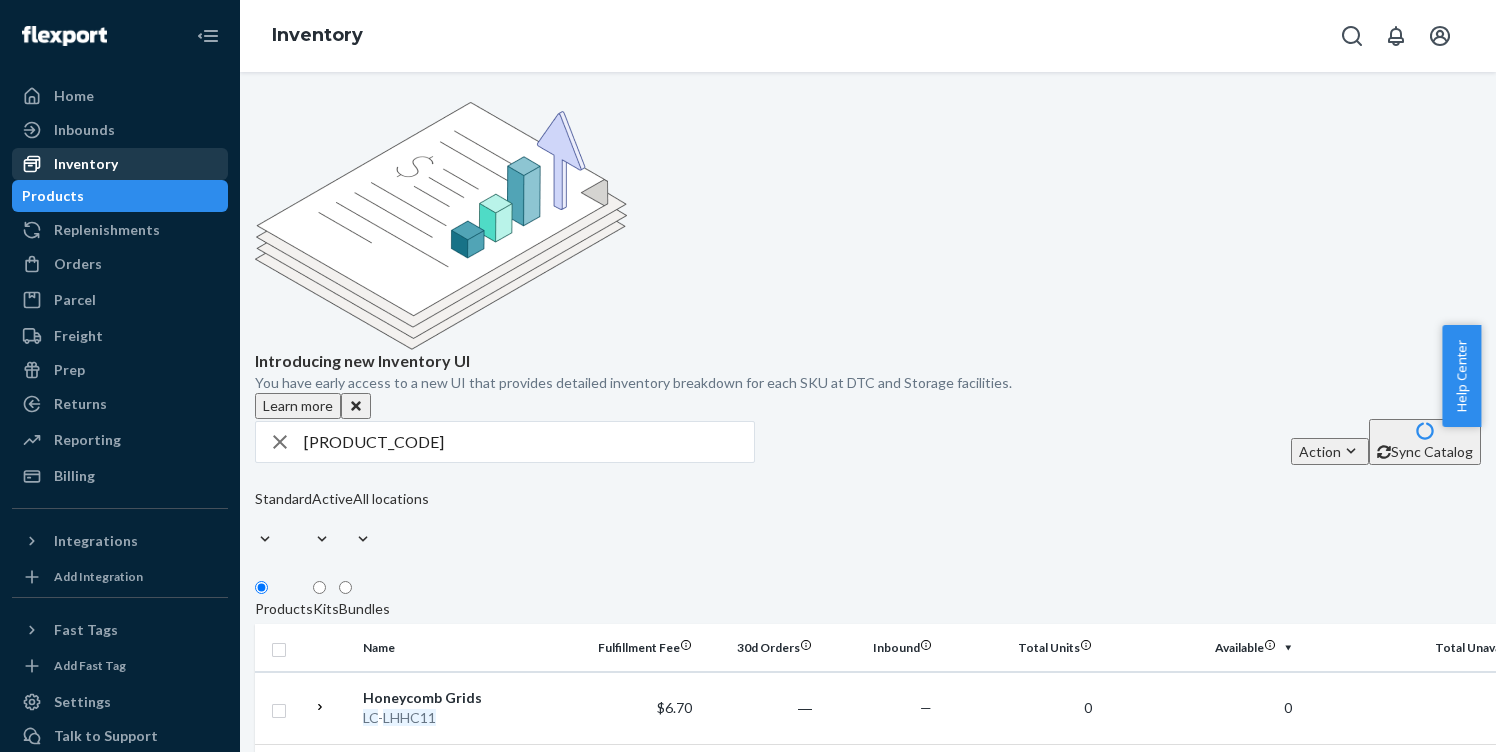 click on "Inventory" at bounding box center (86, 164) 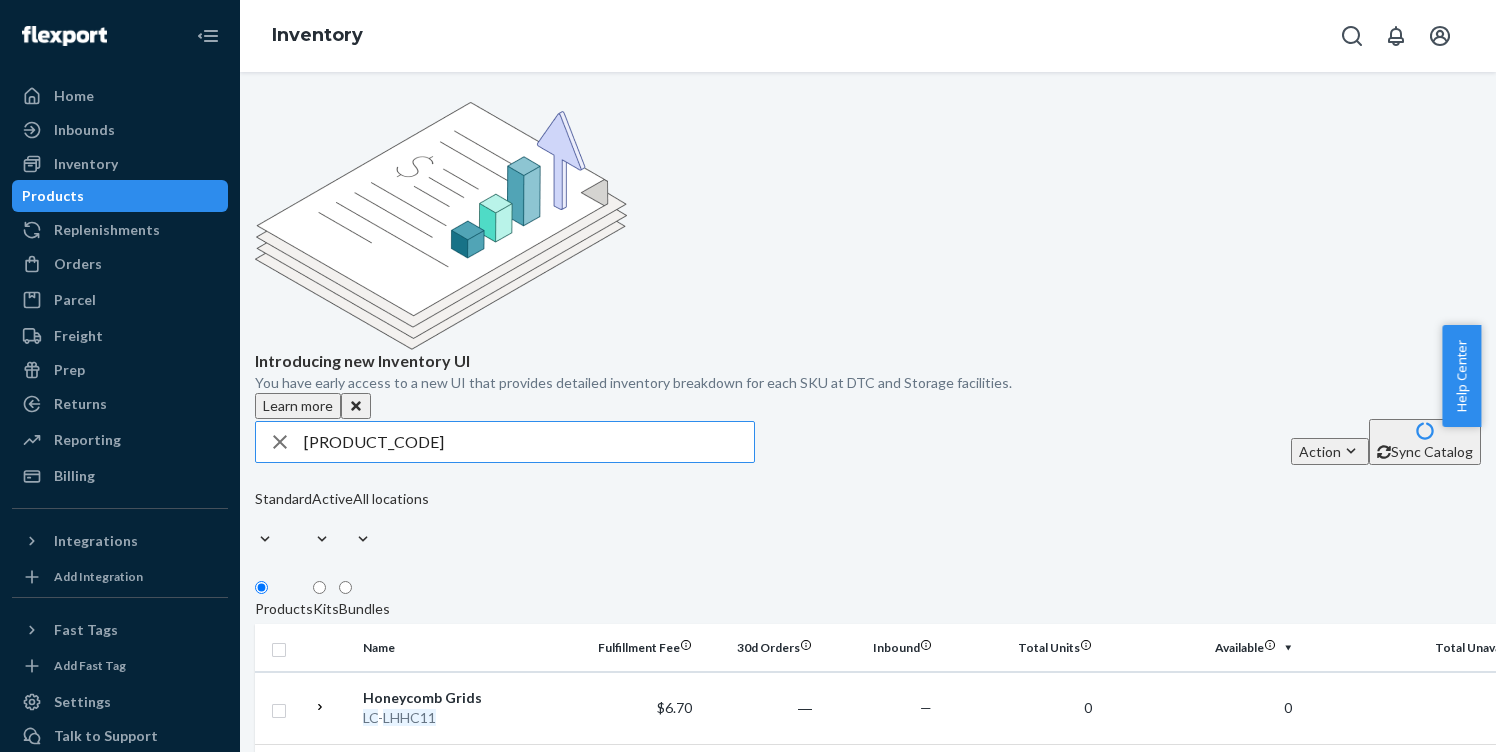 click on "[PRODUCT_CODE]" at bounding box center (529, 442) 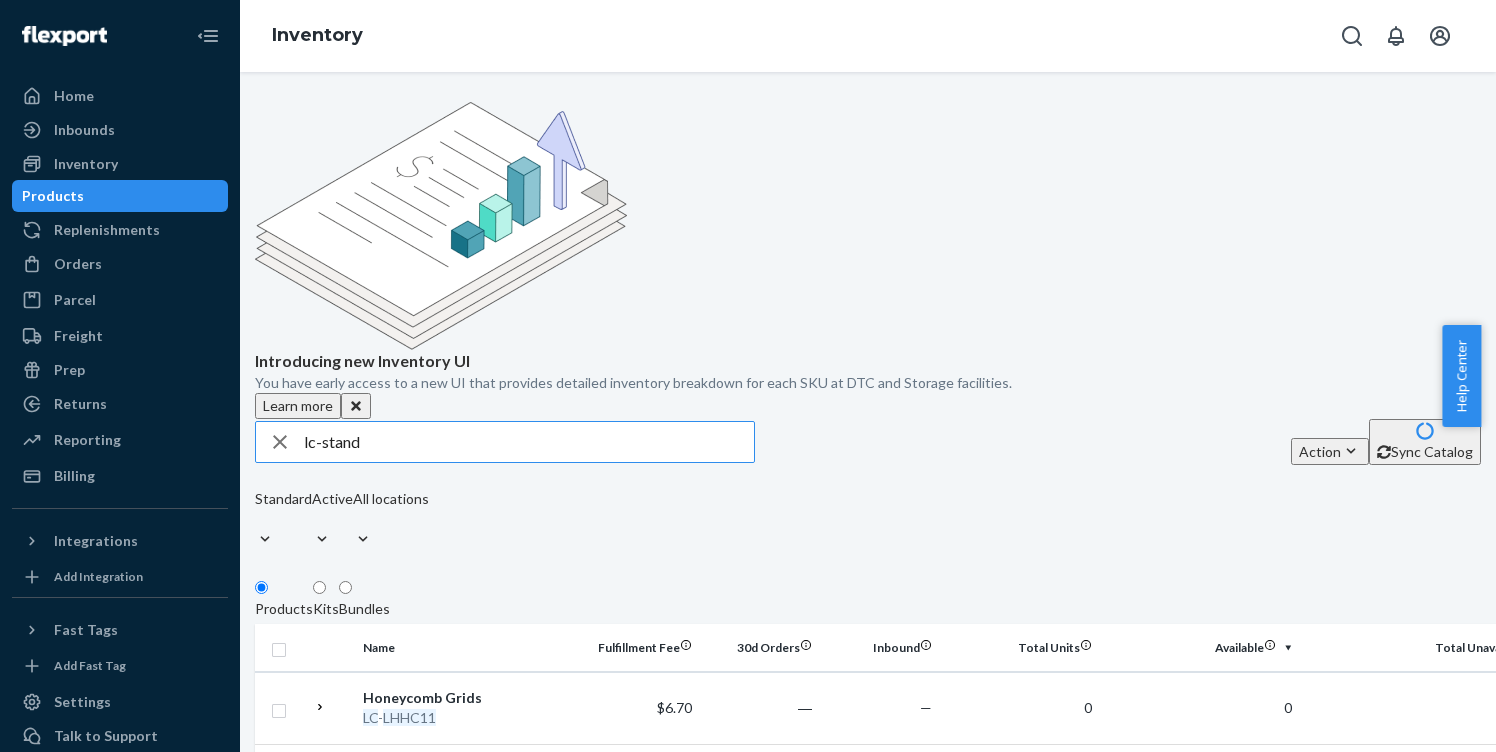 type on "lc-stand" 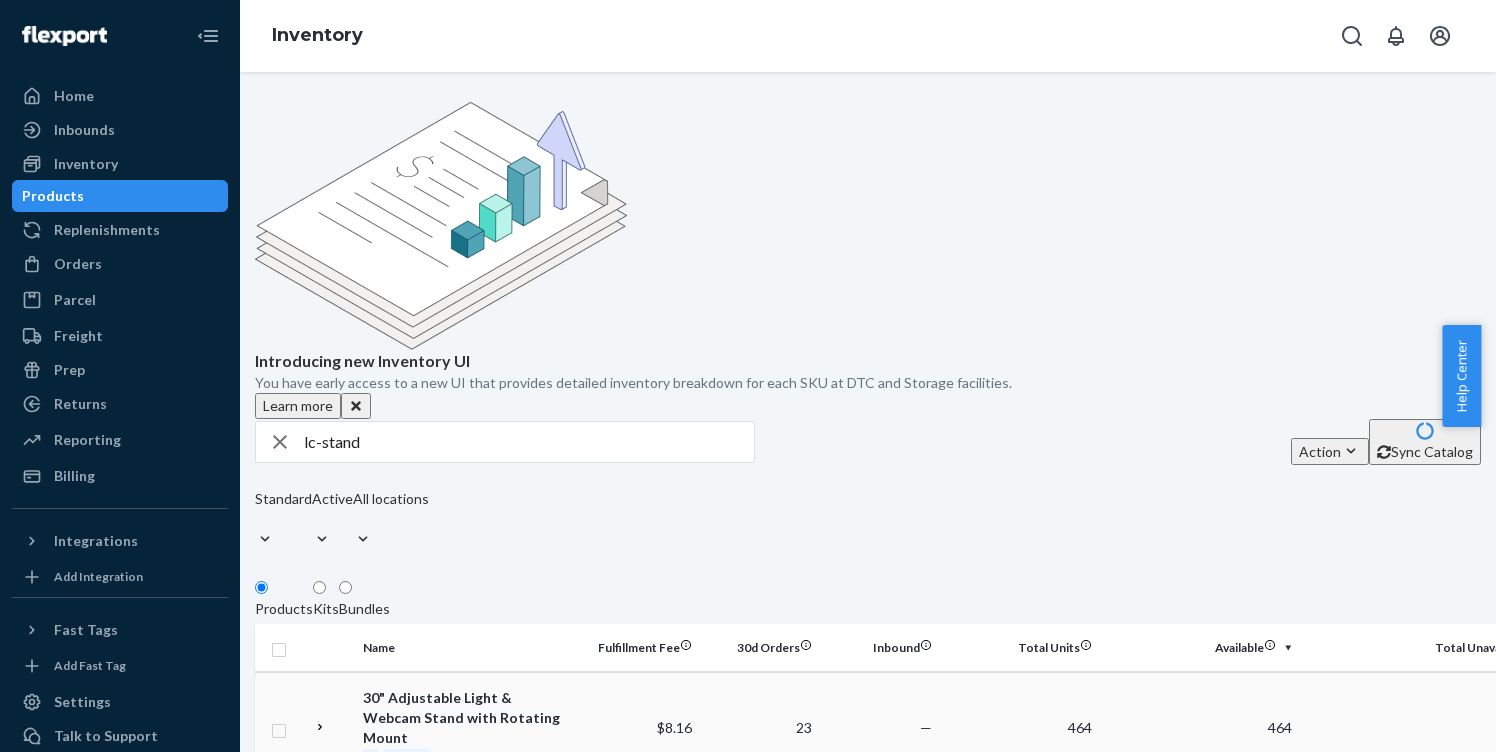 click on "STAND" at bounding box center (406, 757) 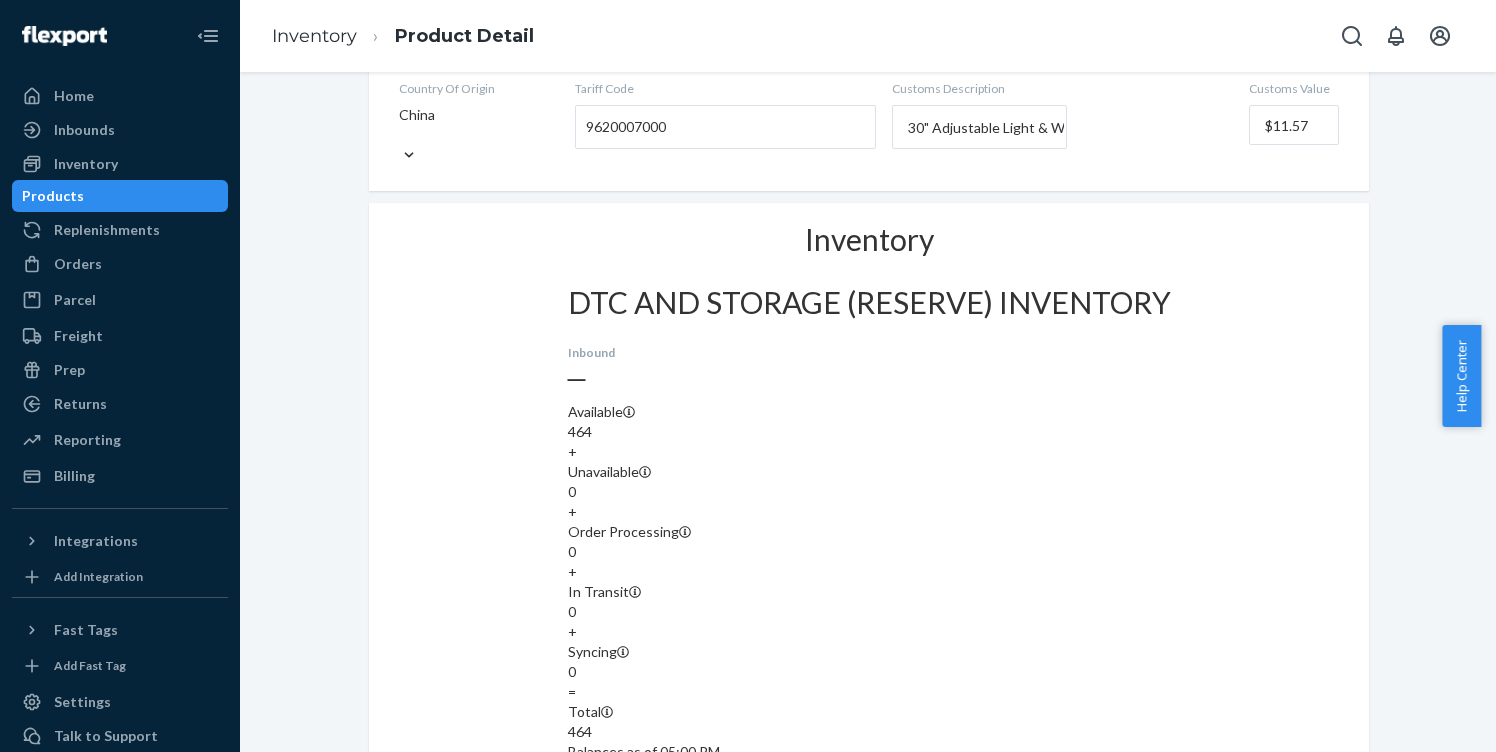 scroll, scrollTop: 1338, scrollLeft: 0, axis: vertical 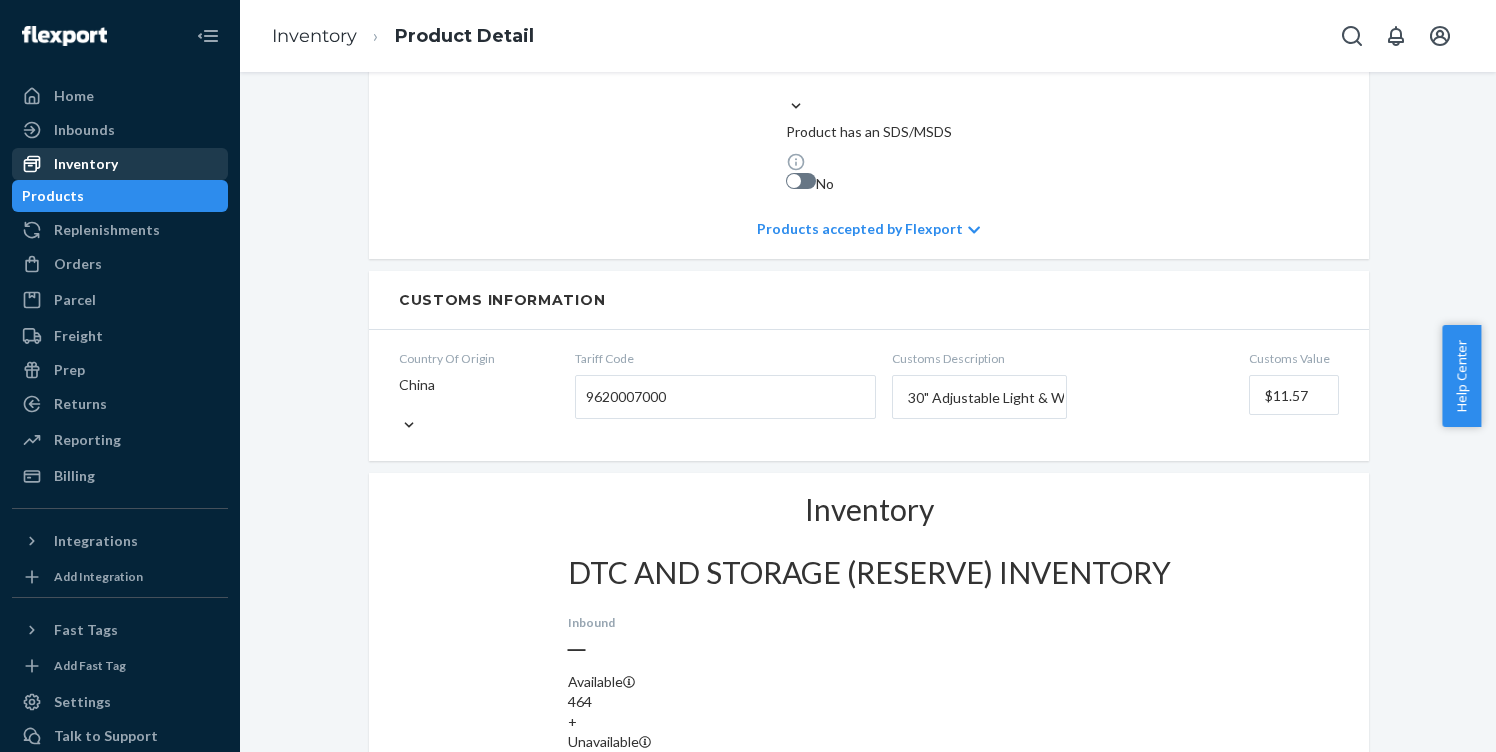 click on "Inventory" at bounding box center [86, 164] 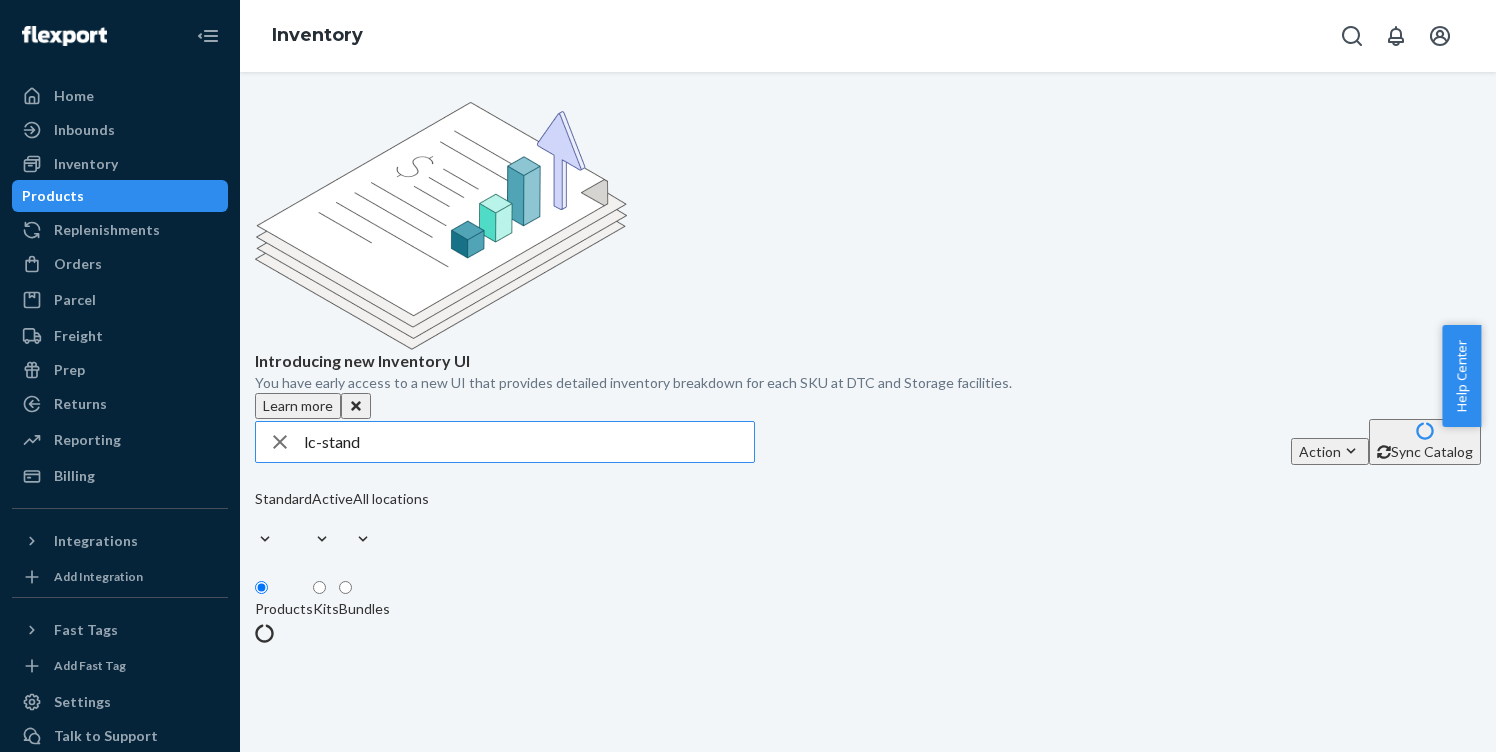 scroll, scrollTop: 0, scrollLeft: 0, axis: both 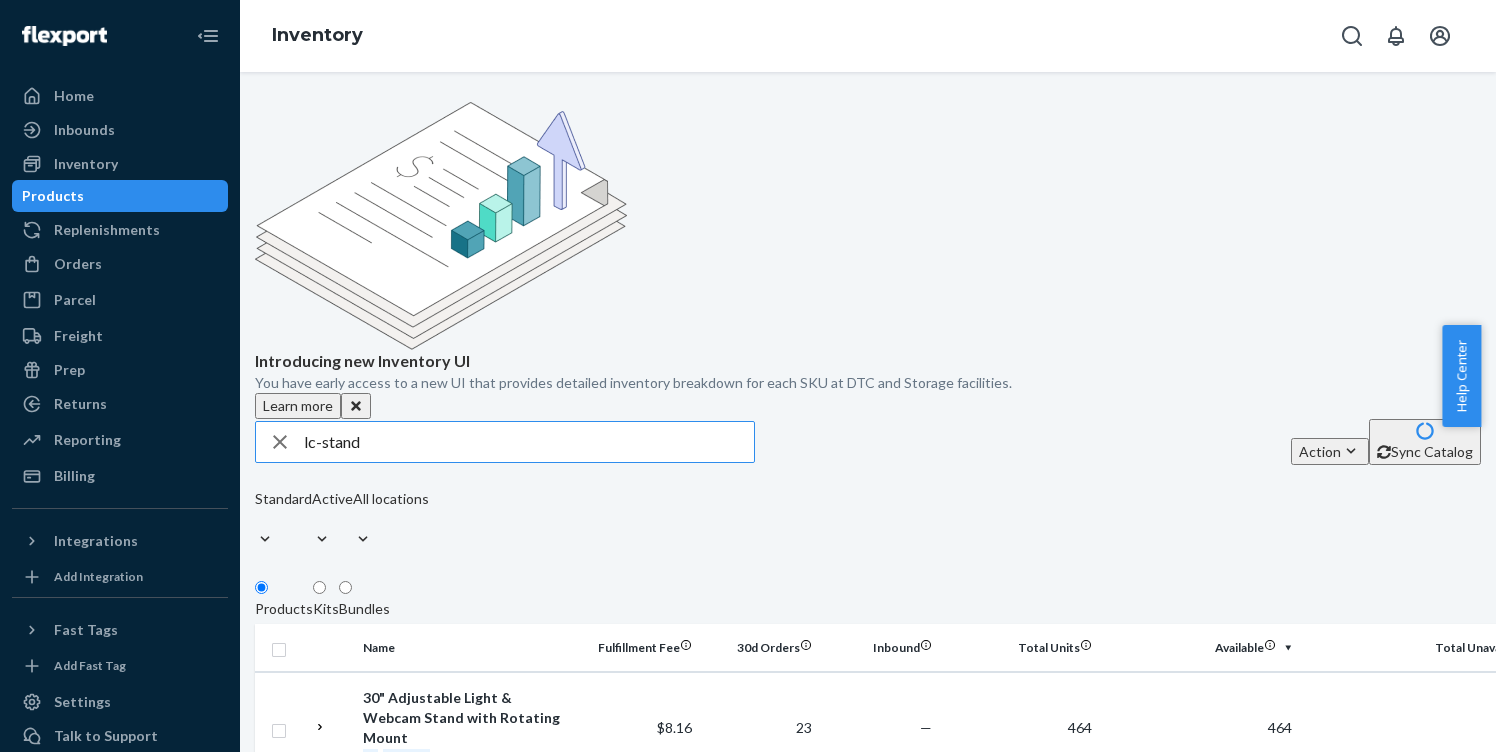 click on "STANDLITE" at bounding box center [421, 923] 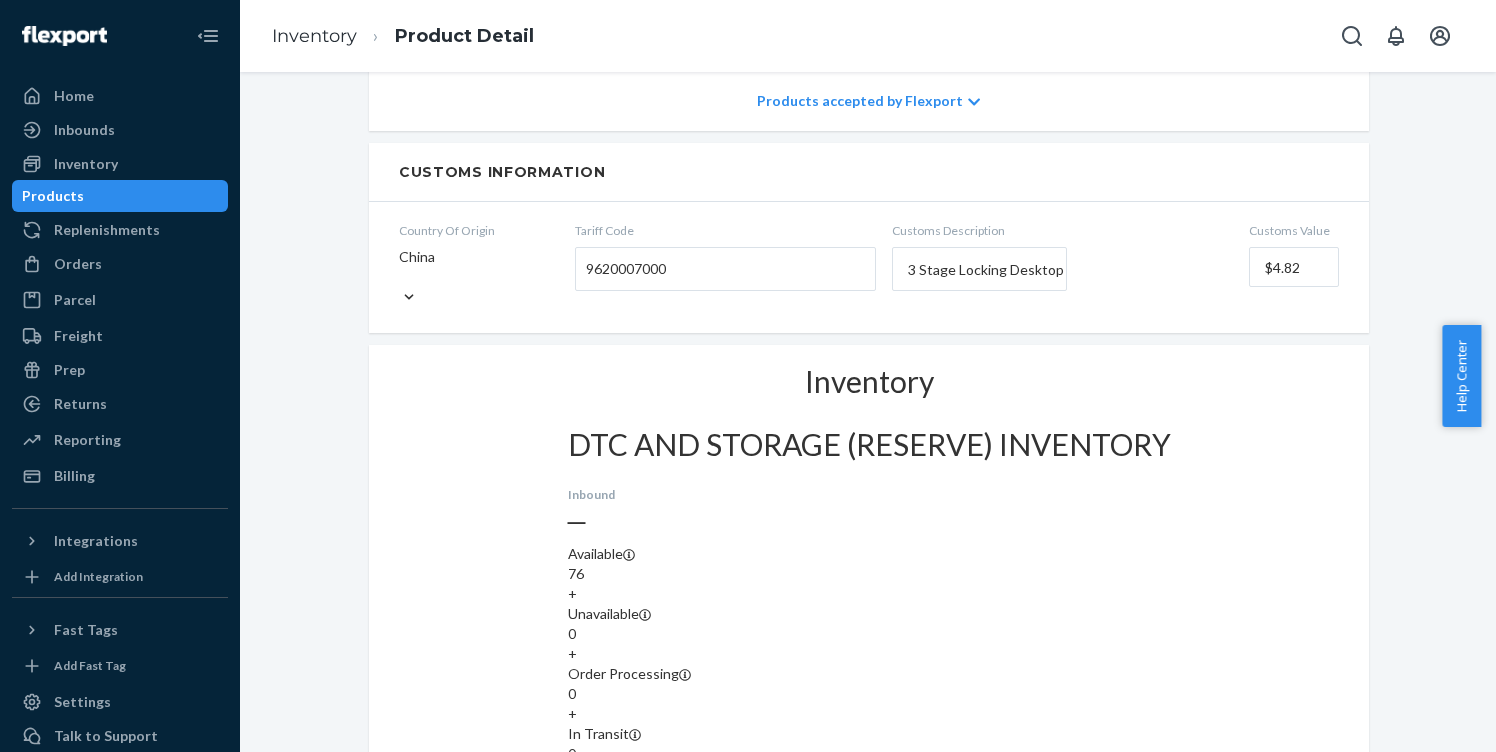 scroll, scrollTop: 1448, scrollLeft: 0, axis: vertical 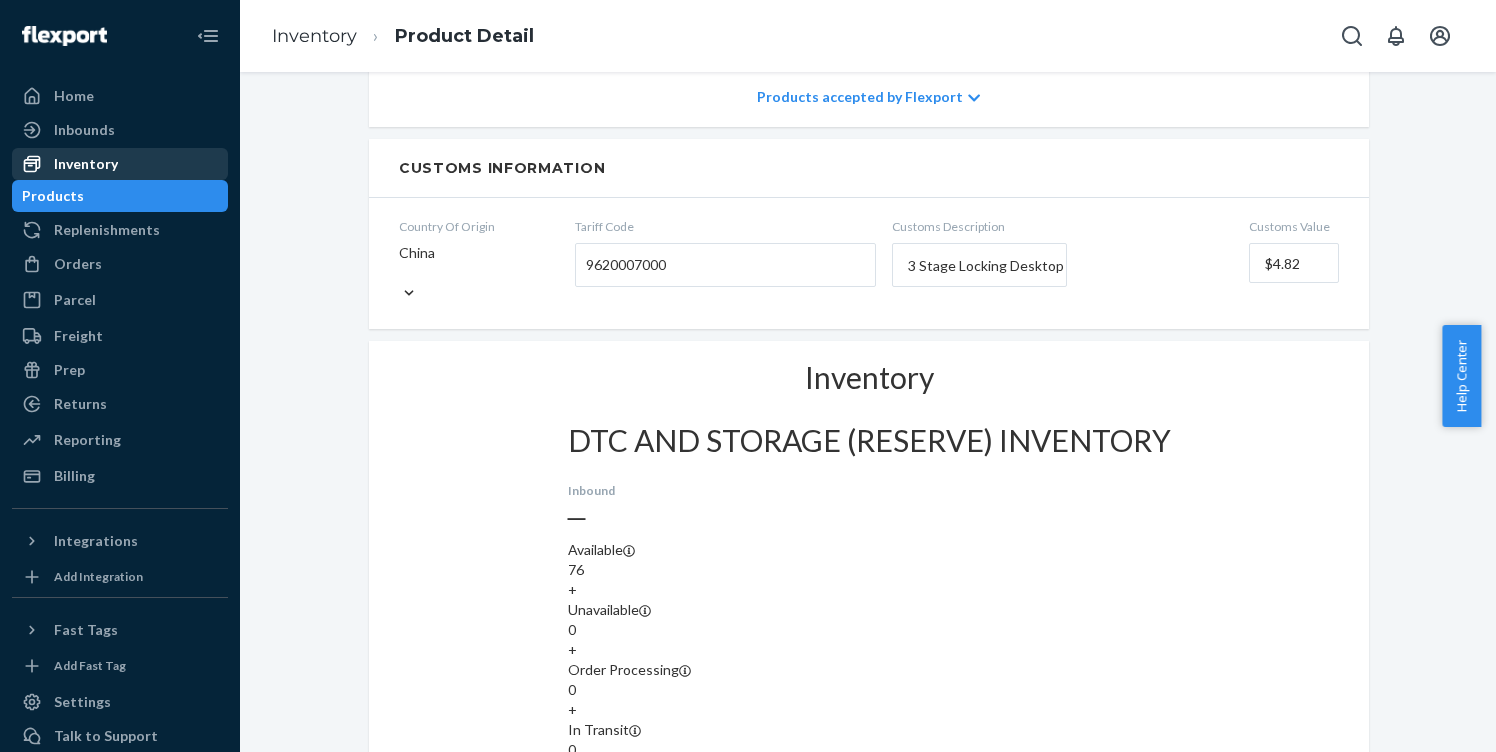 click on "Inventory" at bounding box center [86, 164] 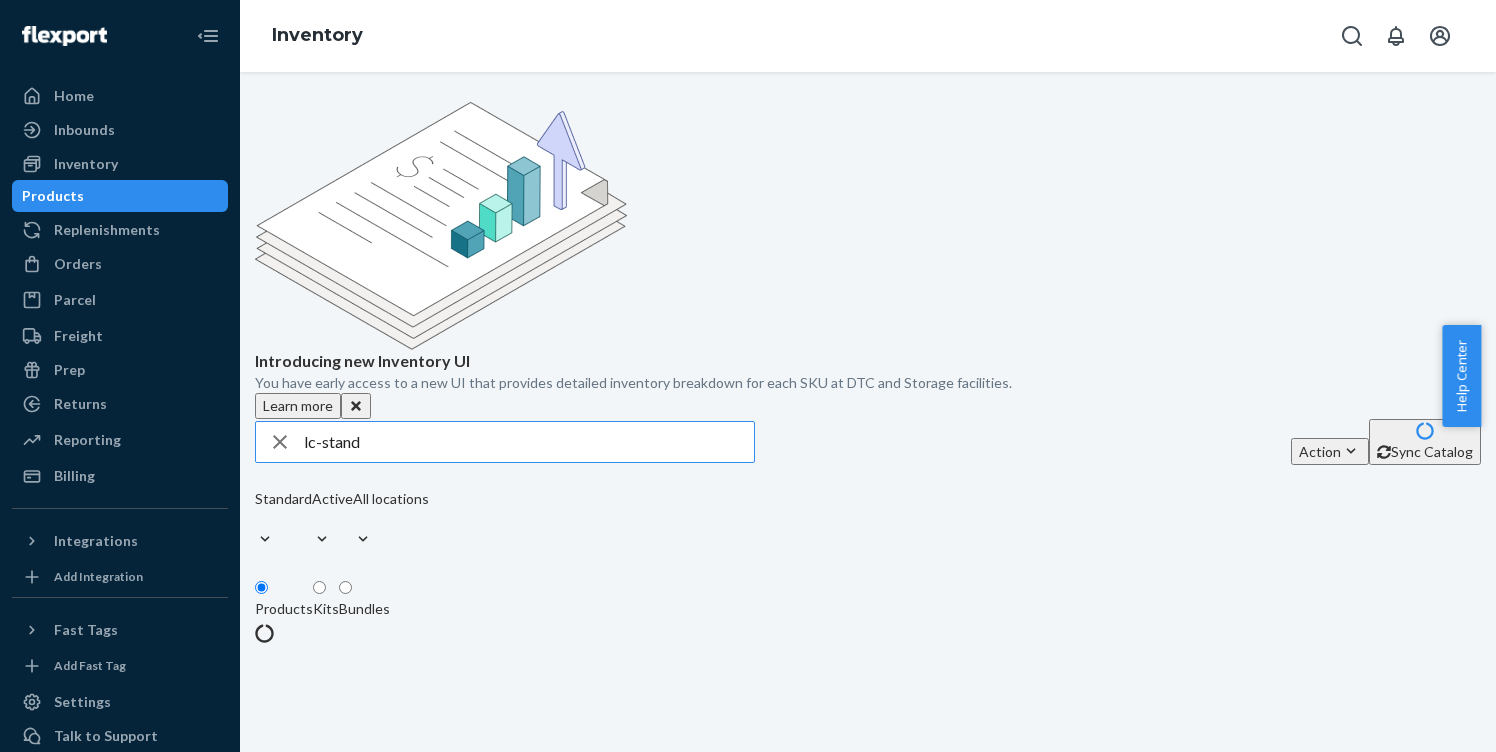 scroll, scrollTop: 0, scrollLeft: 0, axis: both 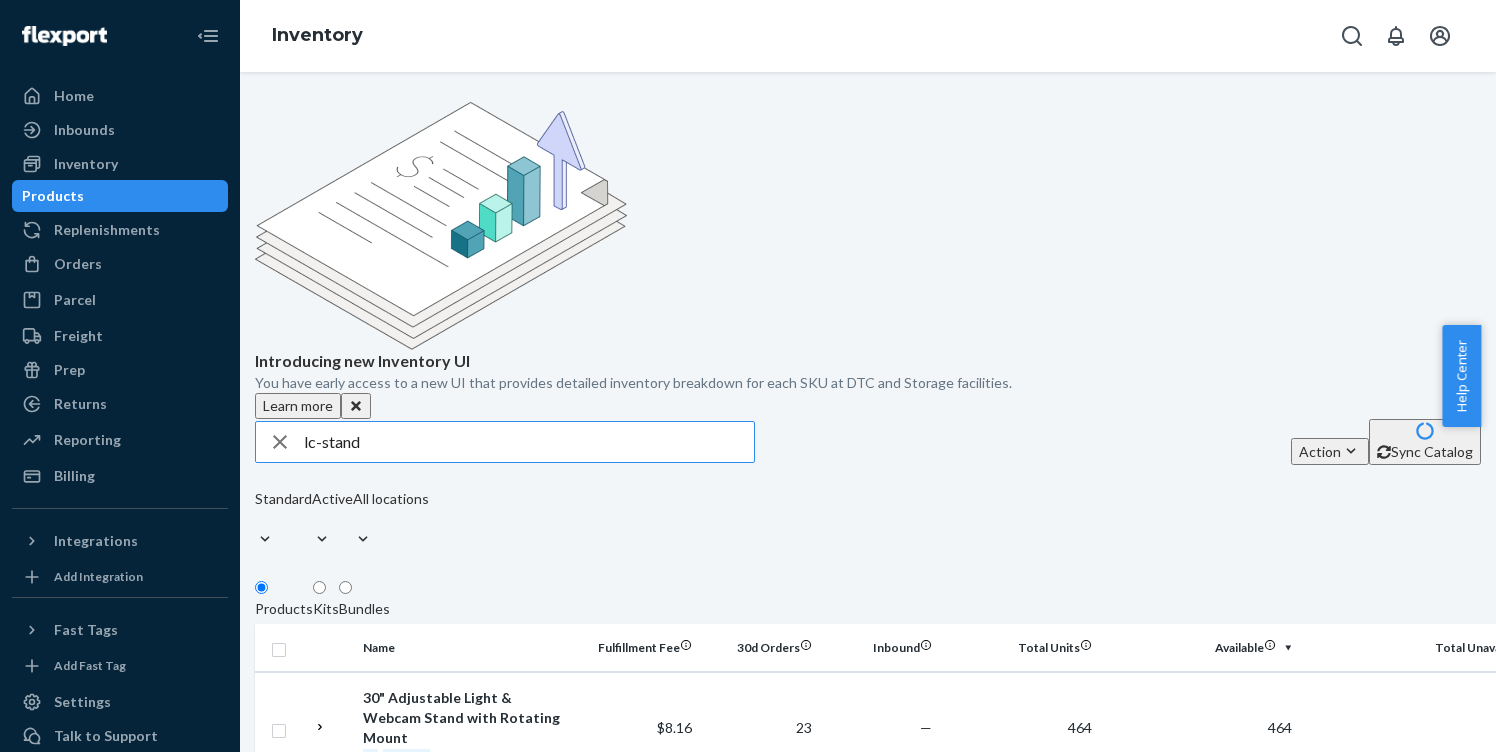 click on "lc-stand" at bounding box center [529, 442] 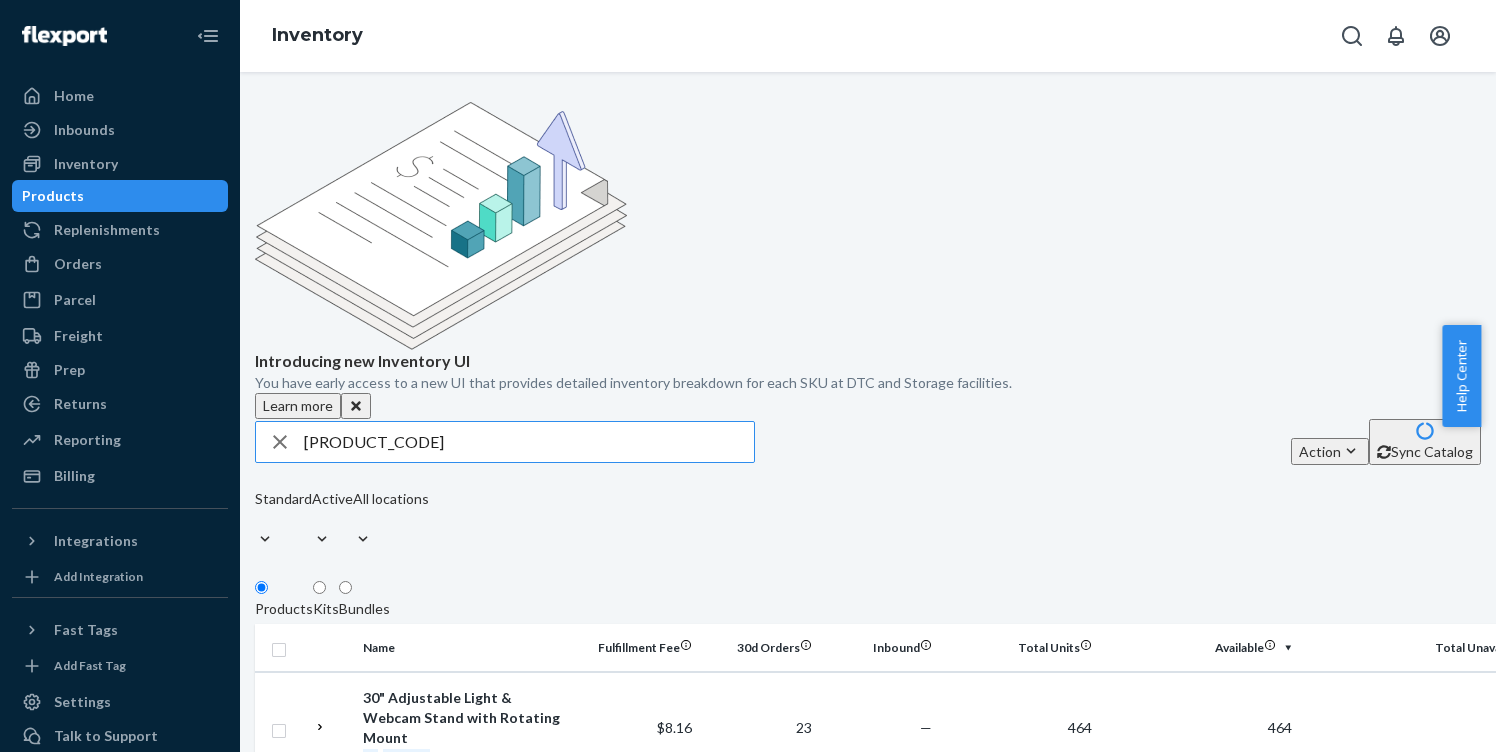 type on "[PRODUCT_CODE]" 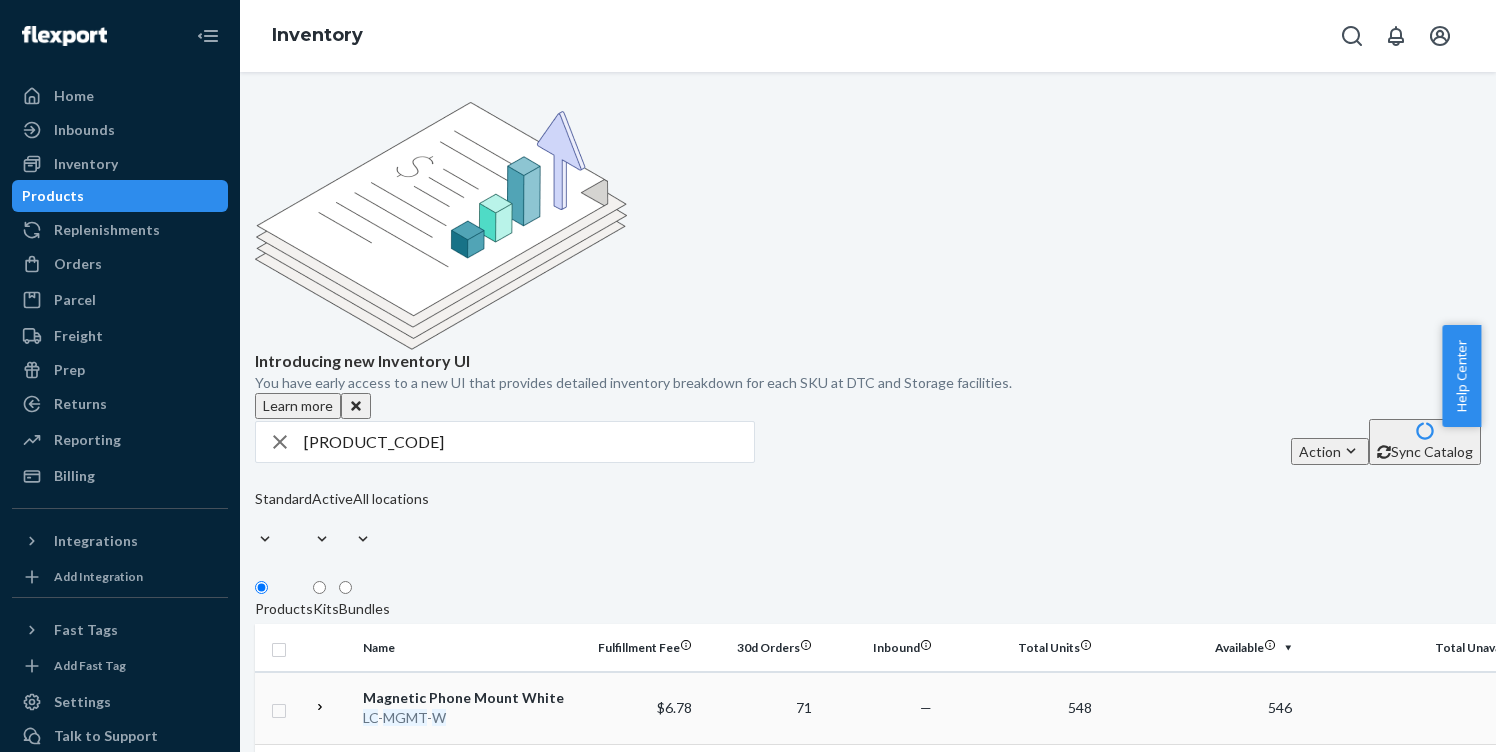click on "MGMT" at bounding box center [405, 717] 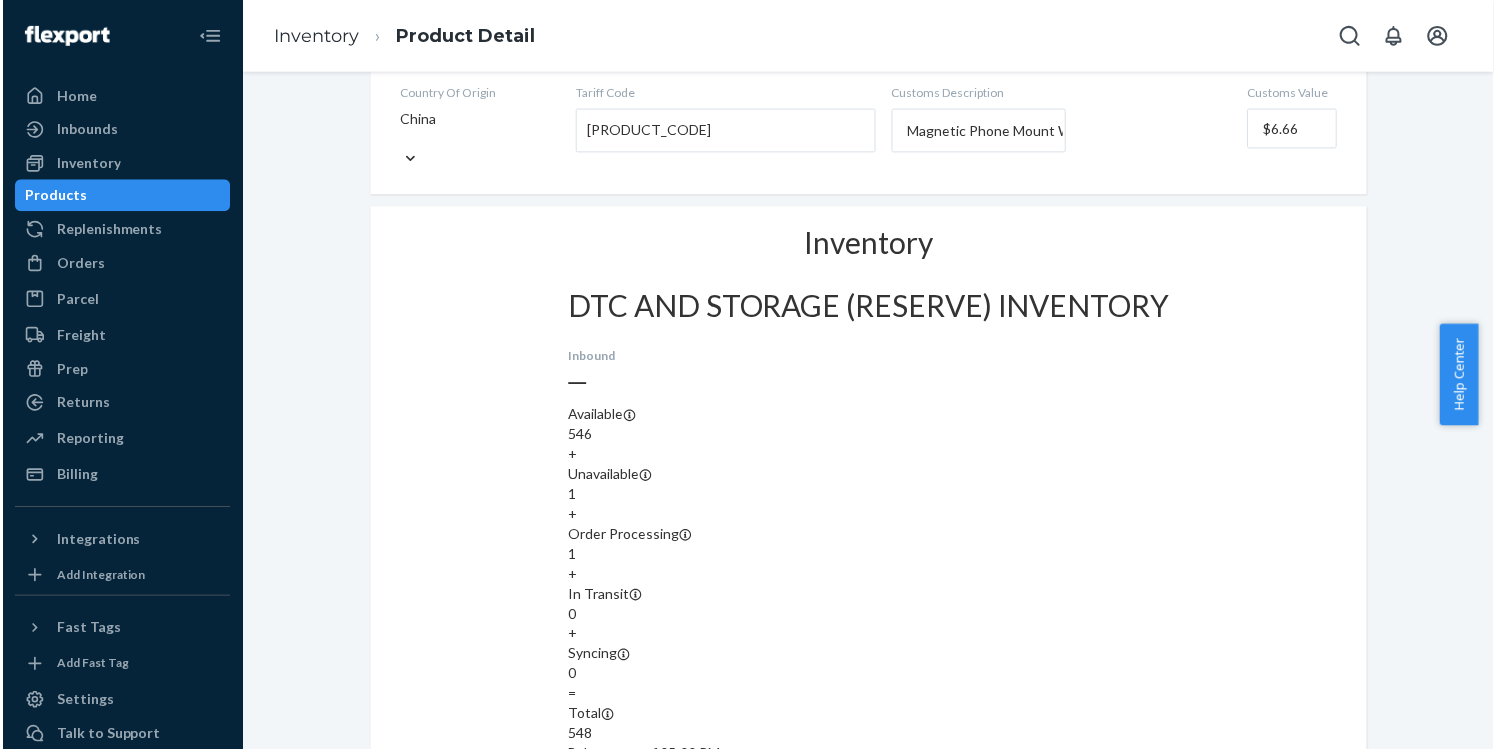 scroll, scrollTop: 1602, scrollLeft: 0, axis: vertical 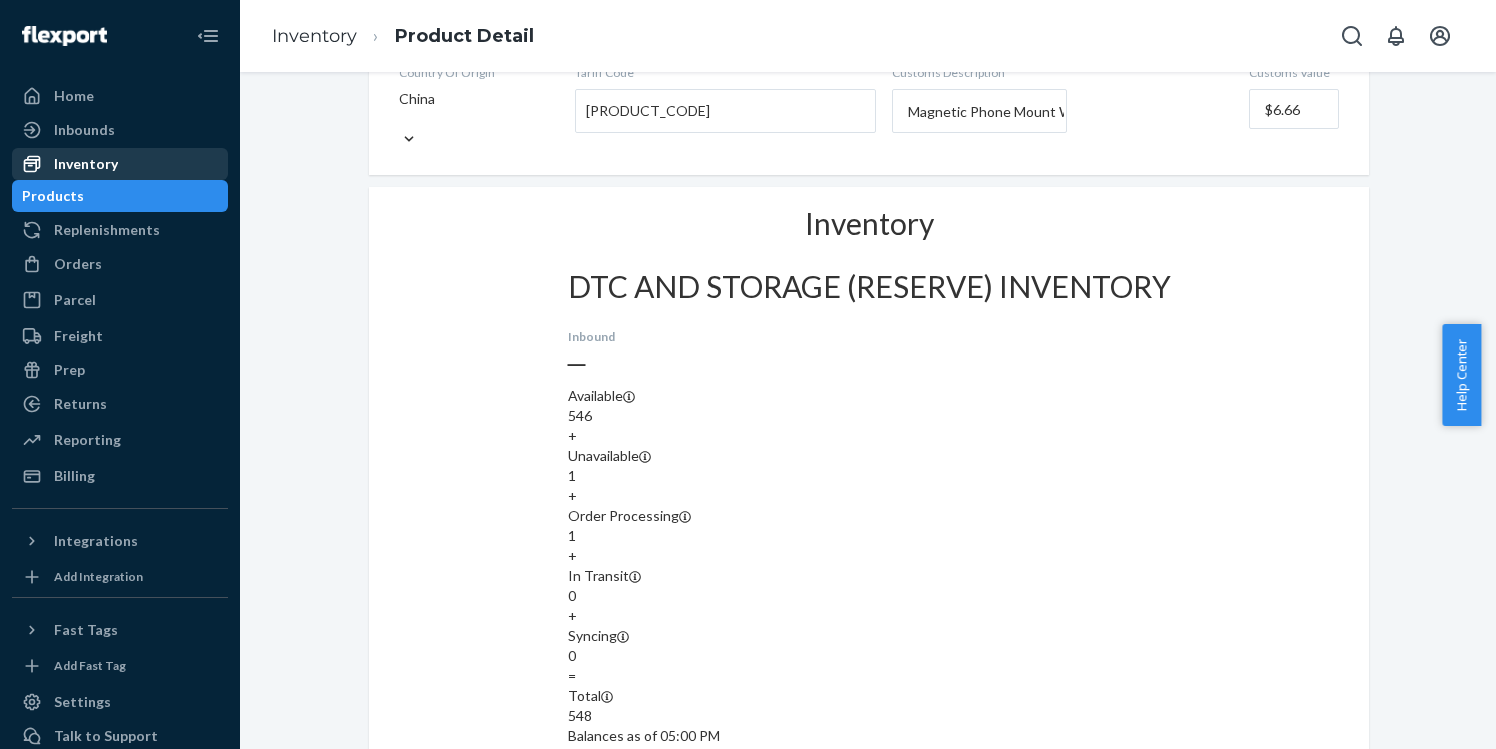 click on "Inventory" at bounding box center [86, 164] 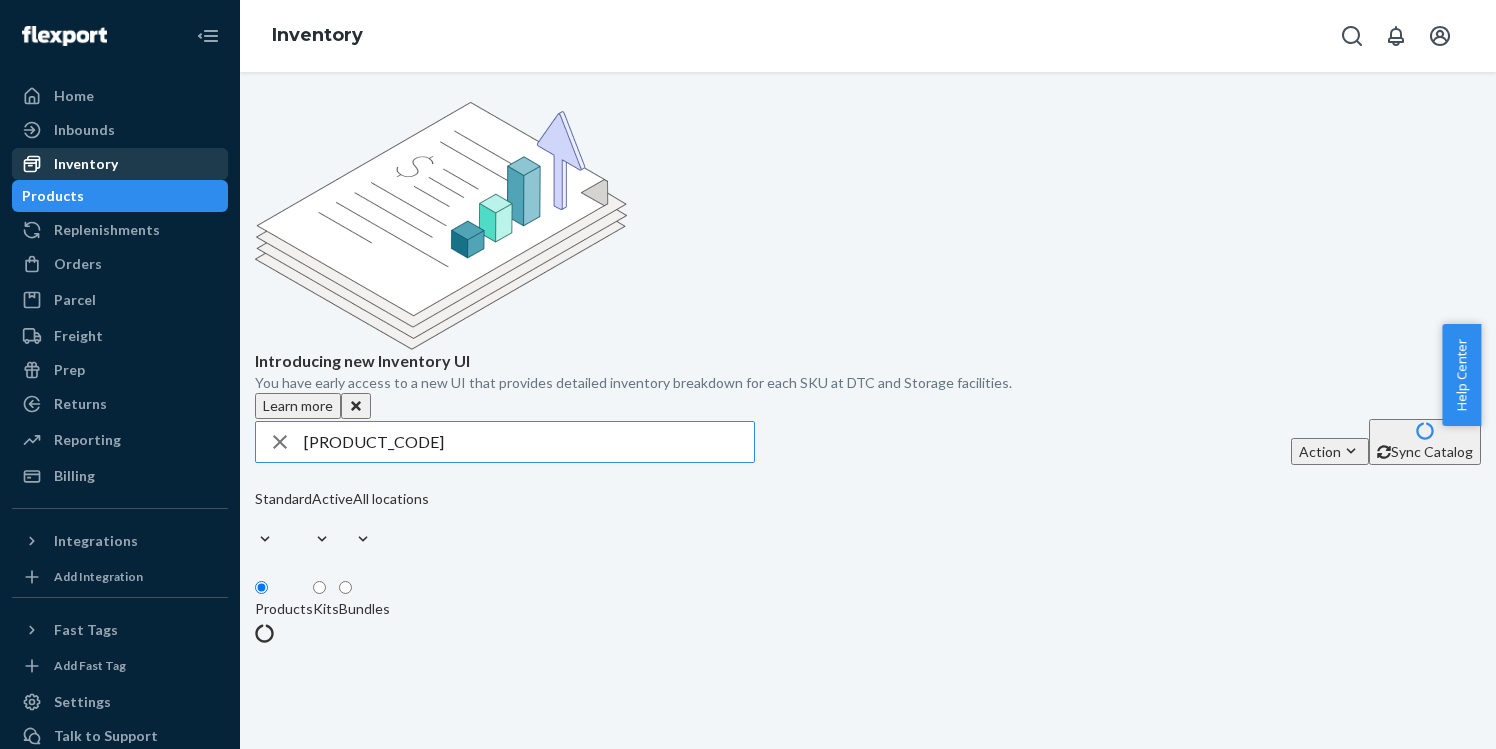 scroll, scrollTop: 0, scrollLeft: 0, axis: both 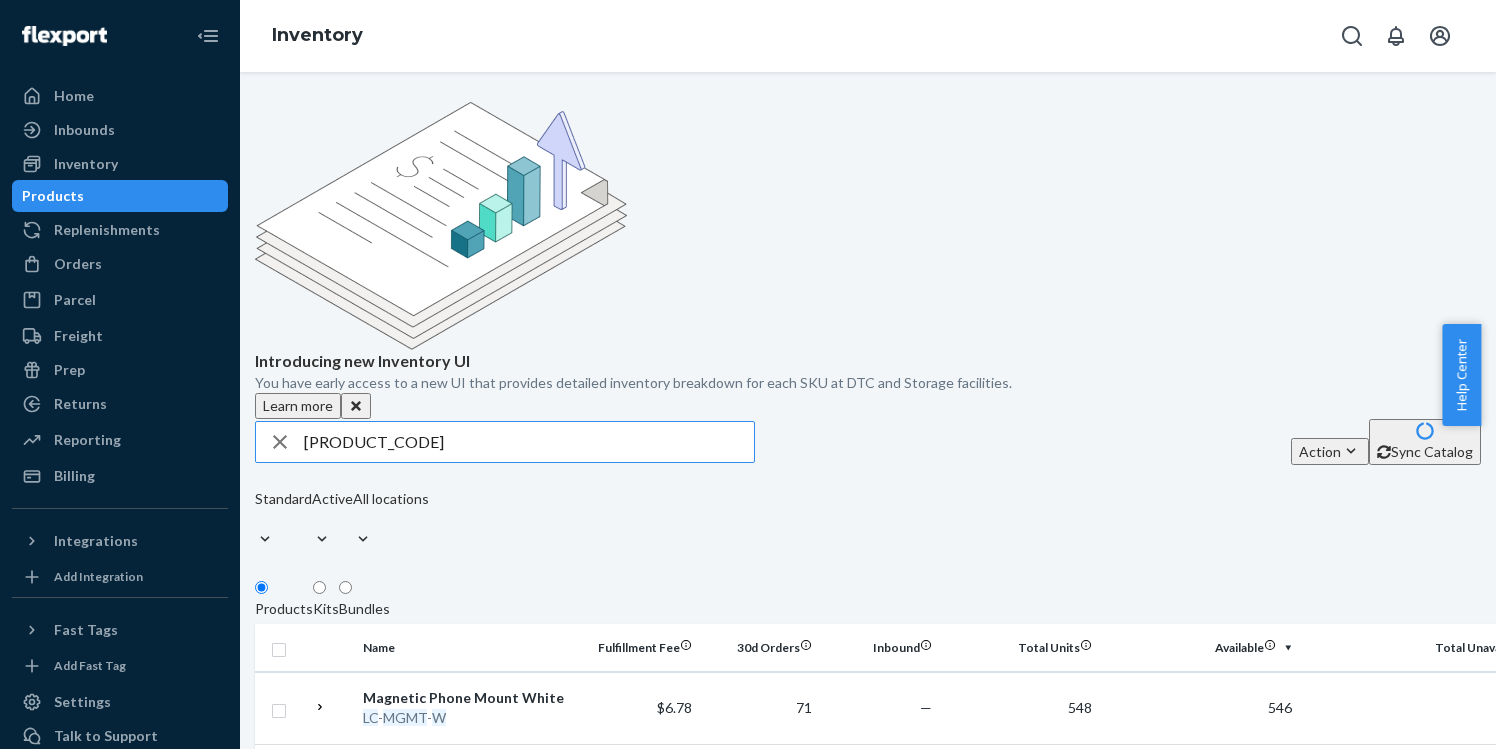 drag, startPoint x: 400, startPoint y: 302, endPoint x: 249, endPoint y: 271, distance: 154.14928 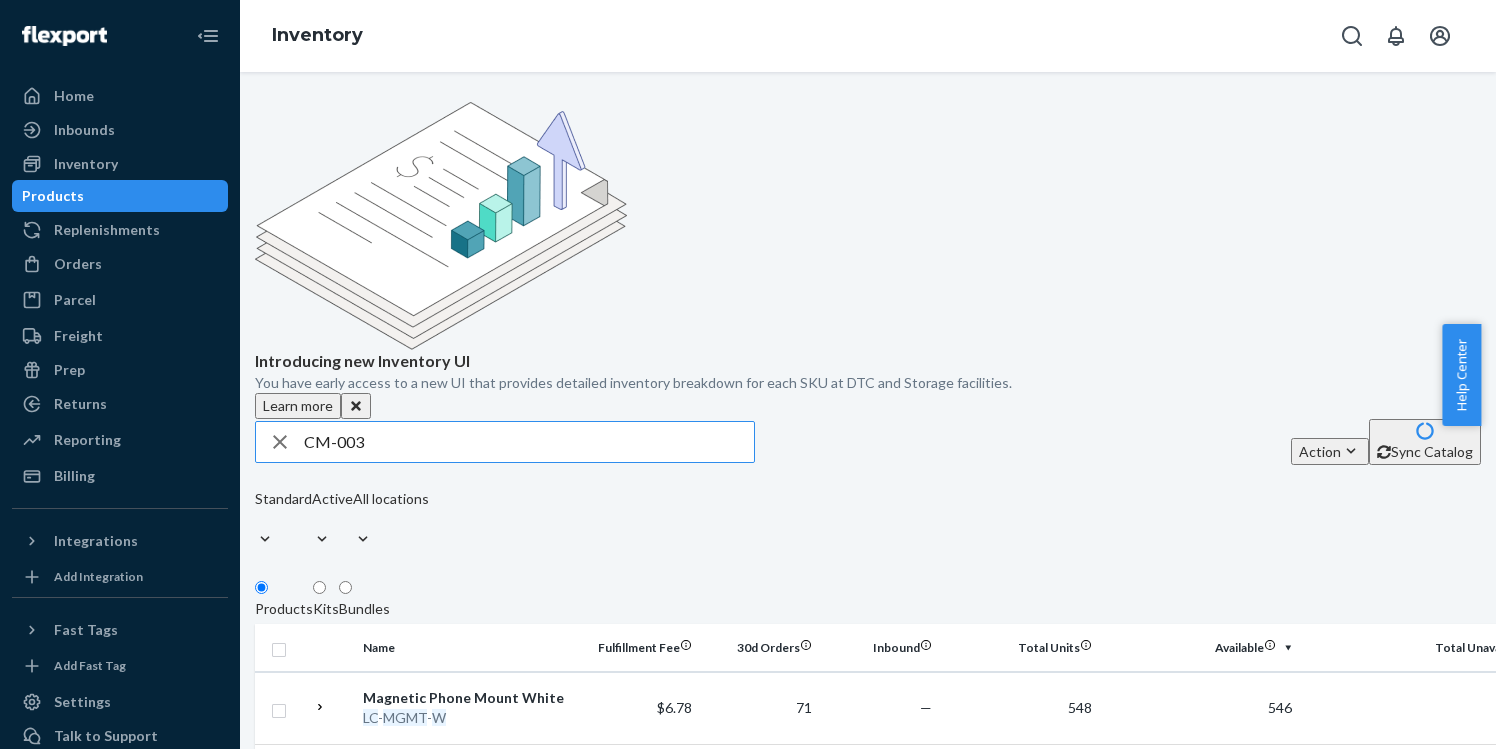 type on "CM-003" 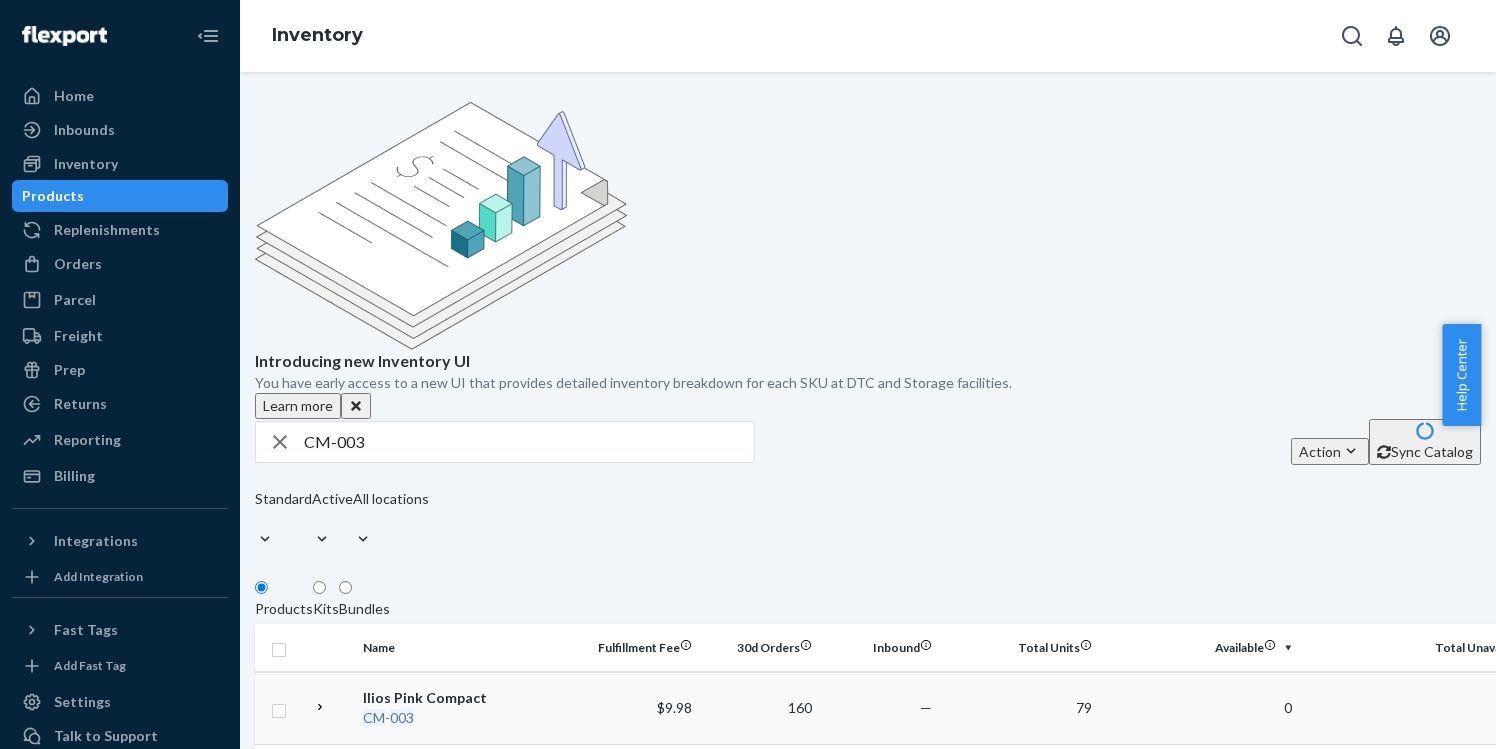 click on "003" at bounding box center [402, 717] 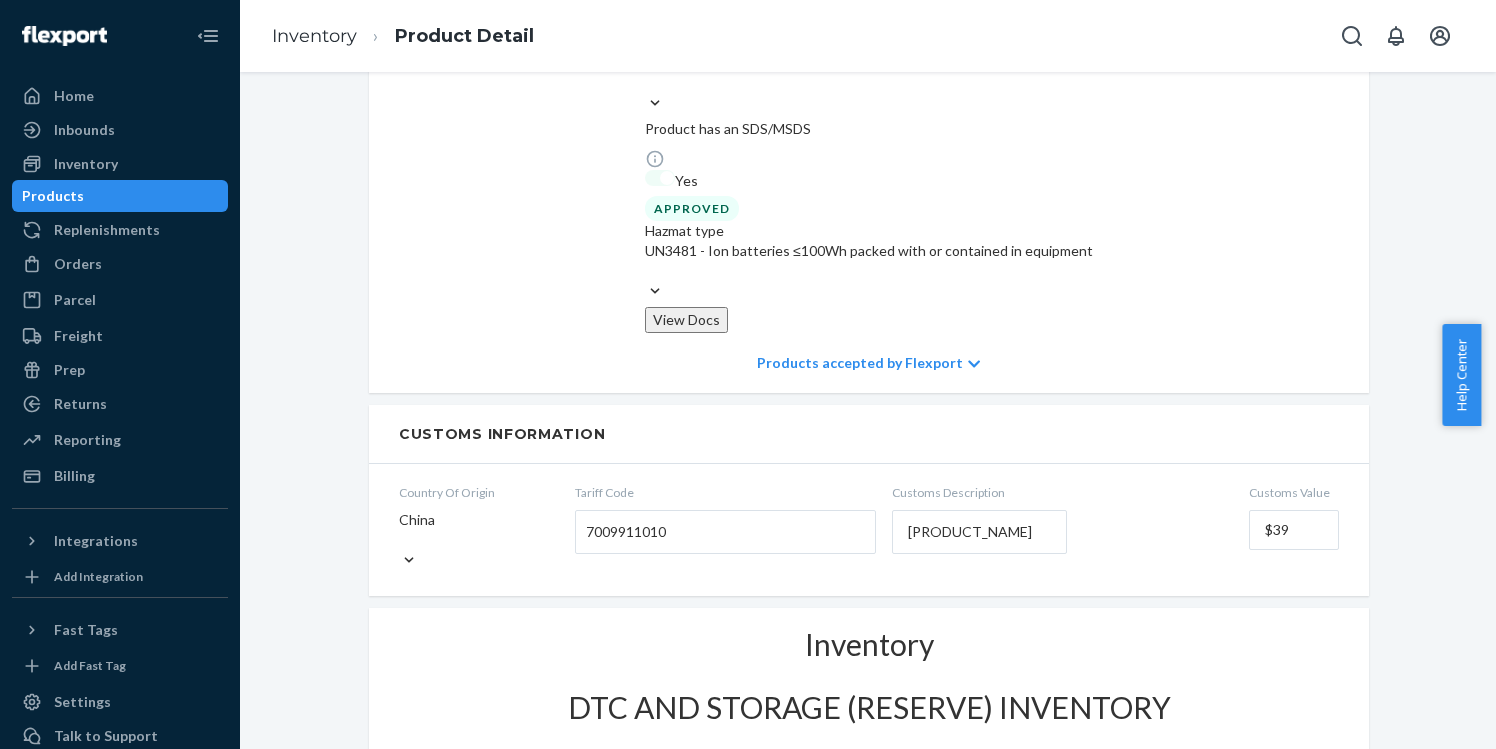 scroll, scrollTop: 1444, scrollLeft: 0, axis: vertical 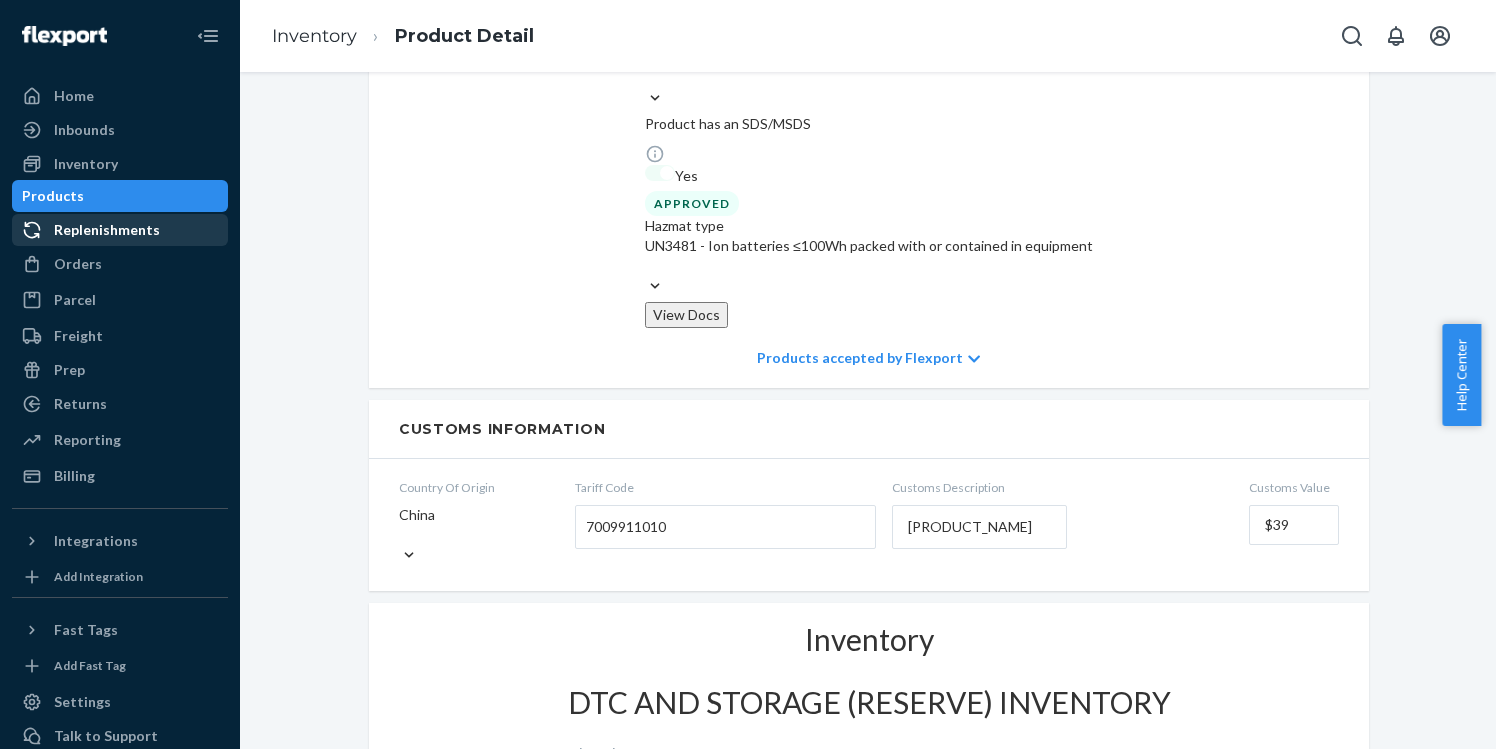 click on "Replenishments" at bounding box center (107, 230) 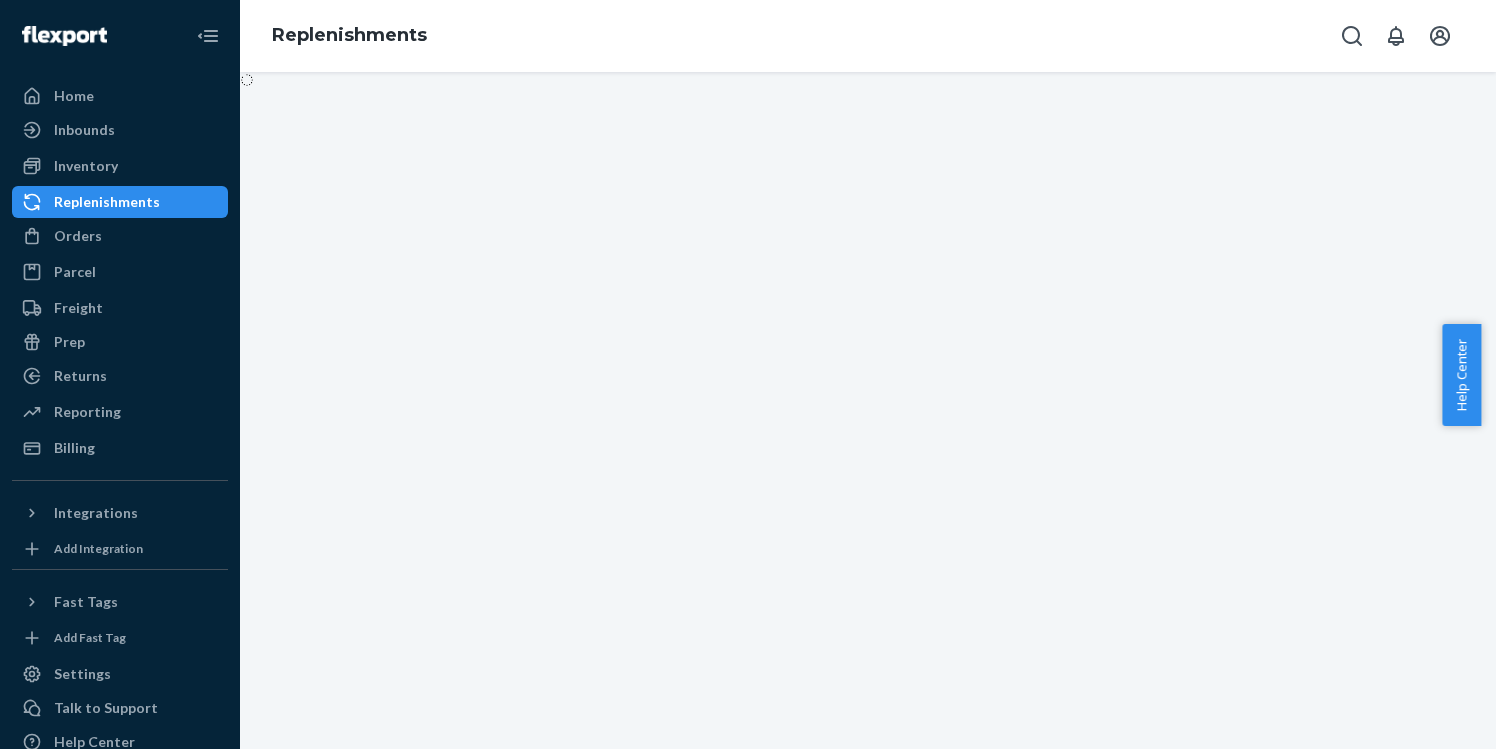 scroll, scrollTop: 0, scrollLeft: 0, axis: both 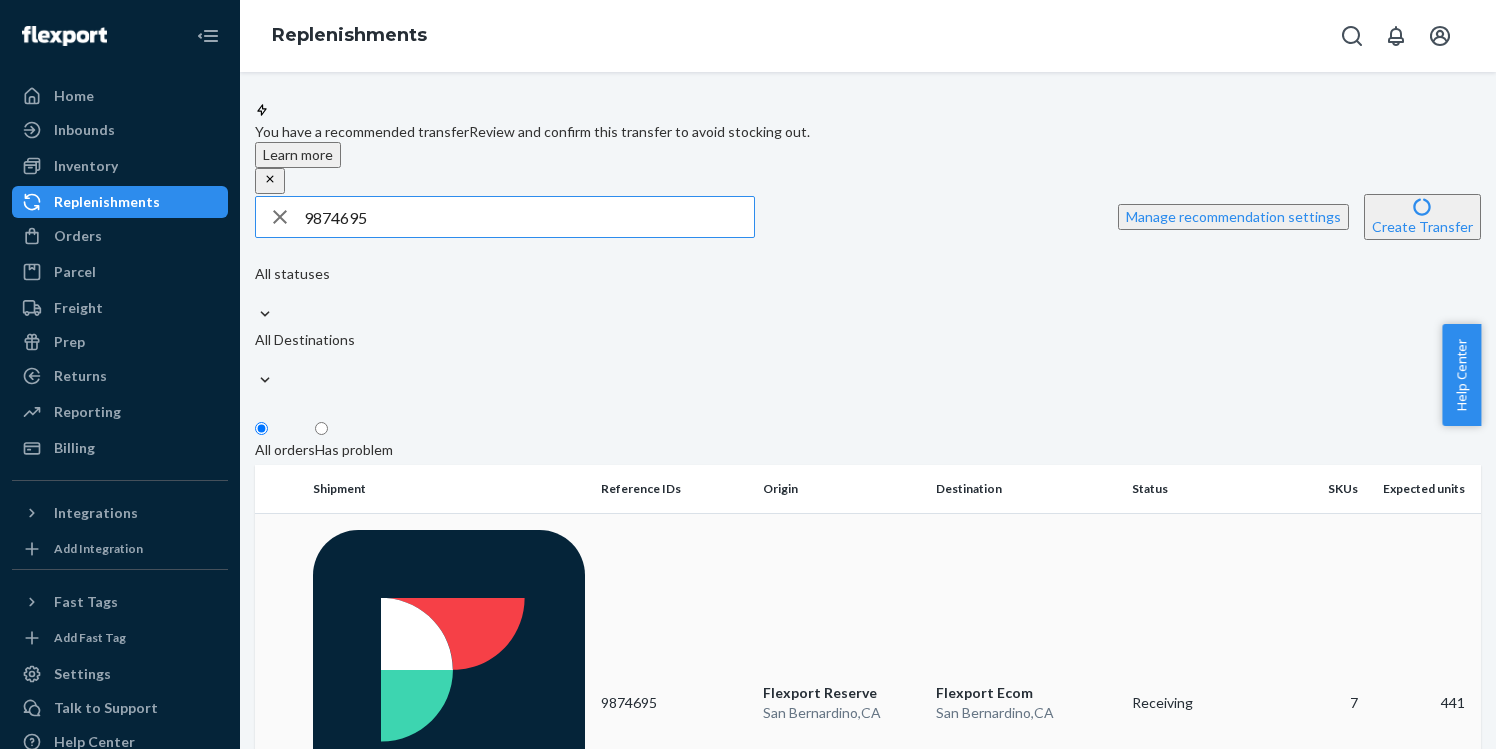 type on "9874695" 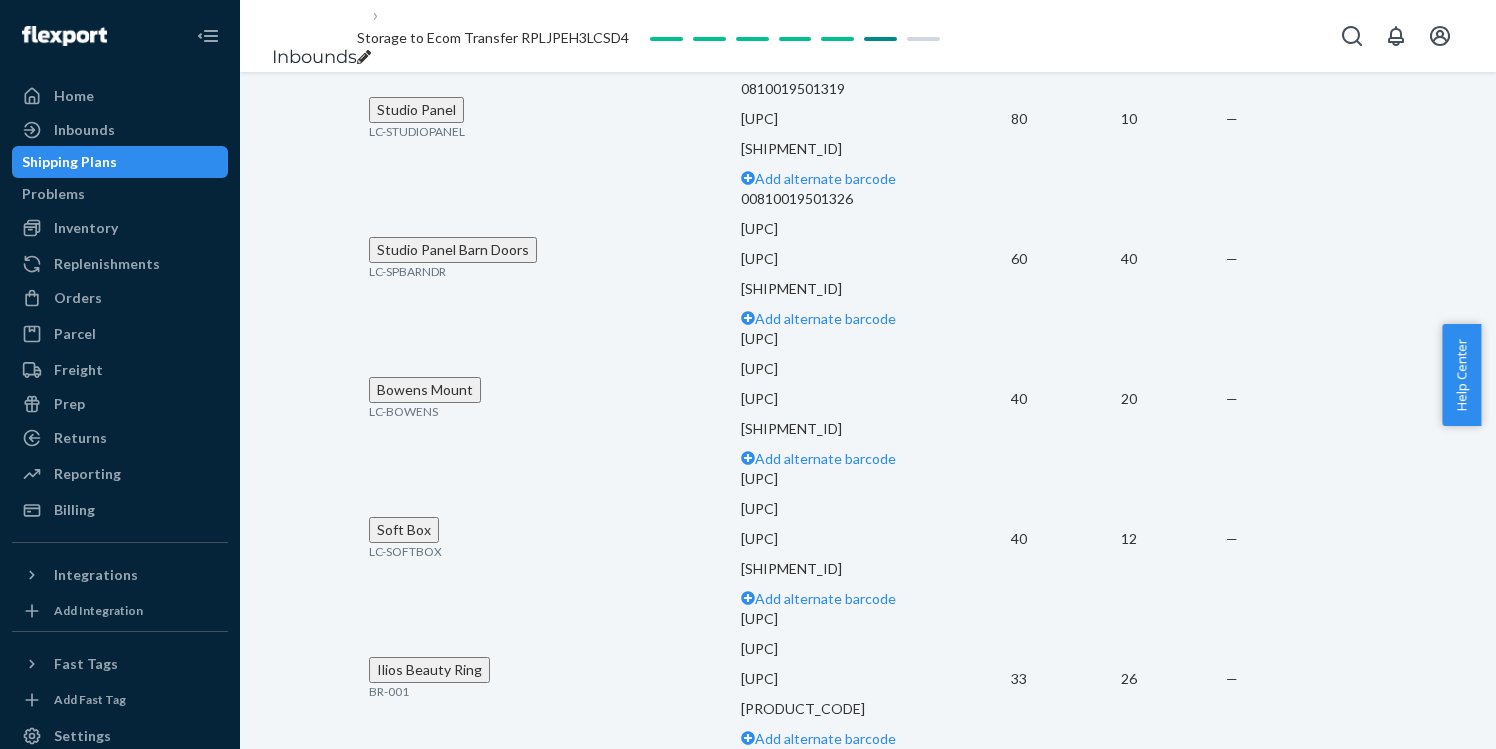 scroll, scrollTop: 1085, scrollLeft: 0, axis: vertical 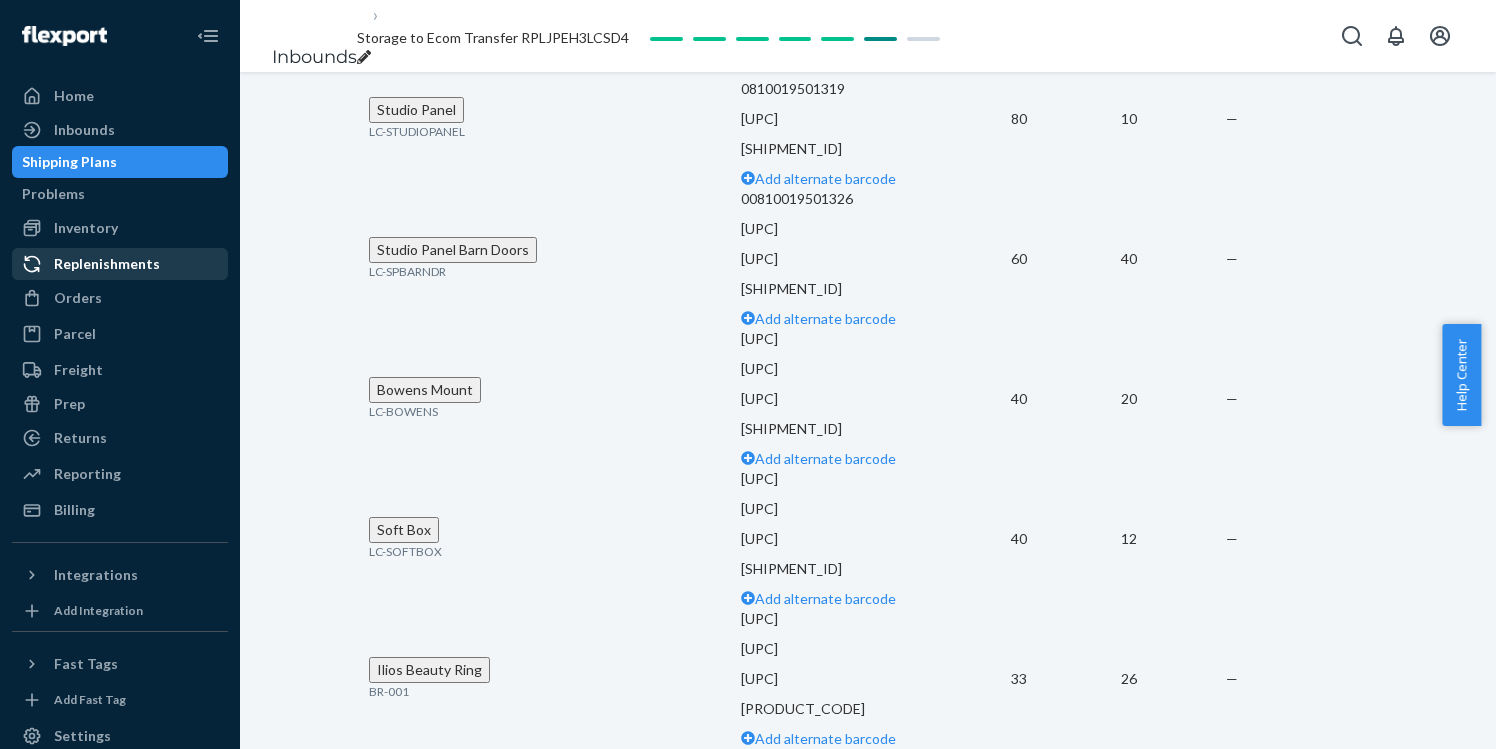 click on "Replenishments" at bounding box center (107, 264) 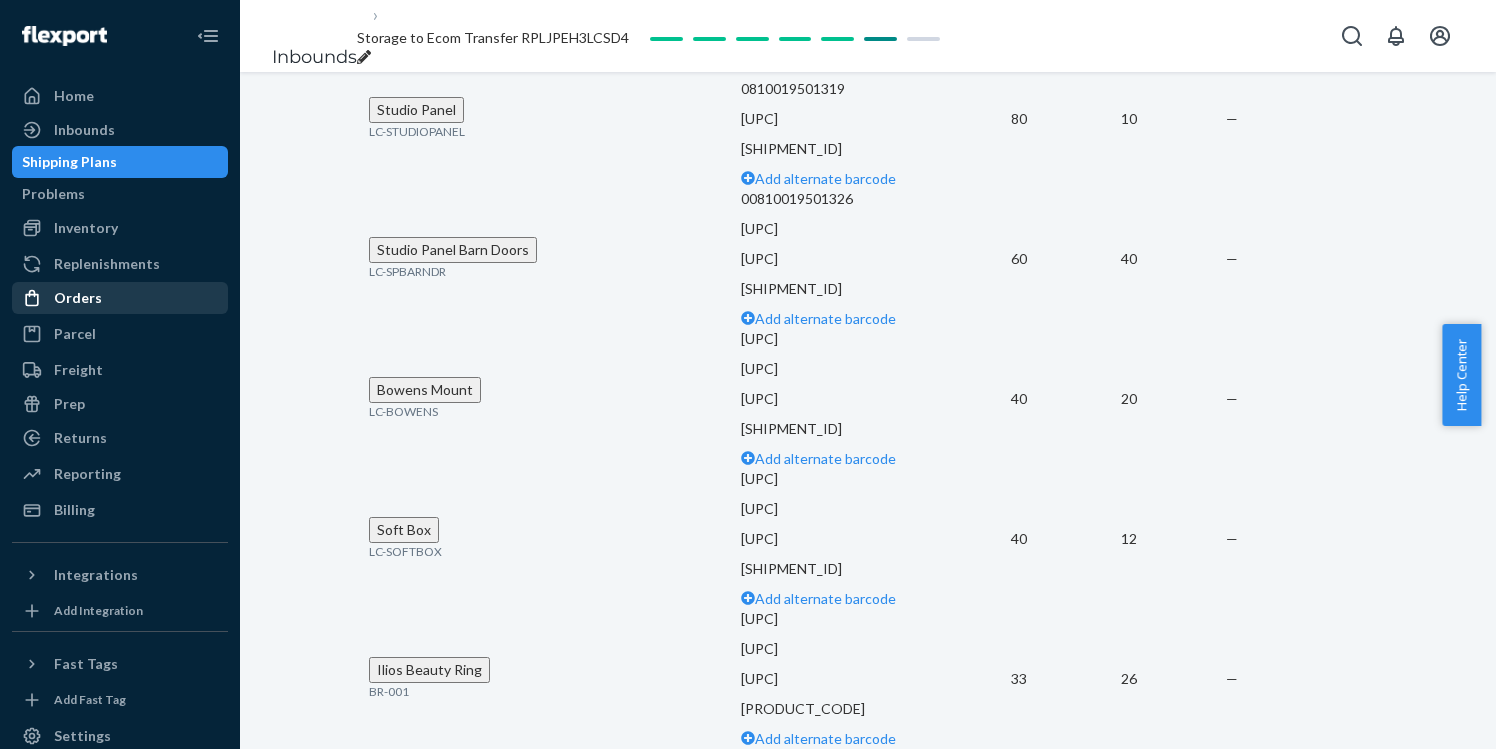 scroll, scrollTop: 0, scrollLeft: 0, axis: both 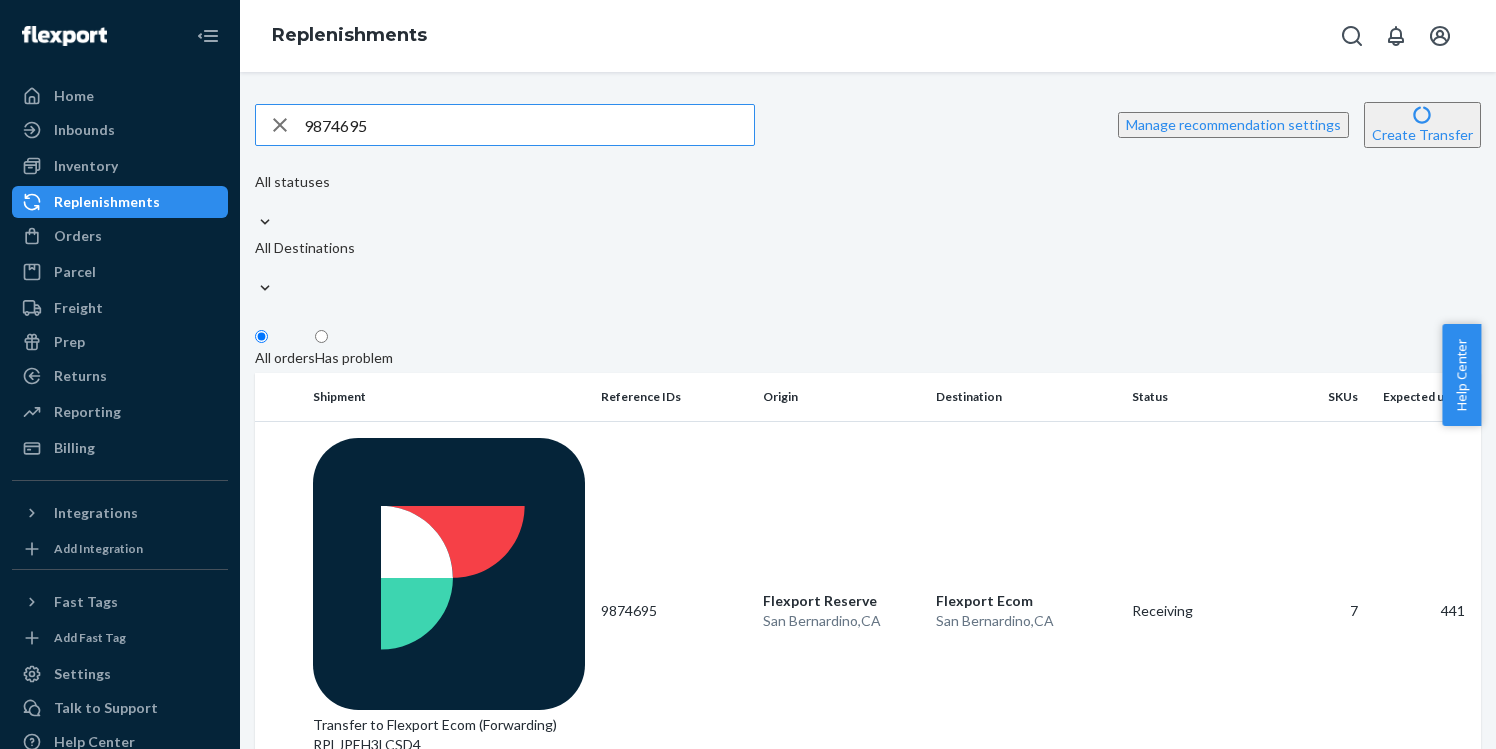 drag, startPoint x: 404, startPoint y: 111, endPoint x: 231, endPoint y: 95, distance: 173.73831 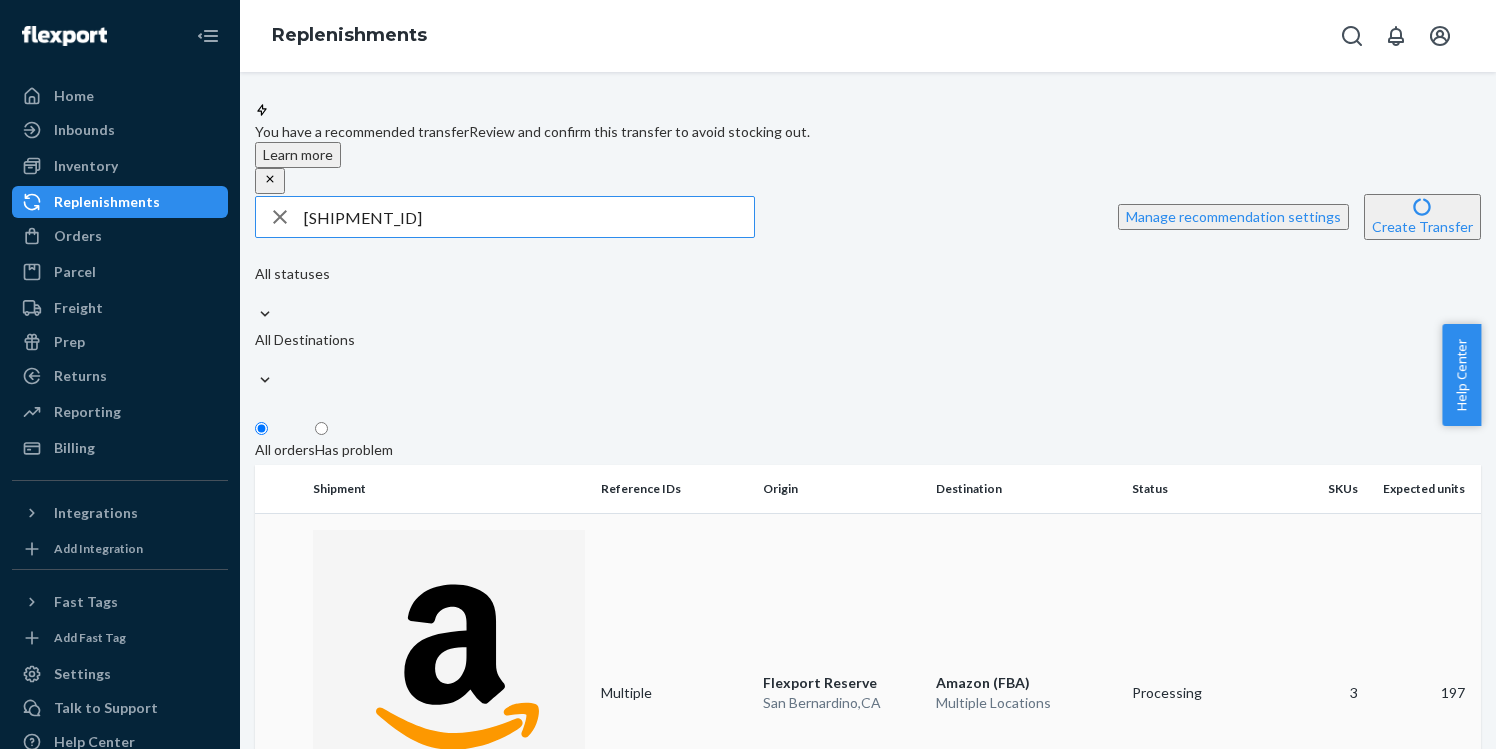 type on "[SHIPMENT_ID]" 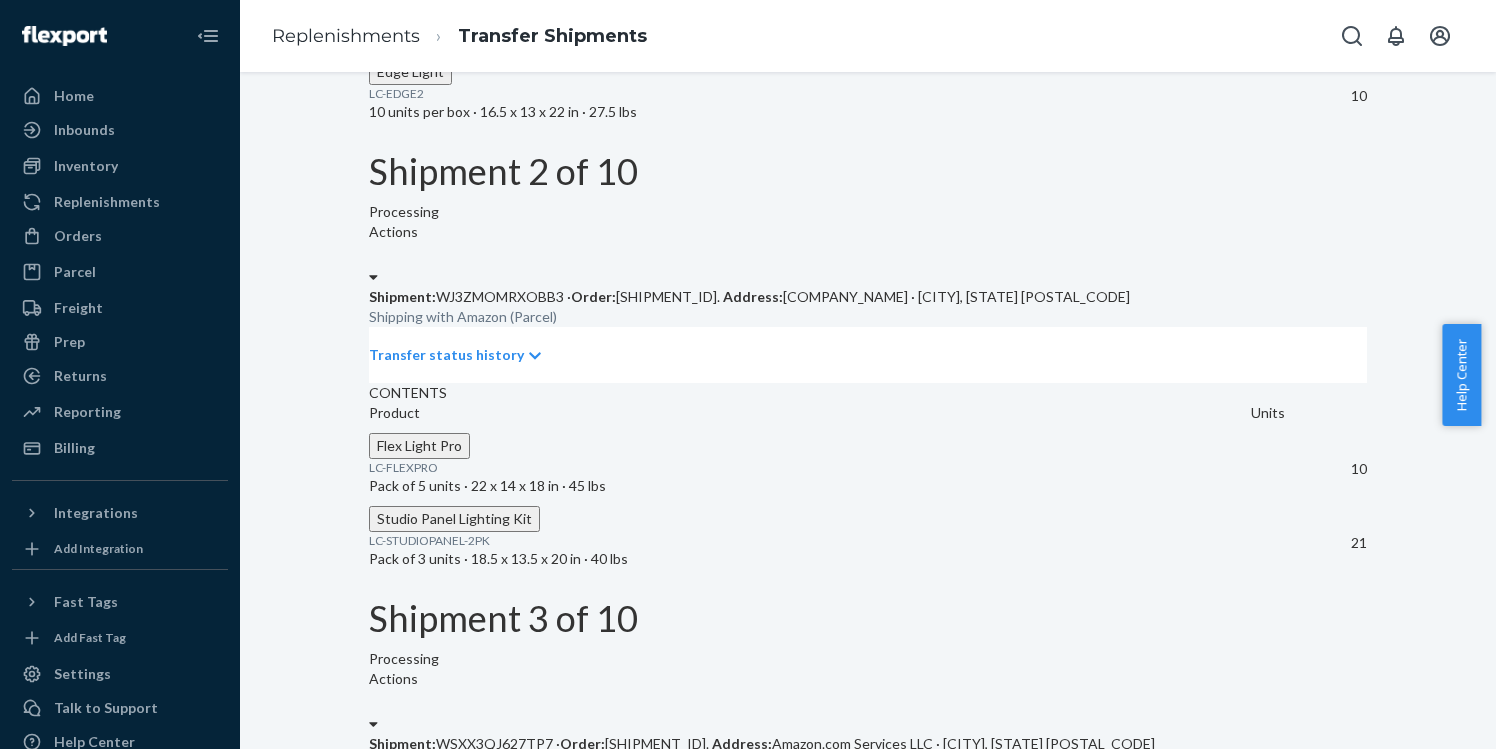 scroll, scrollTop: 742, scrollLeft: 0, axis: vertical 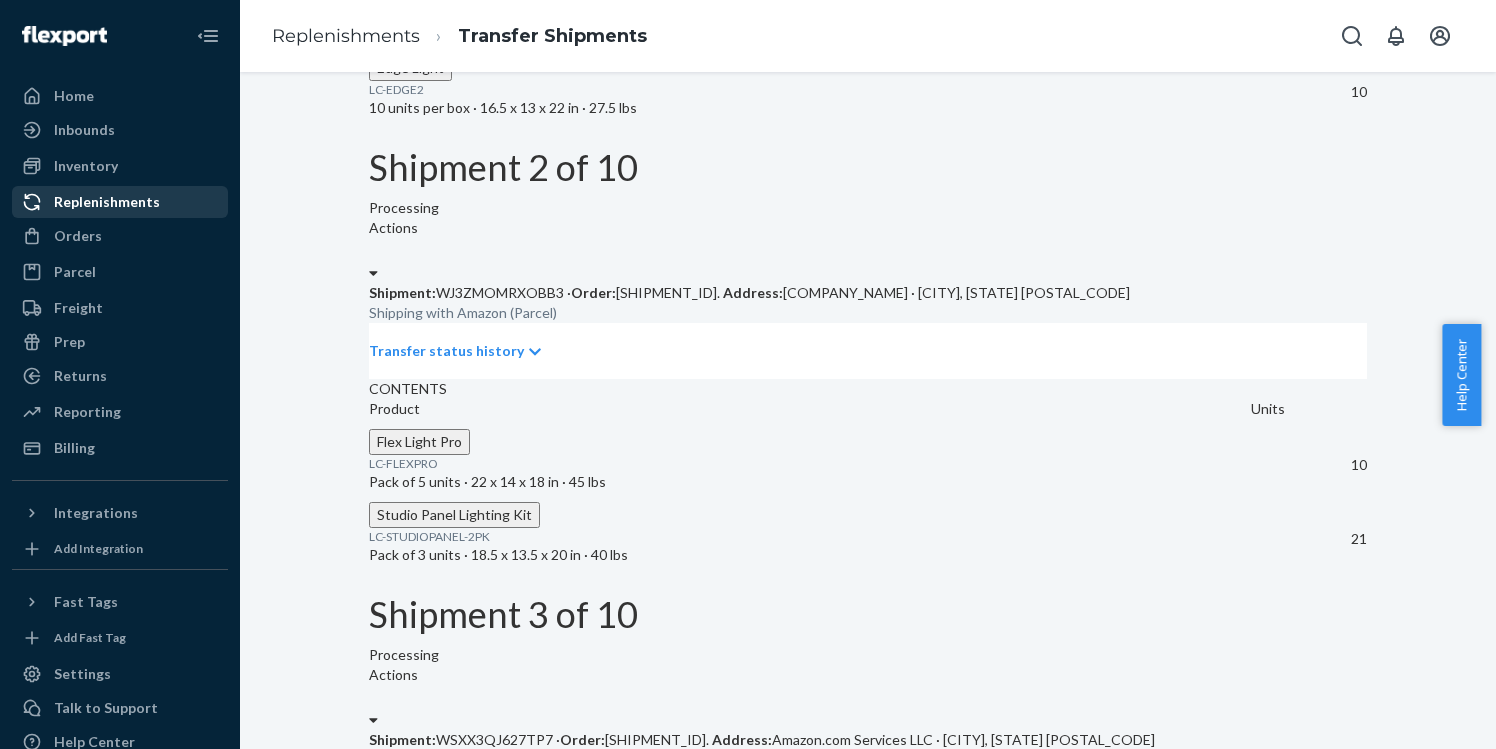 click on "Replenishments" at bounding box center (107, 202) 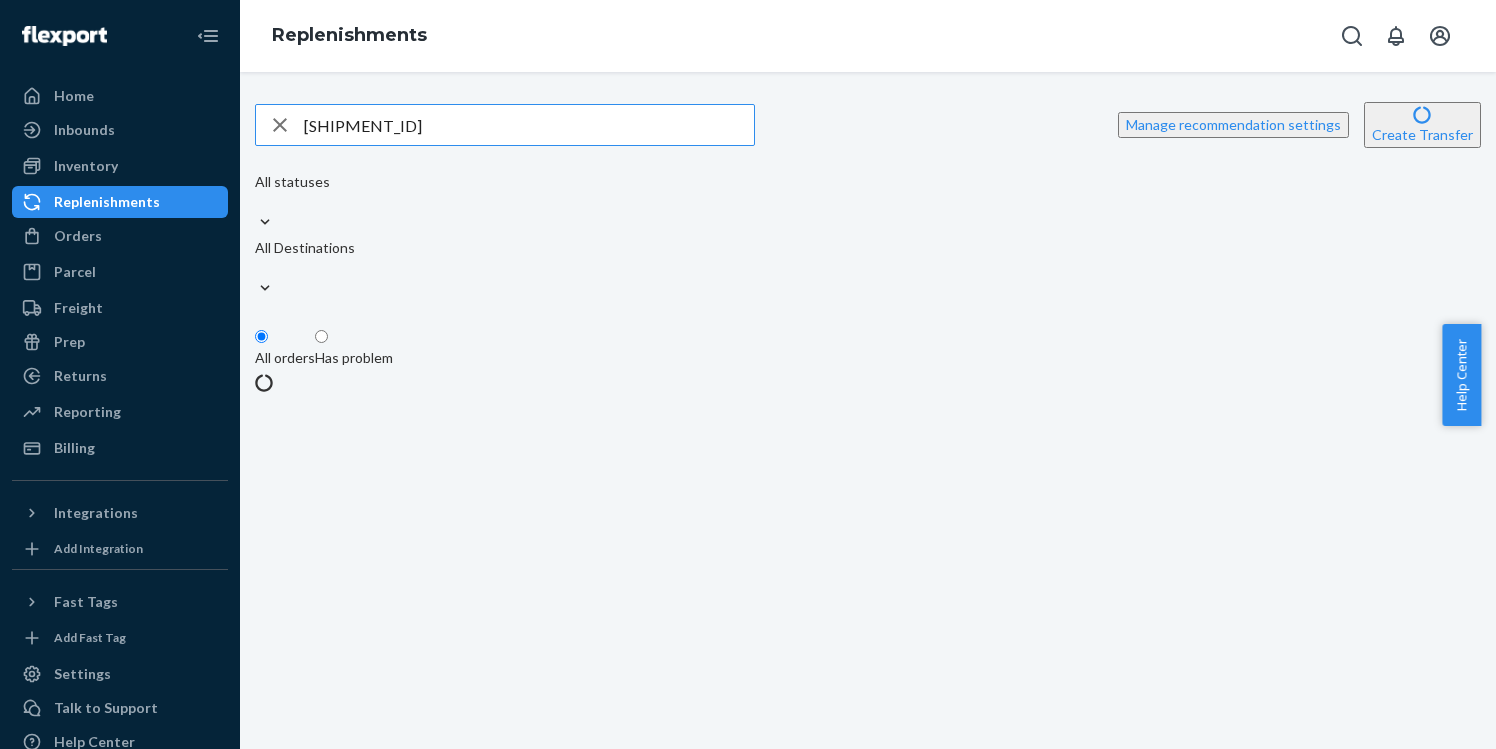 scroll, scrollTop: 0, scrollLeft: 0, axis: both 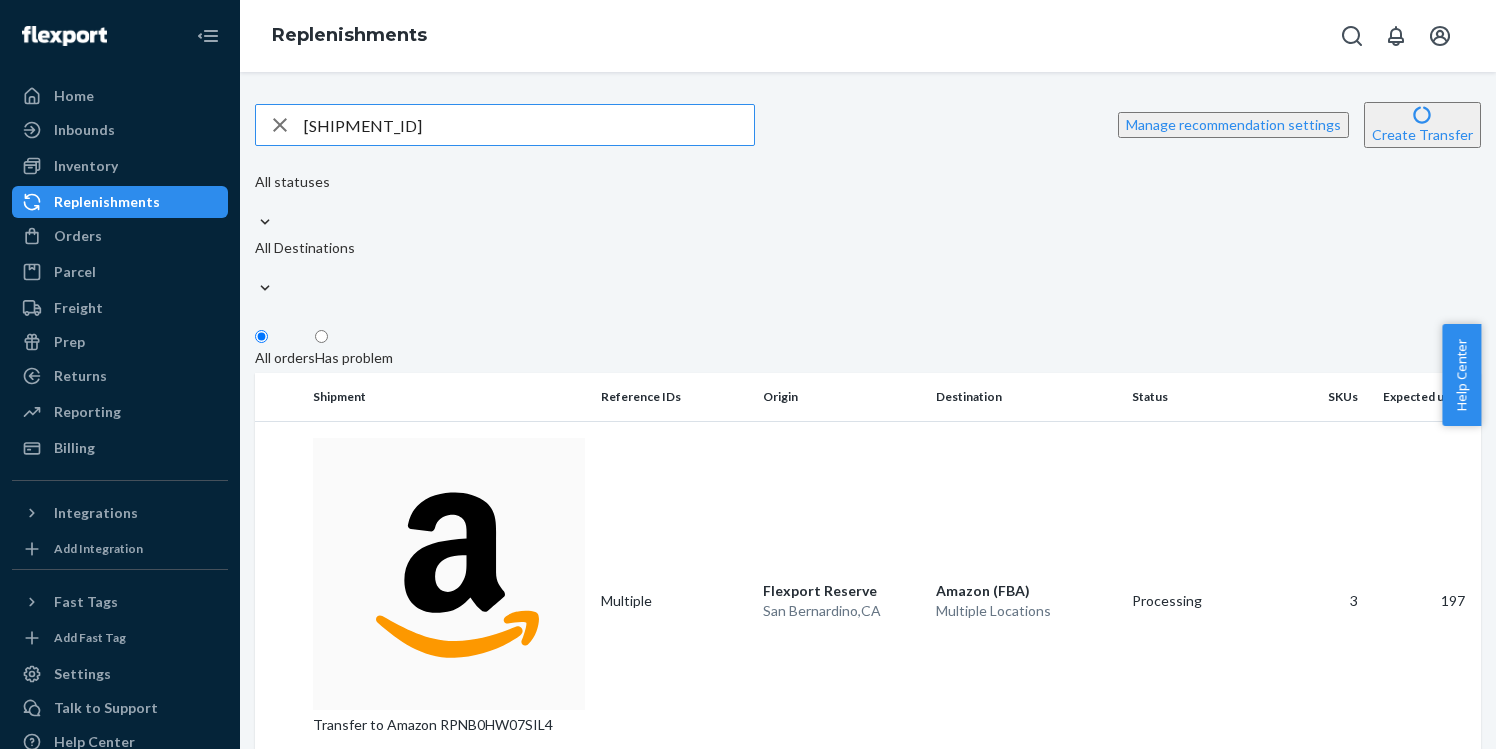 drag, startPoint x: 418, startPoint y: 120, endPoint x: 258, endPoint y: 120, distance: 160 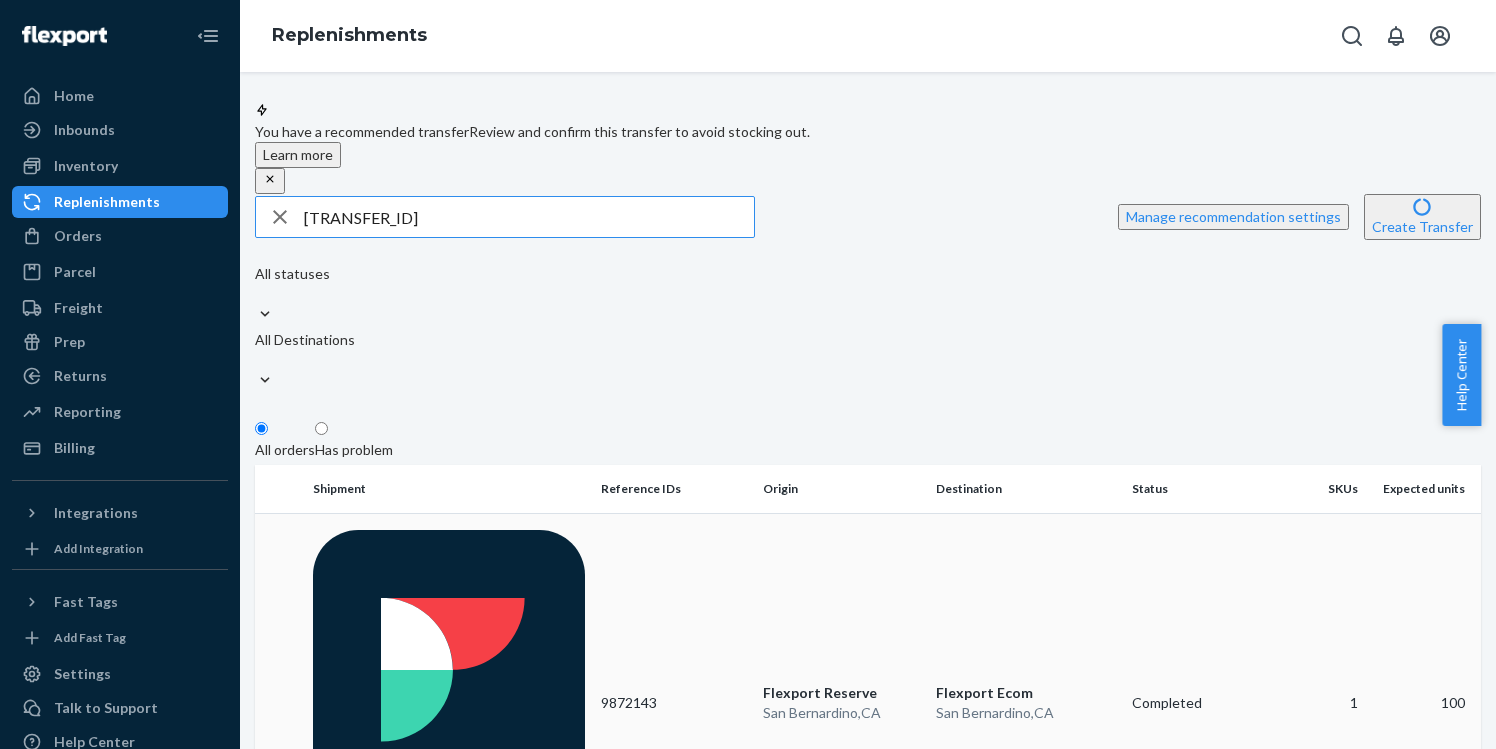 type on "[TRANSFER_ID]" 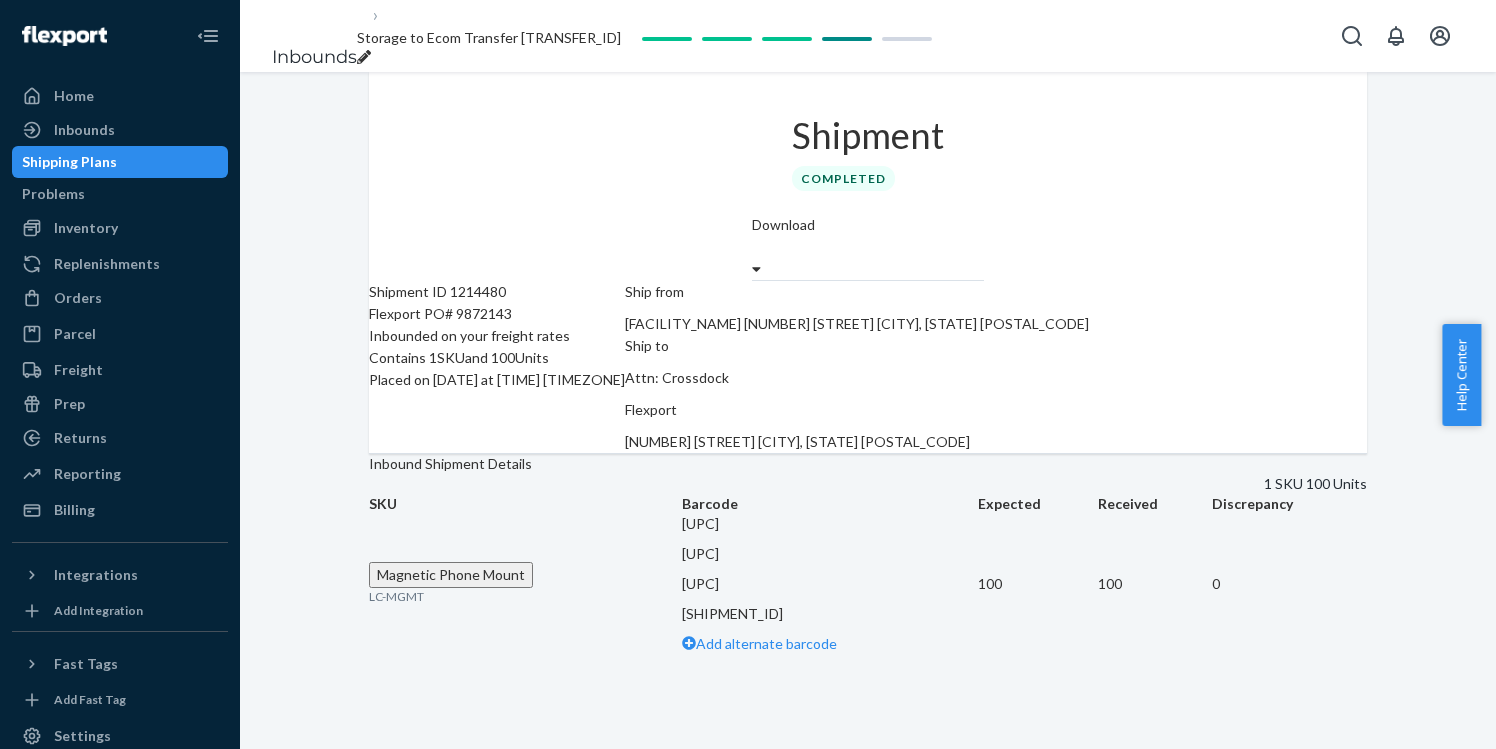scroll, scrollTop: 65, scrollLeft: 0, axis: vertical 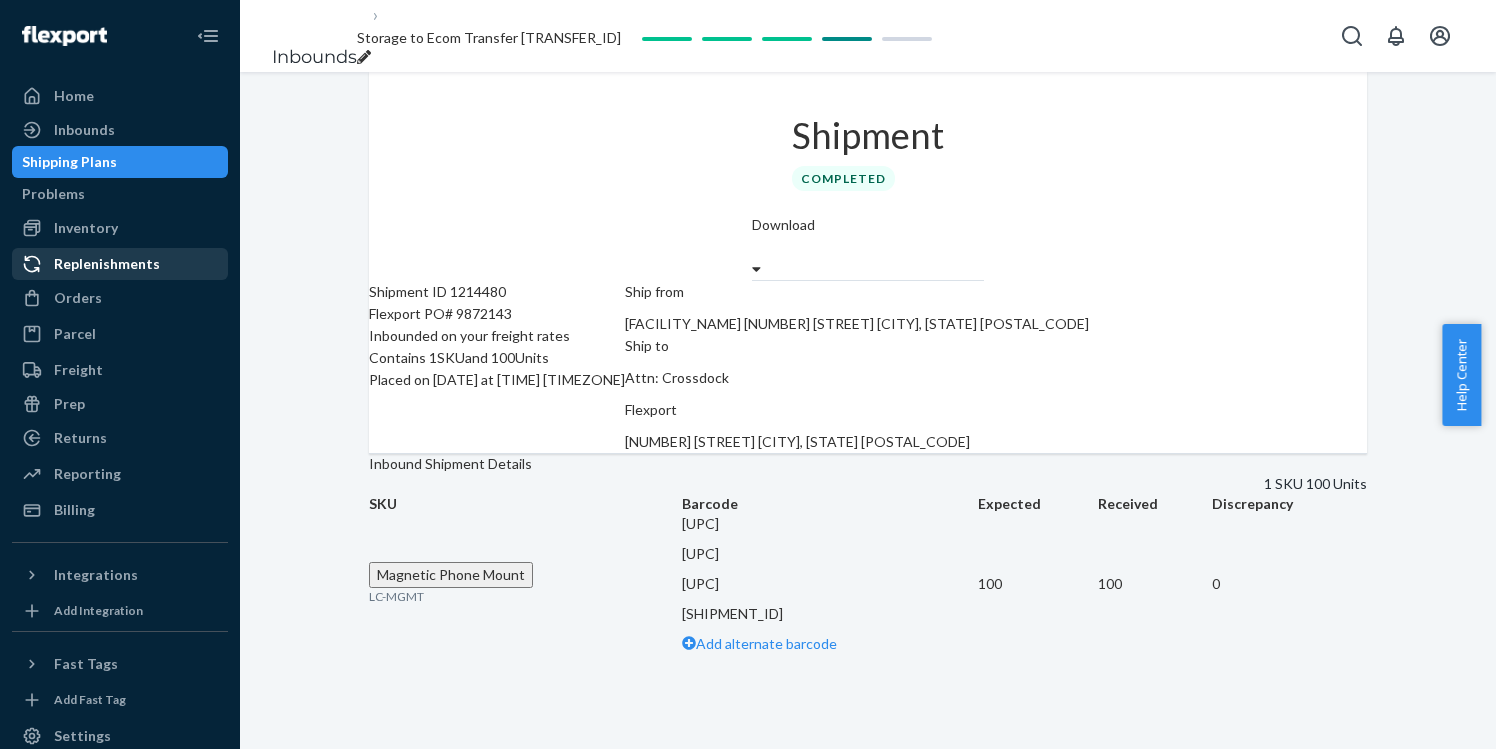 click on "Replenishments" at bounding box center [107, 264] 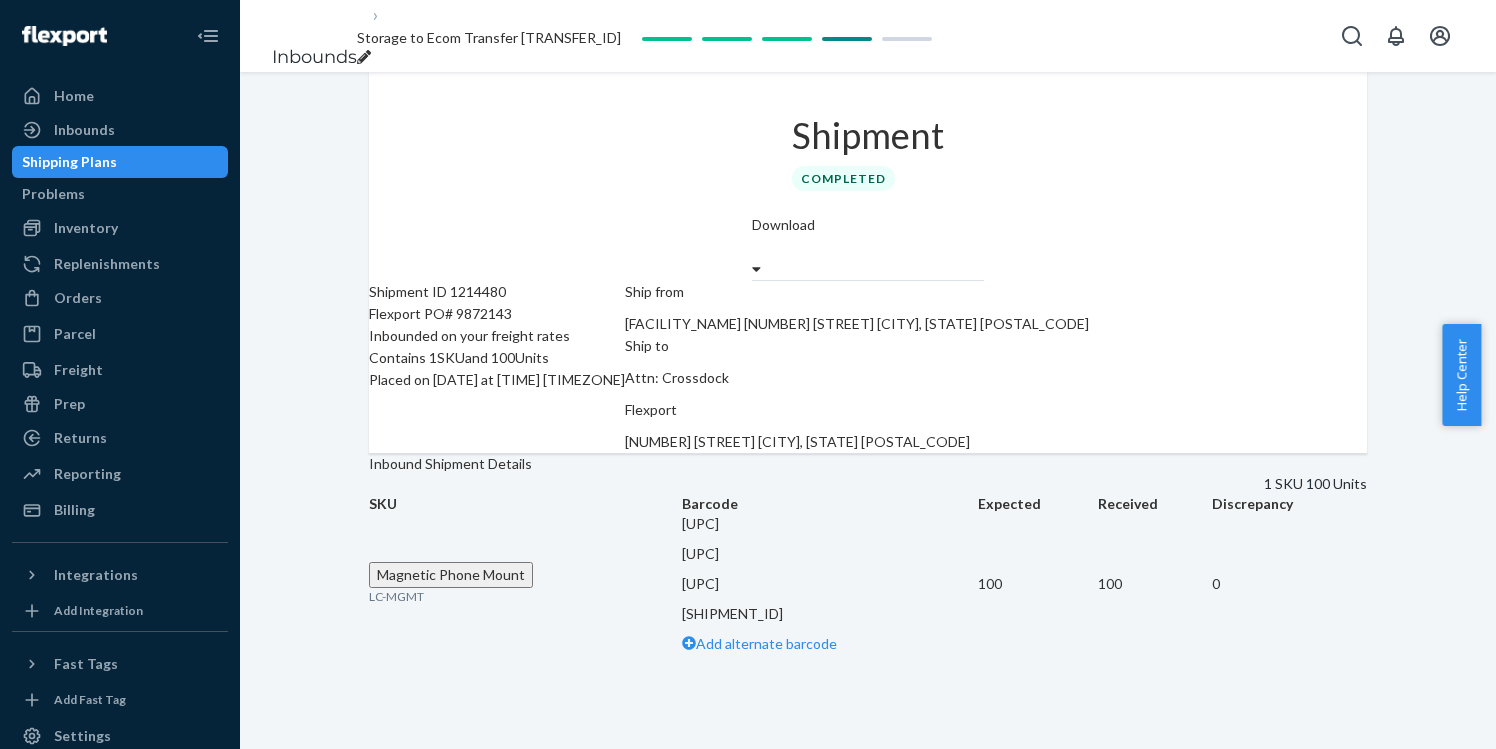 scroll, scrollTop: 0, scrollLeft: 0, axis: both 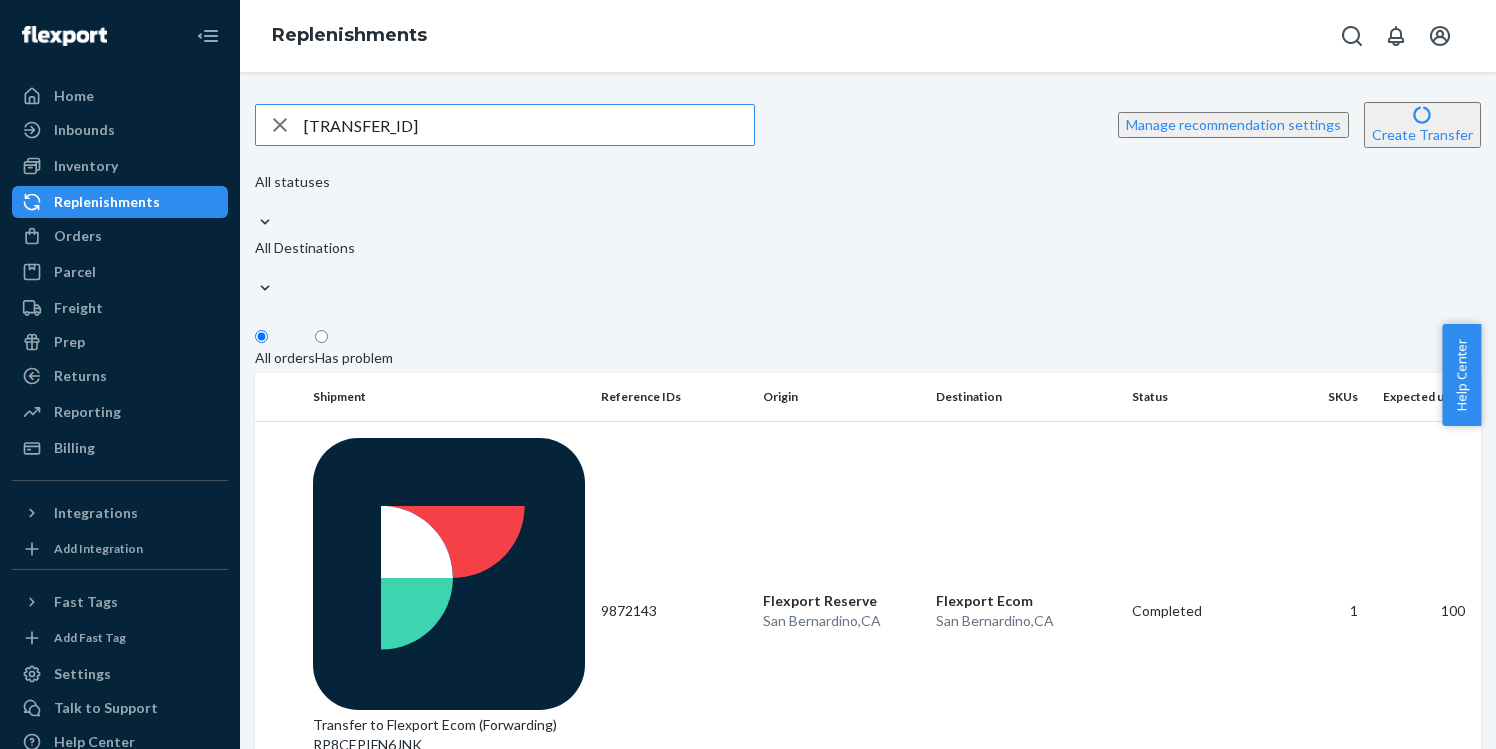 drag, startPoint x: 477, startPoint y: 116, endPoint x: 258, endPoint y: 120, distance: 219.03653 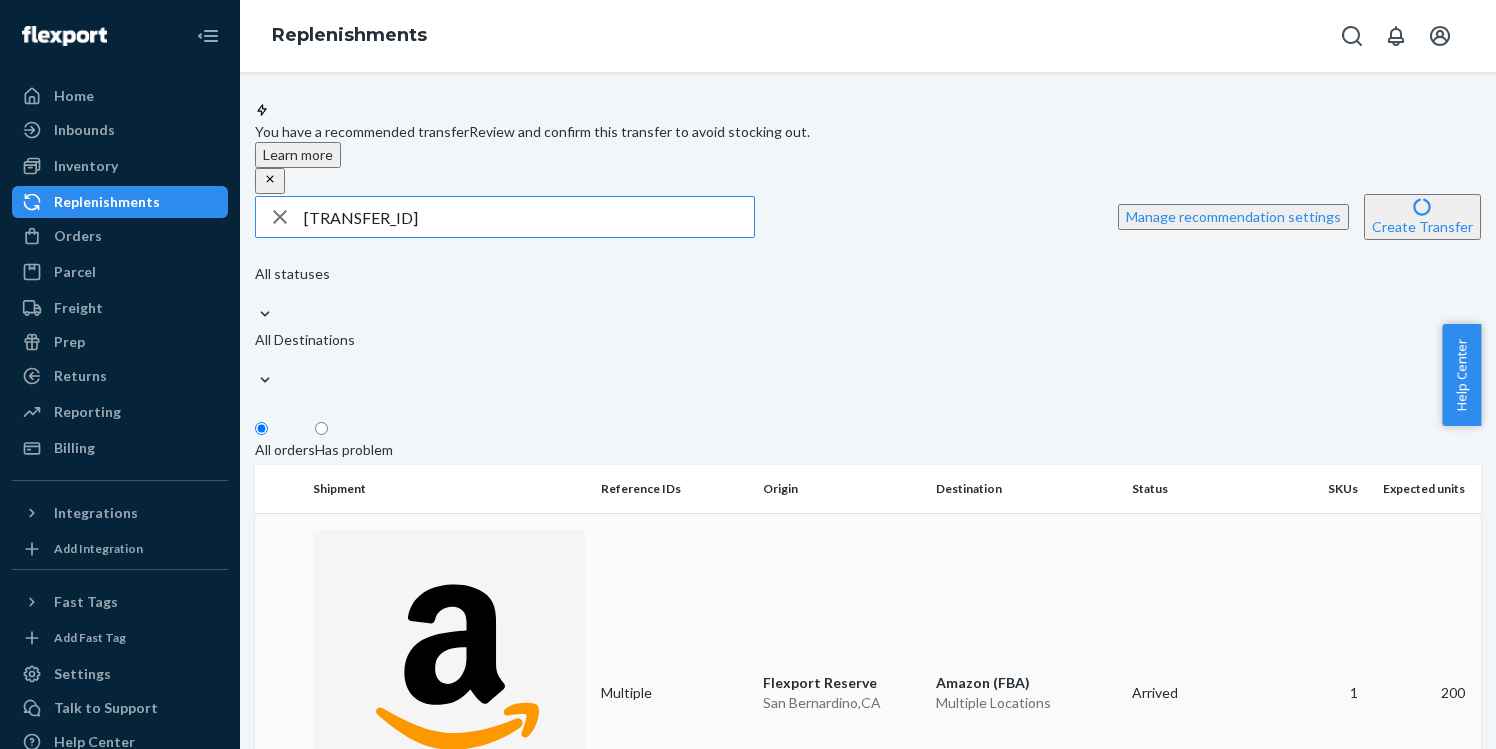 type on "[TRANSFER_ID]" 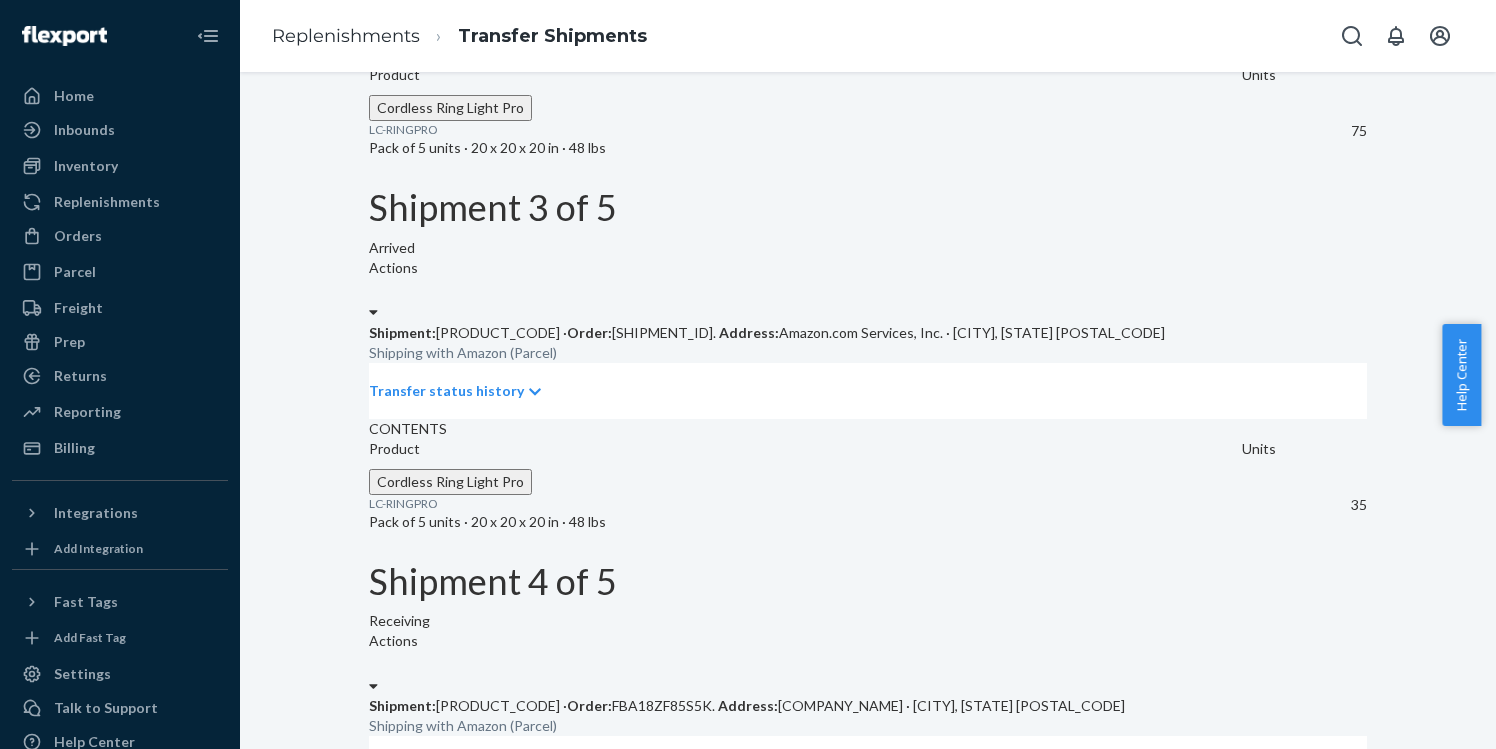 scroll, scrollTop: 1081, scrollLeft: 0, axis: vertical 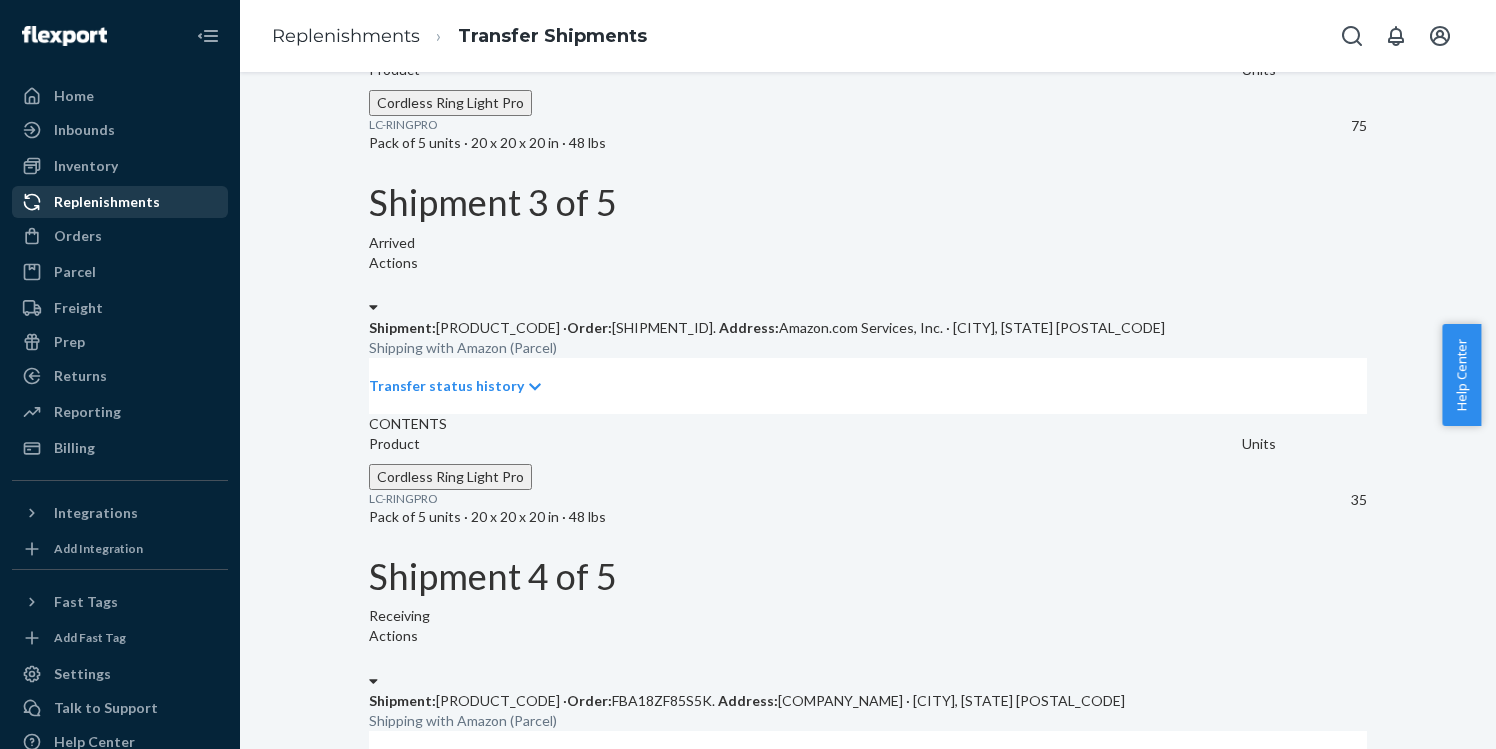 click on "Replenishments" at bounding box center [107, 202] 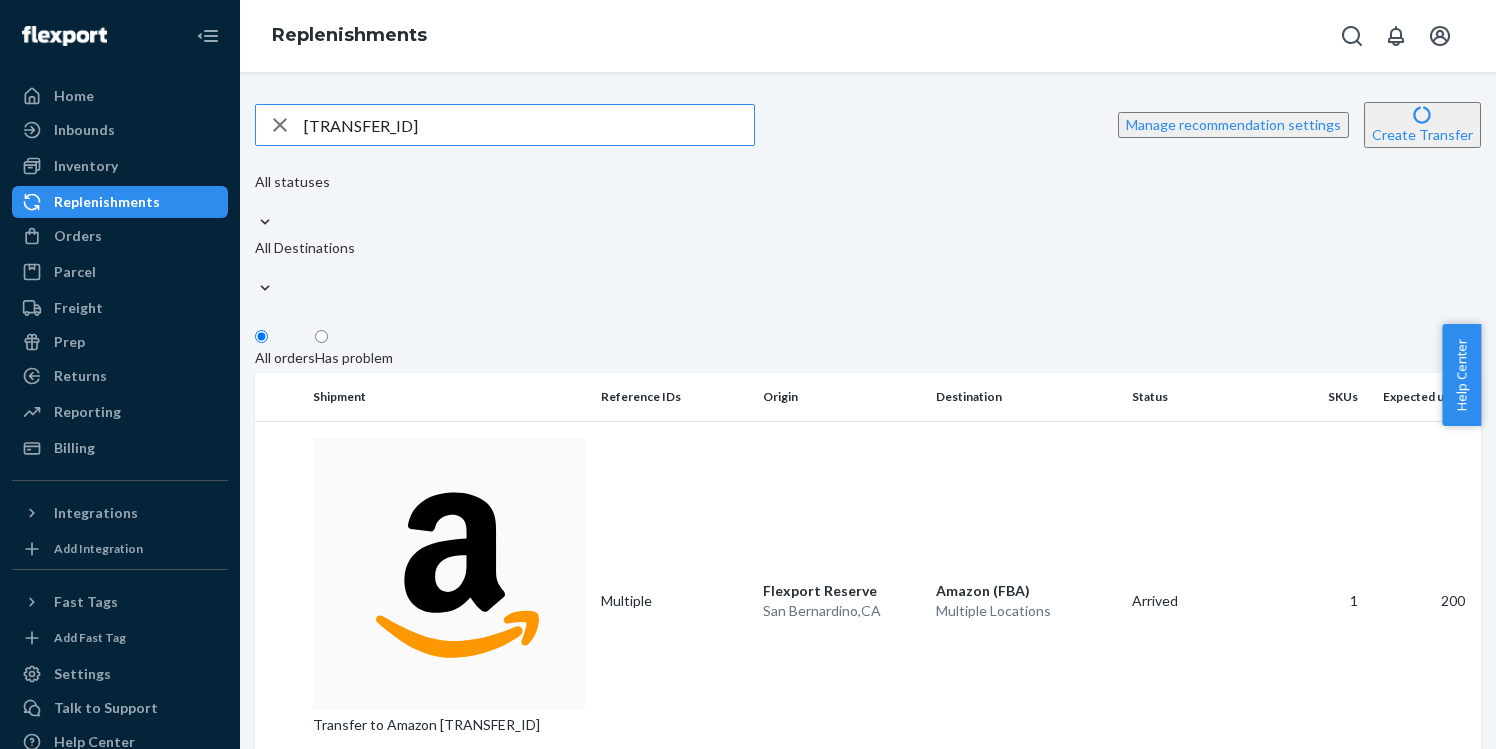drag, startPoint x: 488, startPoint y: 113, endPoint x: 284, endPoint y: 113, distance: 204 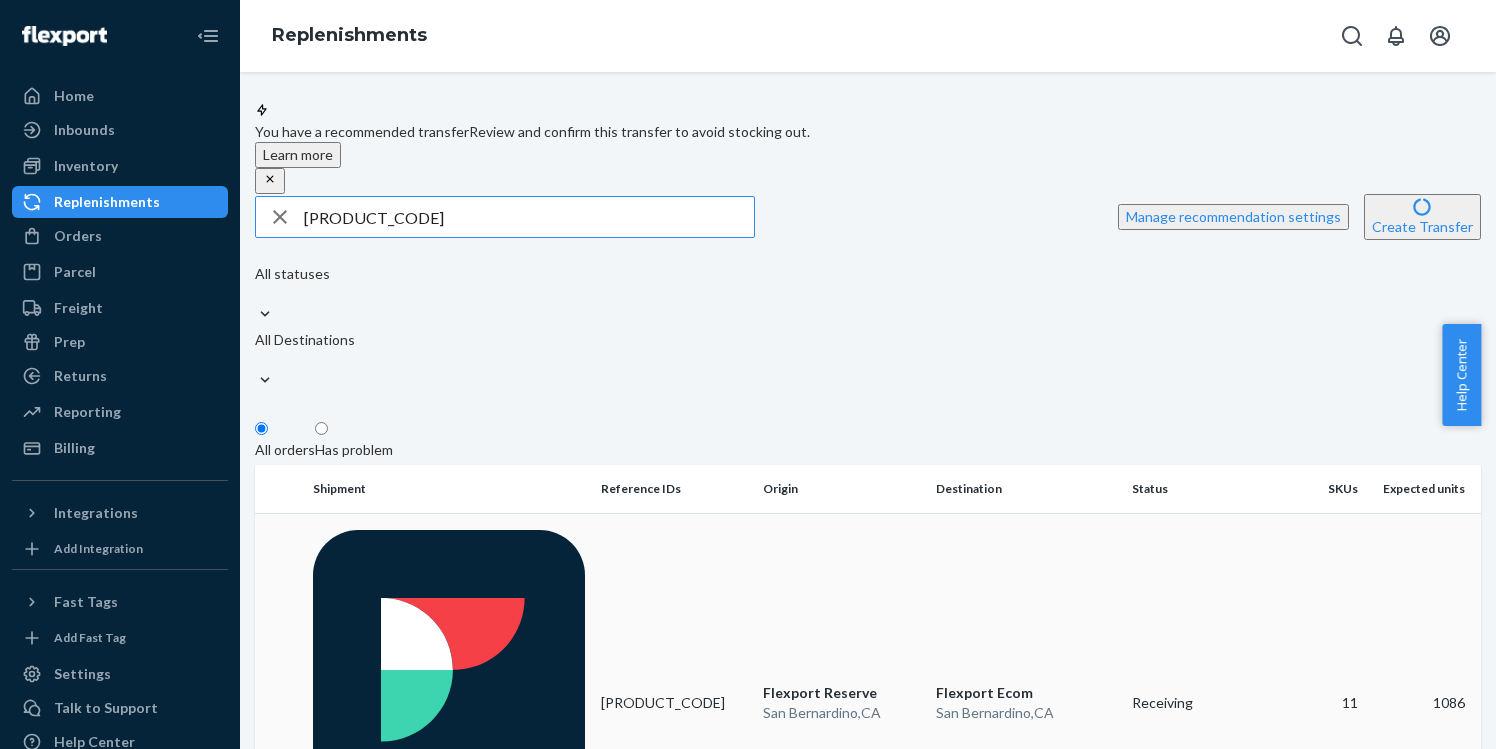 type on "[PRODUCT_CODE]" 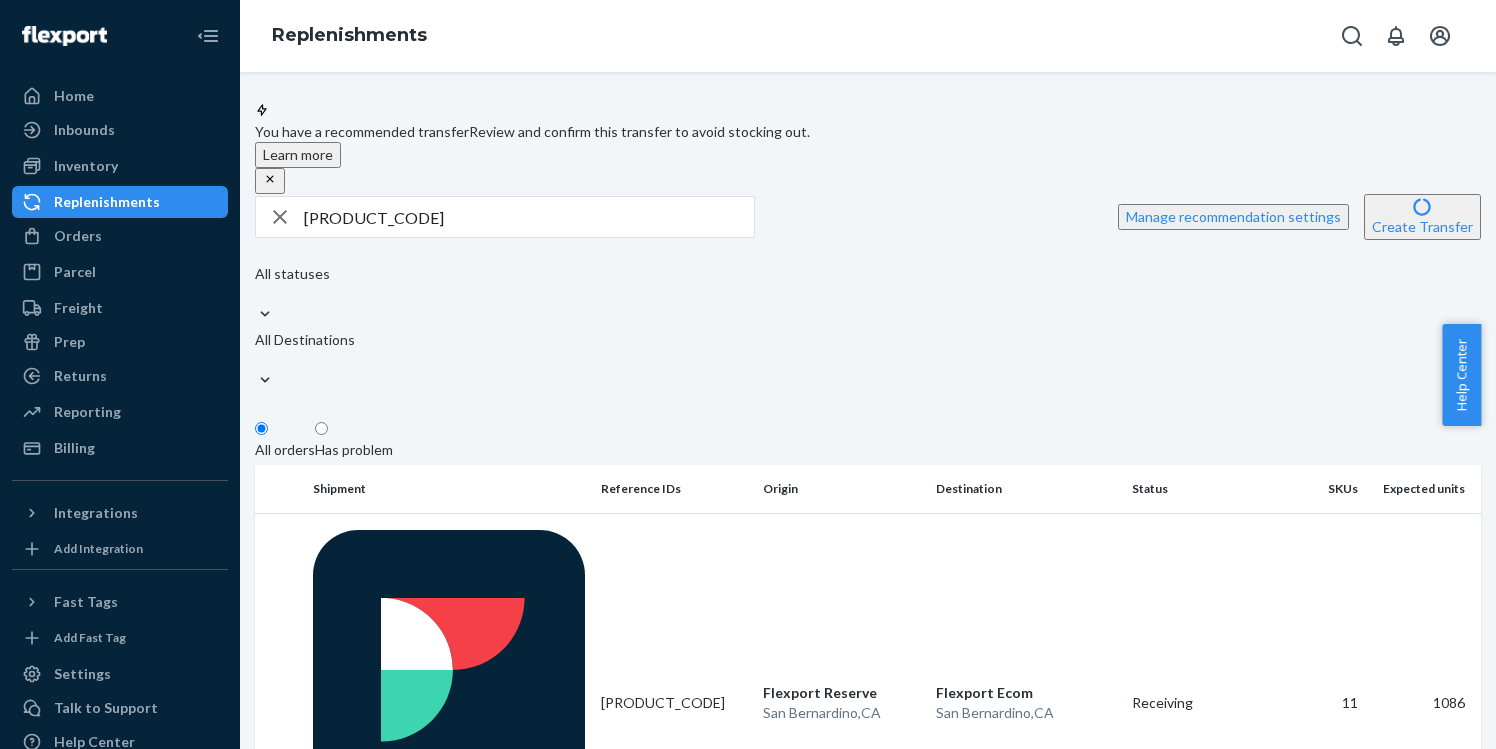 drag, startPoint x: 415, startPoint y: 498, endPoint x: 573, endPoint y: 365, distance: 206.52603 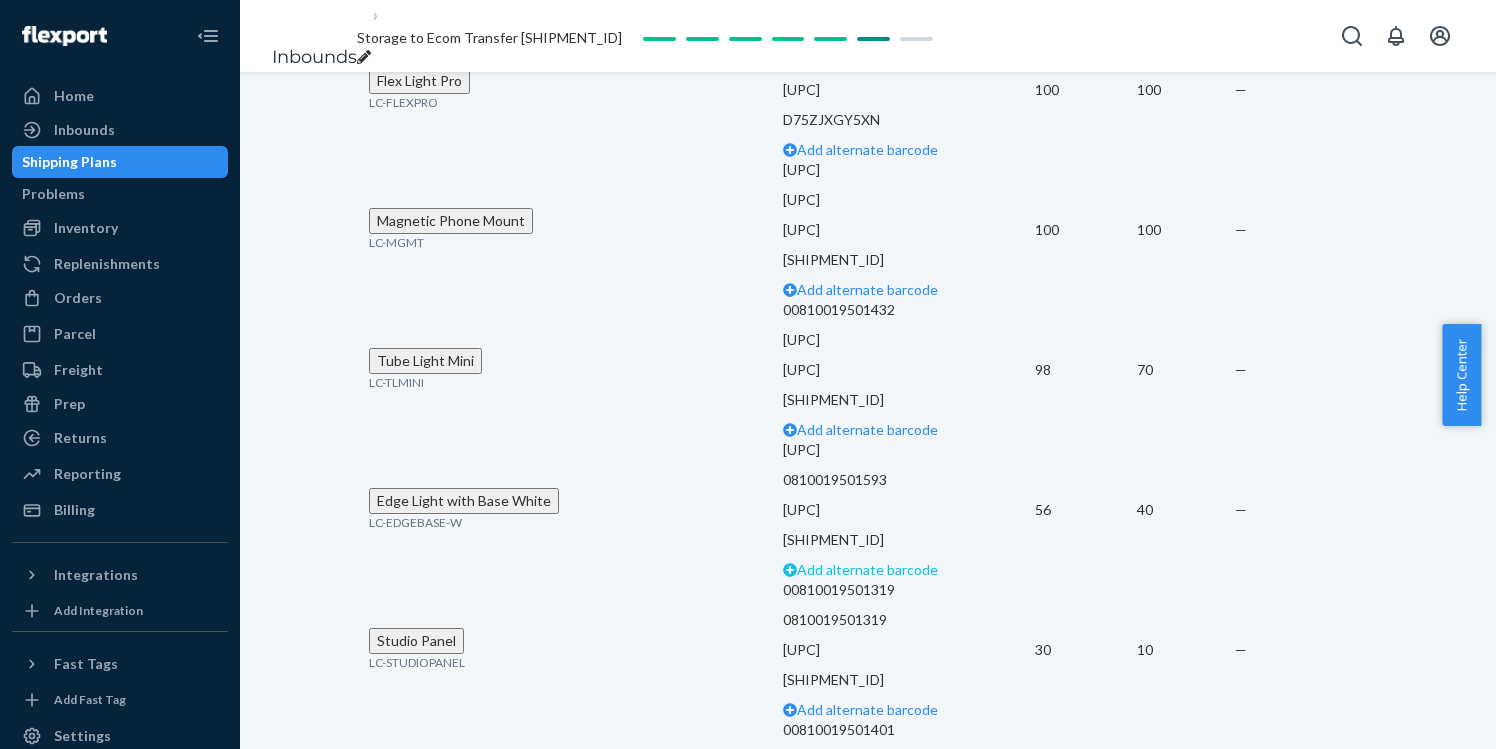 scroll, scrollTop: 3669, scrollLeft: 0, axis: vertical 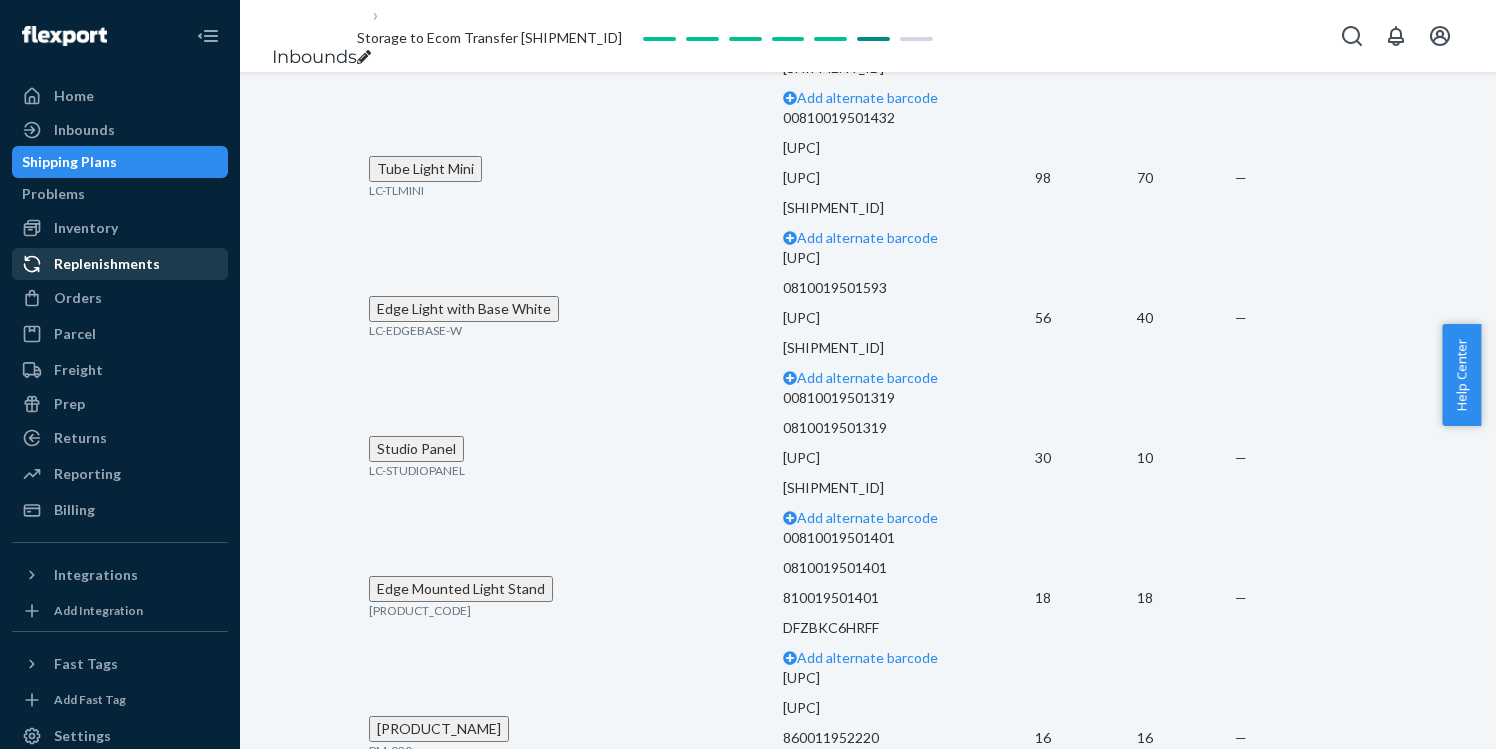 click on "Replenishments" at bounding box center (107, 264) 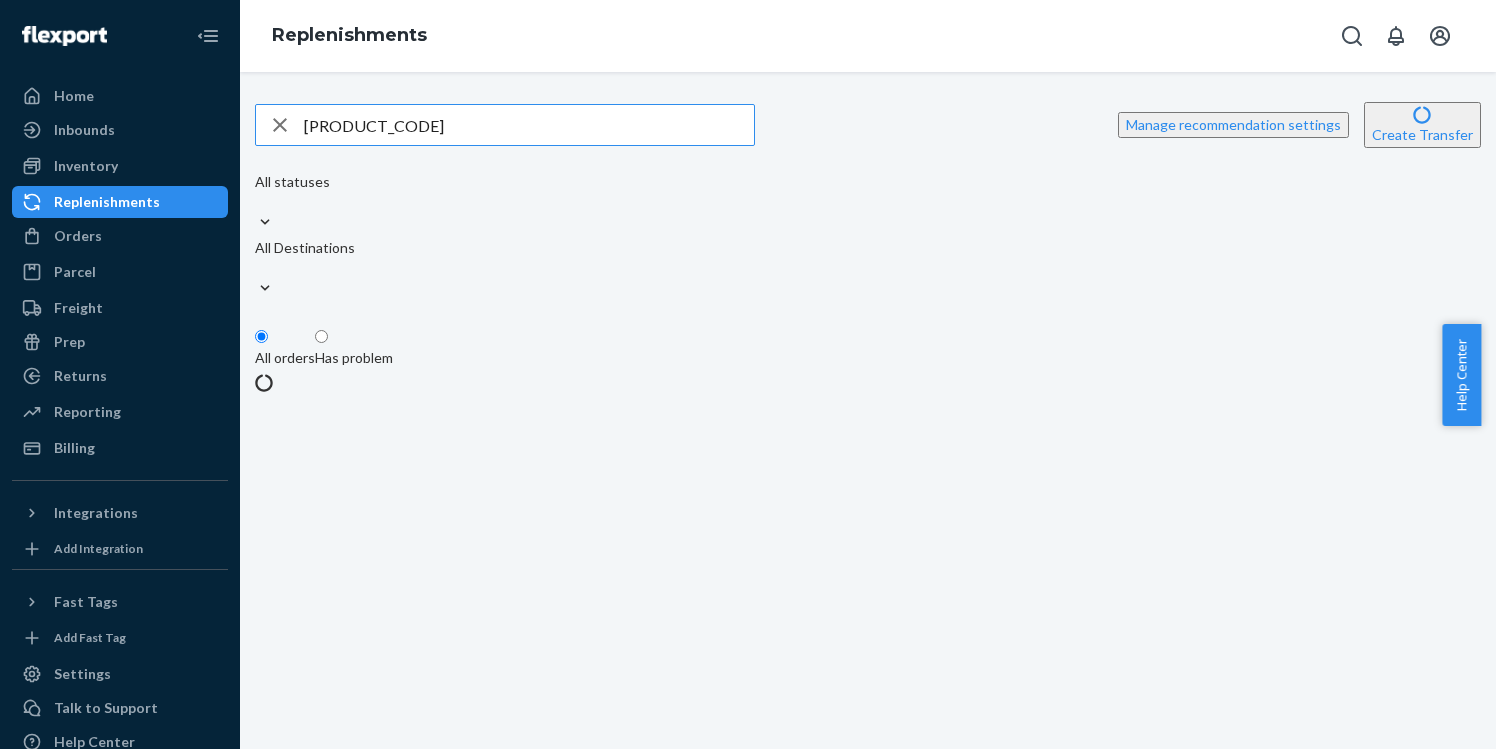 scroll, scrollTop: 0, scrollLeft: 0, axis: both 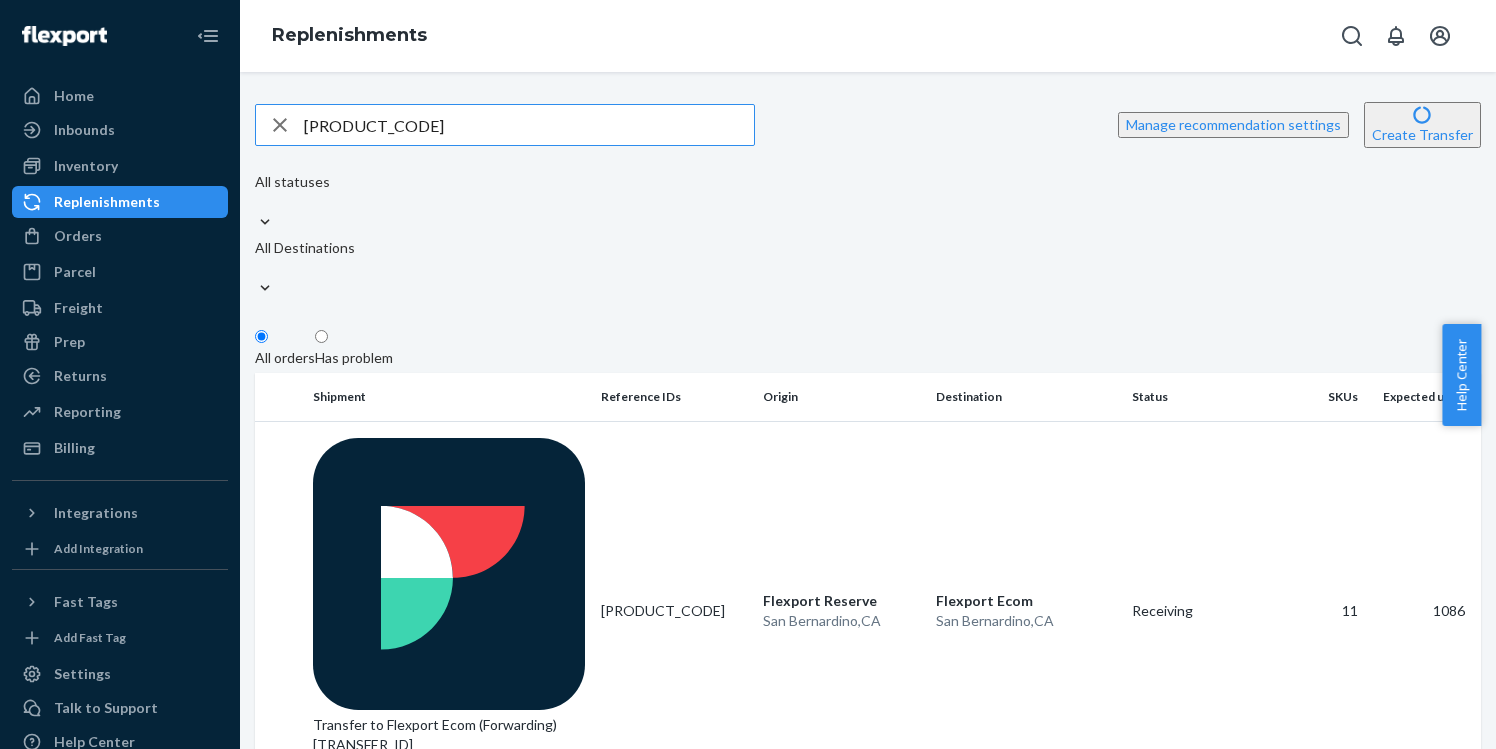 drag, startPoint x: 391, startPoint y: 124, endPoint x: 255, endPoint y: 119, distance: 136.09187 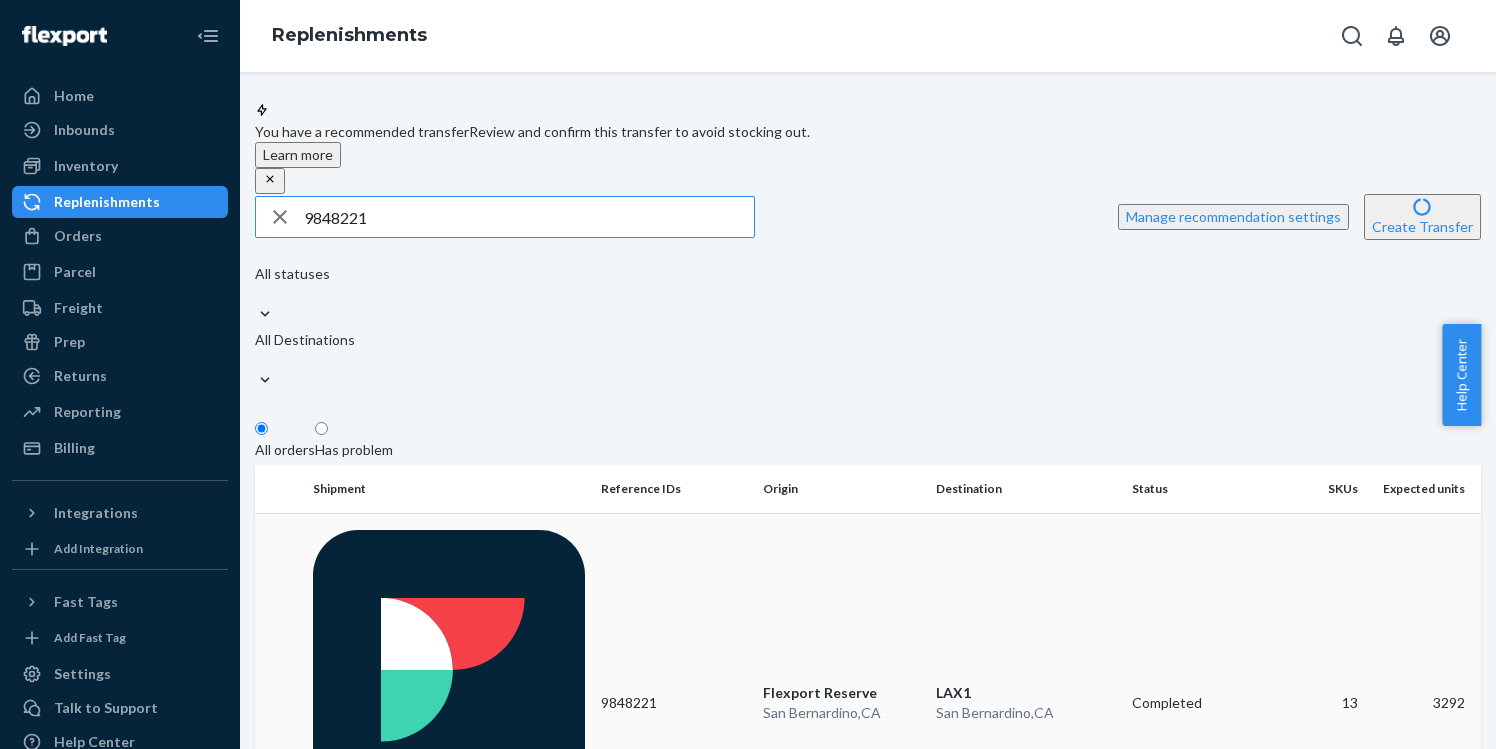 type on "9848221" 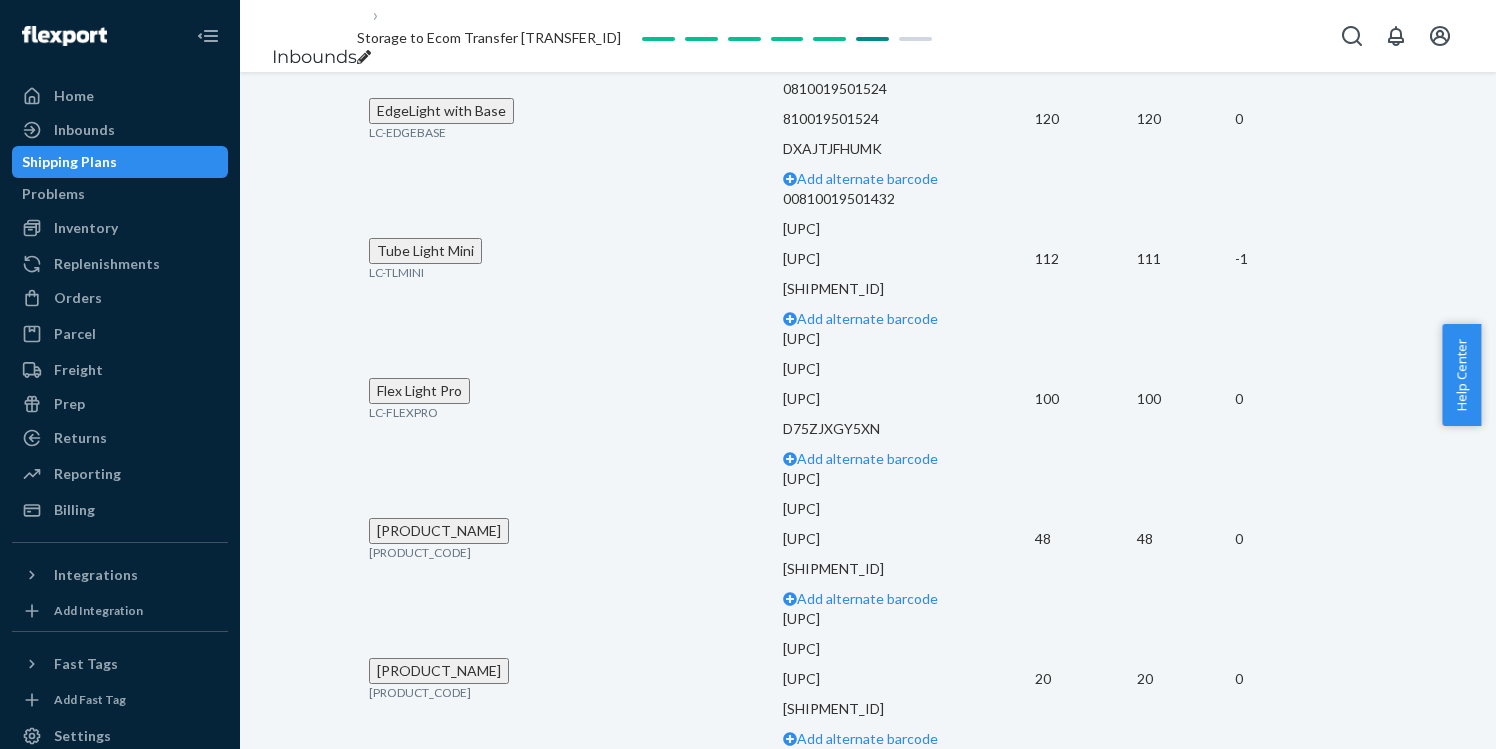 scroll, scrollTop: 2239, scrollLeft: 0, axis: vertical 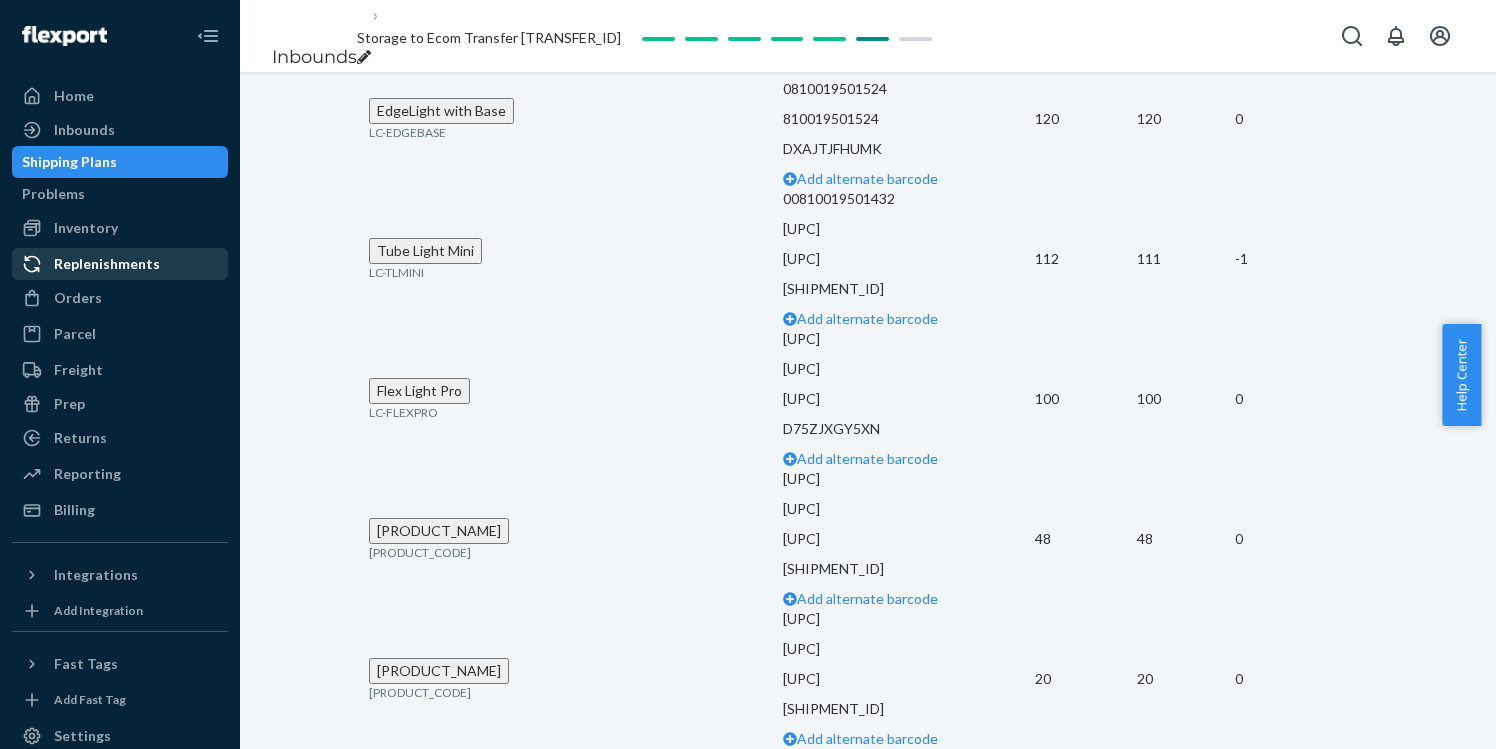 click on "Replenishments" at bounding box center (107, 264) 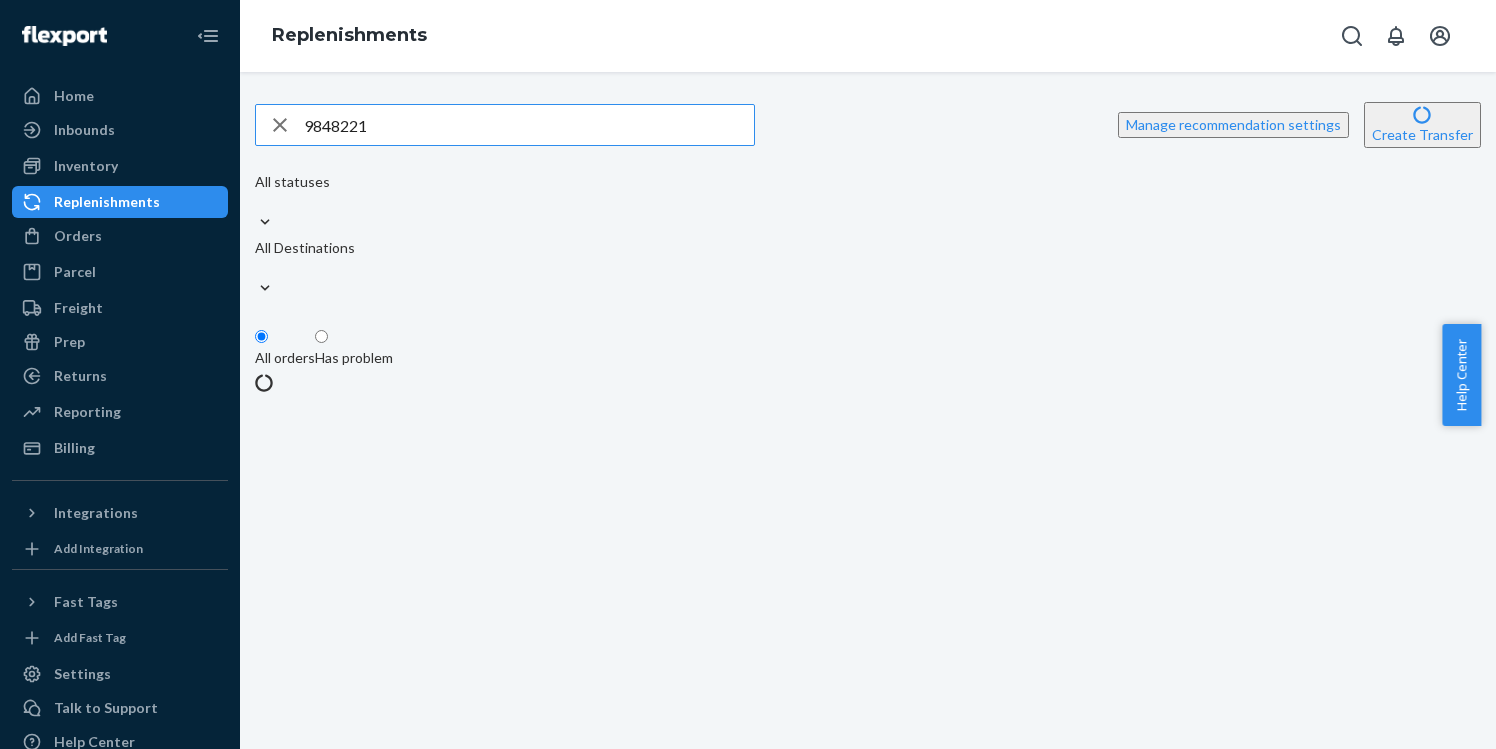 scroll, scrollTop: 0, scrollLeft: 0, axis: both 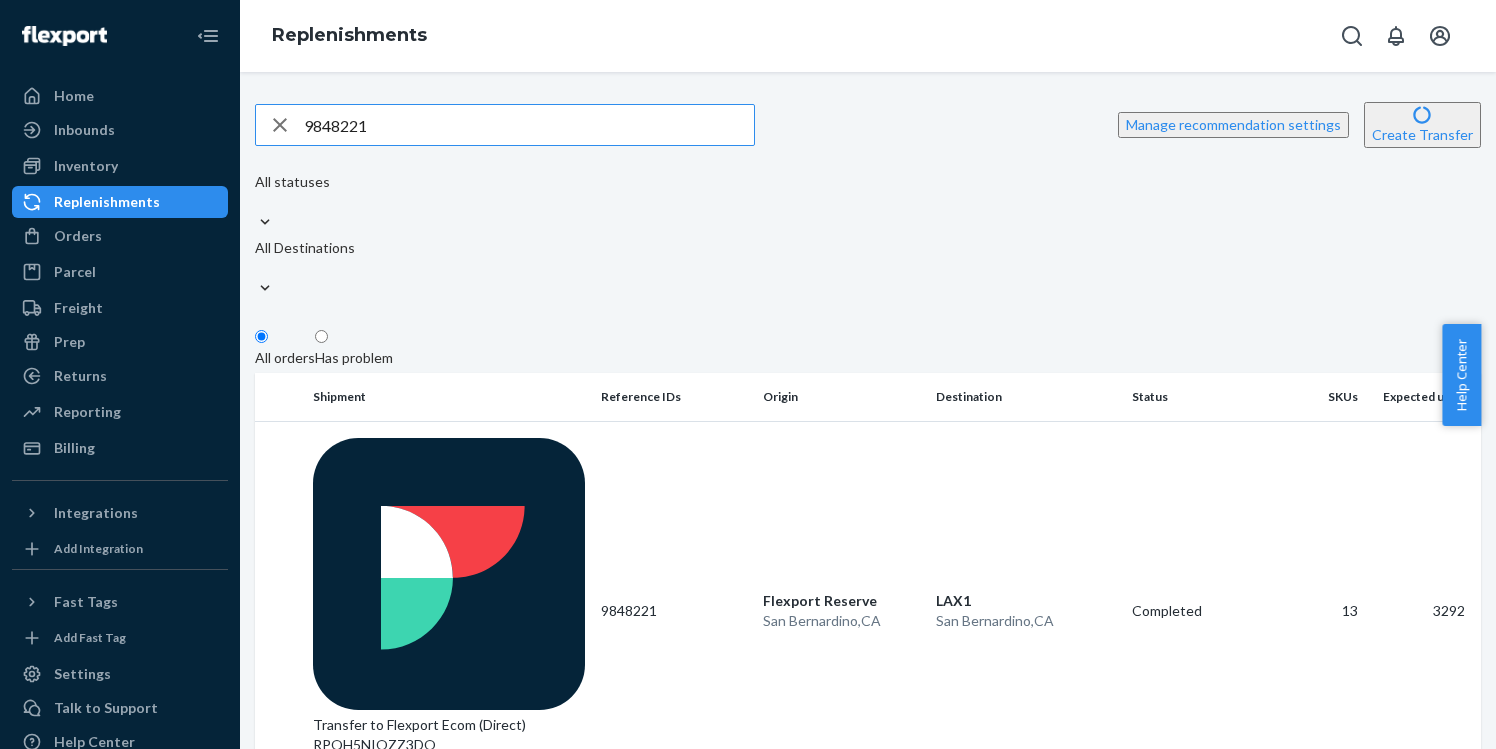 drag, startPoint x: 406, startPoint y: 112, endPoint x: 223, endPoint y: 111, distance: 183.00273 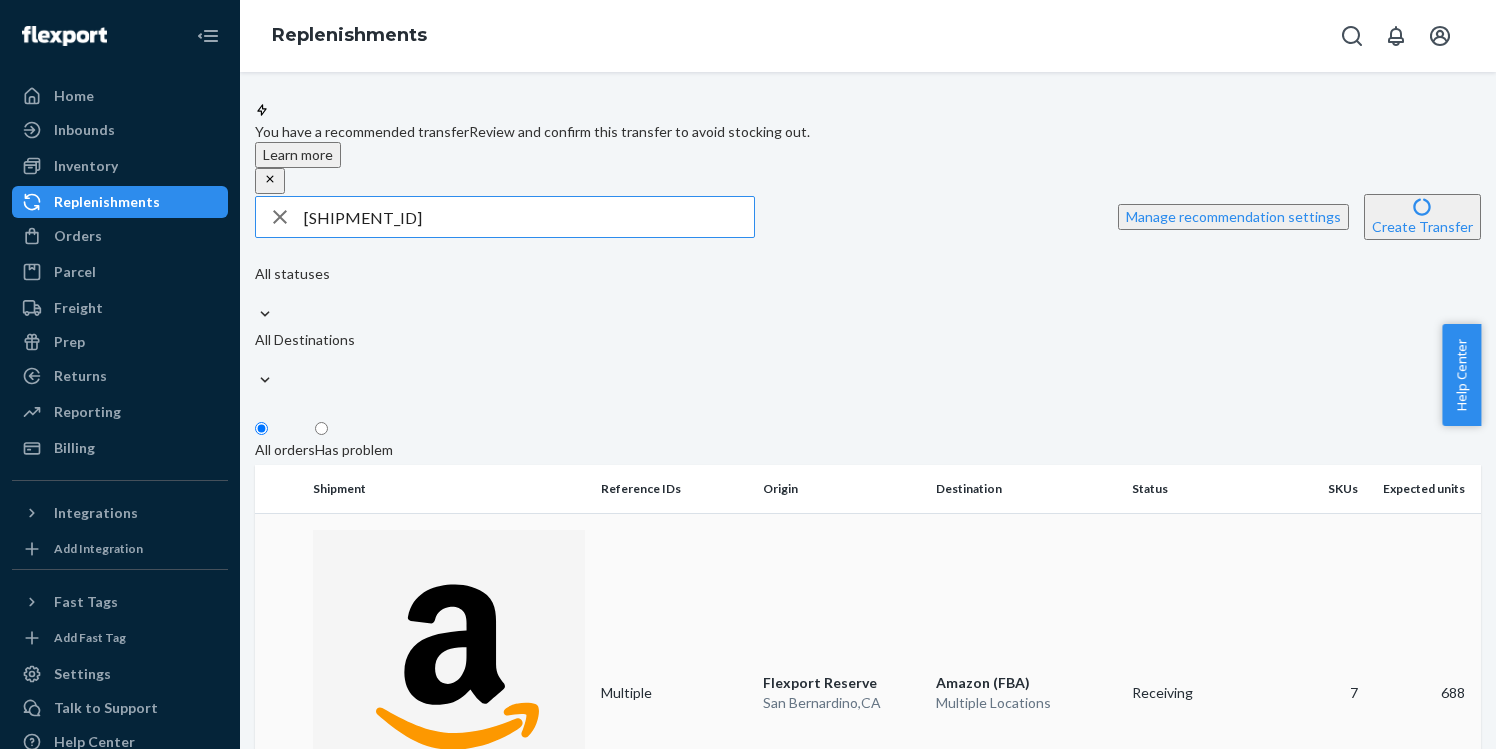 type on "[SHIPMENT_ID]" 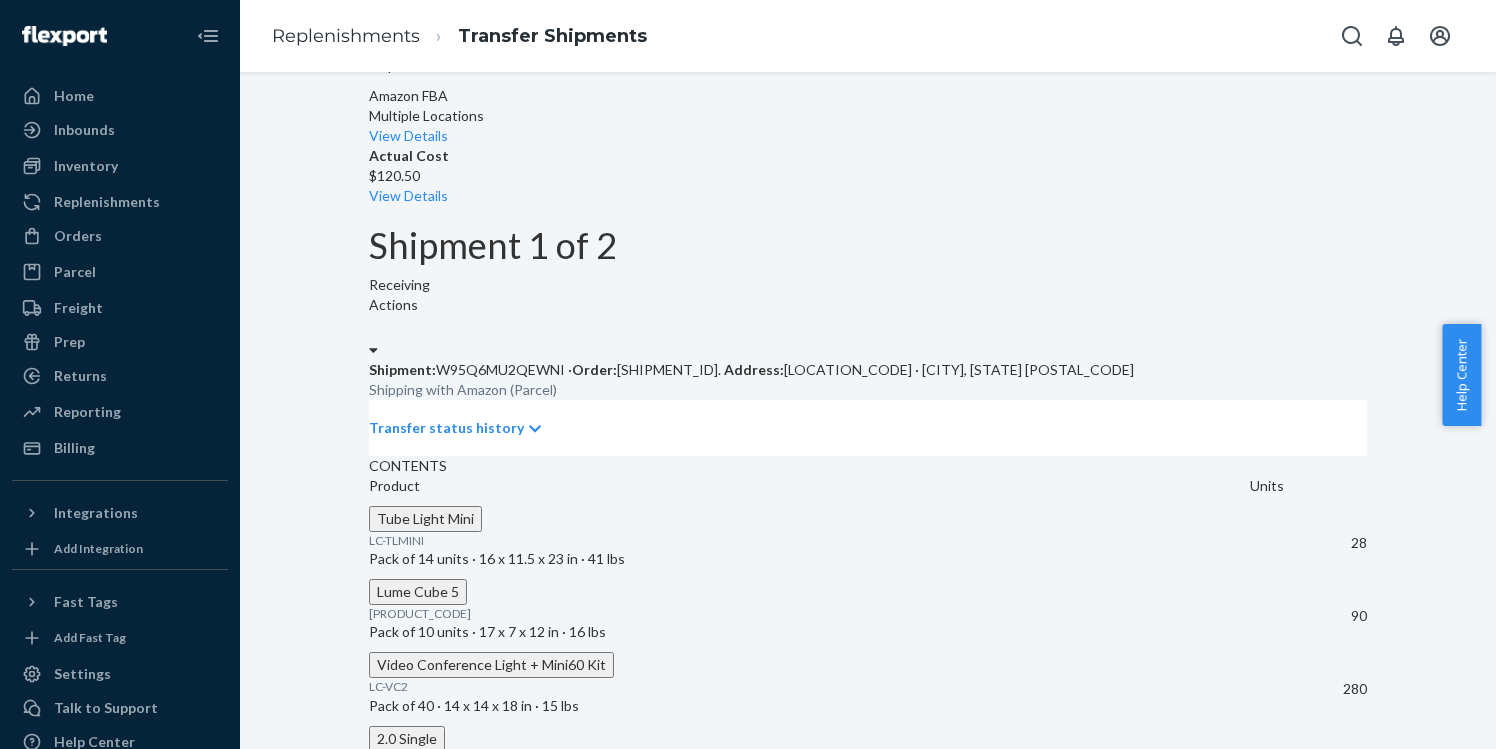 scroll, scrollTop: 0, scrollLeft: 0, axis: both 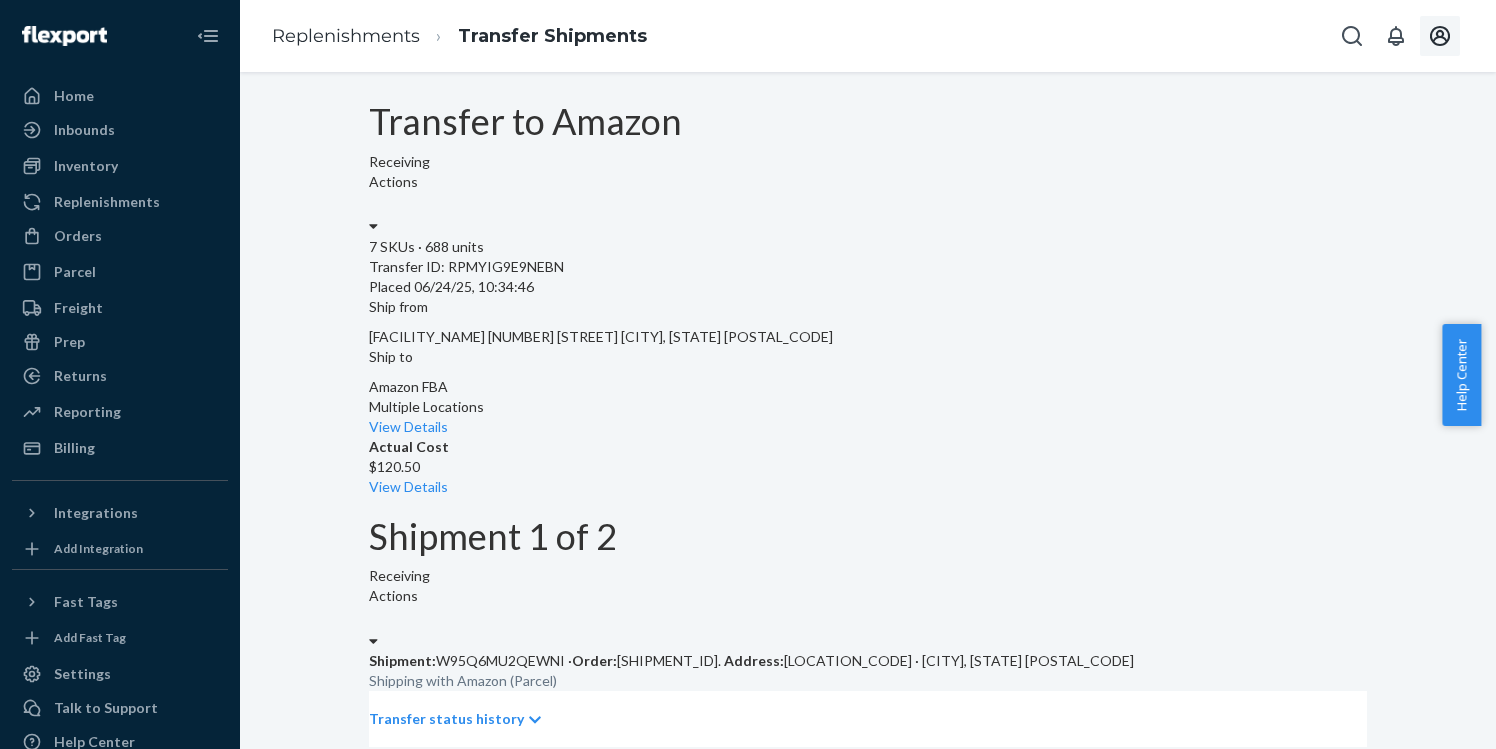 click 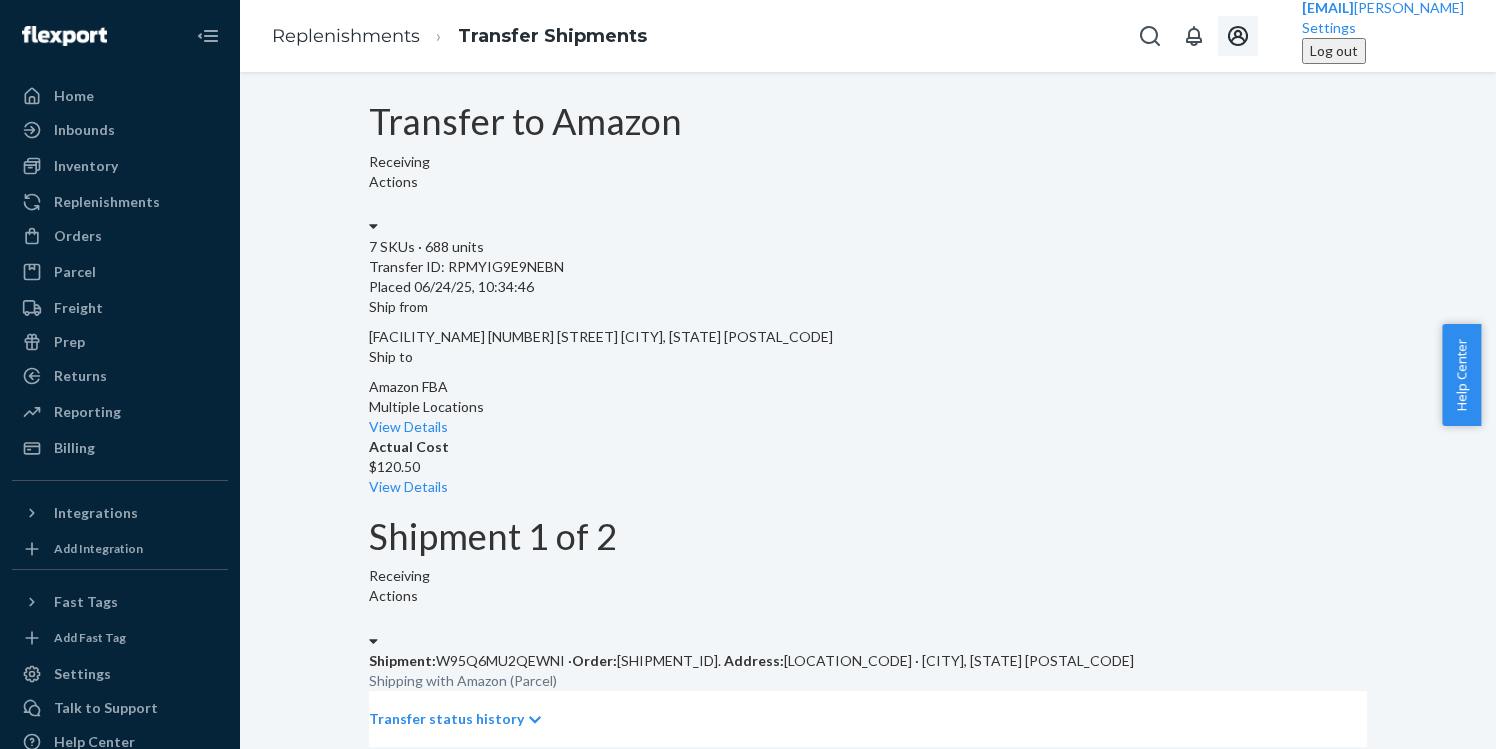 click on "Log out" at bounding box center [1334, 51] 